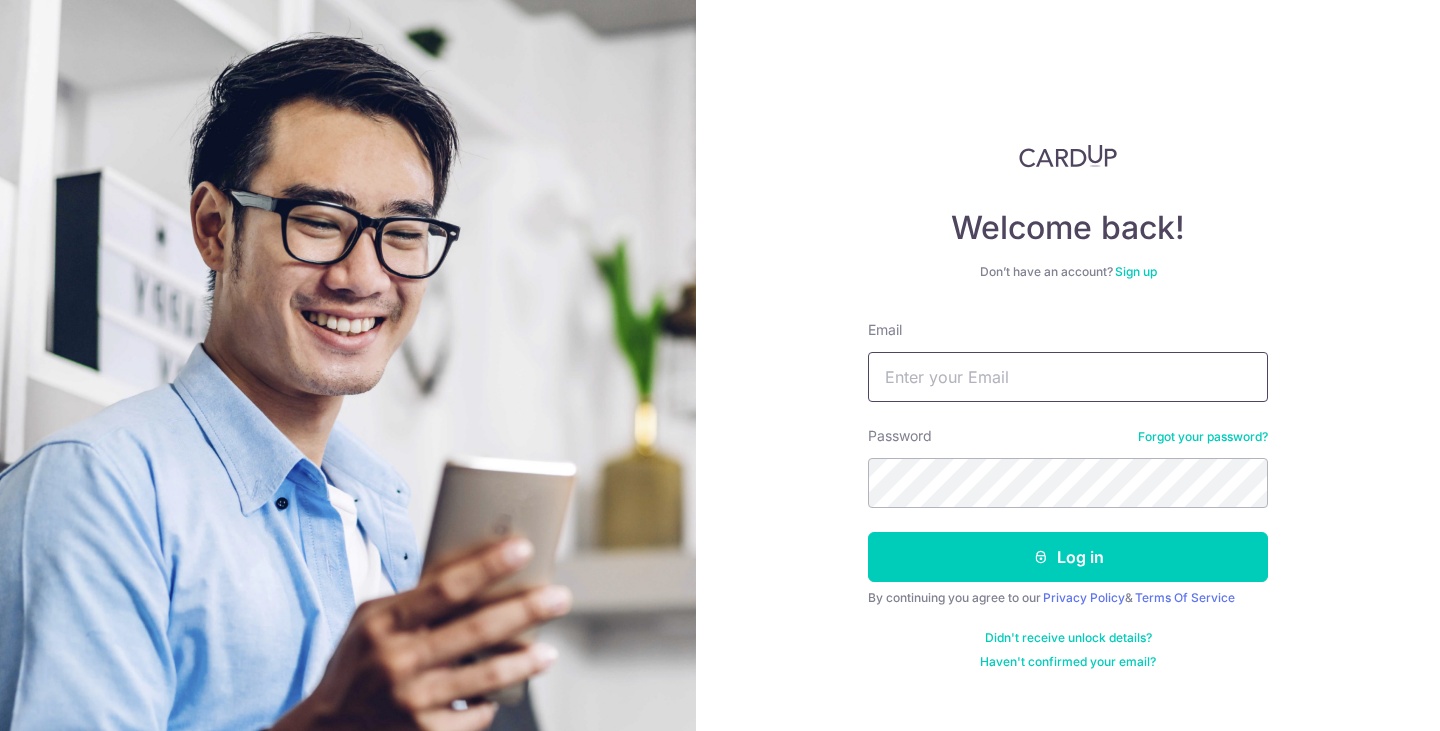 scroll, scrollTop: 0, scrollLeft: 0, axis: both 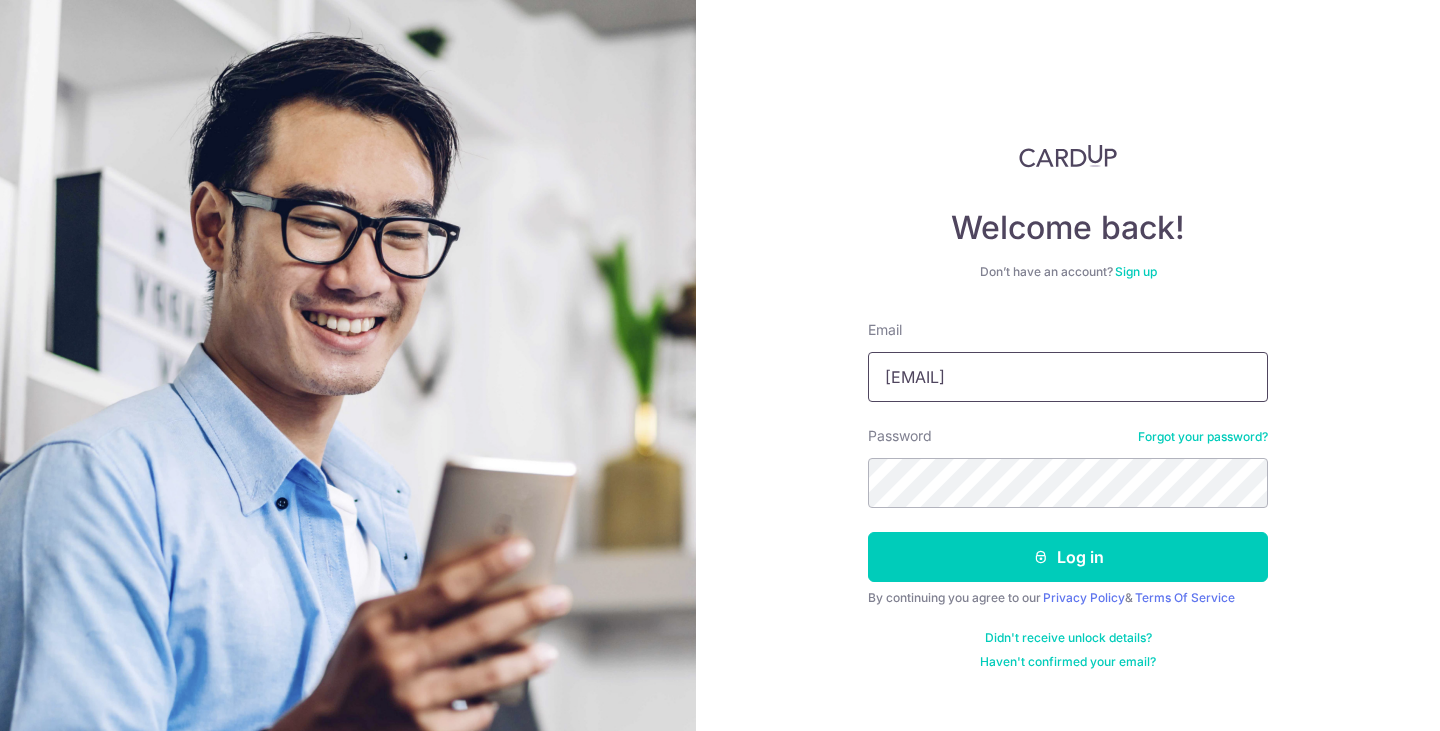 type on "peifennlie@gmail.com" 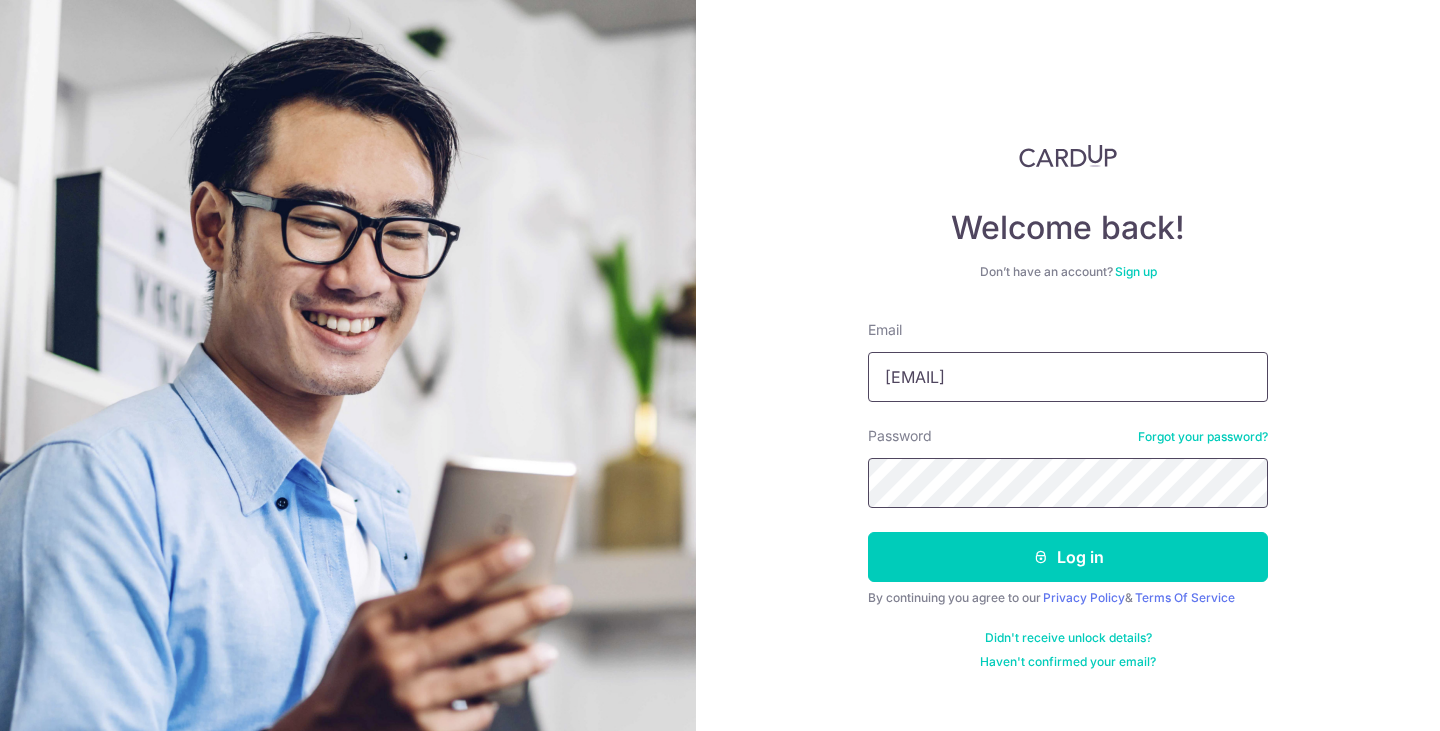click on "Log in" at bounding box center [1068, 557] 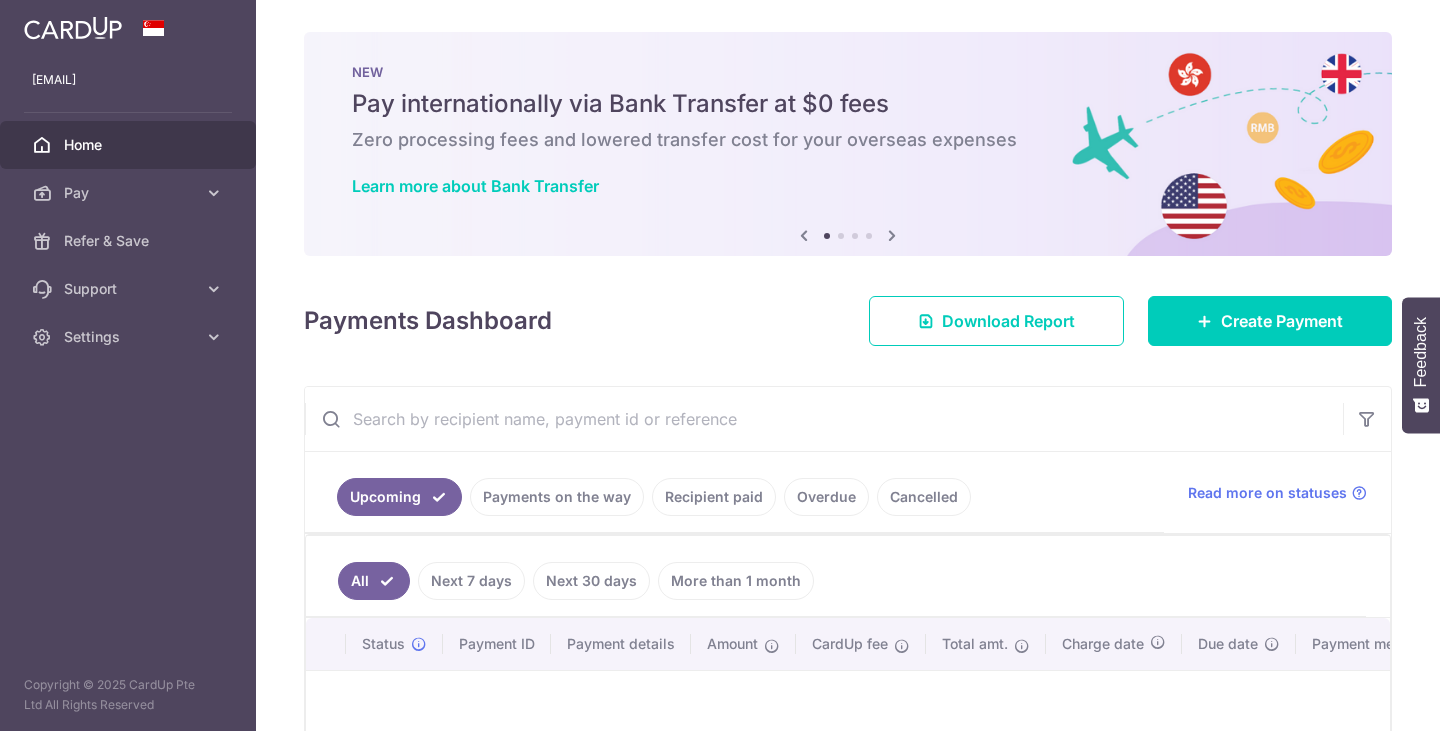 scroll, scrollTop: 0, scrollLeft: 0, axis: both 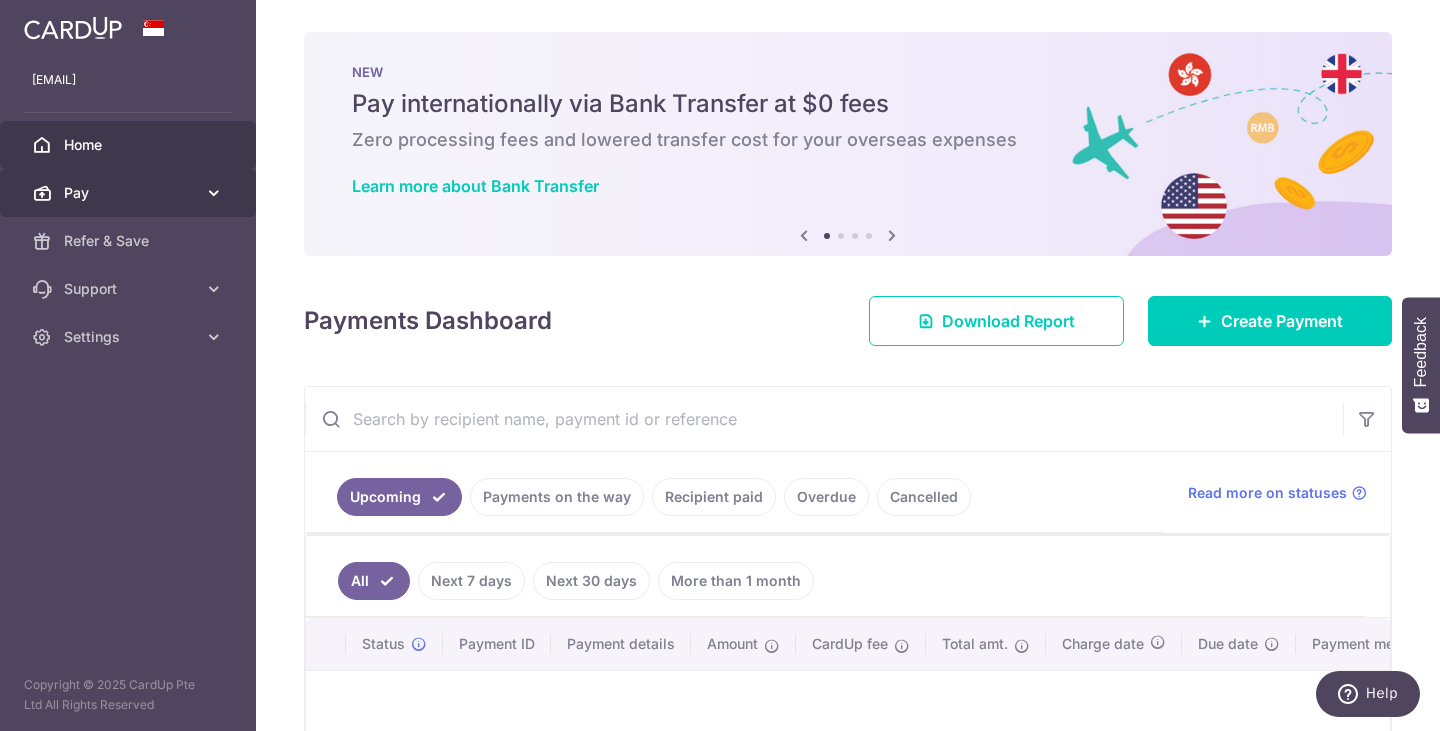 click on "Pay" at bounding box center (130, 193) 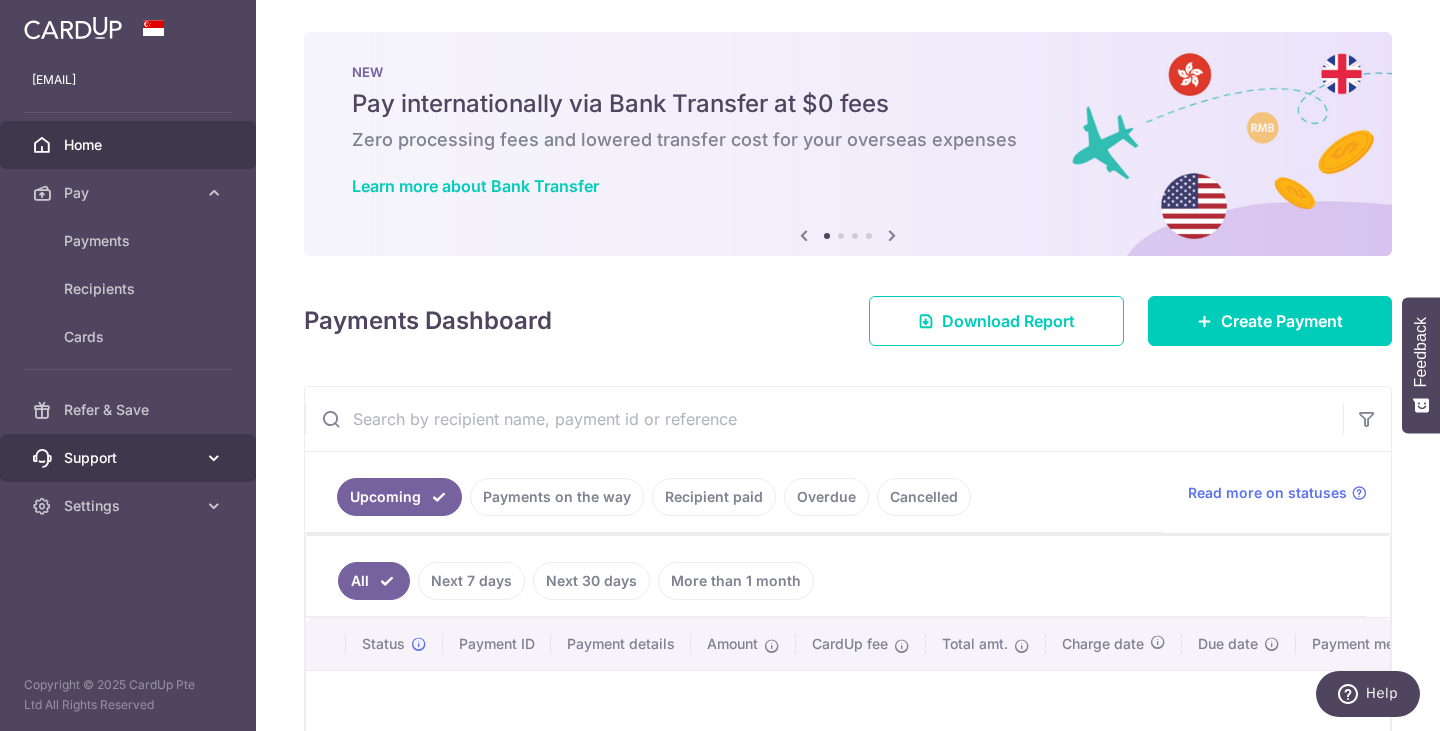 click on "Support" at bounding box center (128, 458) 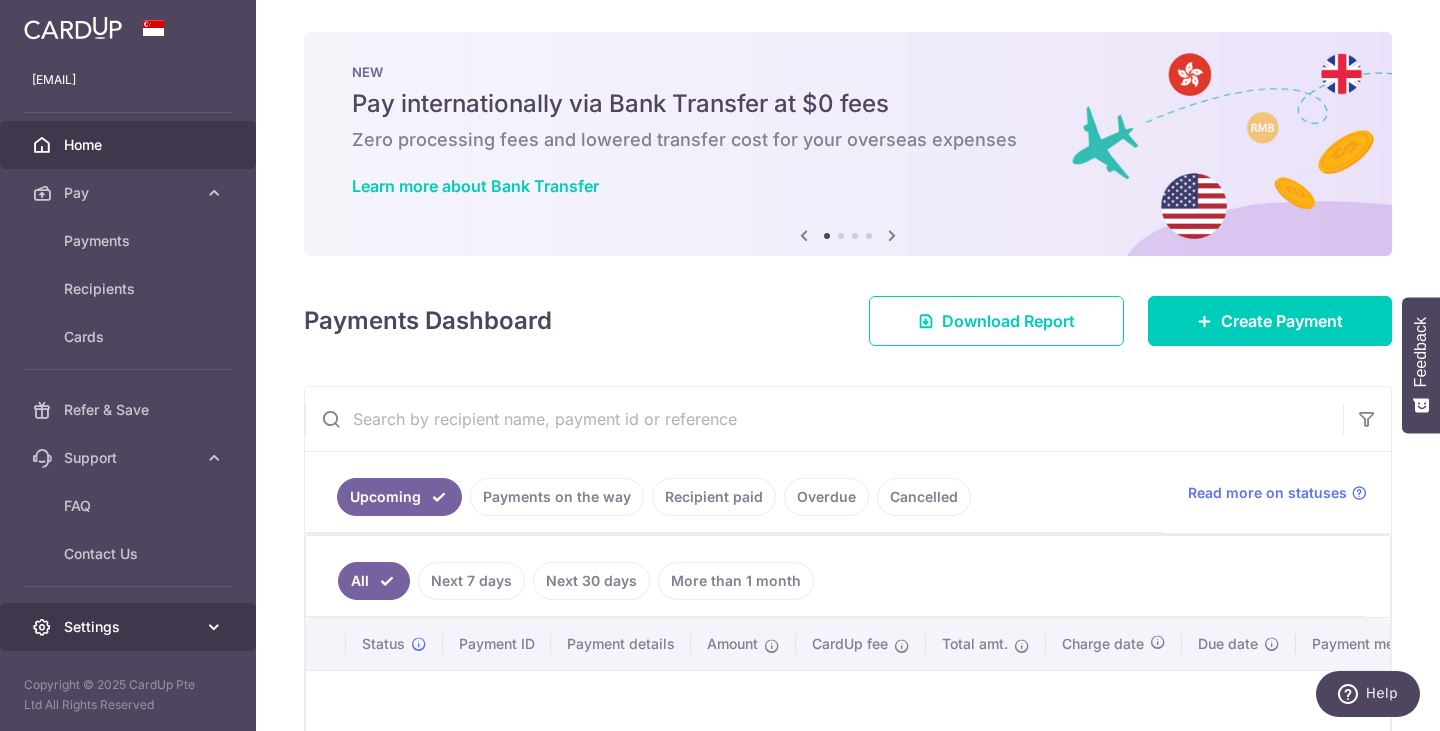 click on "Settings" at bounding box center (130, 627) 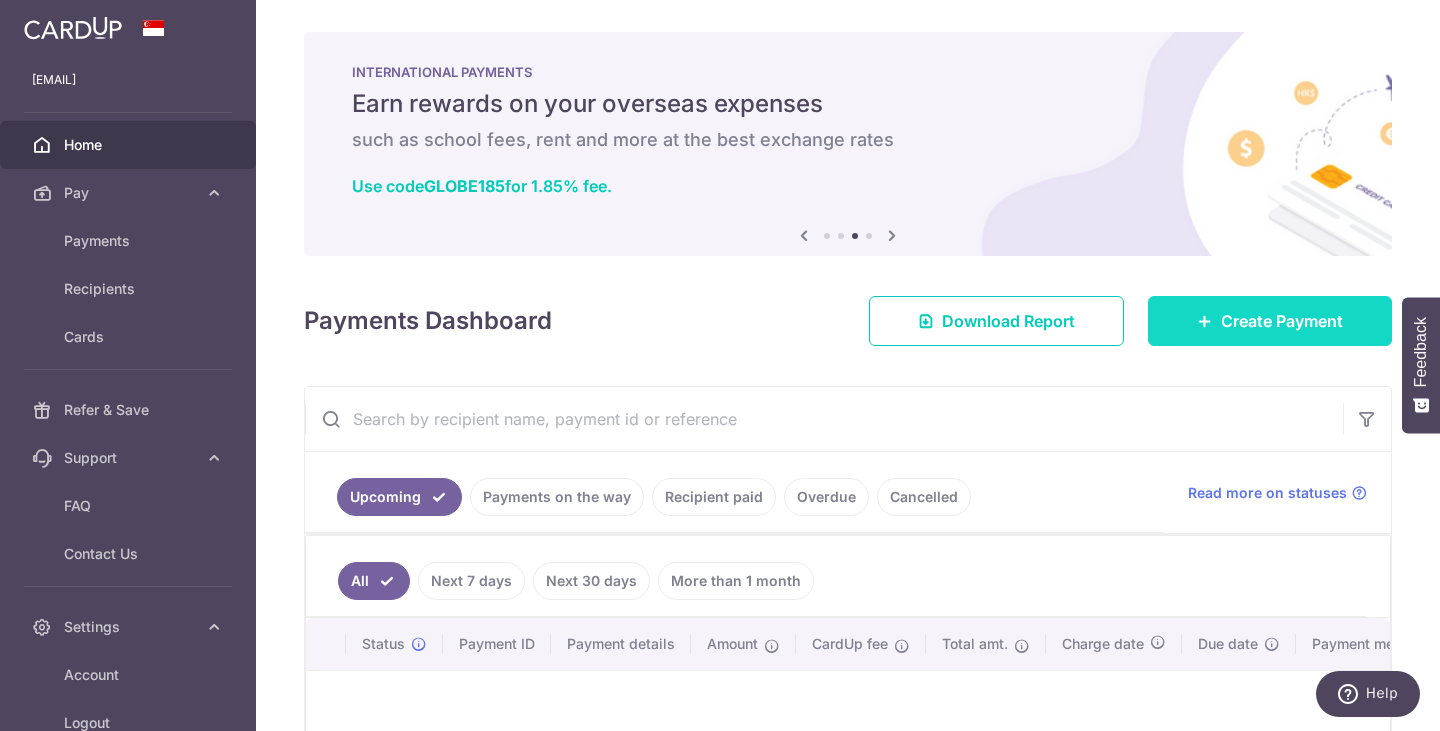 click on "Create Payment" at bounding box center (1270, 321) 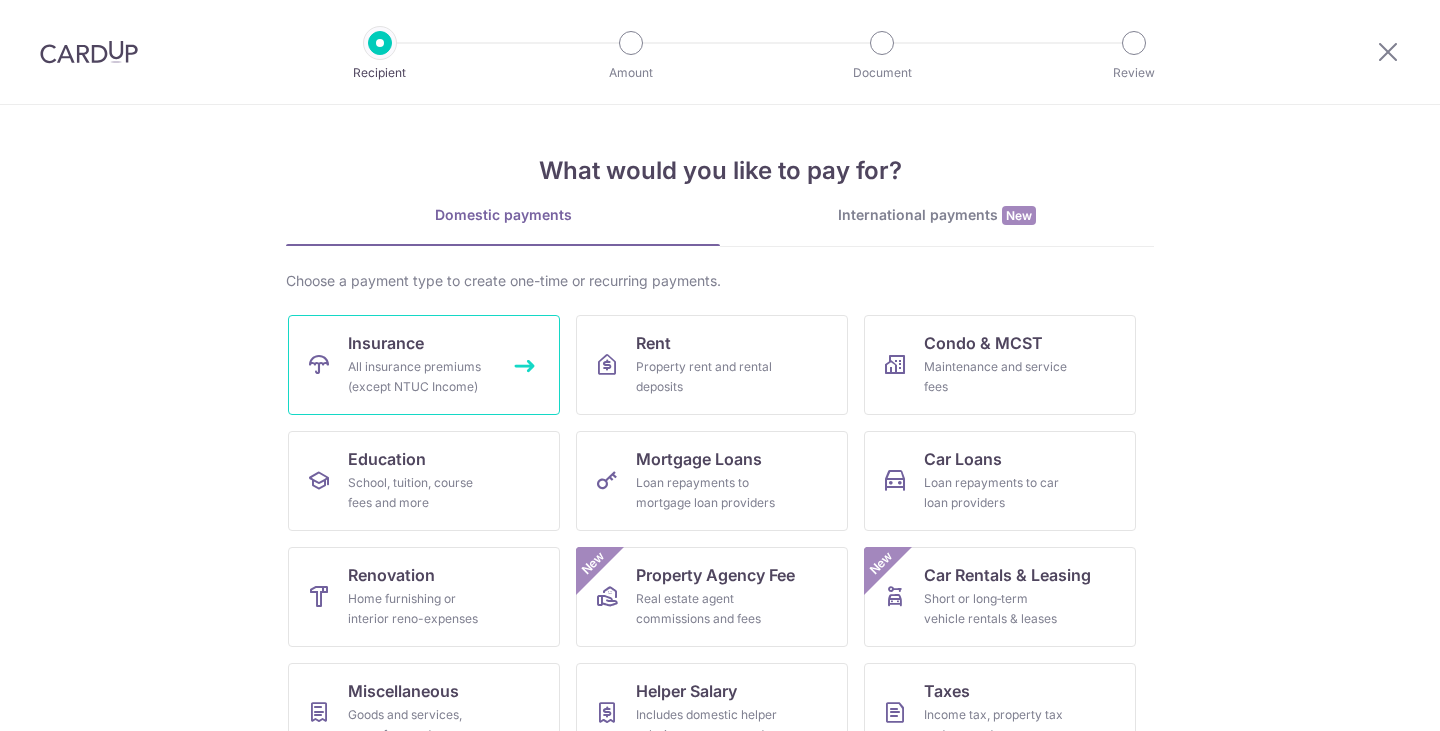 scroll, scrollTop: 0, scrollLeft: 0, axis: both 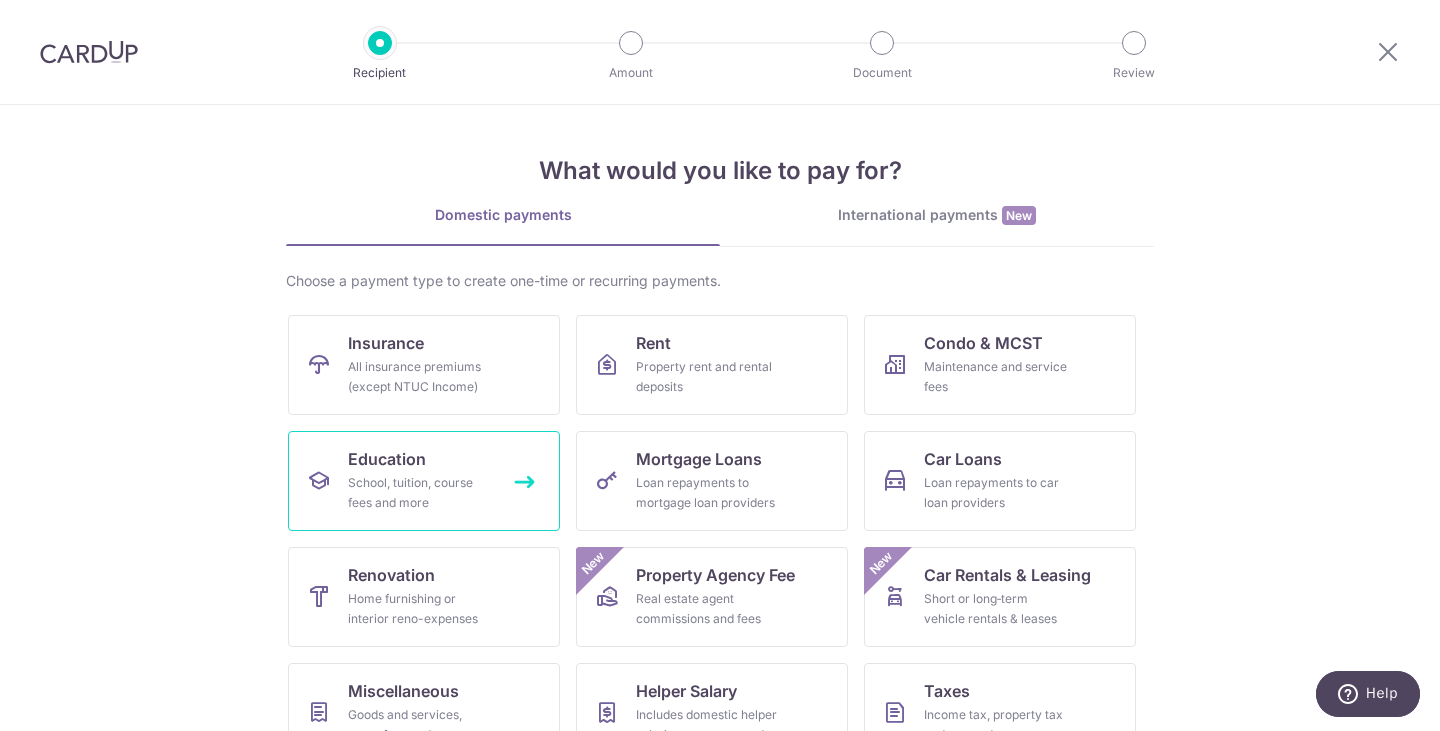 click on "School, tuition, course fees and more" at bounding box center (420, 493) 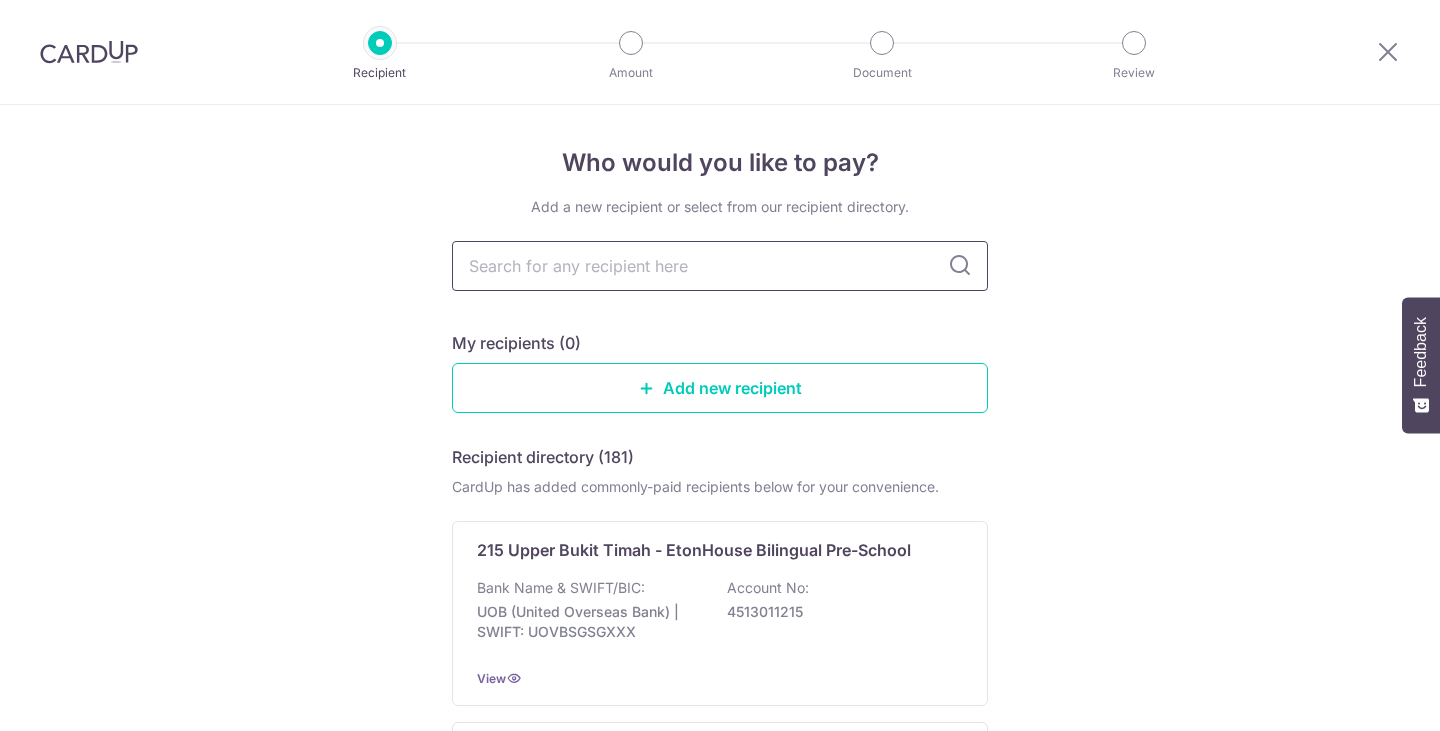 scroll, scrollTop: 0, scrollLeft: 0, axis: both 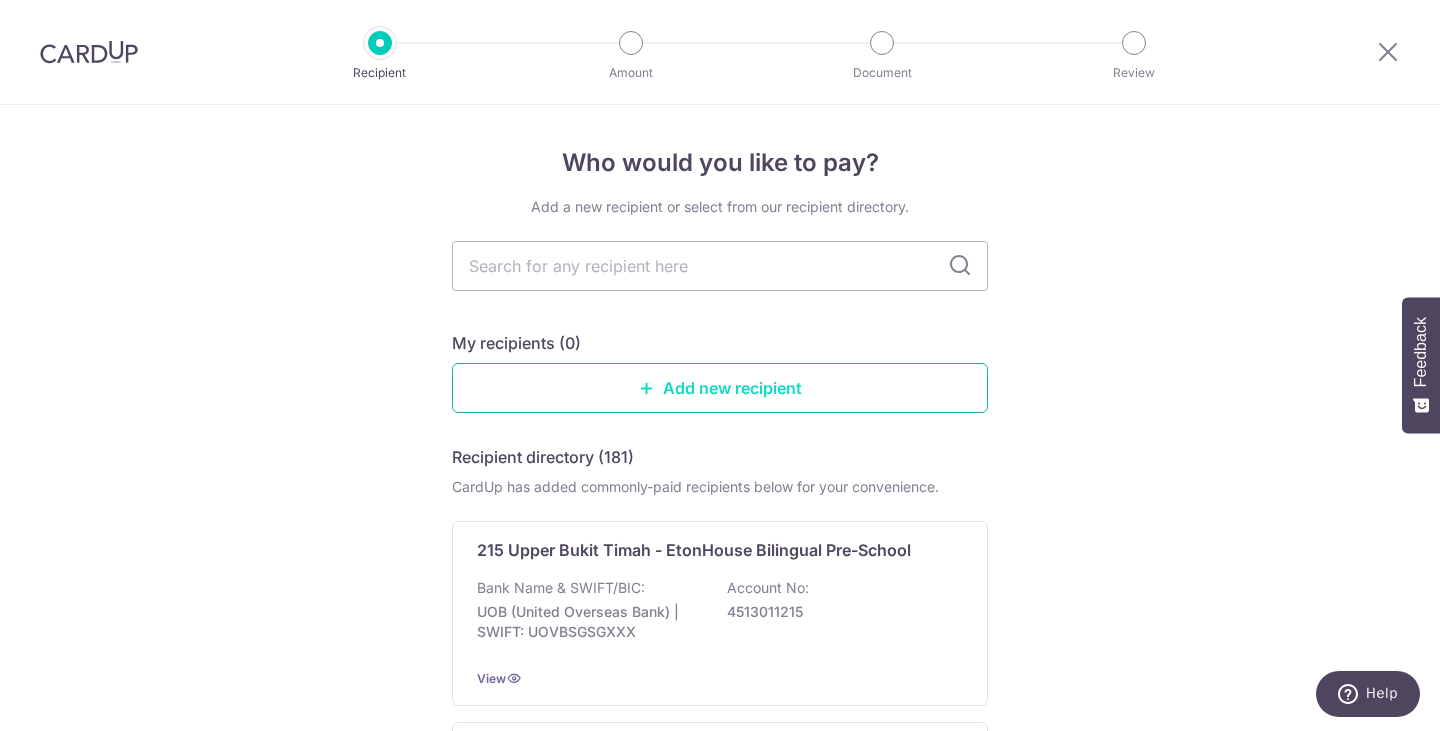 click on "Add new recipient" at bounding box center (720, 388) 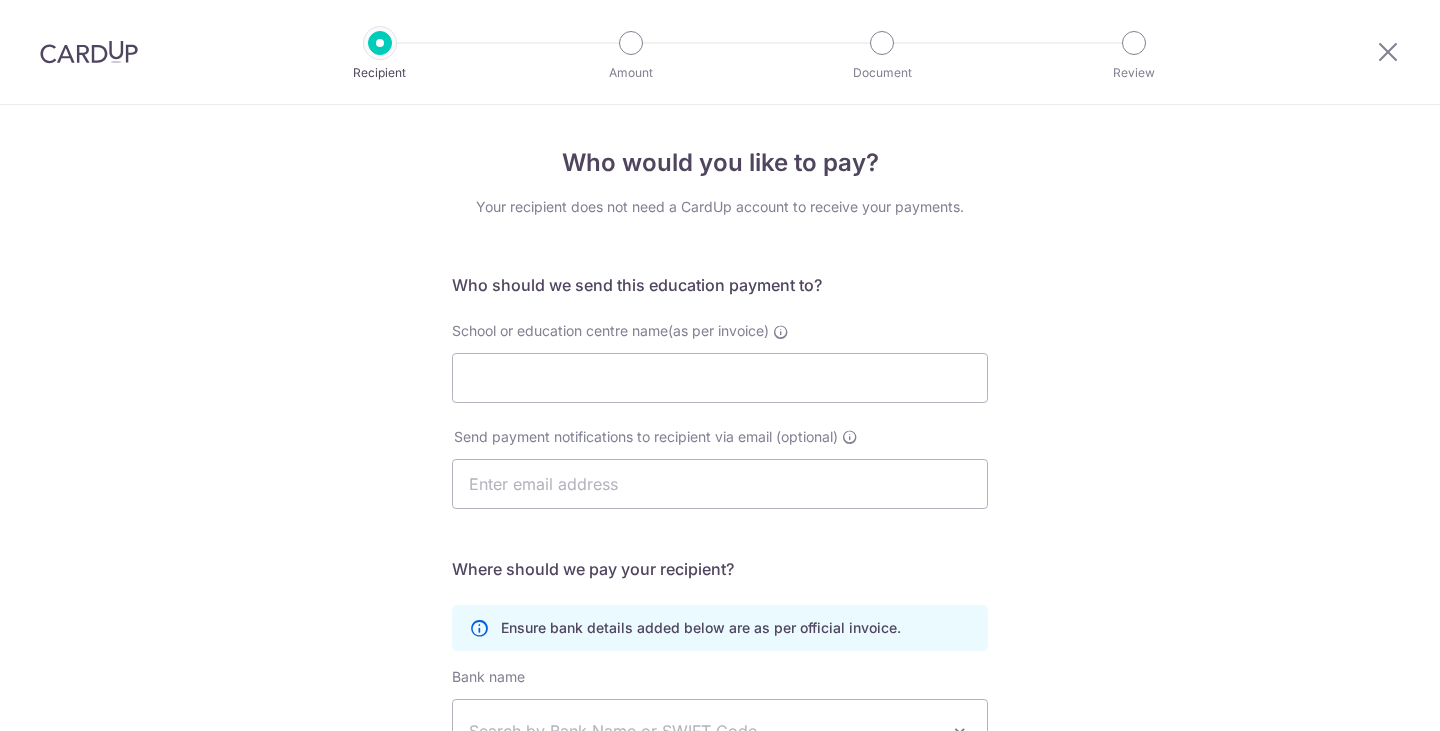scroll, scrollTop: 0, scrollLeft: 0, axis: both 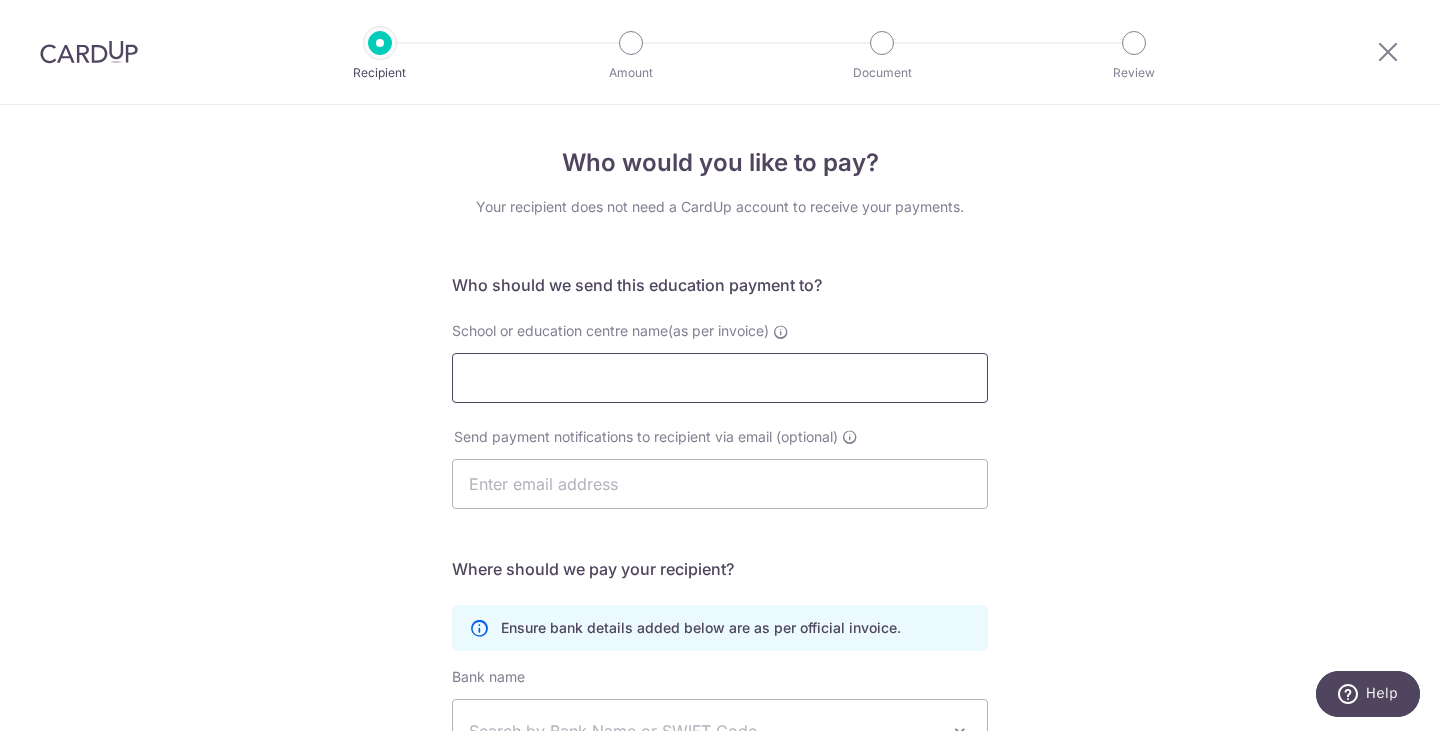 click on "School or education centre name(as per invoice)" at bounding box center [720, 378] 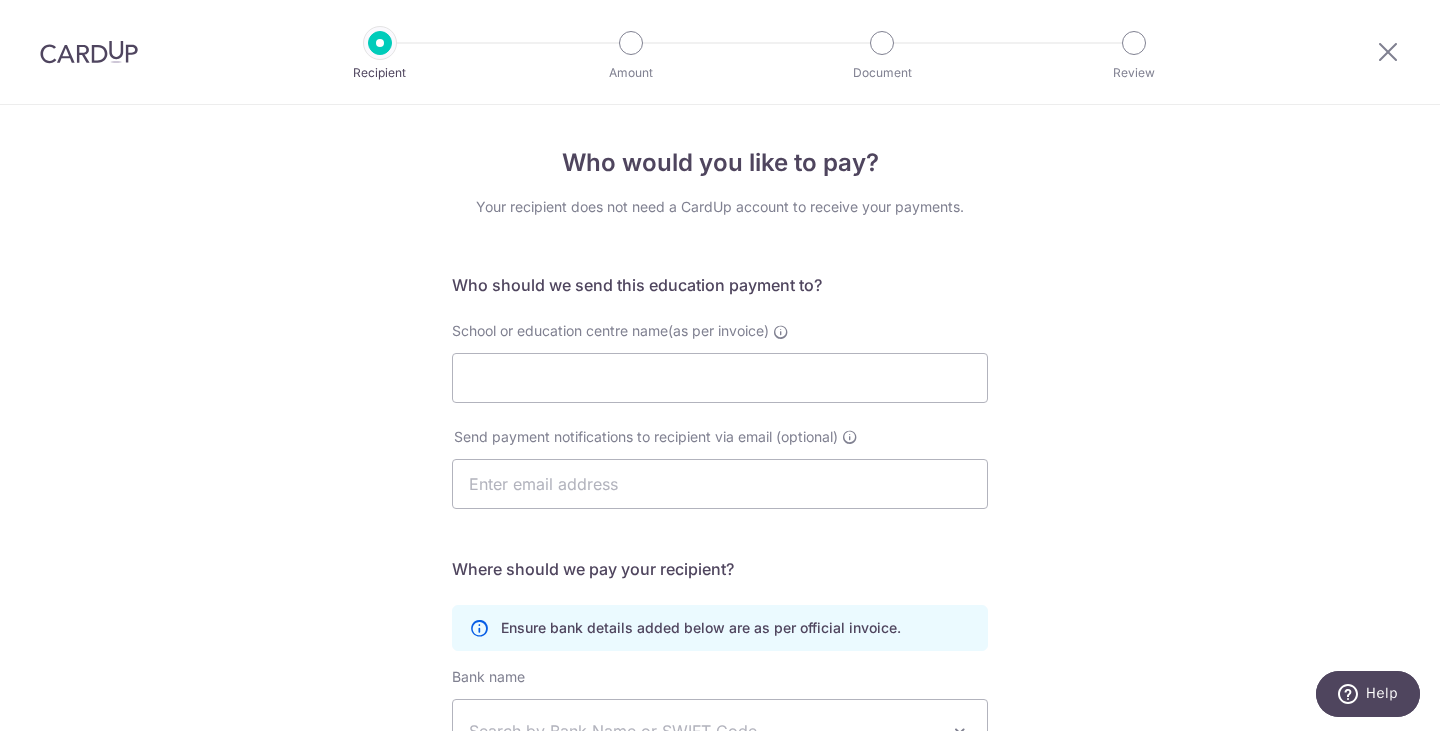 click on "Who would you like to pay?
Your recipient does not need a CardUp account to receive your payments.
Who should we send this education payment to?
School or education centre name(as per invoice)
Send payment notifications to recipient via email (optional)
Translation missing: en.no key
URL
Telephone" at bounding box center (720, 581) 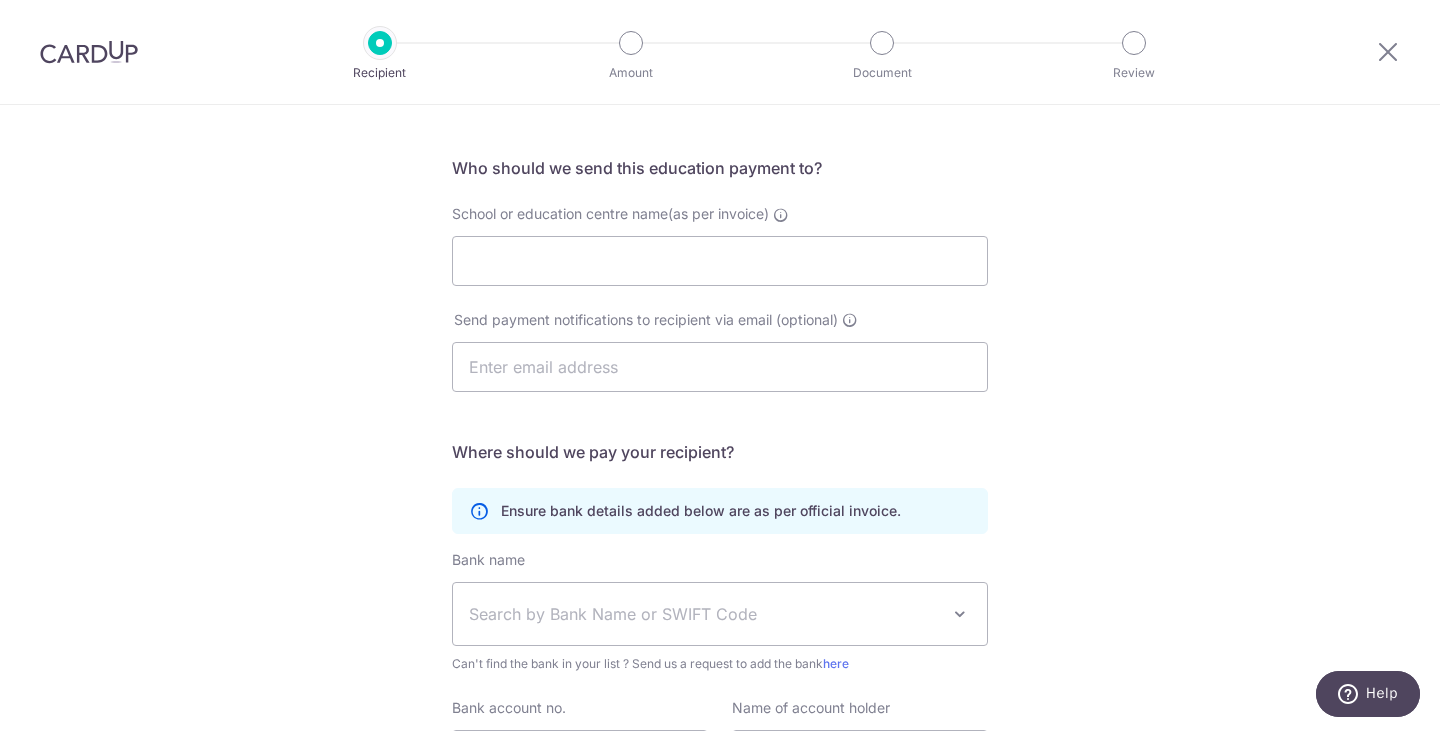 scroll, scrollTop: 160, scrollLeft: 0, axis: vertical 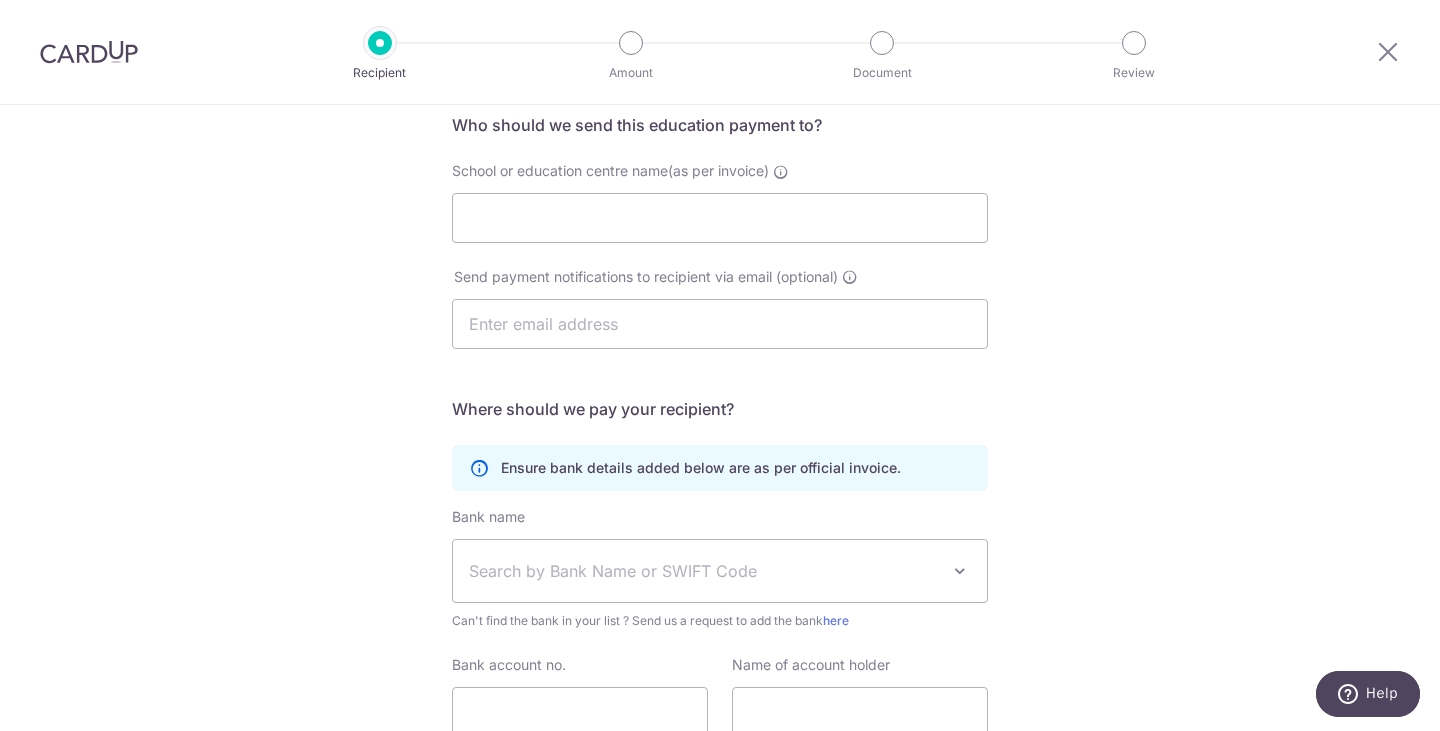 click on "Search by Bank Name or SWIFT Code" at bounding box center [704, 571] 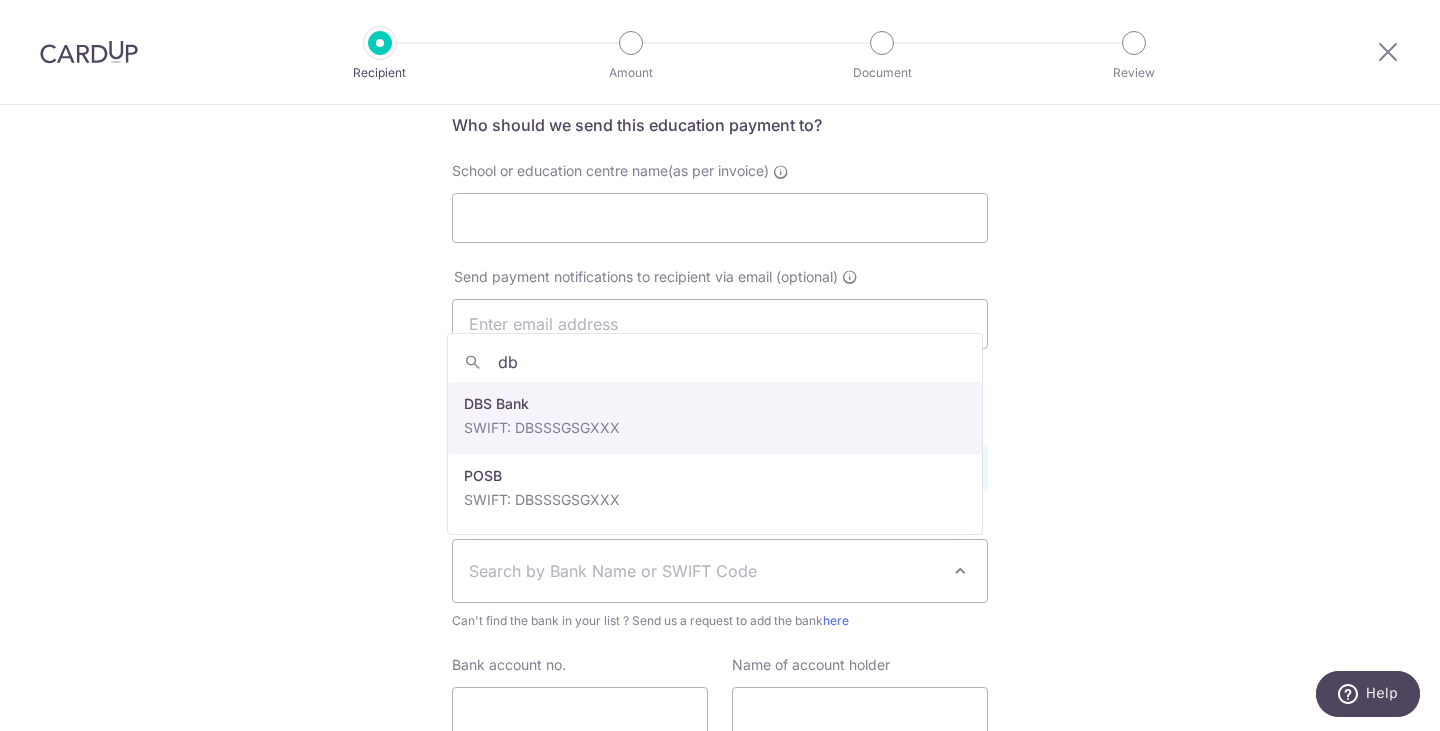 type on "db" 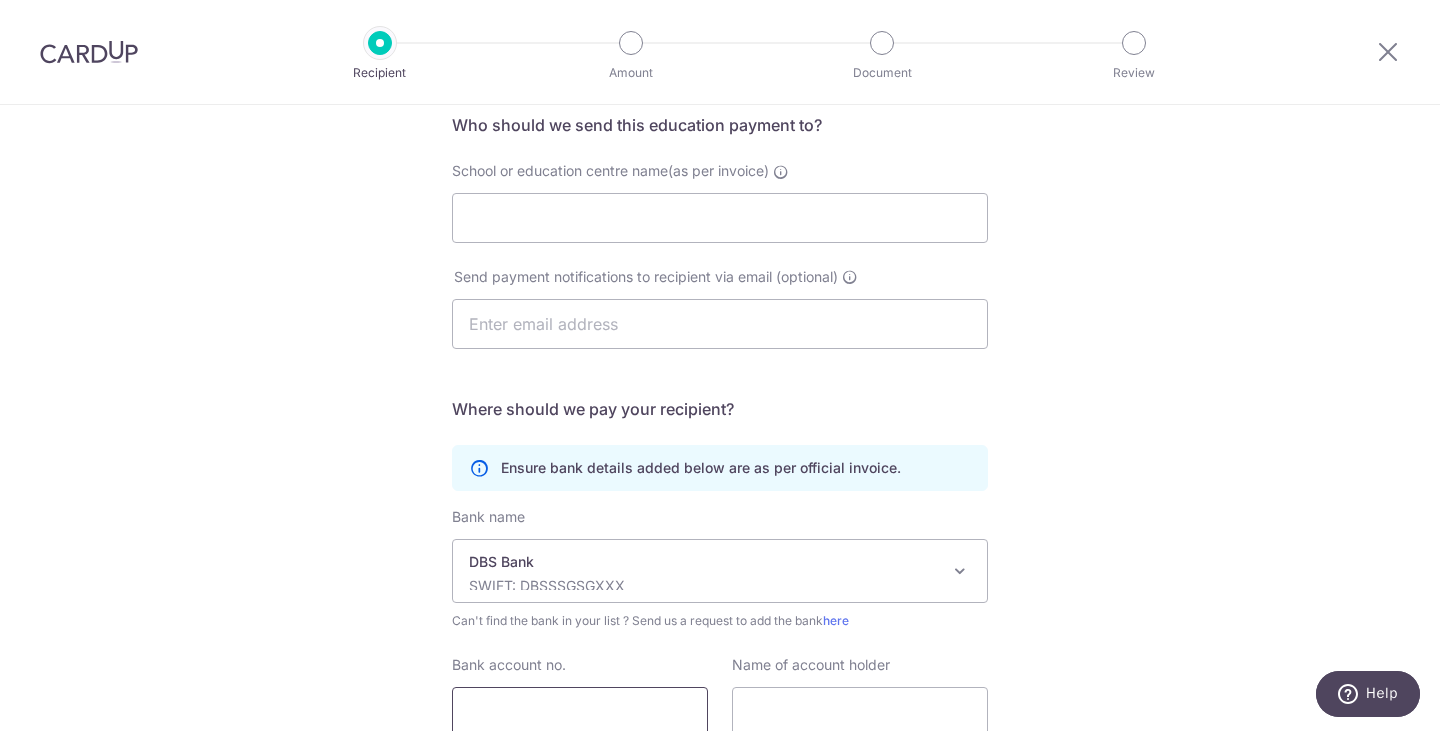 click on "Bank account no." at bounding box center (580, 712) 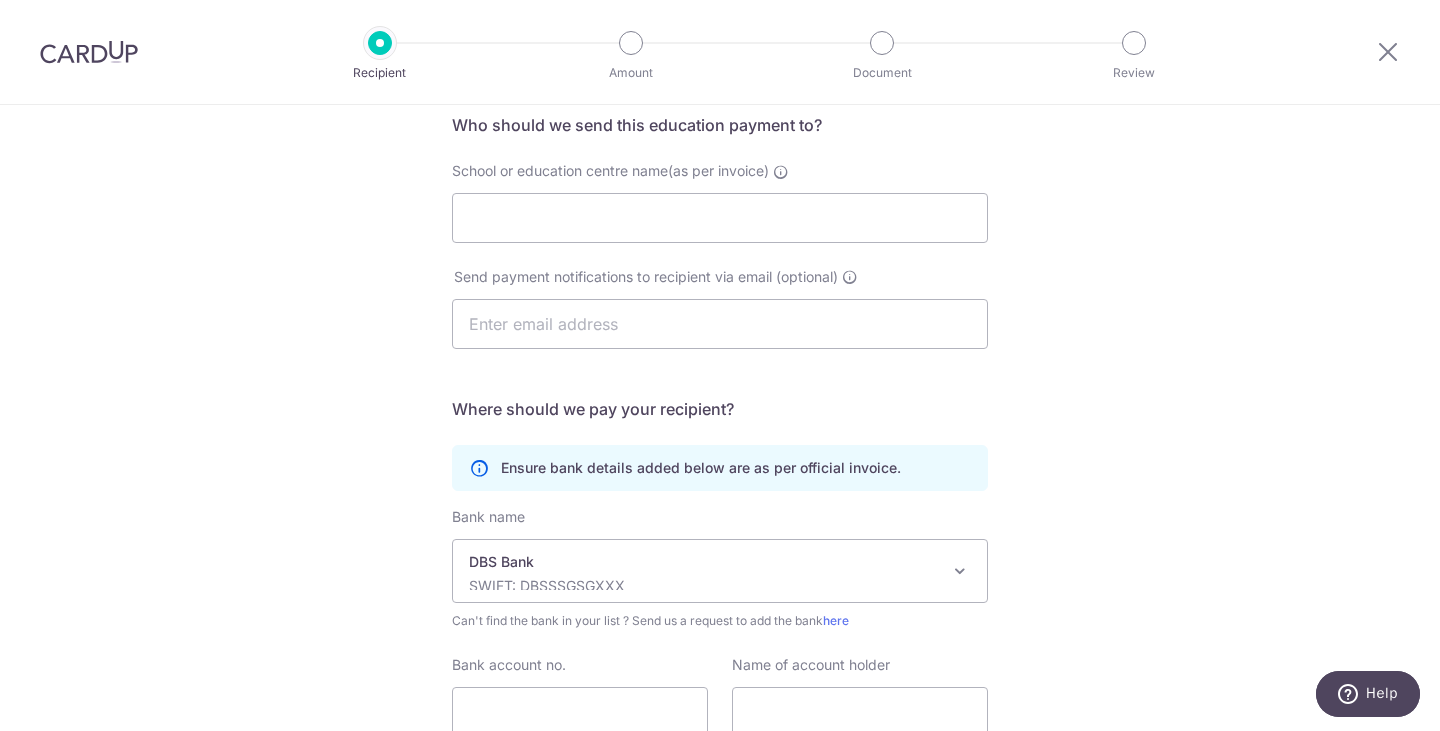 click on "Who would you like to pay?
Your recipient does not need a CardUp account to receive your payments.
Who should we send this education payment to?
School or education centre name(as per invoice)
Send payment notifications to recipient via email (optional)
Translation missing: en.no key
URL
Telephone" at bounding box center (720, 421) 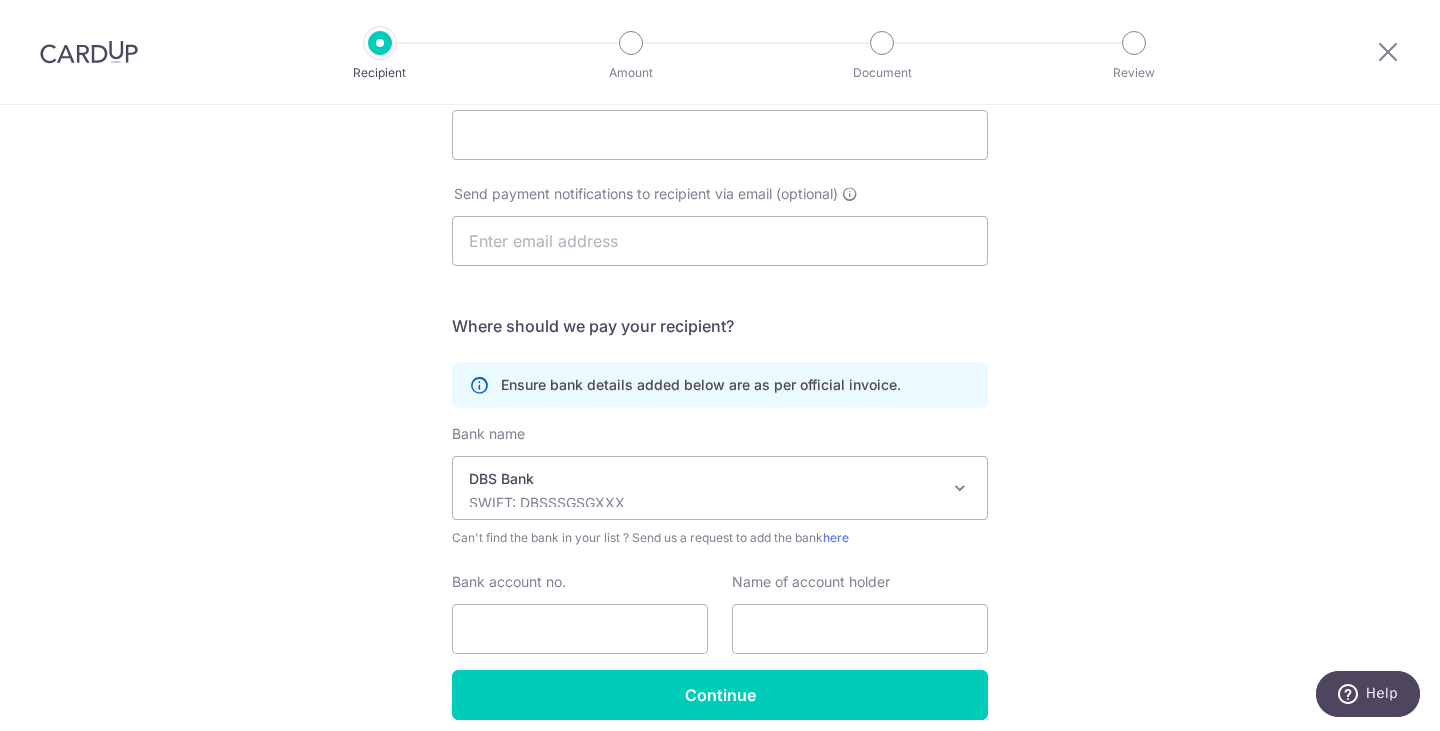 scroll, scrollTop: 280, scrollLeft: 0, axis: vertical 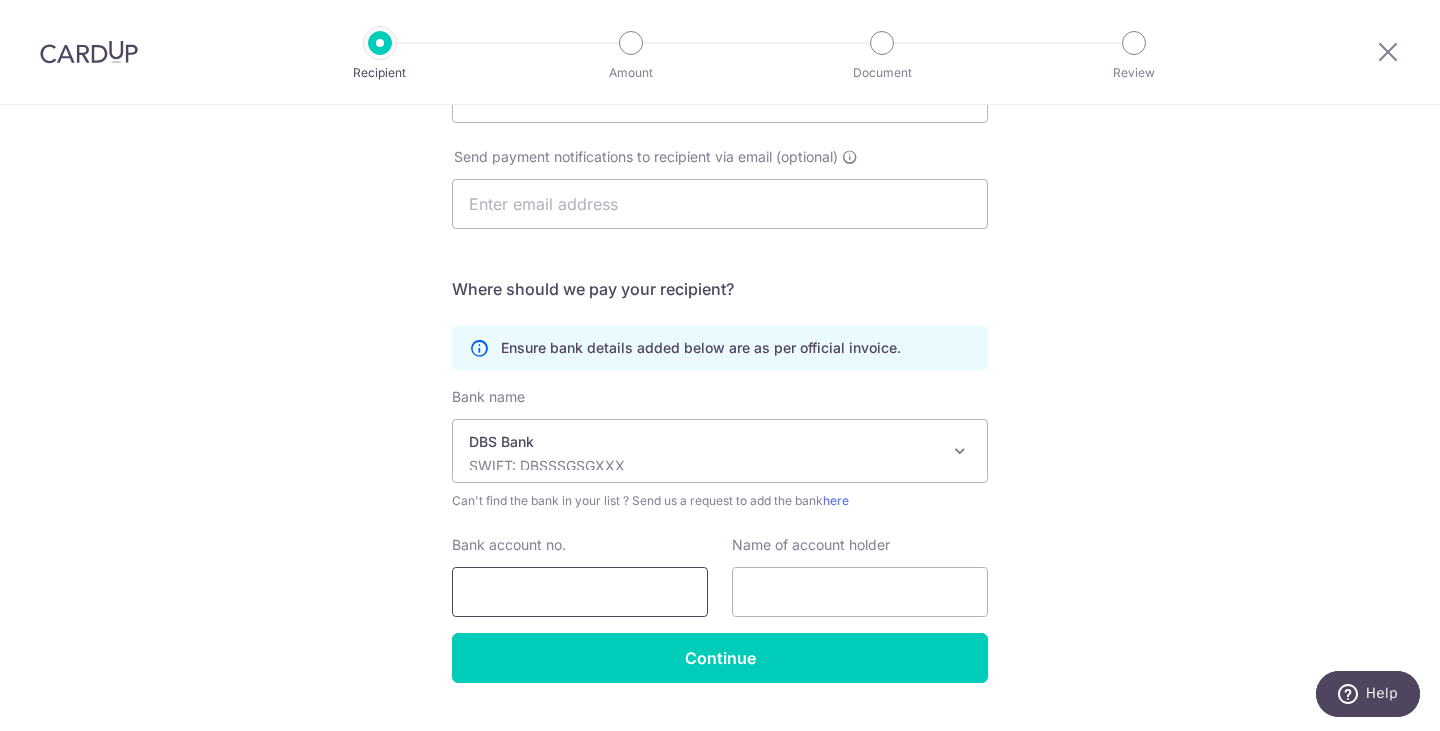 click on "Bank account no." at bounding box center (580, 592) 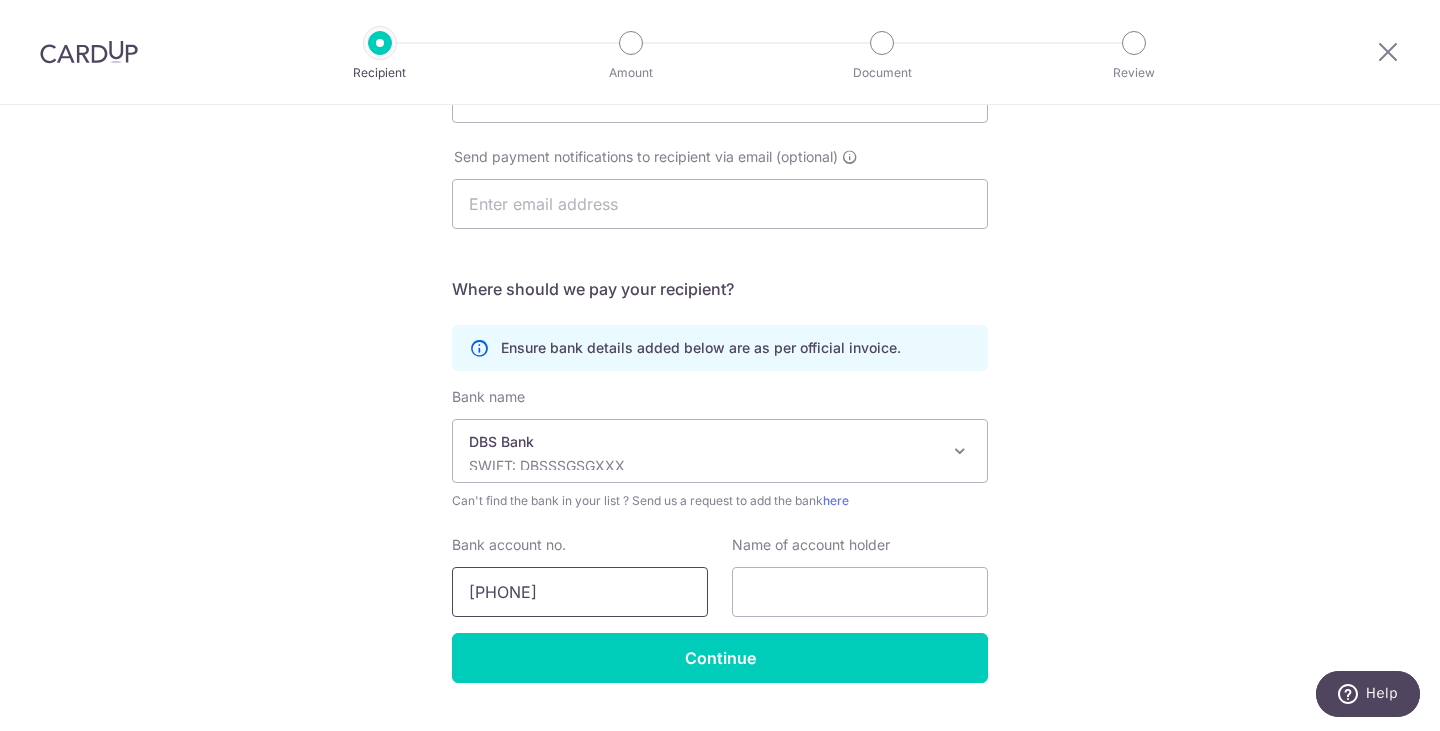 click on "0150192151" at bounding box center (580, 592) 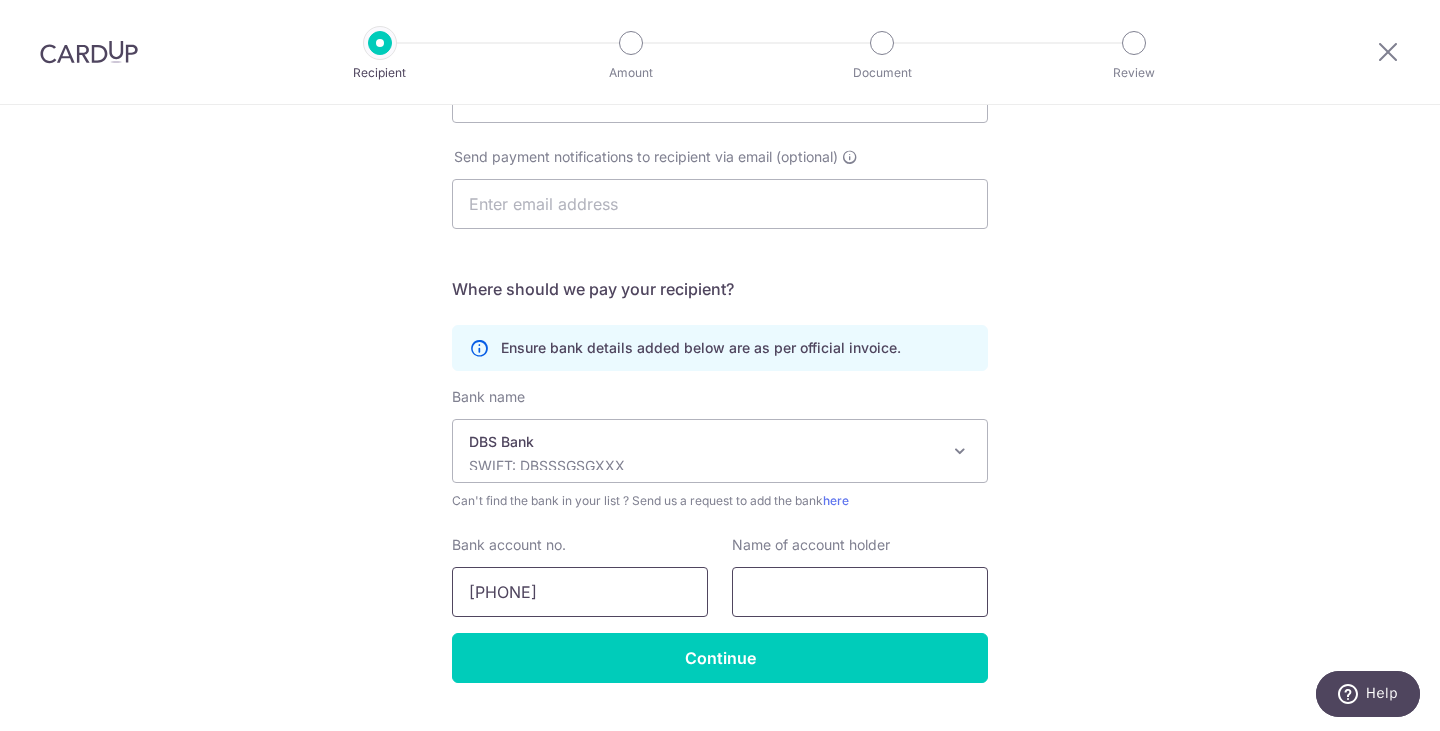 type on "0150192151" 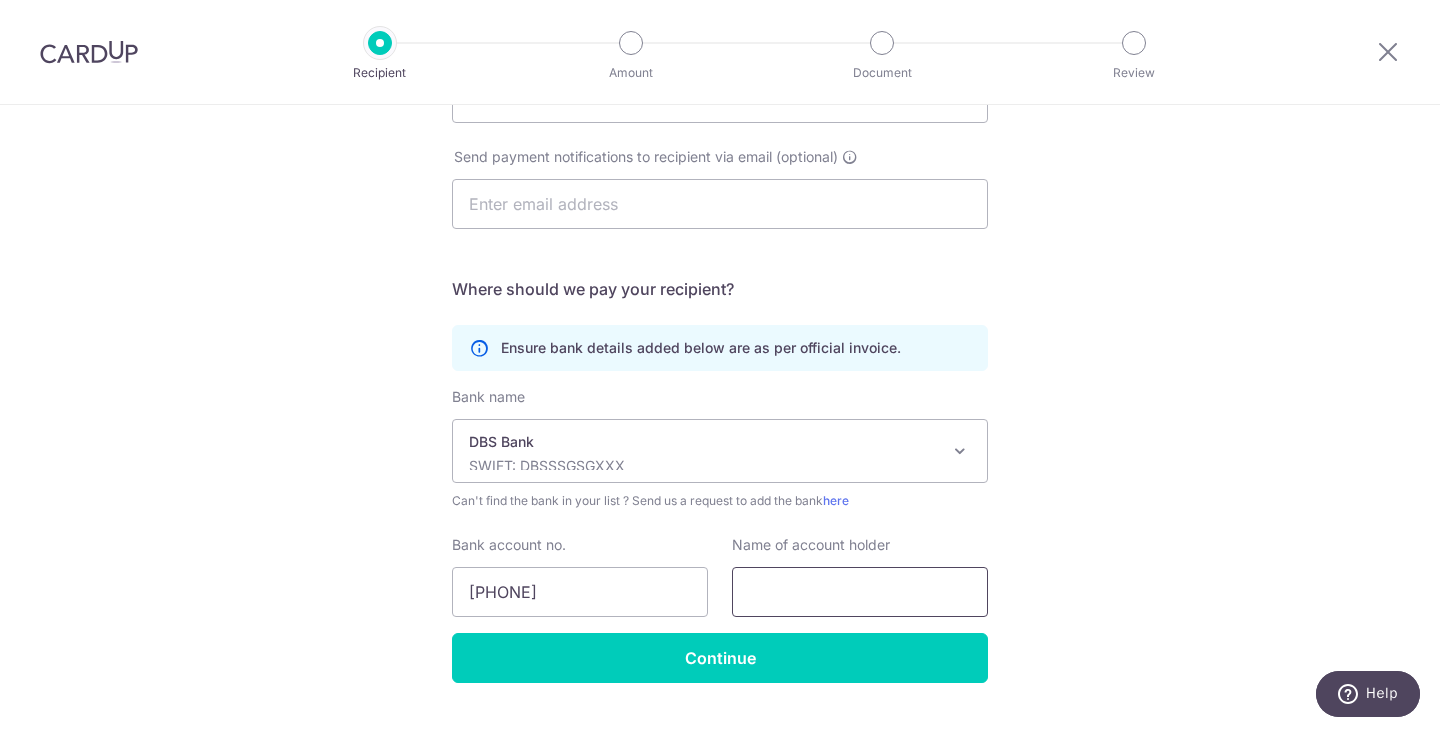 click at bounding box center [860, 592] 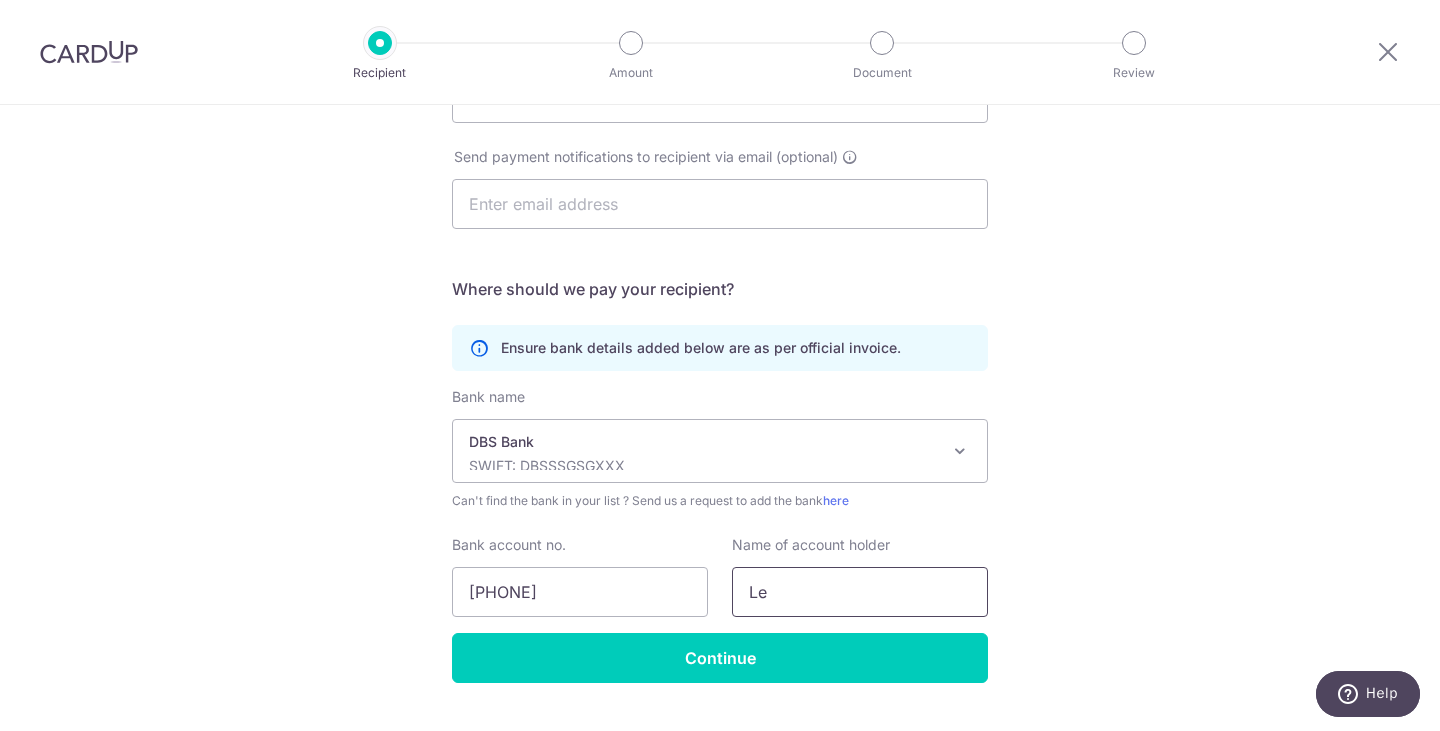 type on "L" 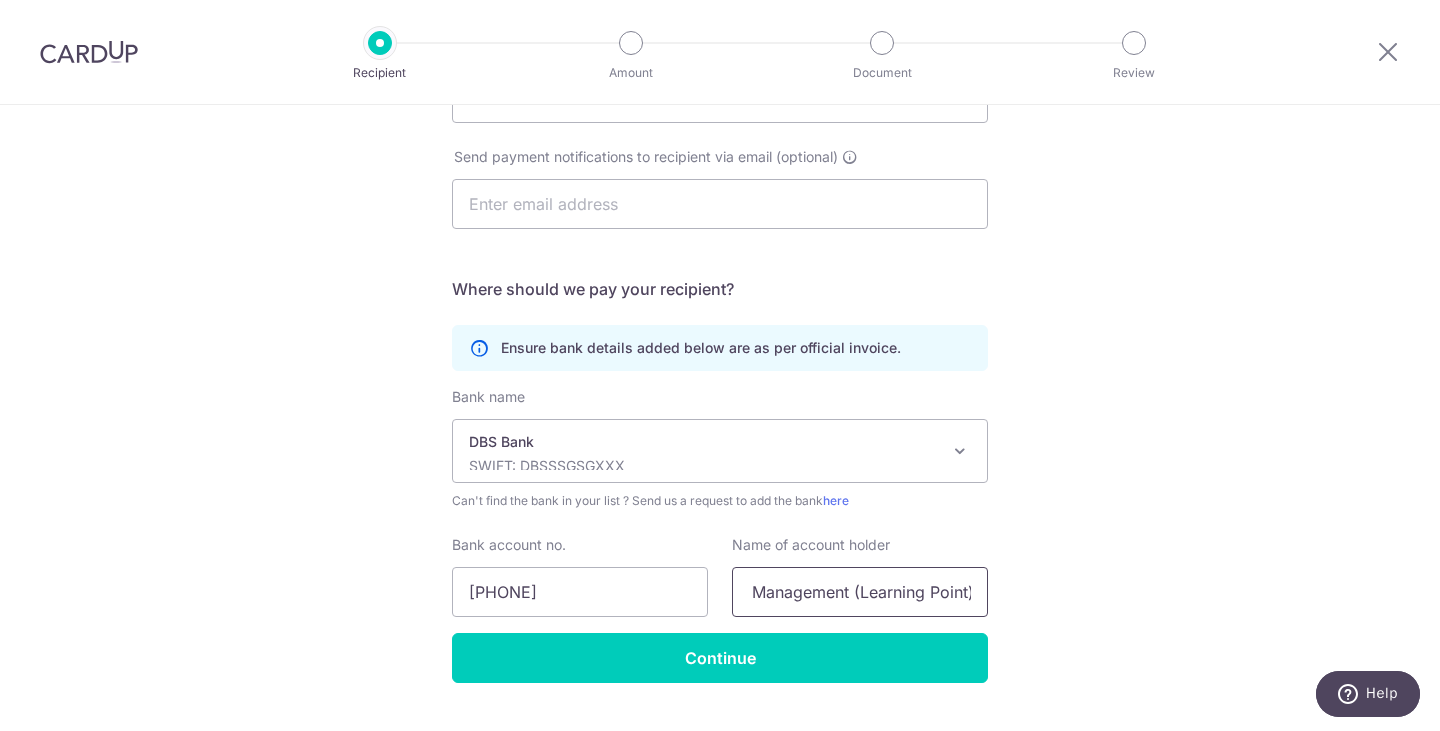 scroll, scrollTop: 0, scrollLeft: 94, axis: horizontal 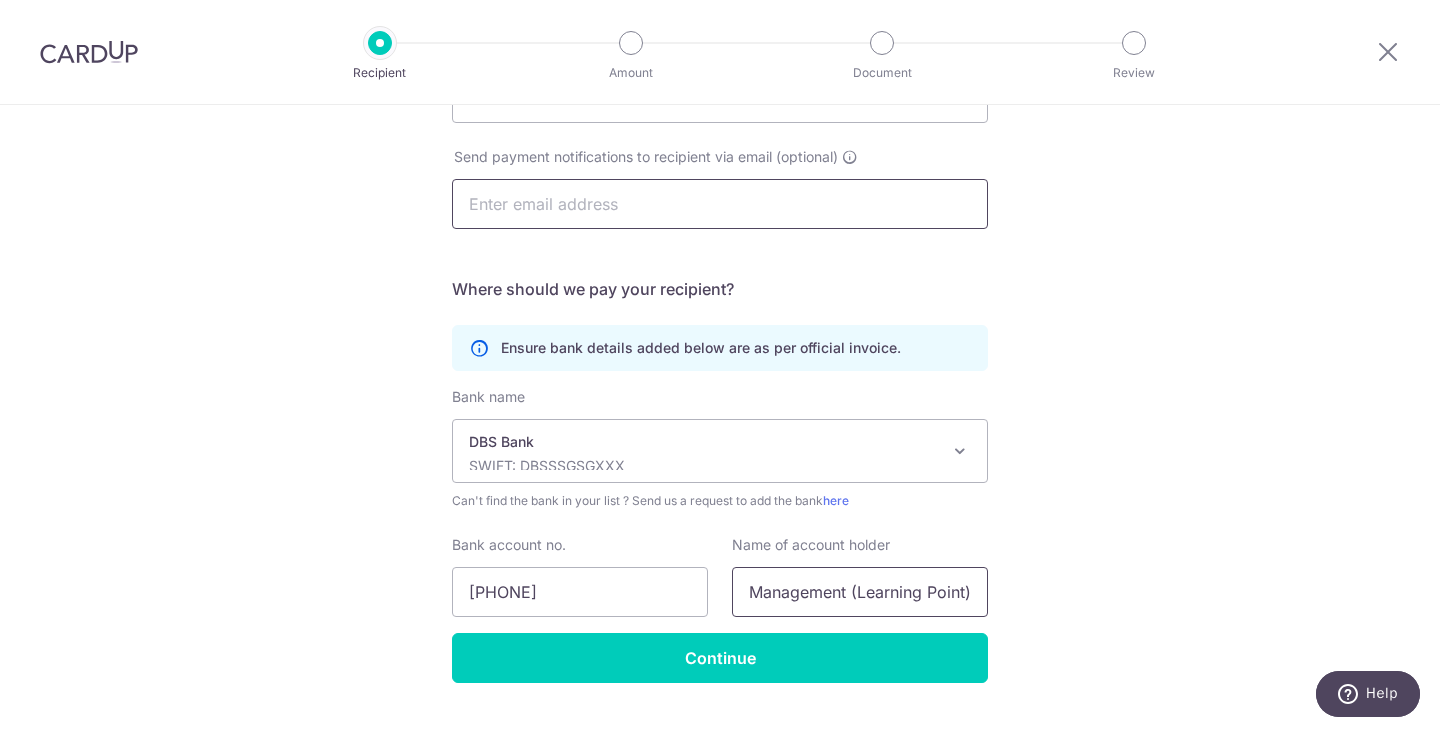 type on "Turnaround Management (Learning Point)" 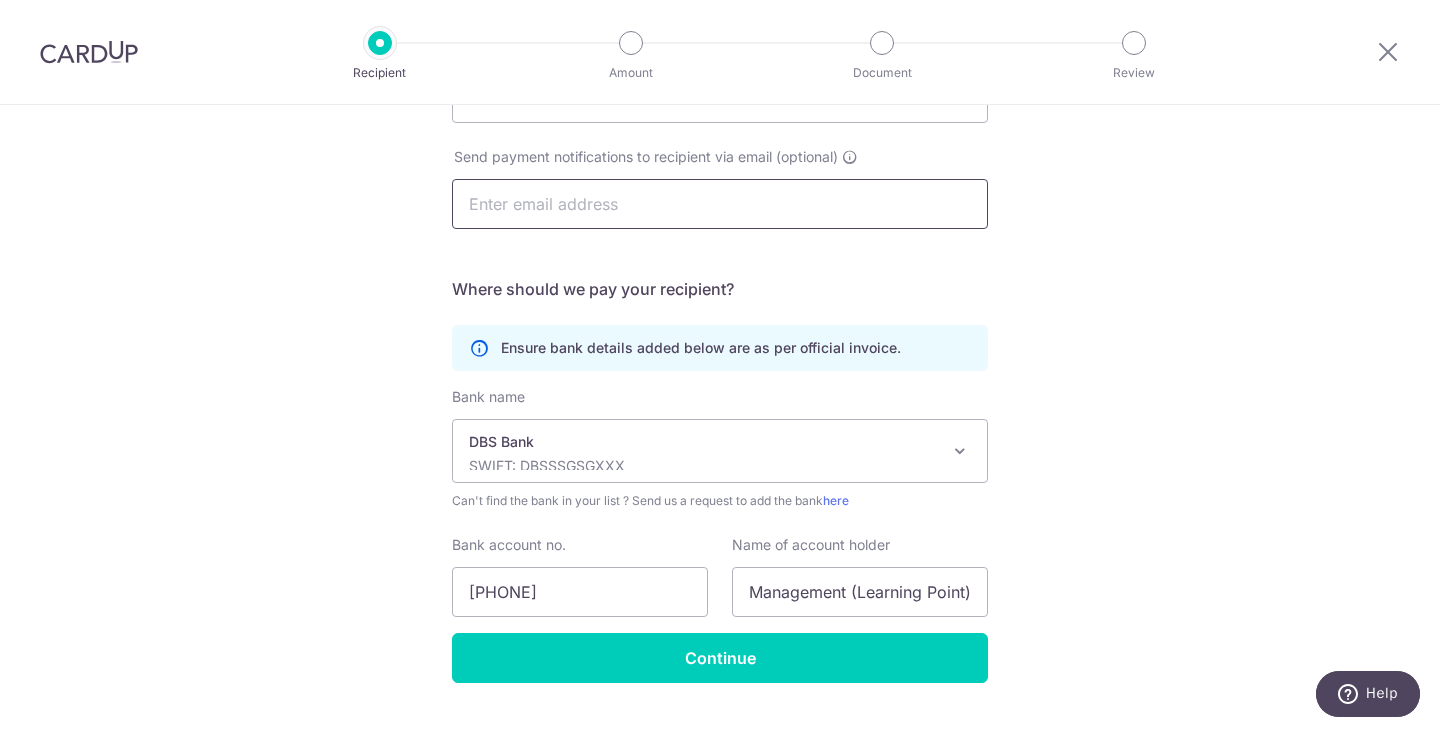 scroll, scrollTop: 0, scrollLeft: 0, axis: both 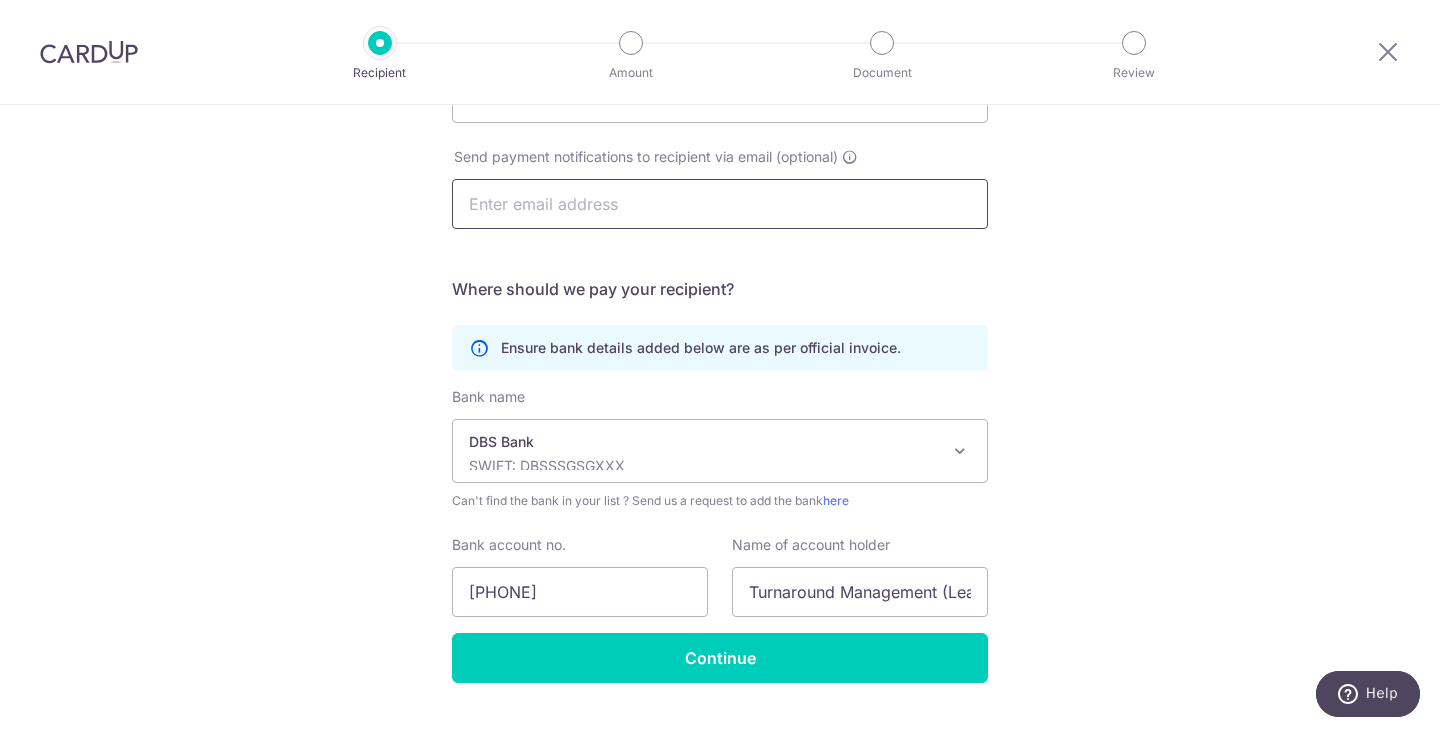 click at bounding box center [720, 204] 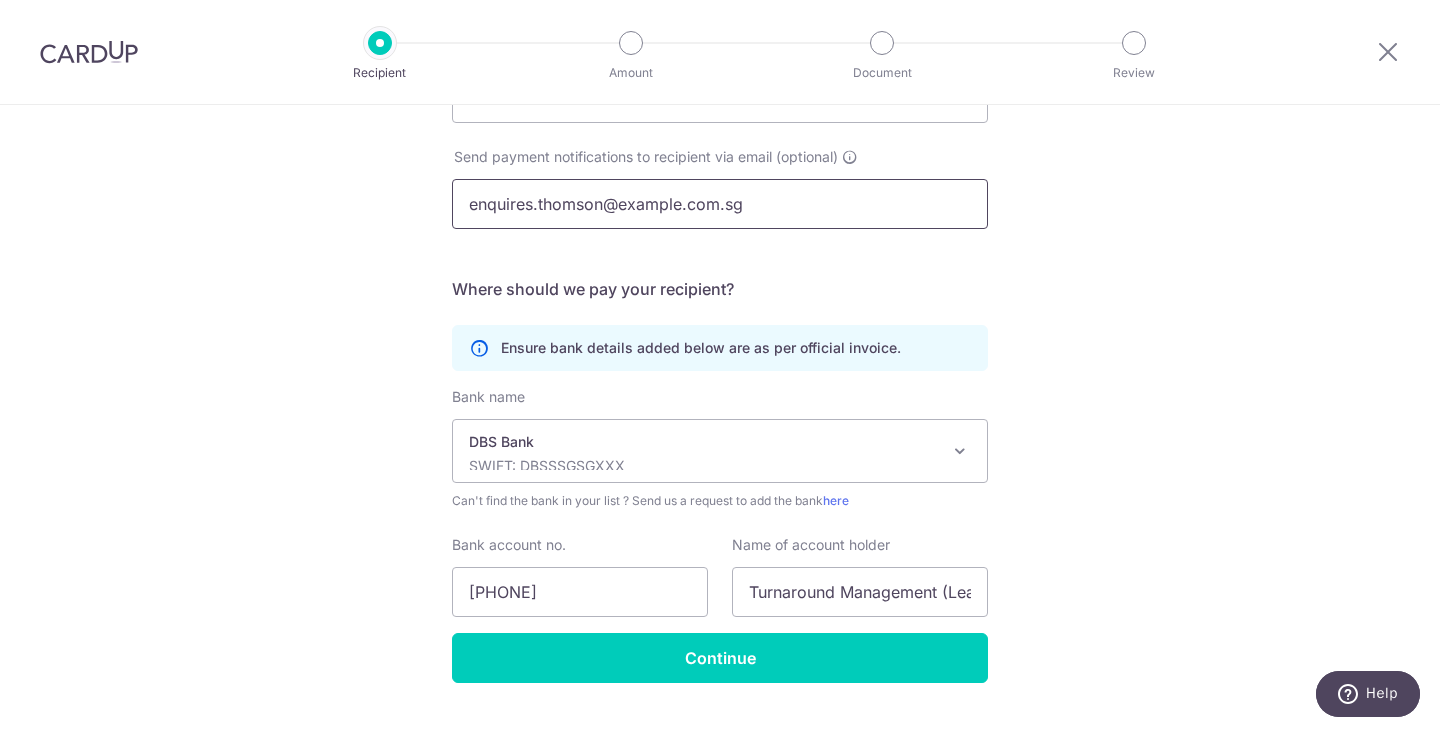 scroll, scrollTop: 177, scrollLeft: 0, axis: vertical 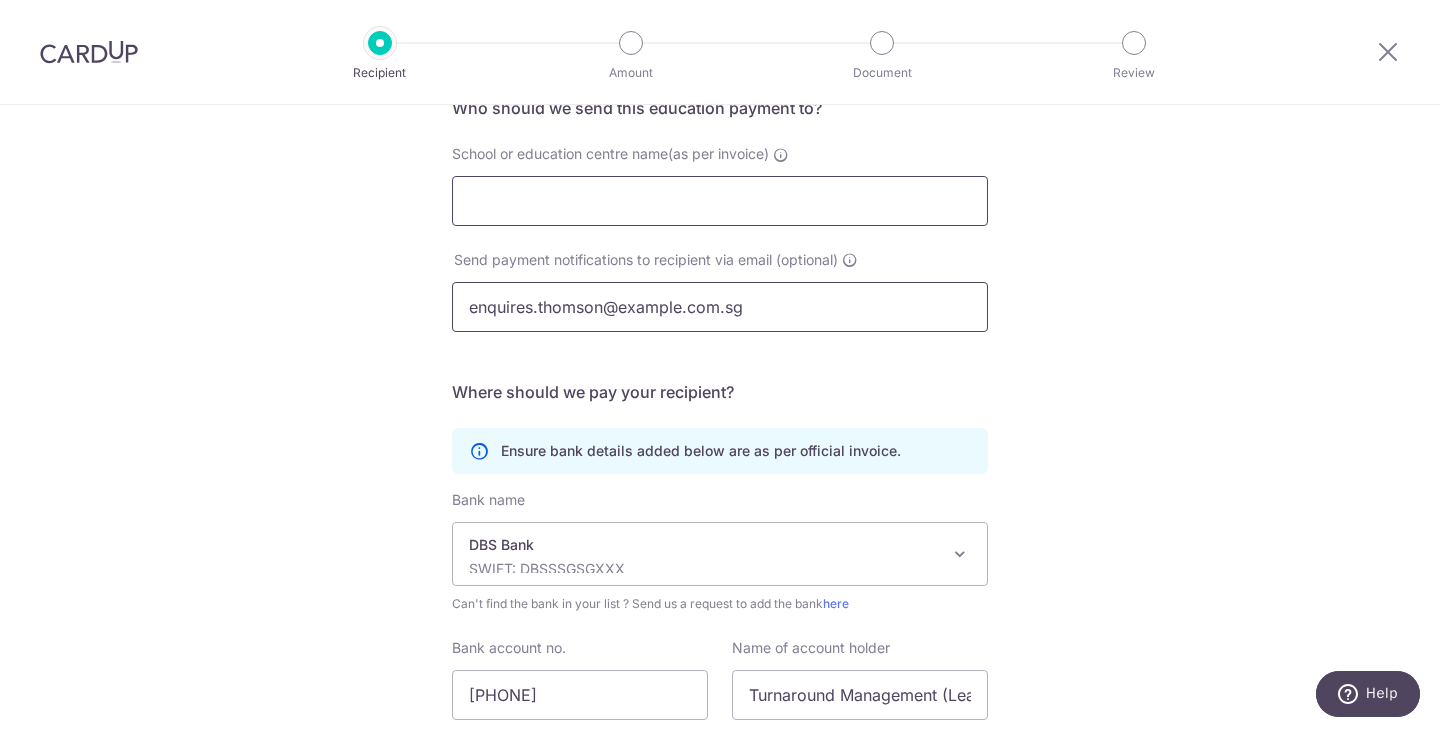 type on "enquires.thomson@learningpoint.com.sg" 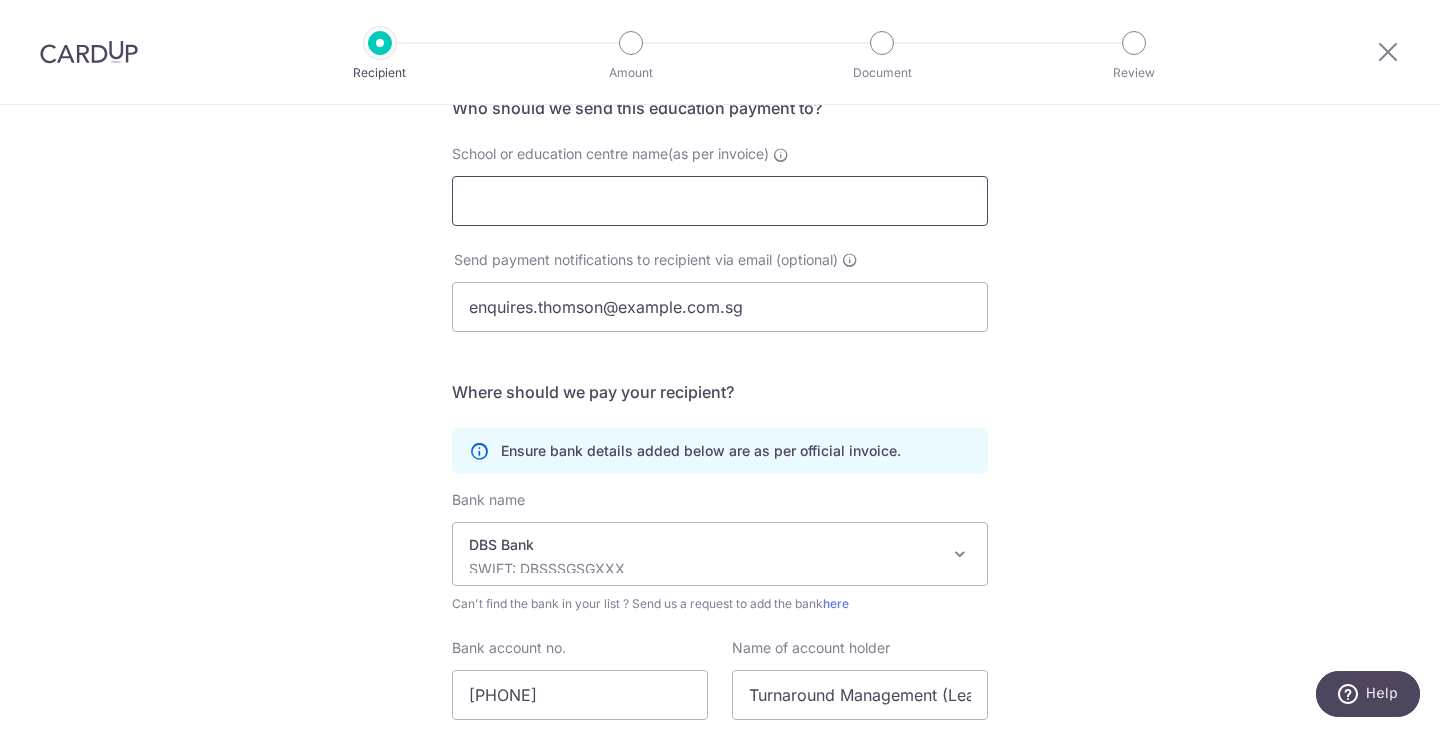 click on "School or education centre name(as per invoice)" at bounding box center (720, 201) 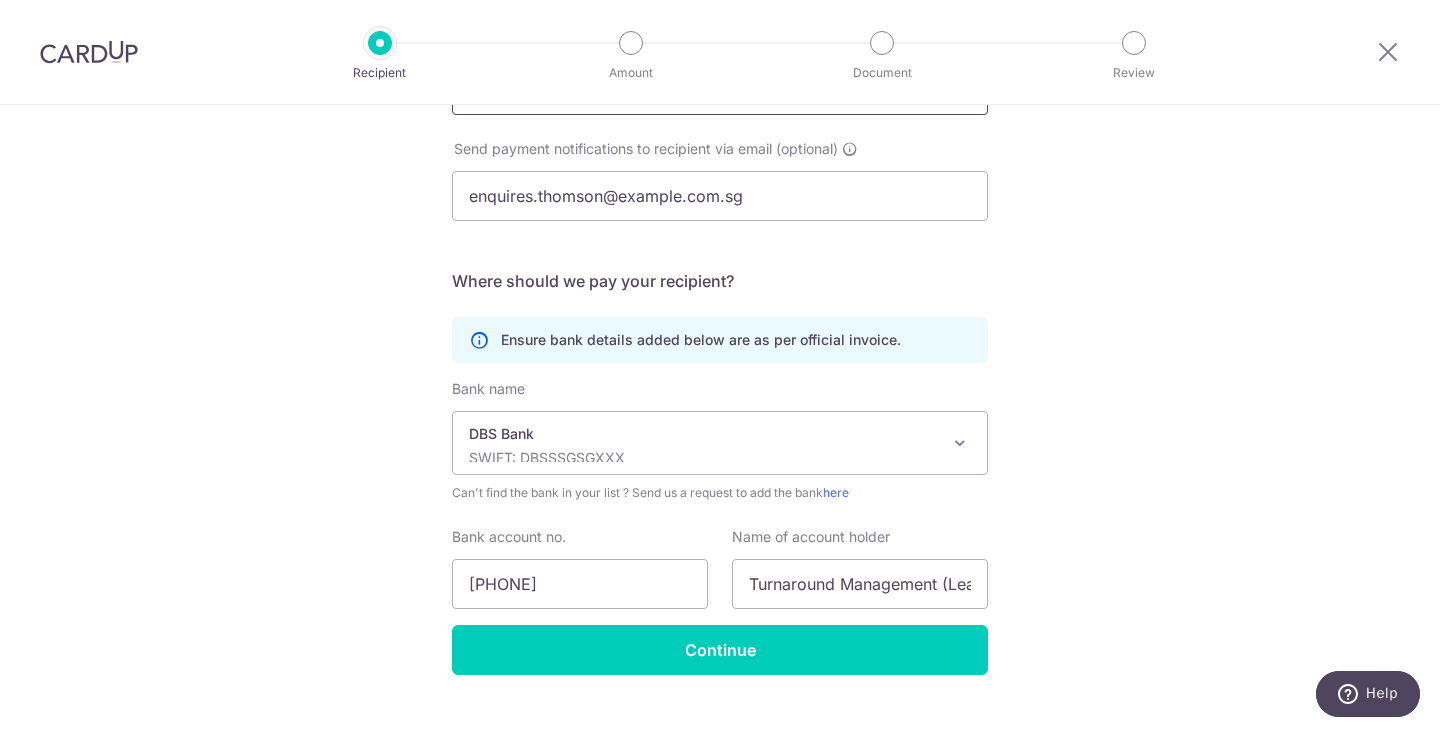 scroll, scrollTop: 289, scrollLeft: 0, axis: vertical 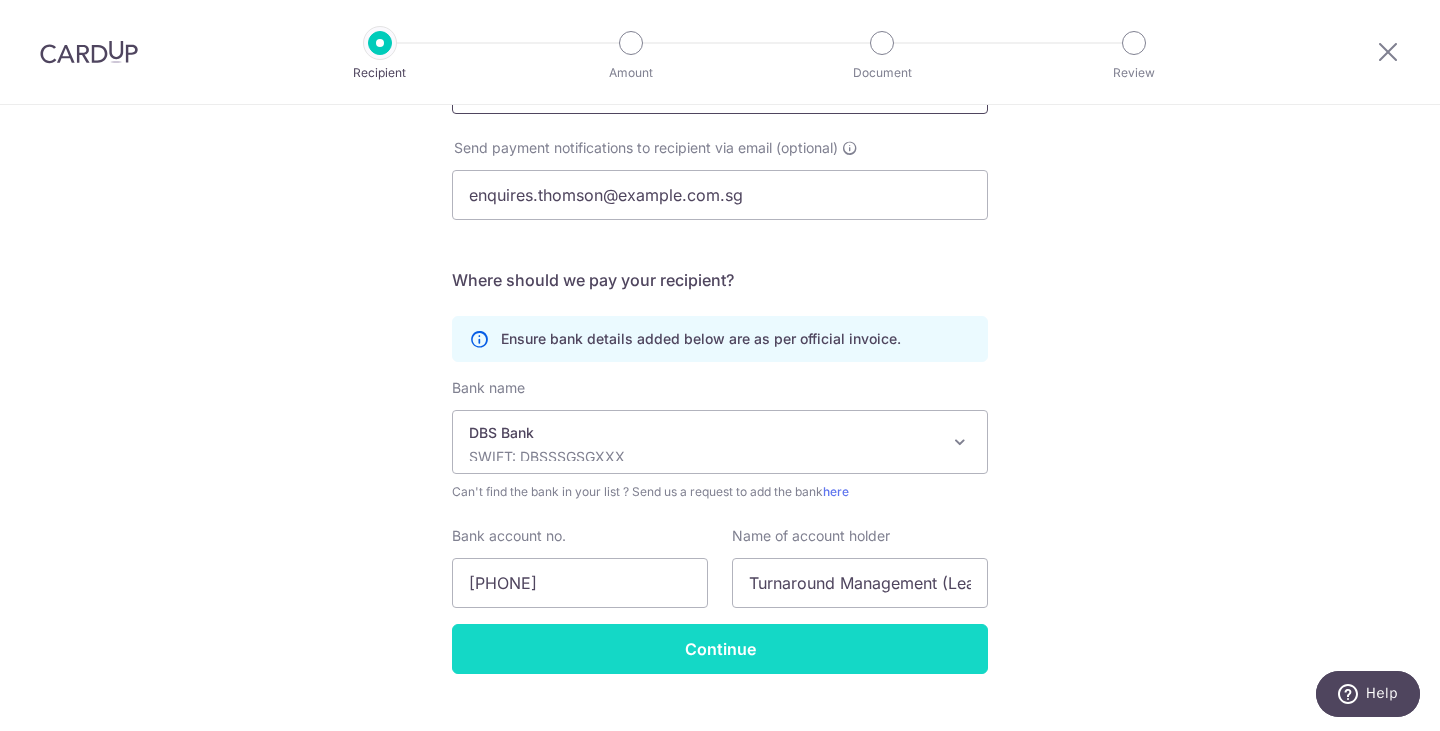 type on "Learning Point - Thomson Plaza" 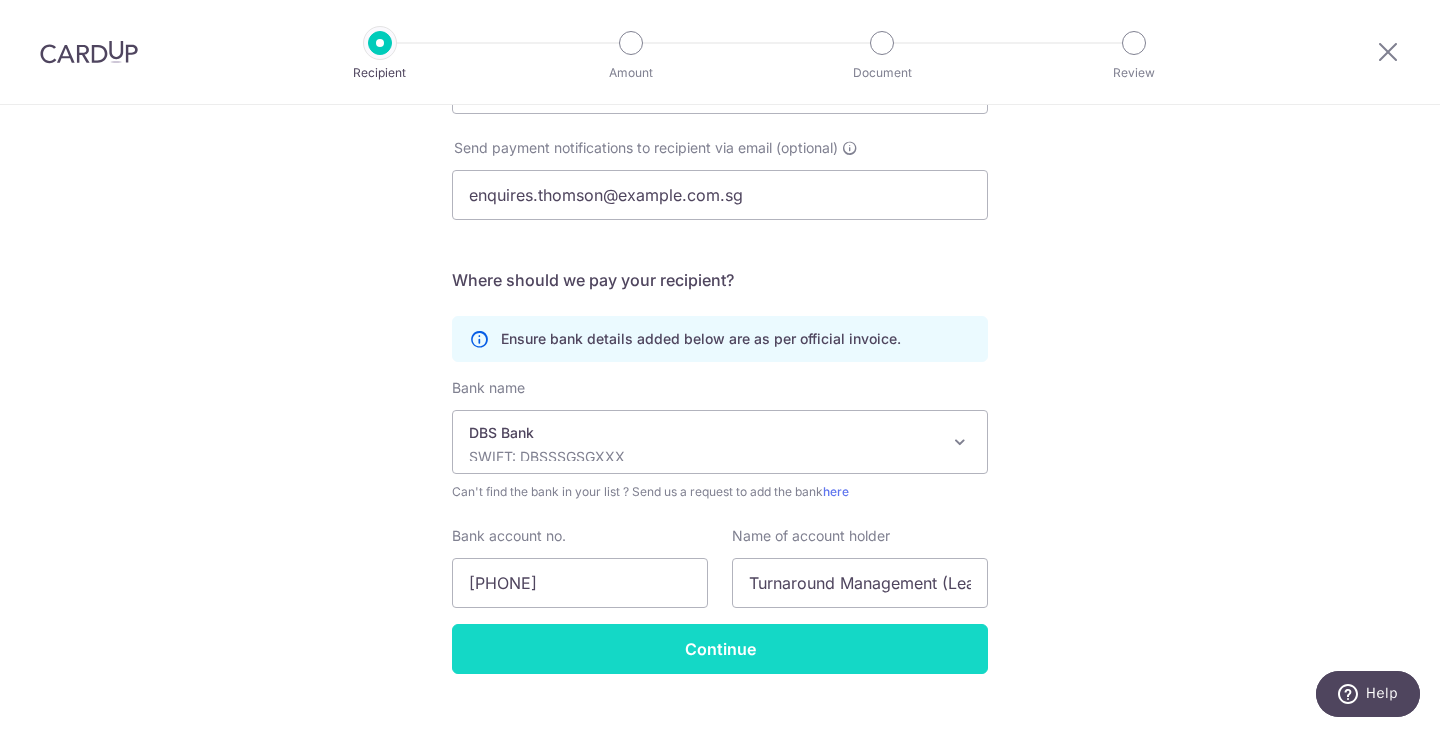click on "Continue" at bounding box center (720, 649) 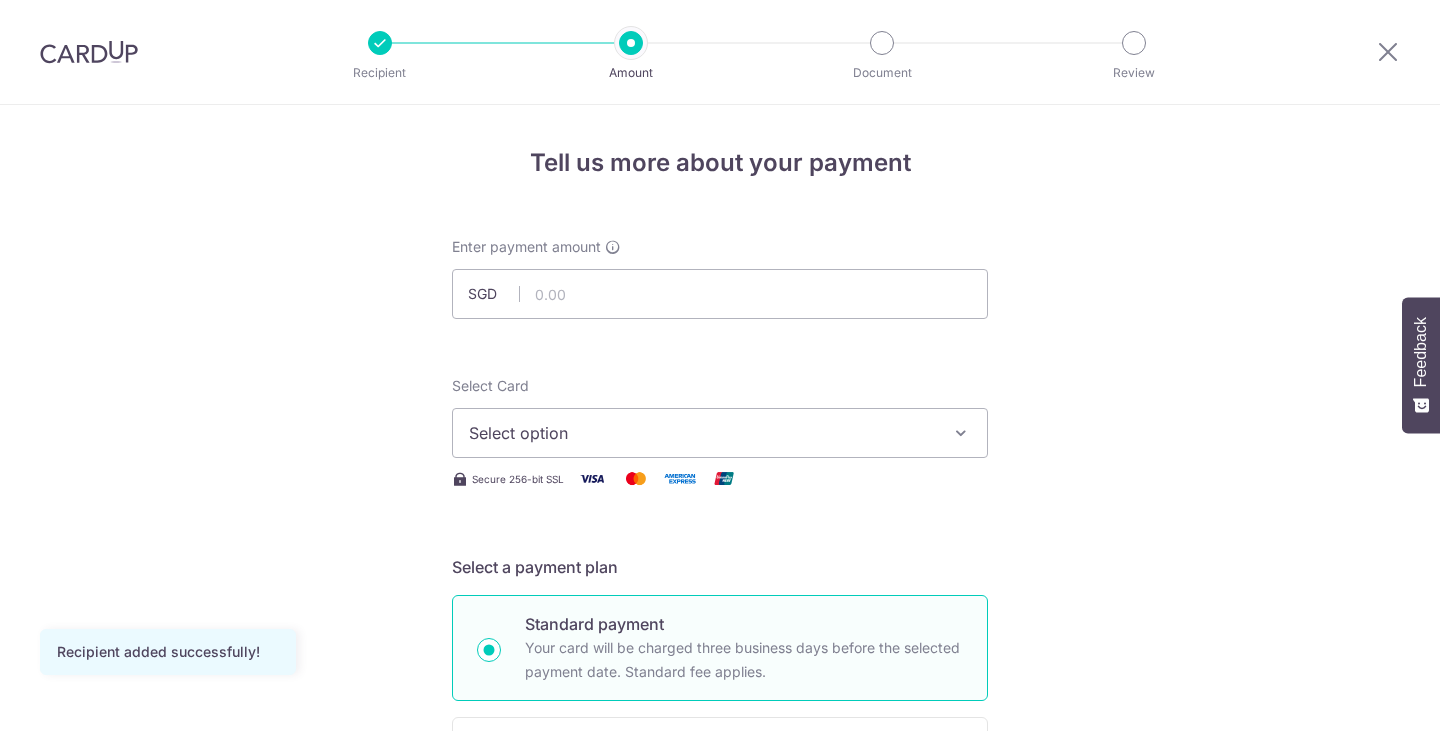 scroll, scrollTop: 0, scrollLeft: 0, axis: both 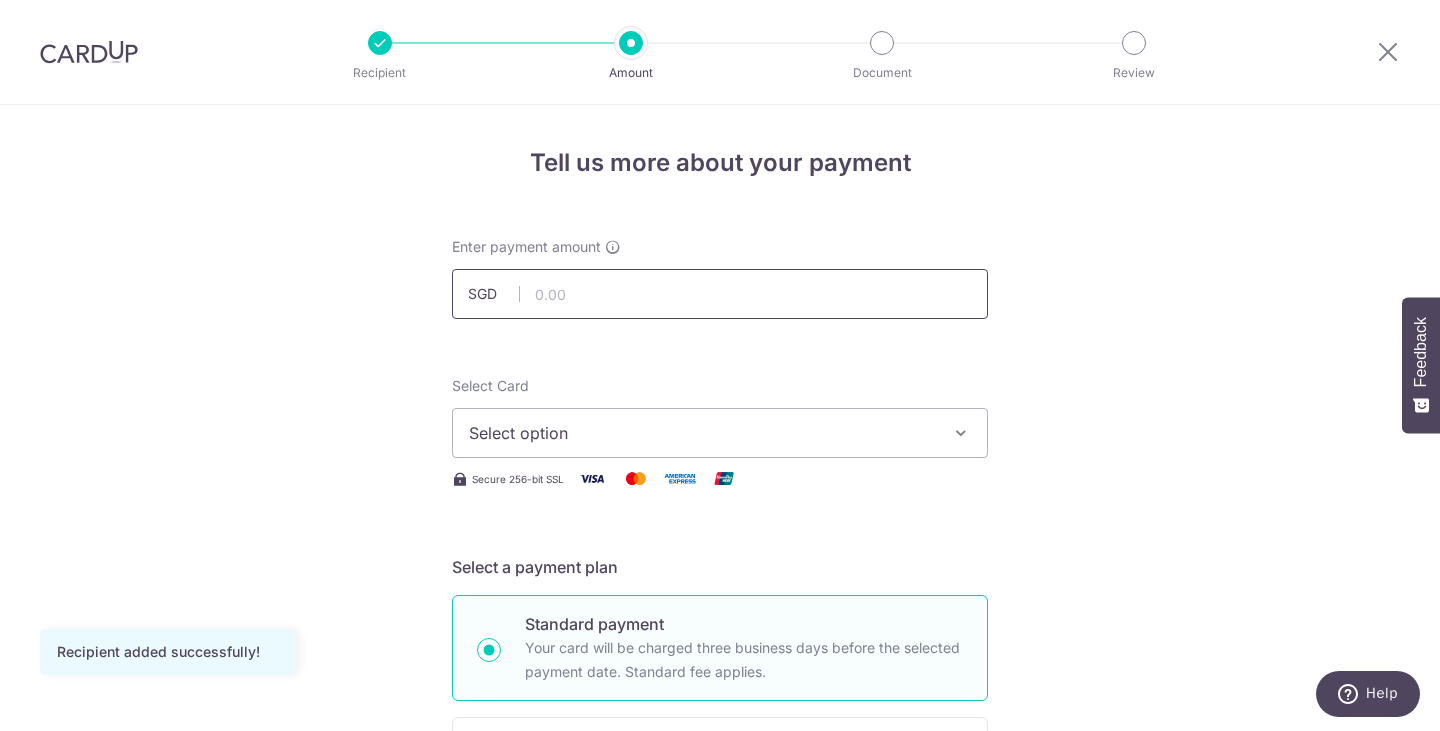 click at bounding box center (720, 294) 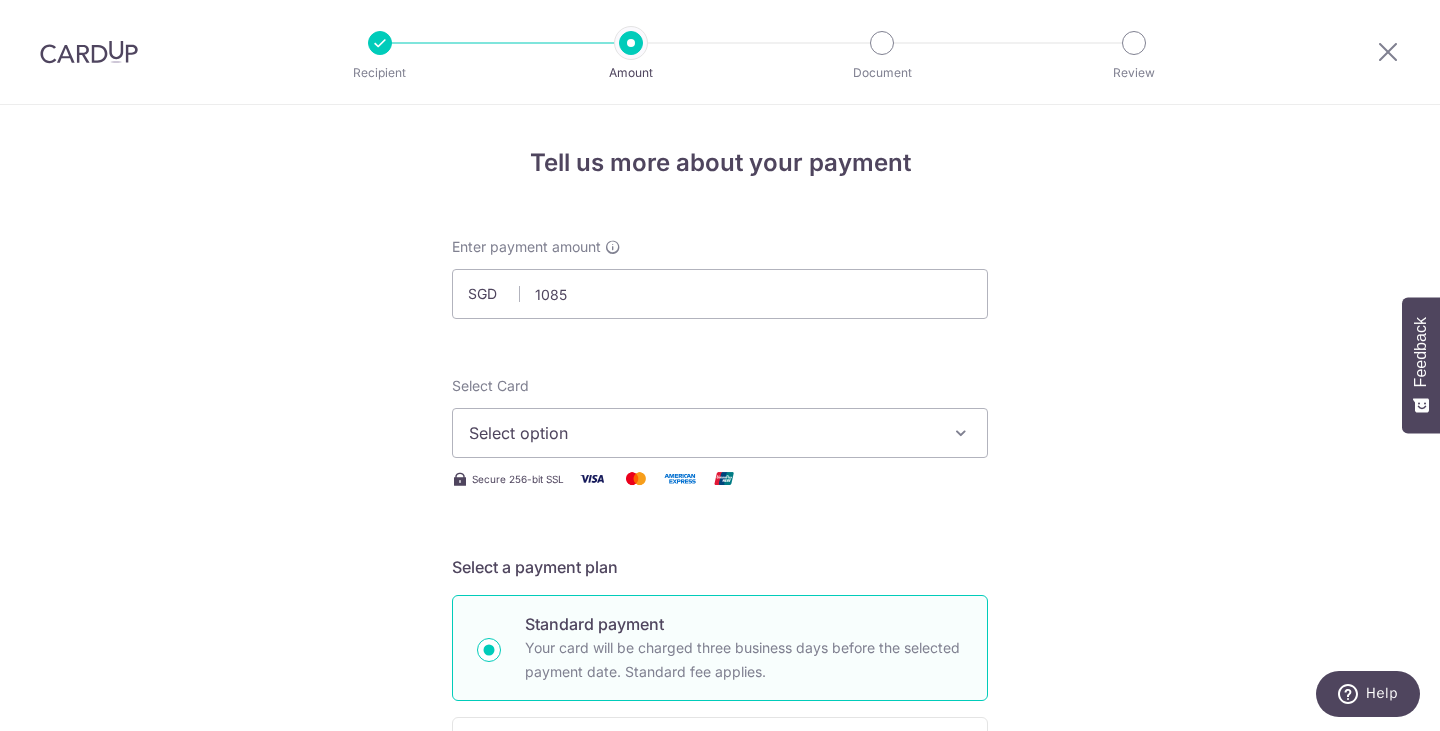 type on "1,085.00" 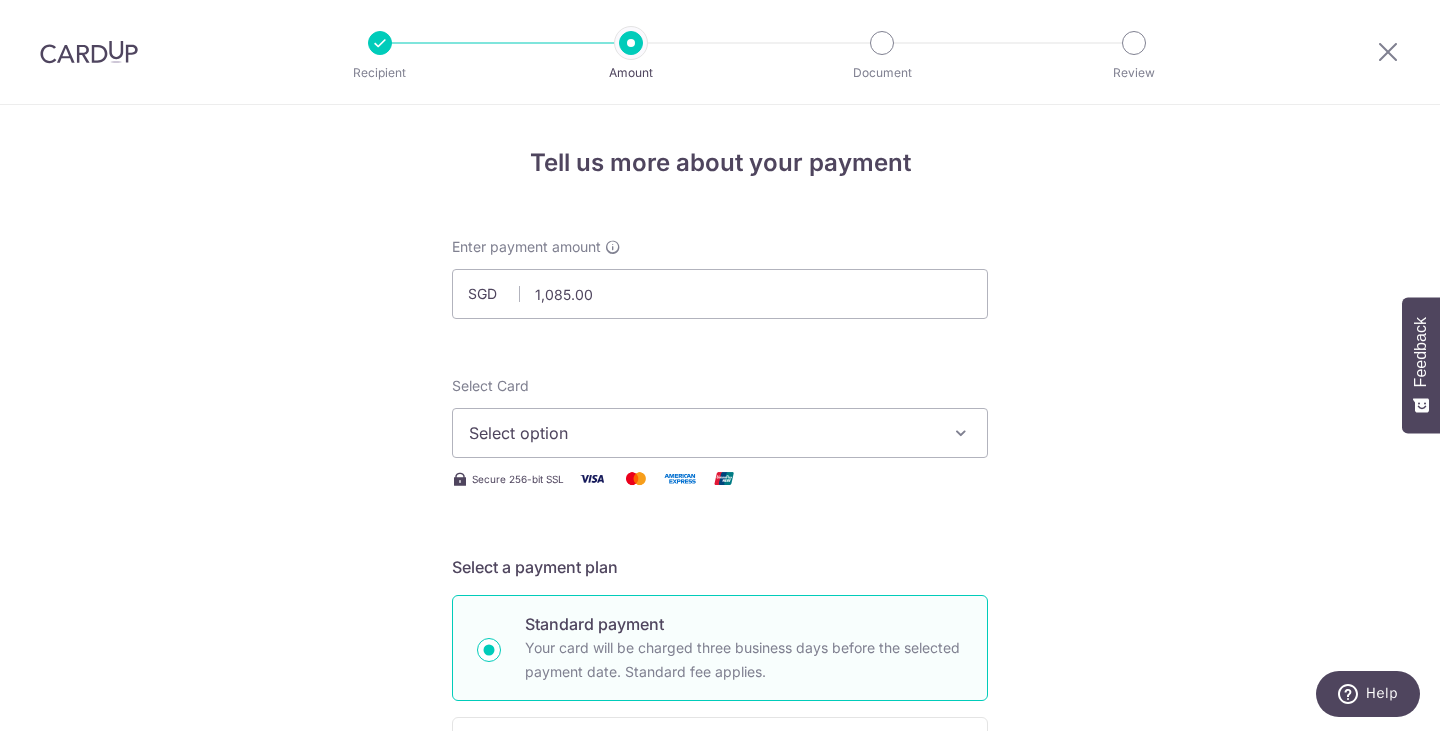 click on "Select option" at bounding box center [702, 433] 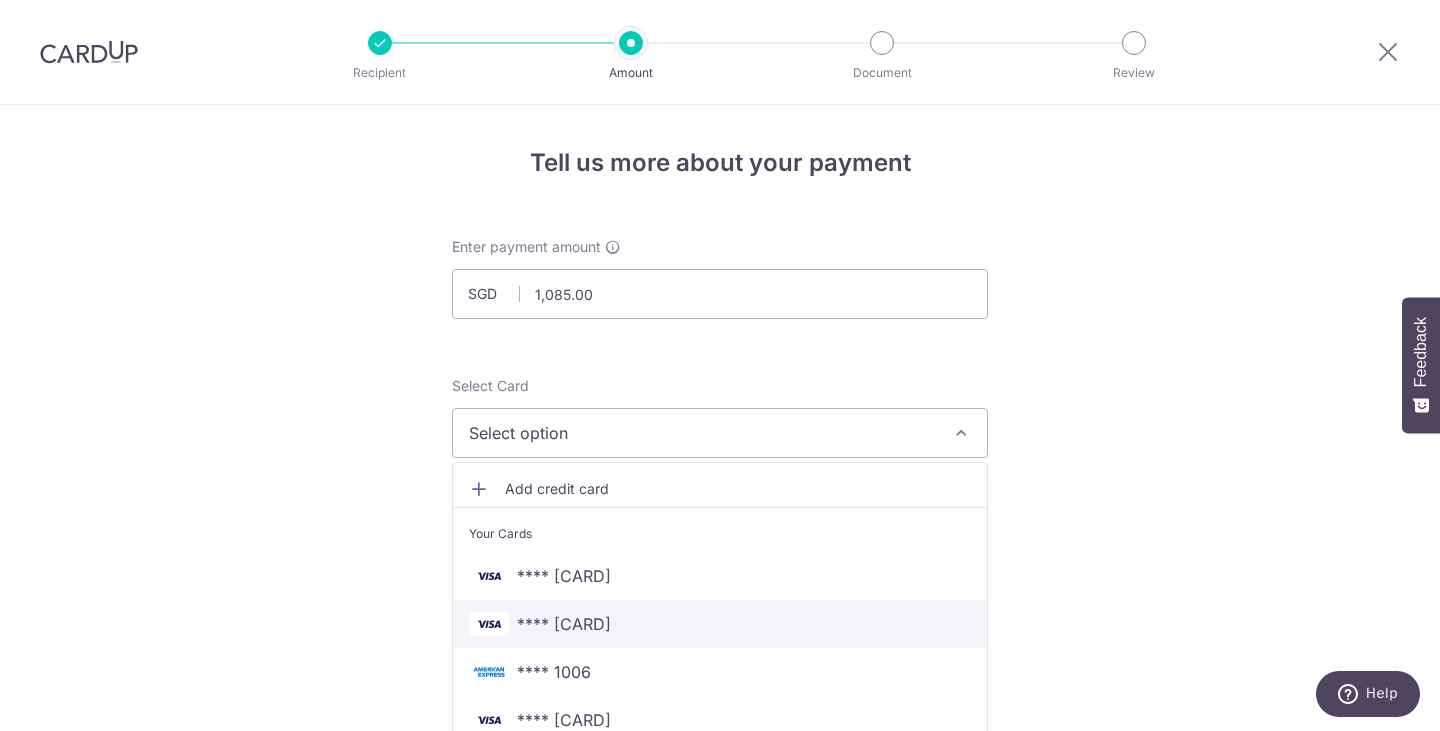 type 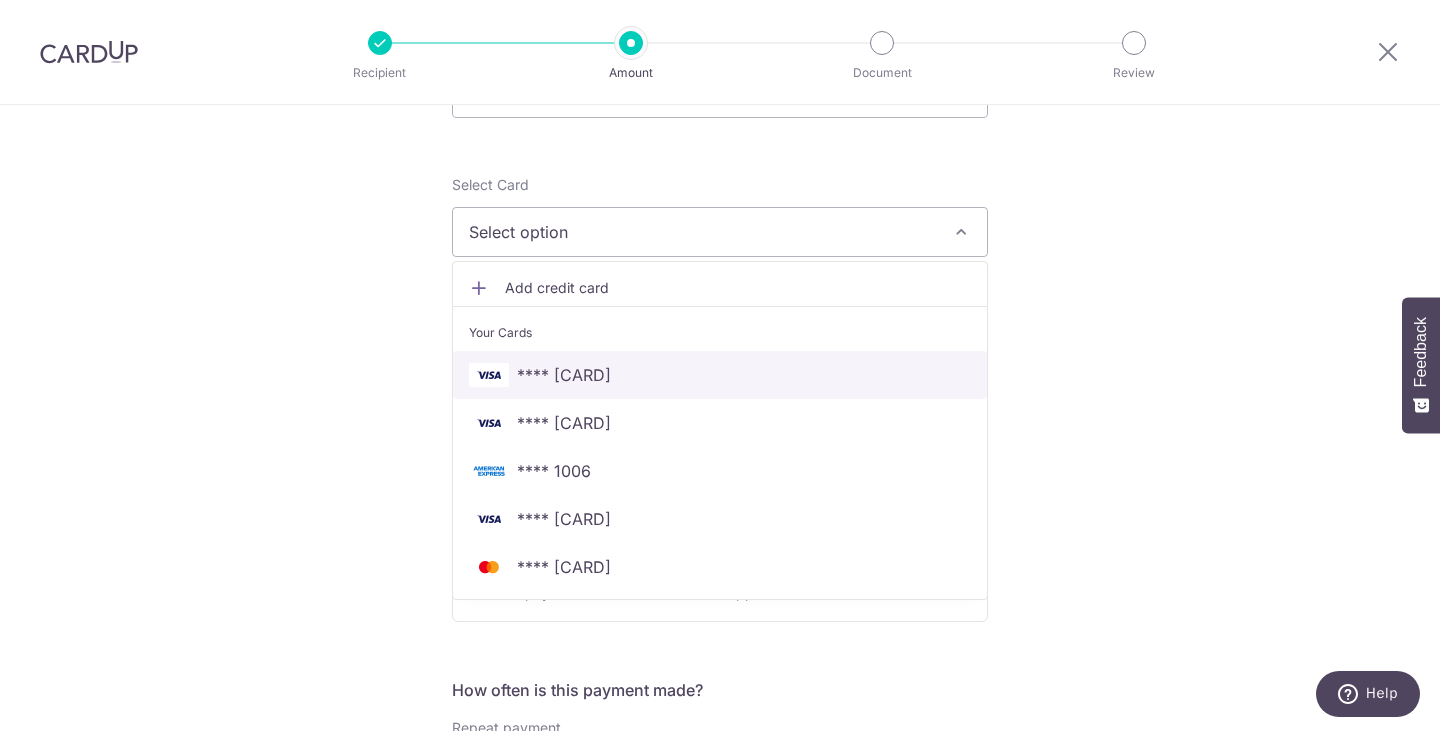 scroll, scrollTop: 213, scrollLeft: 0, axis: vertical 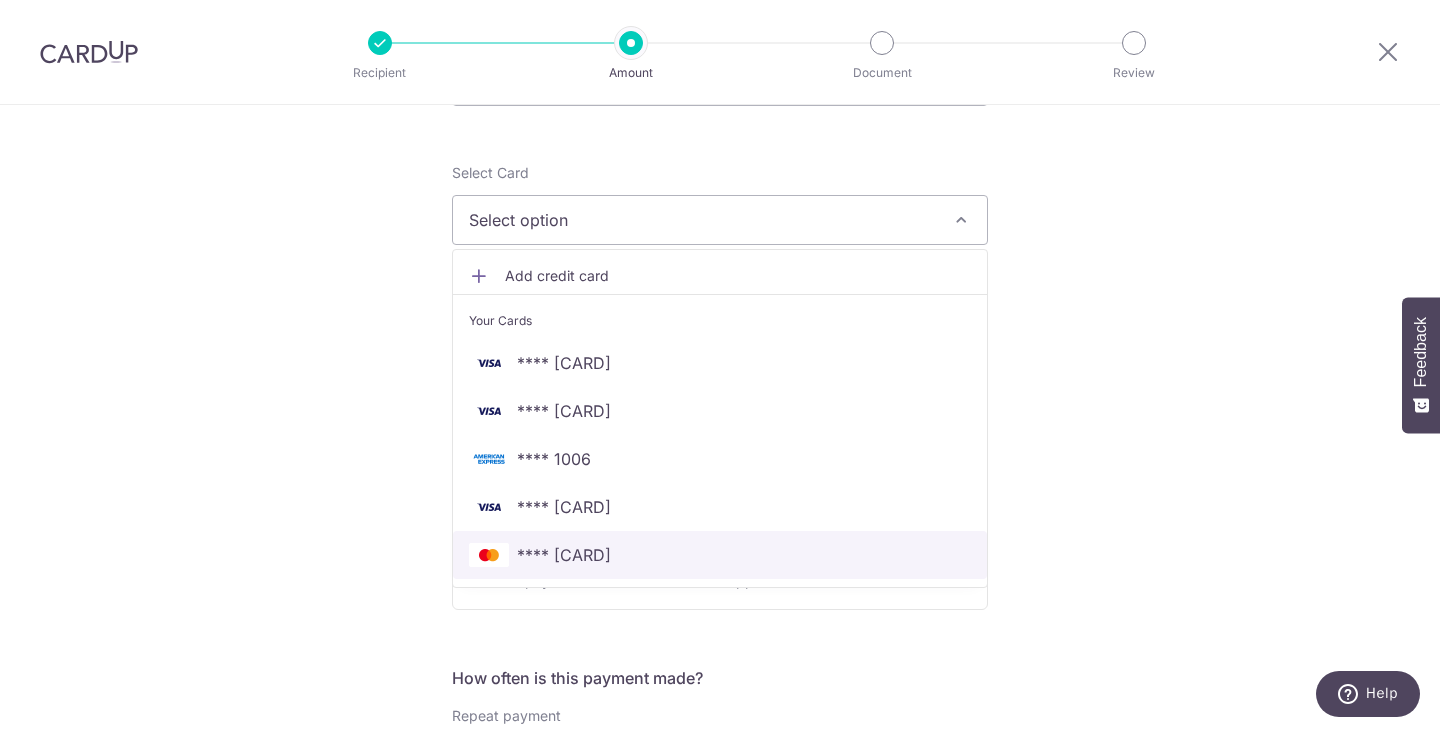 click on "**** [CARD]" at bounding box center (720, 555) 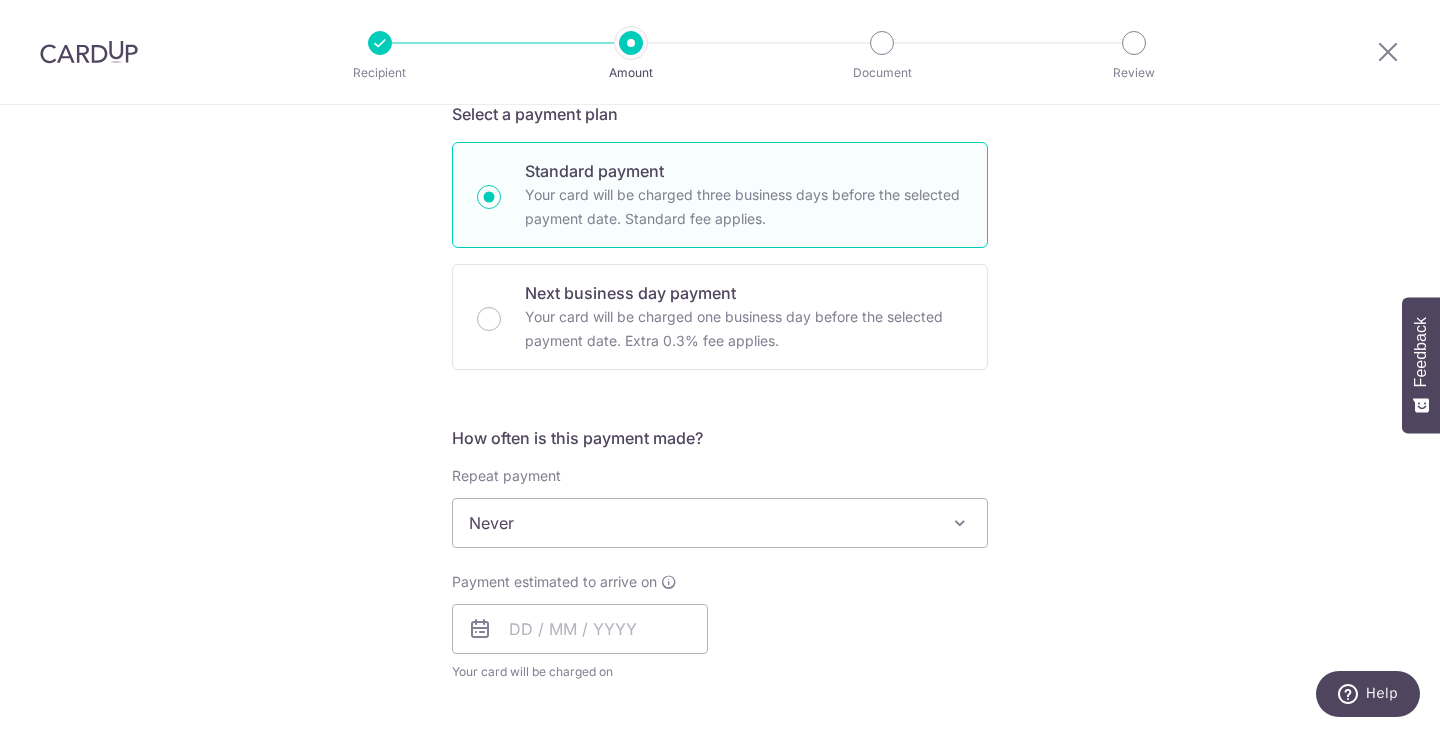 scroll, scrollTop: 480, scrollLeft: 0, axis: vertical 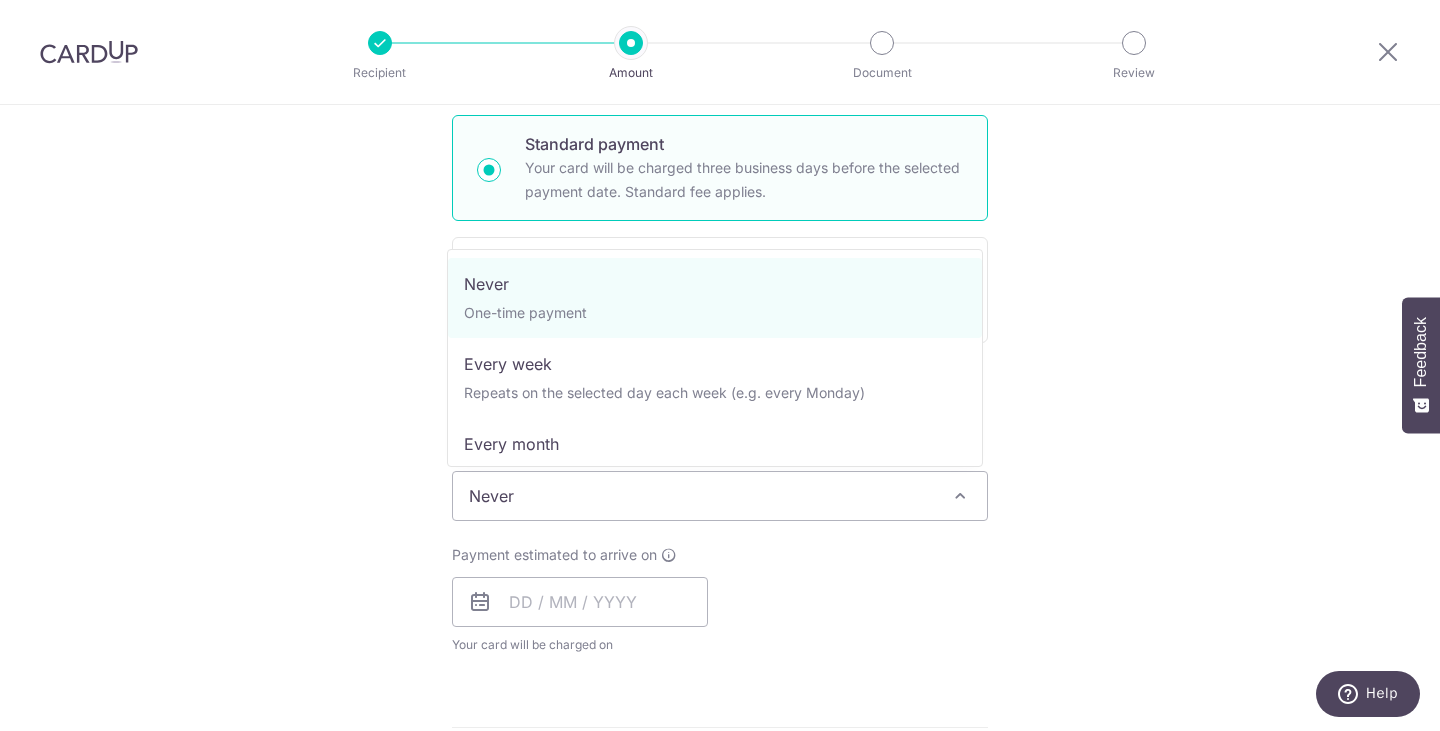 click on "Never" at bounding box center (720, 496) 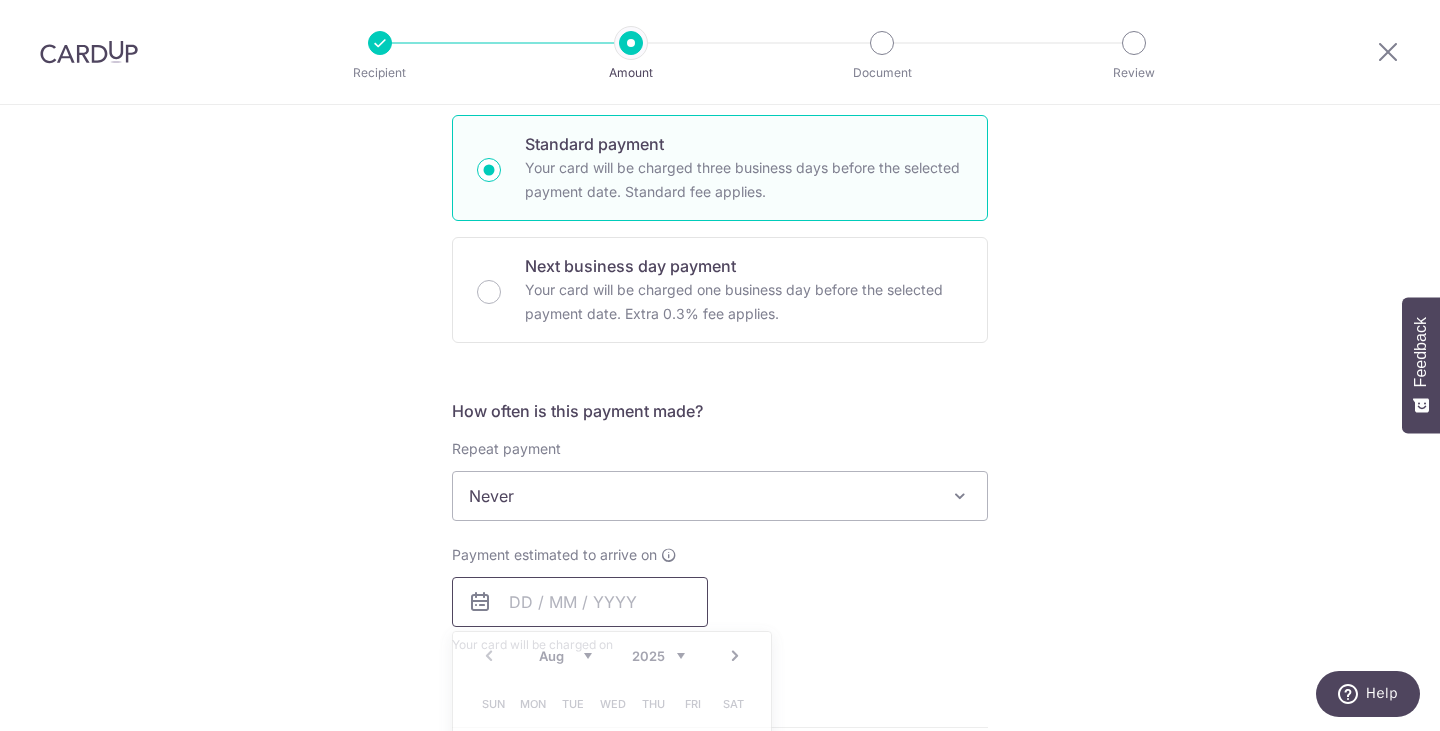 click at bounding box center (580, 602) 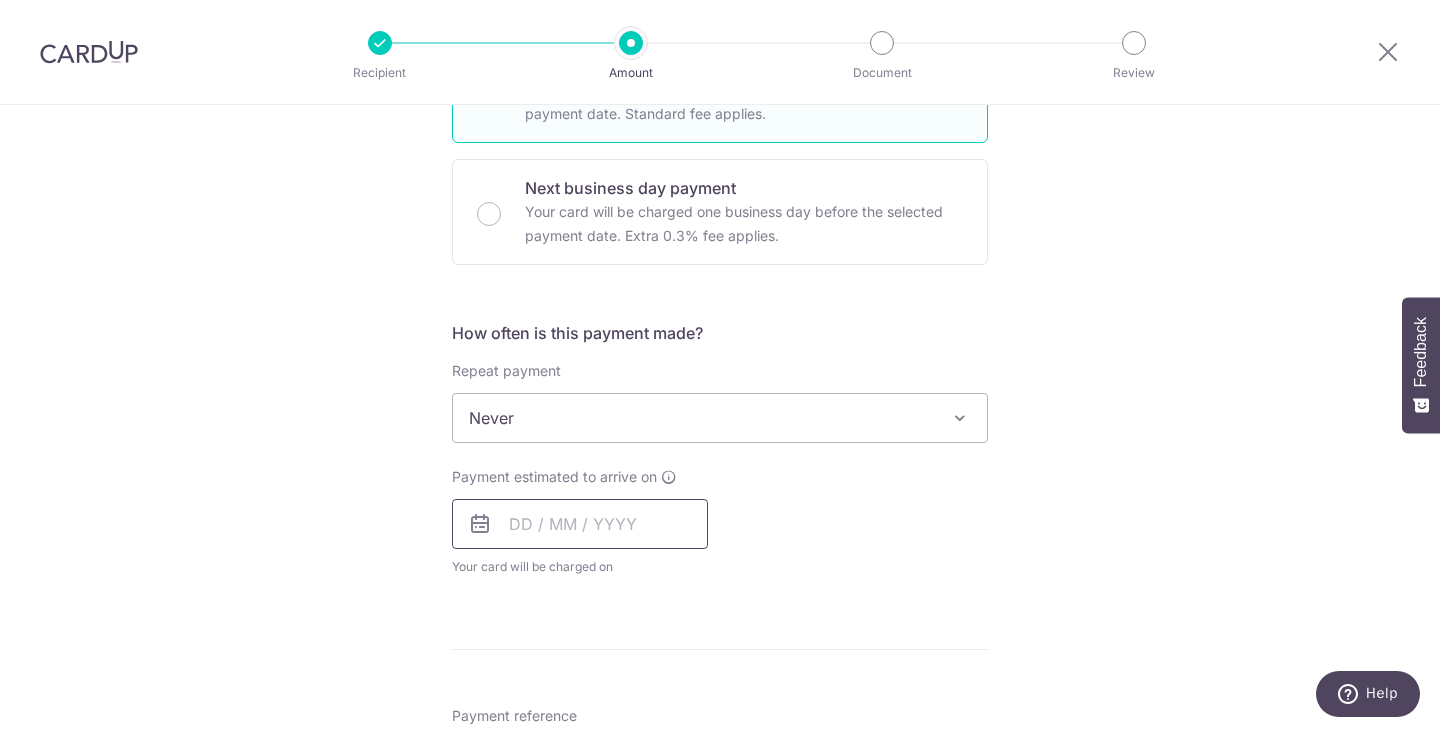 scroll, scrollTop: 567, scrollLeft: 0, axis: vertical 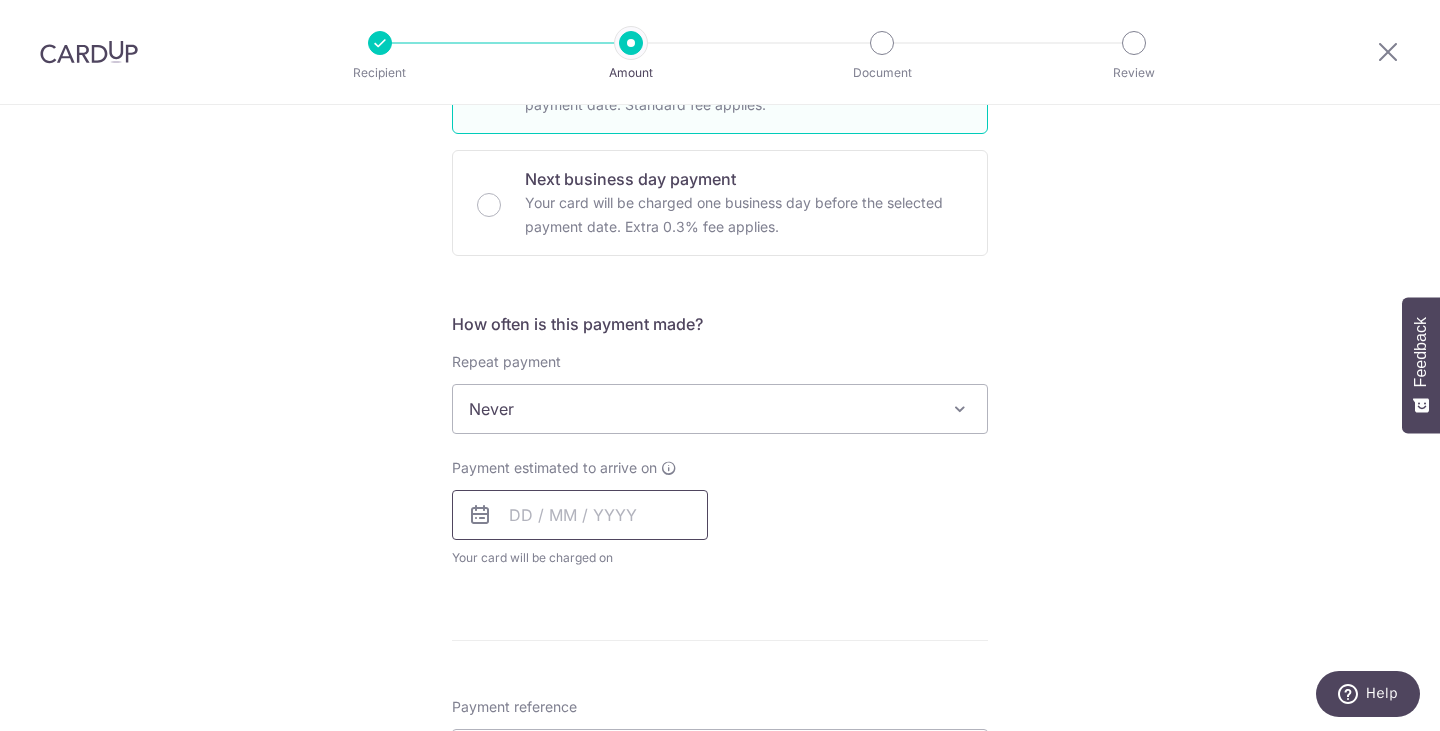 click at bounding box center (580, 515) 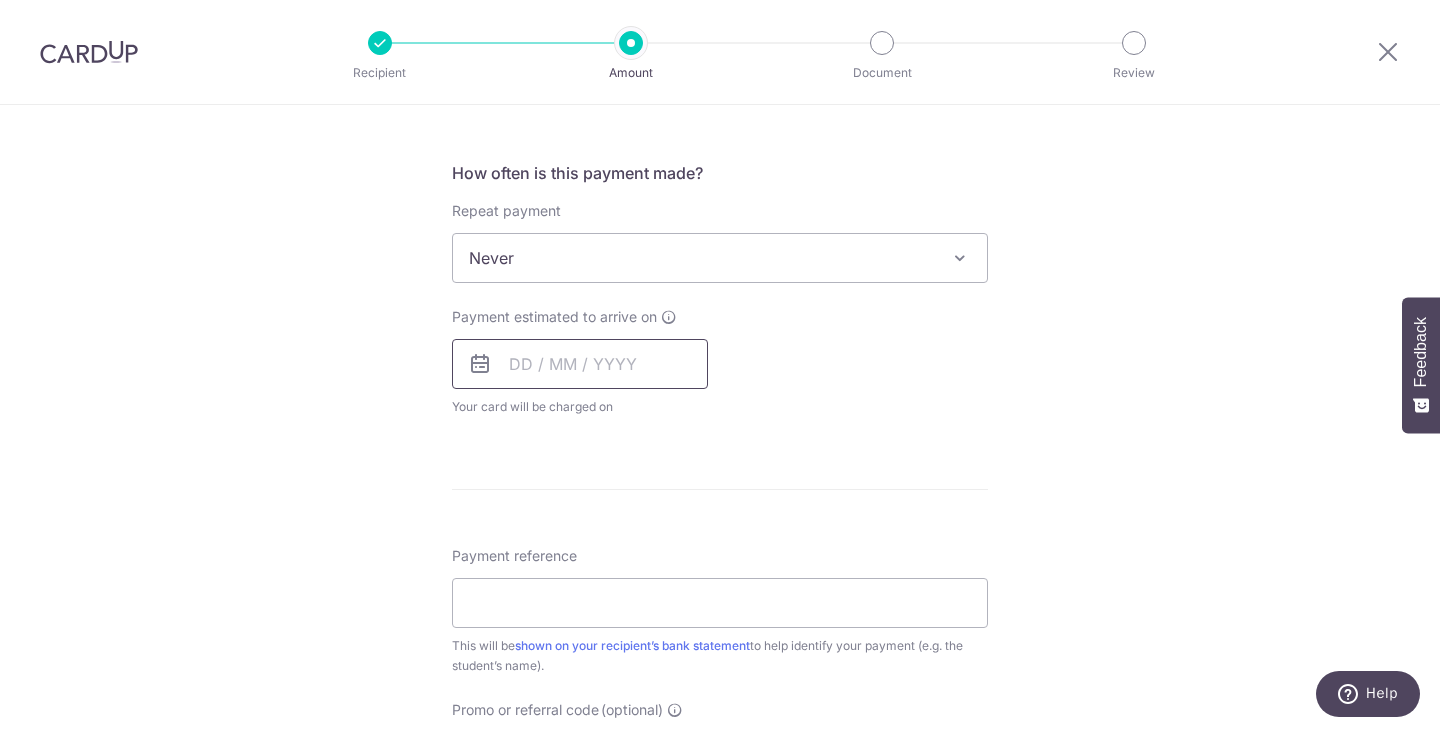 scroll, scrollTop: 719, scrollLeft: 0, axis: vertical 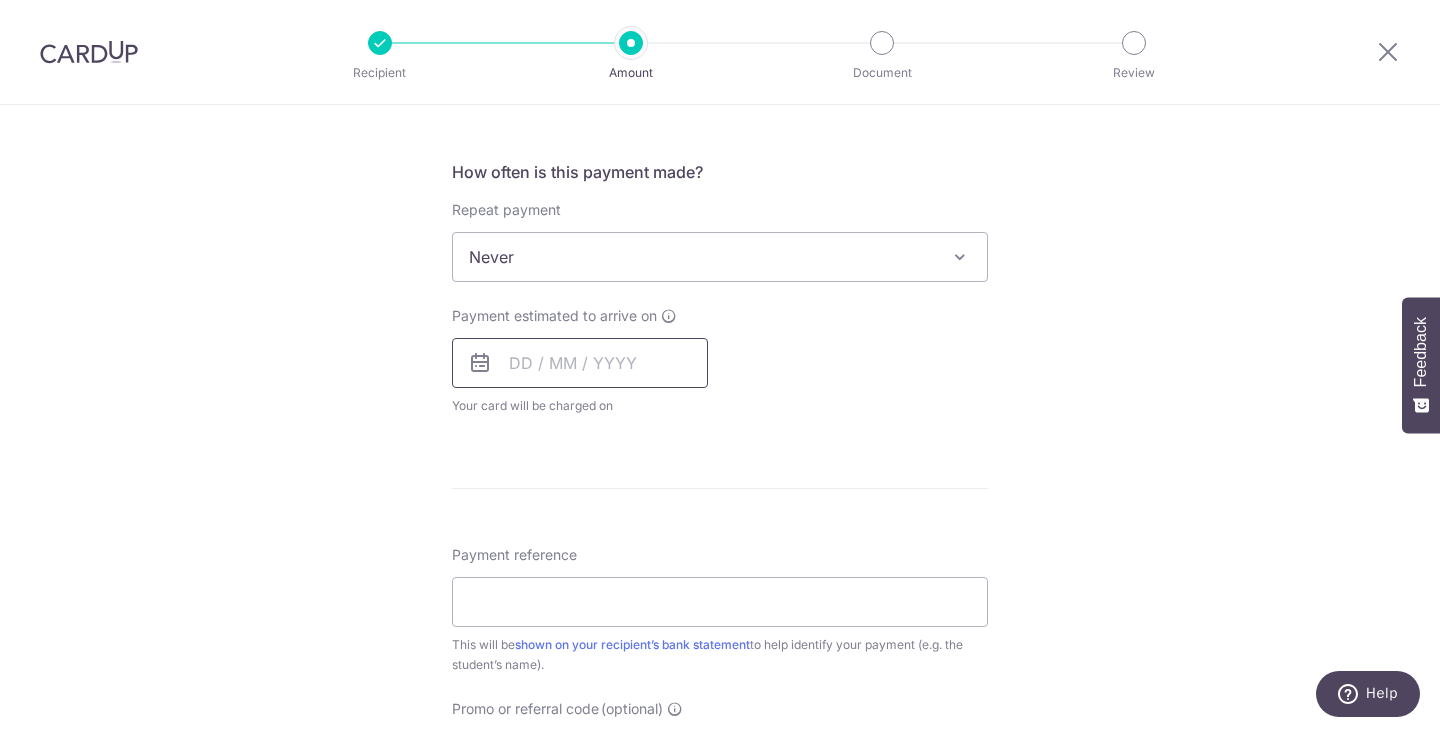 click at bounding box center (580, 363) 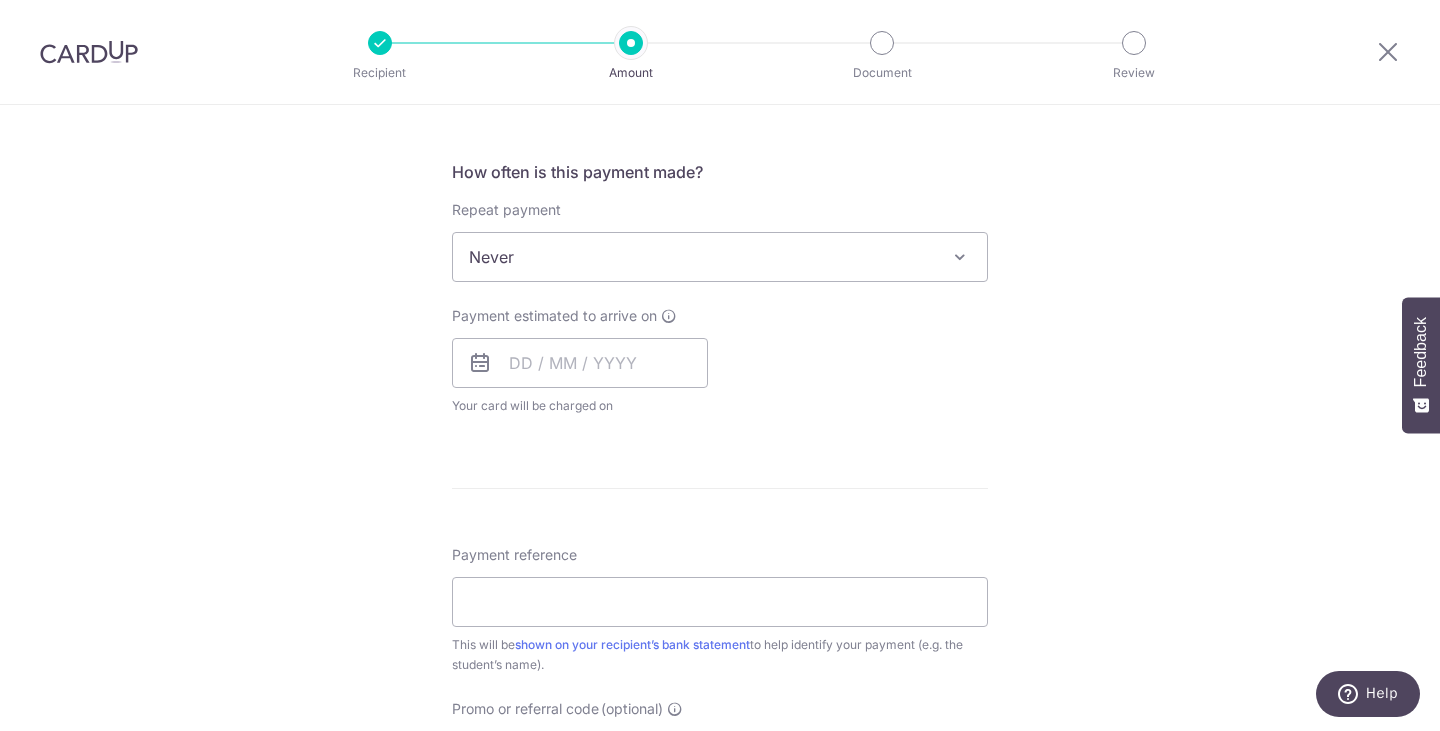 click at bounding box center (480, 363) 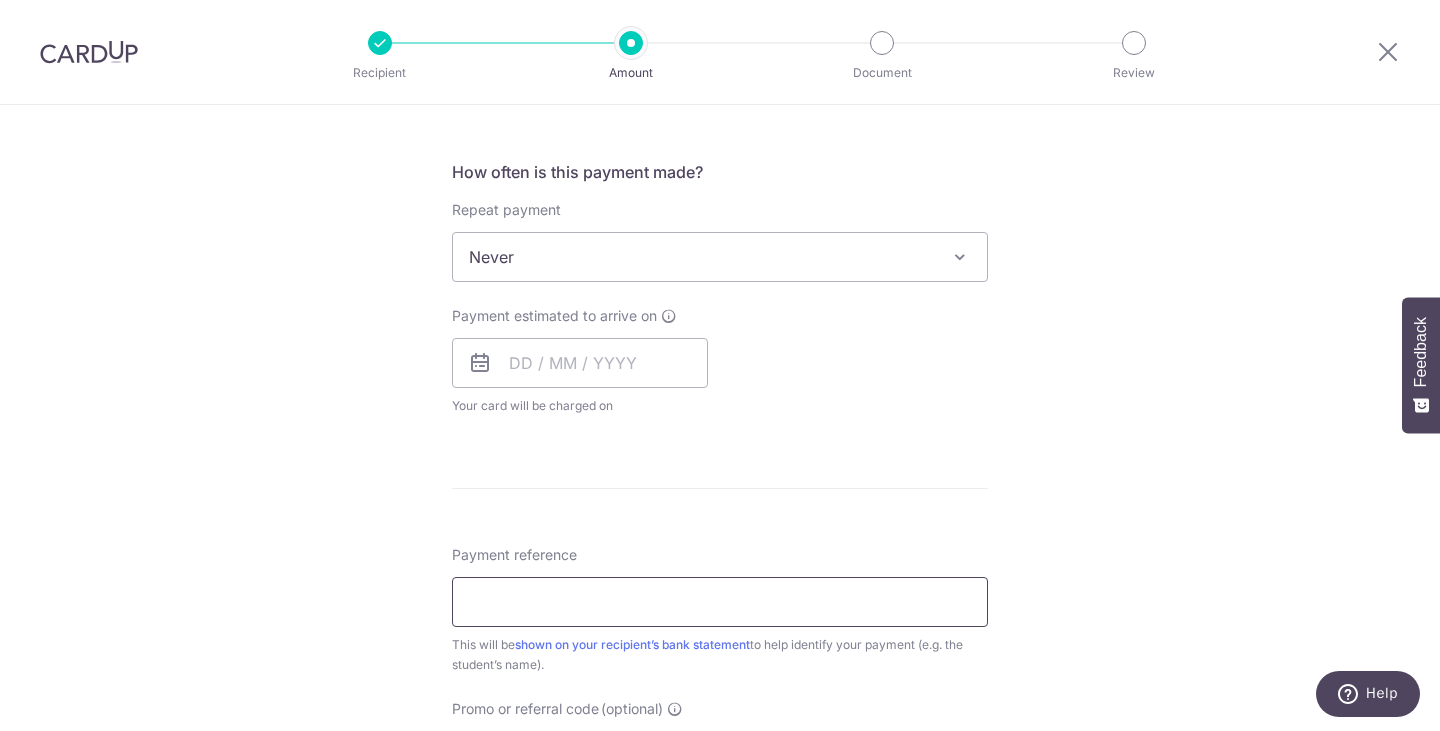 click on "Payment reference" at bounding box center (720, 602) 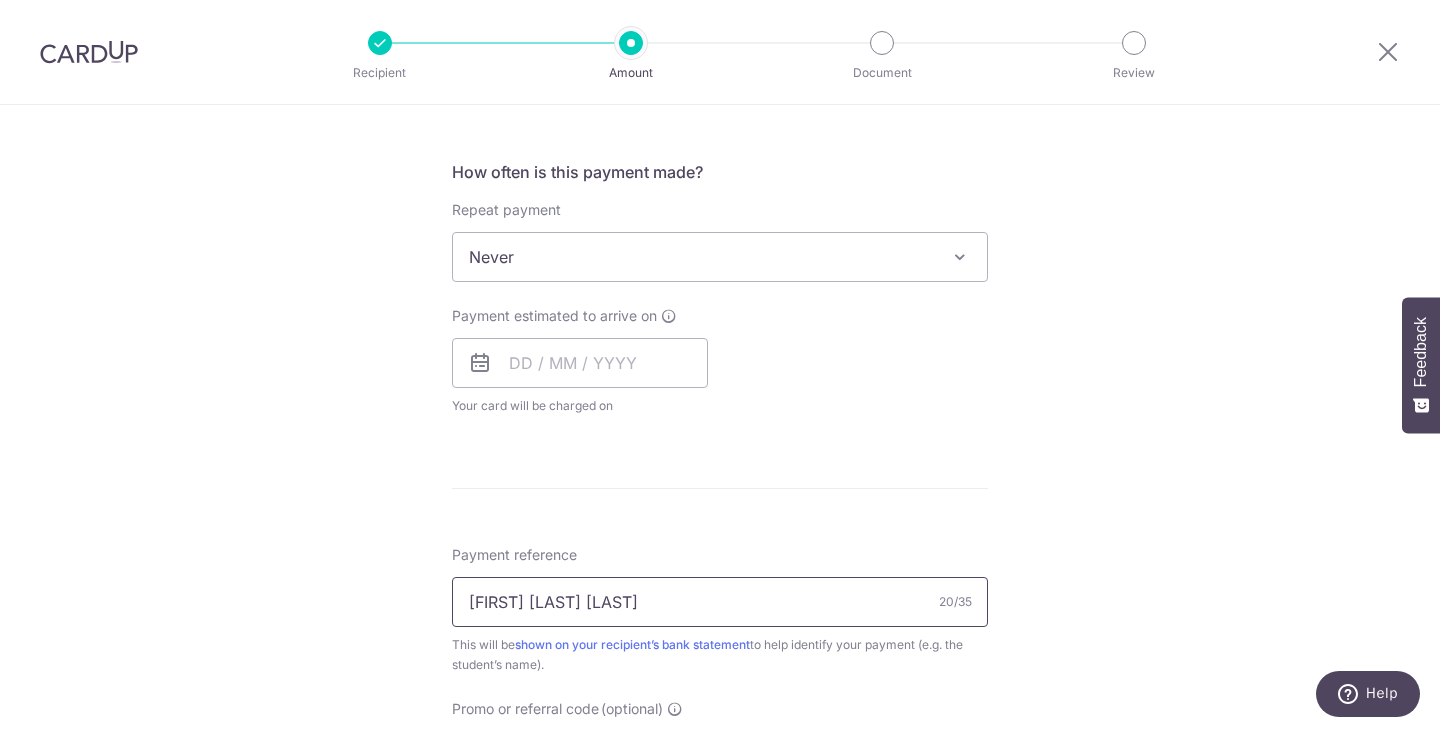 type on "Lim Sheng Yang Lucas" 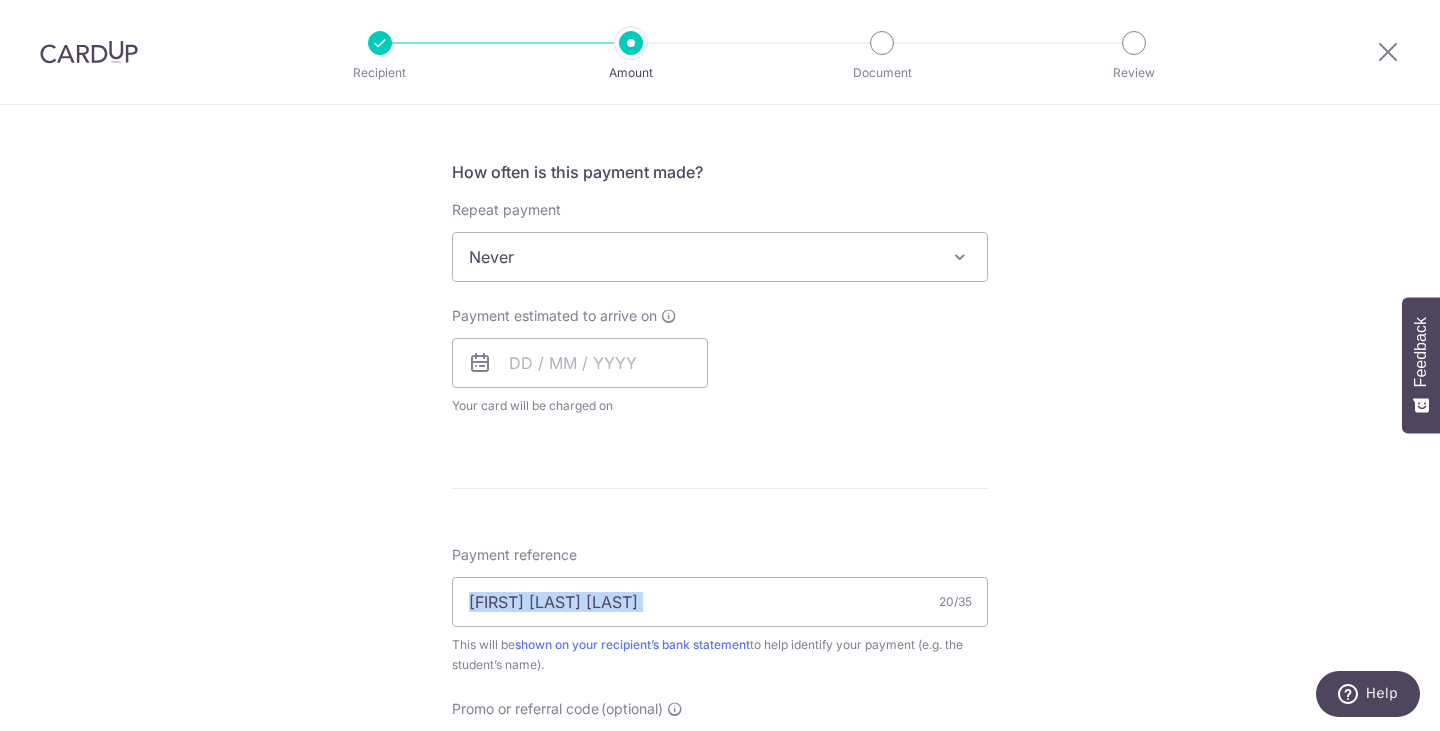 drag, startPoint x: 1429, startPoint y: 526, endPoint x: 1432, endPoint y: 577, distance: 51.088158 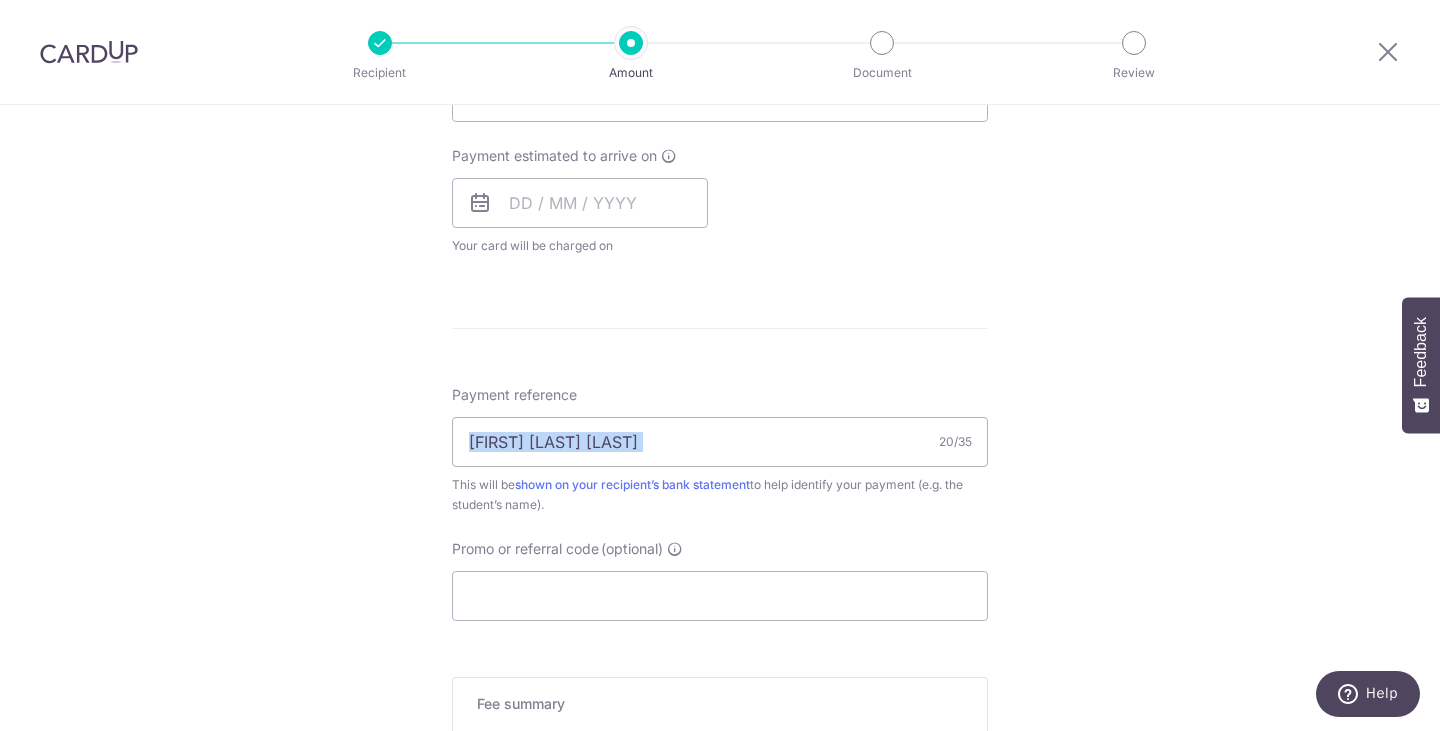 scroll, scrollTop: 885, scrollLeft: 0, axis: vertical 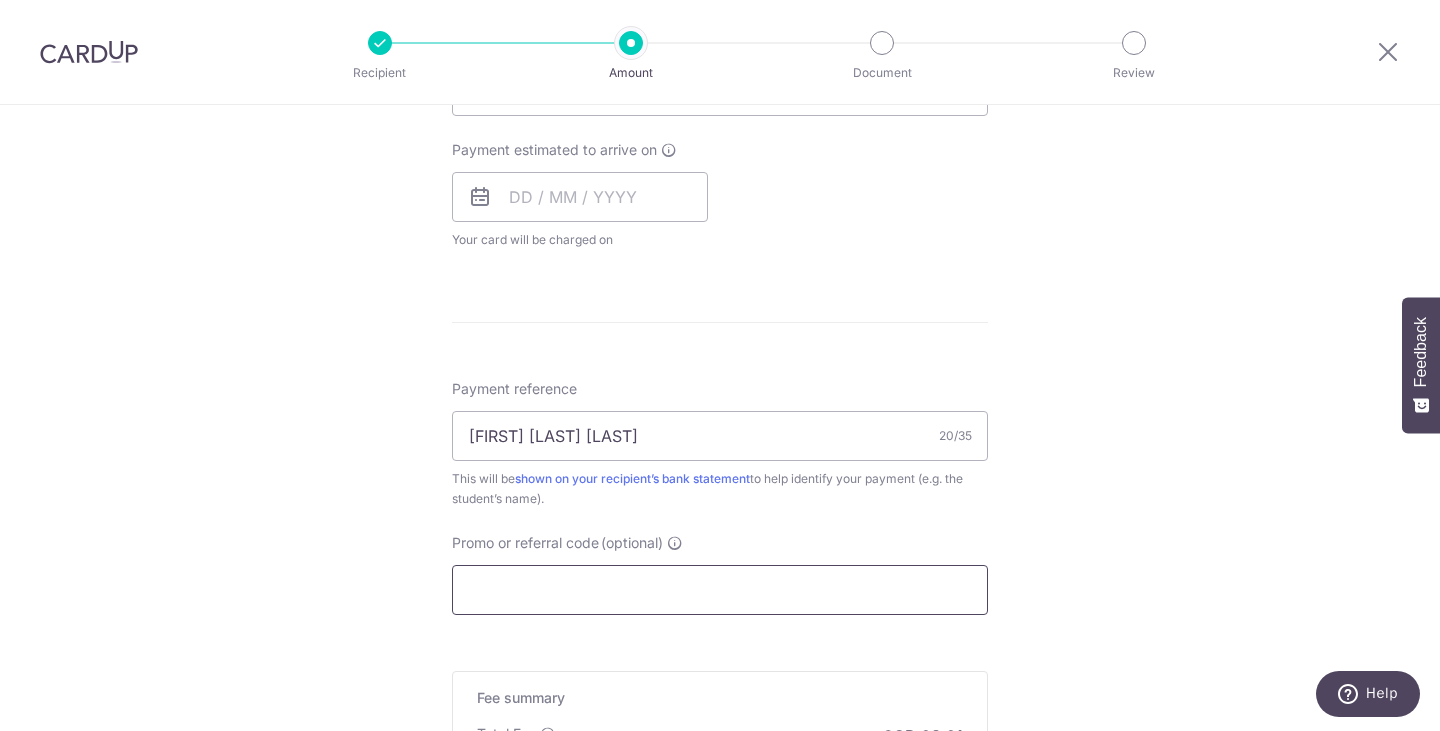 click on "Promo or referral code
(optional)" at bounding box center [720, 590] 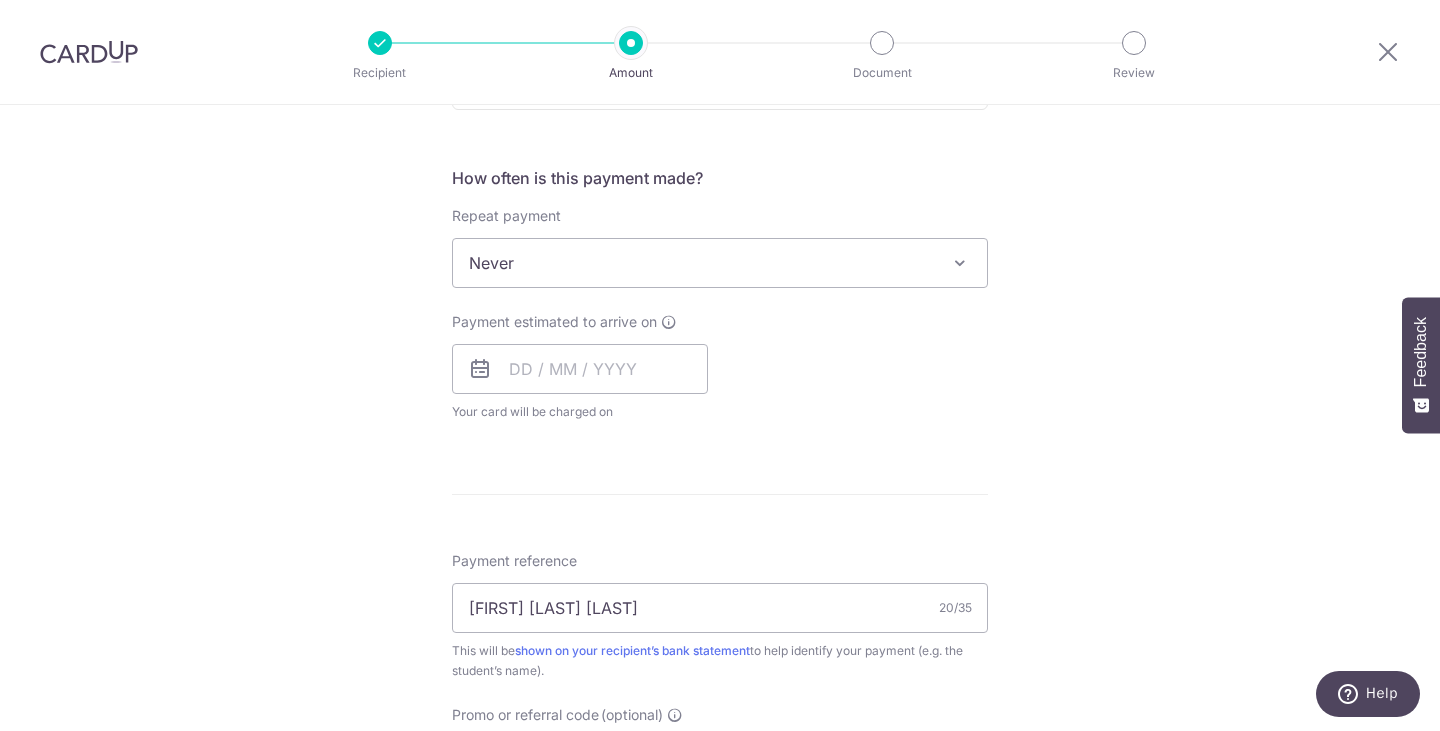 scroll, scrollTop: 643, scrollLeft: 0, axis: vertical 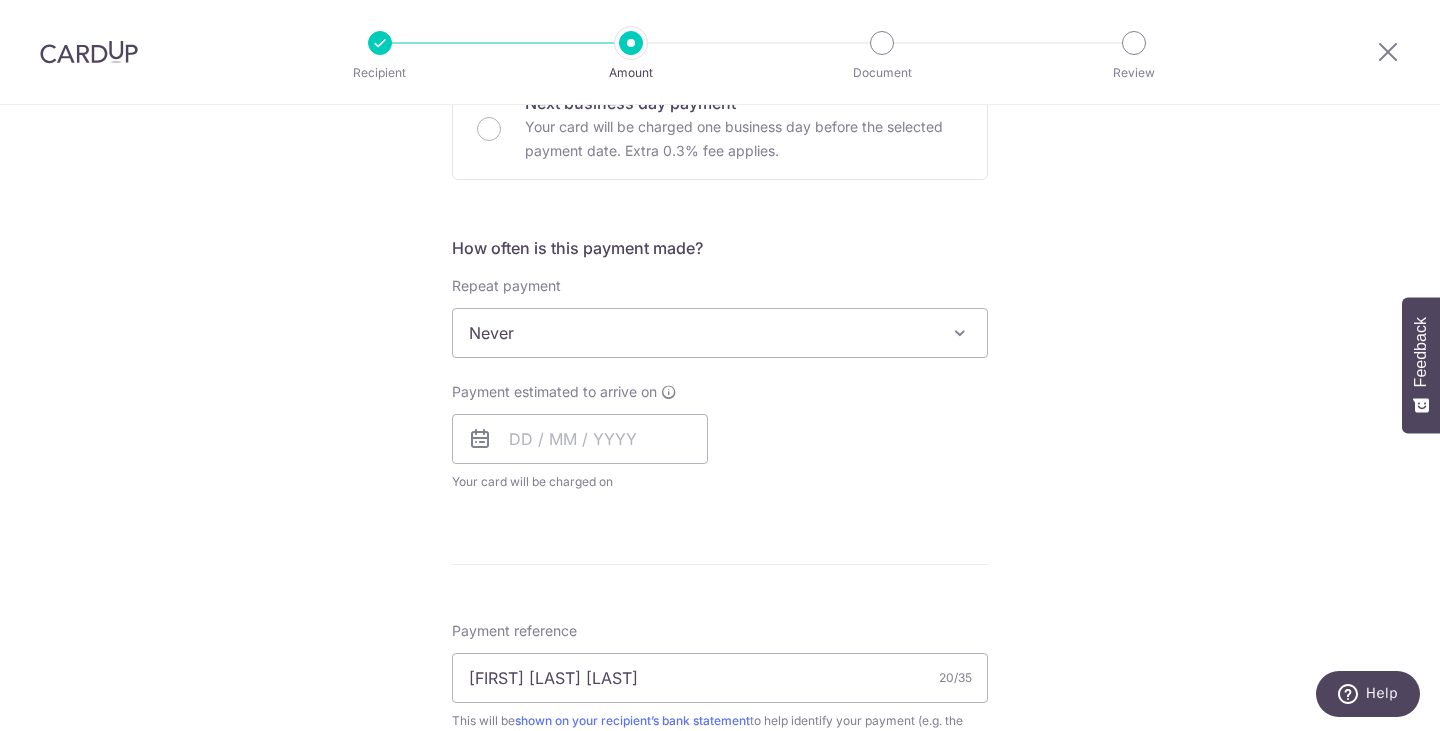 type on "off225" 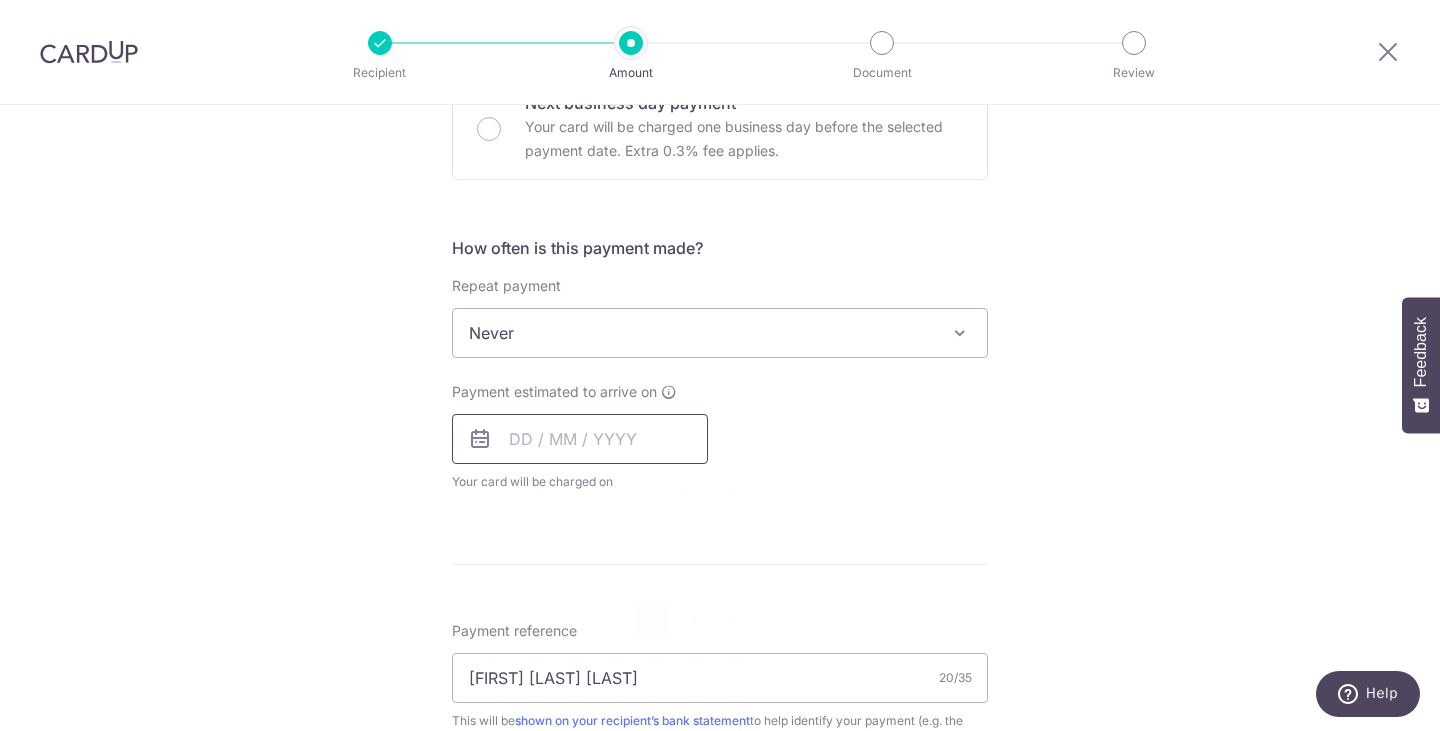 click at bounding box center [580, 439] 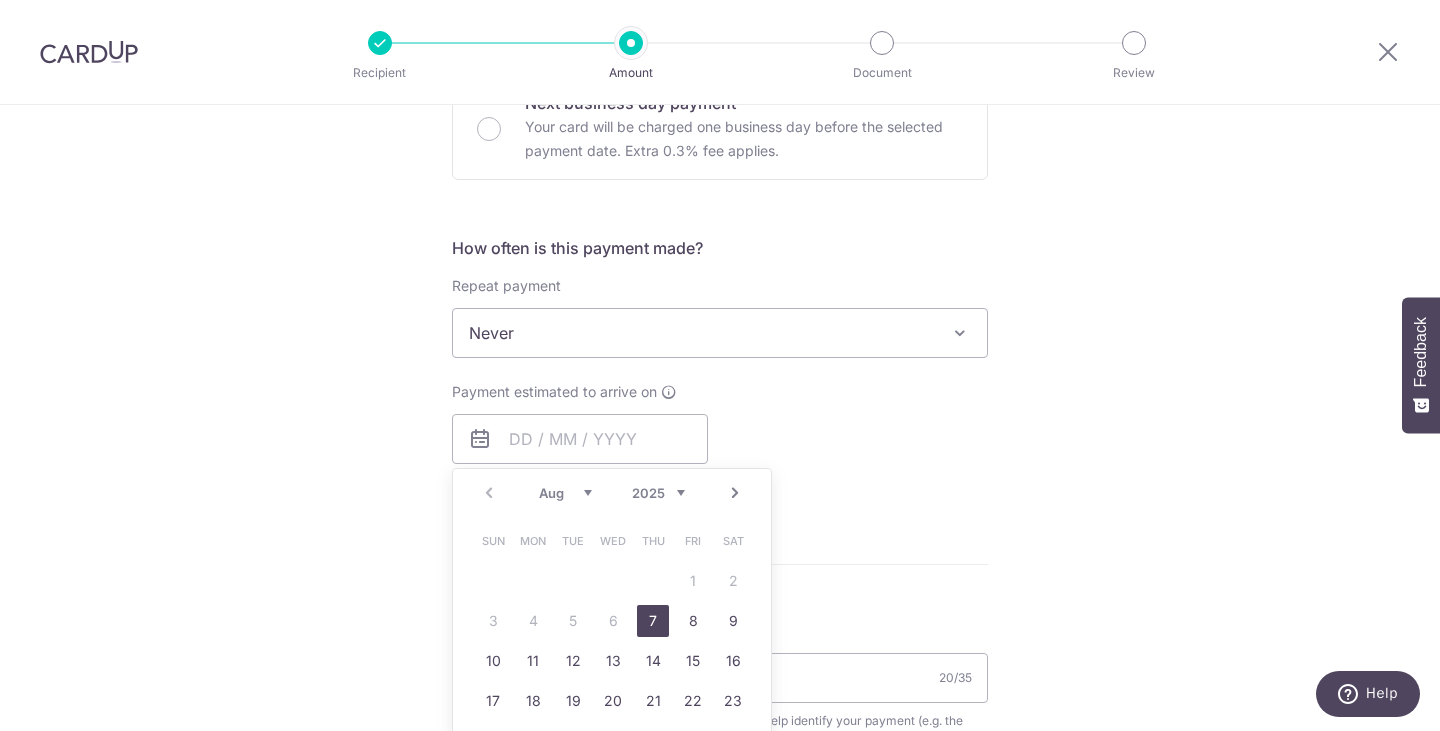 click on "7" at bounding box center (653, 621) 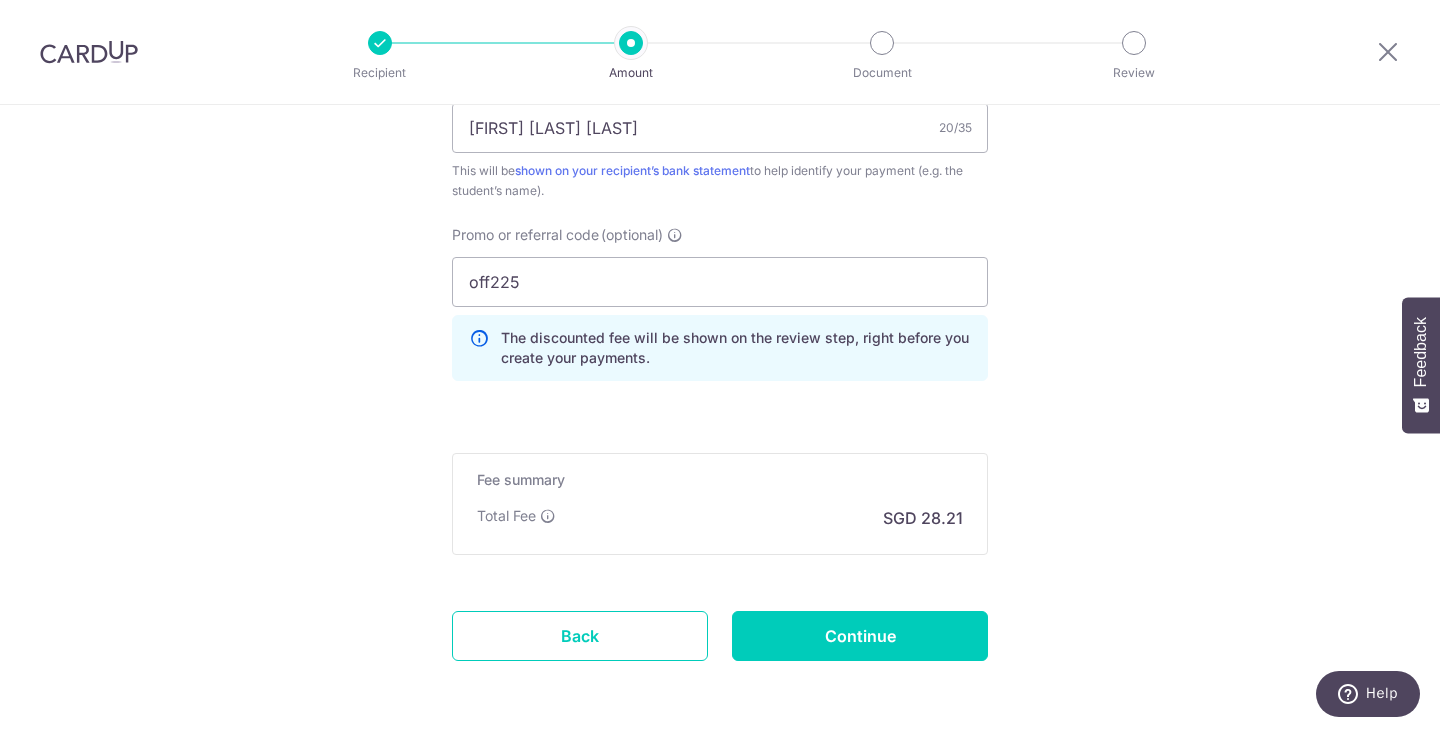 scroll, scrollTop: 1294, scrollLeft: 0, axis: vertical 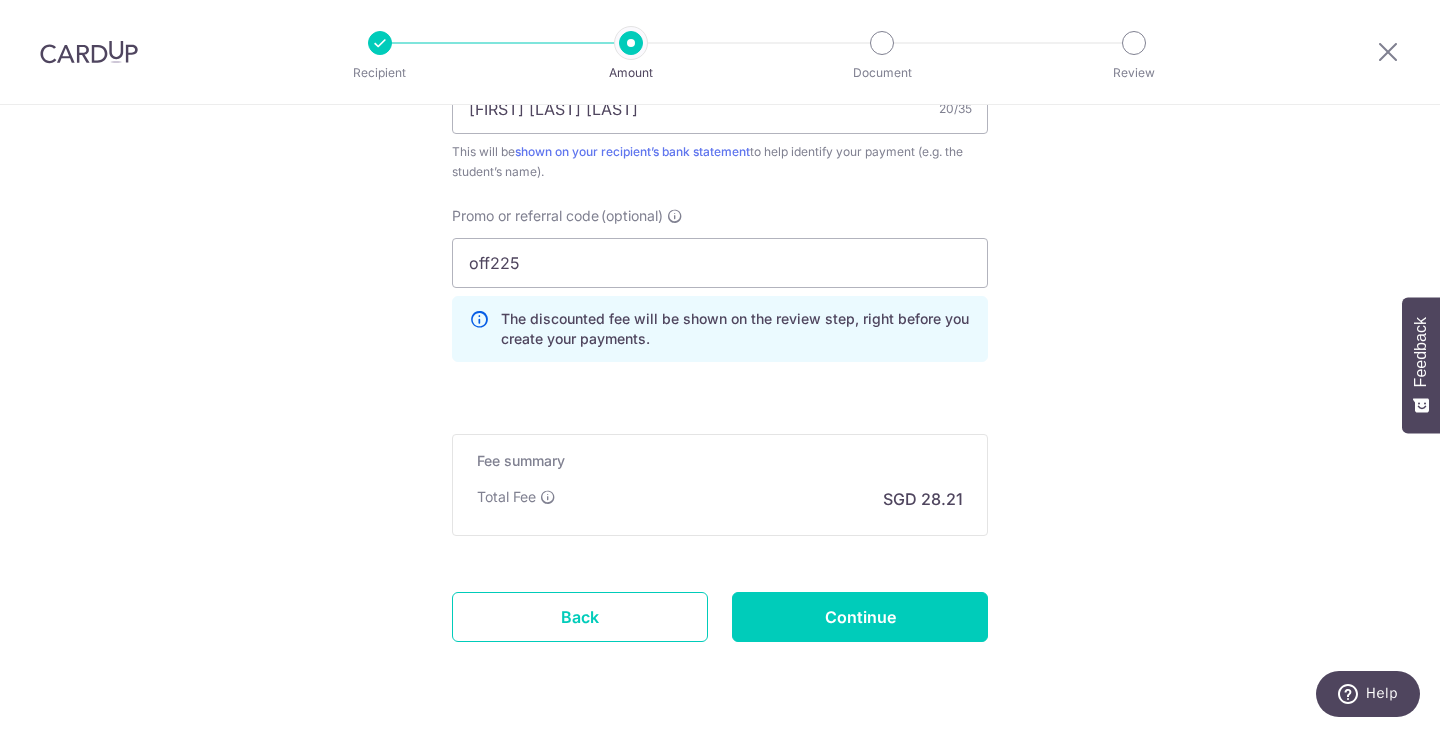 drag, startPoint x: 1436, startPoint y: 481, endPoint x: 99, endPoint y: 8, distance: 1418.2024 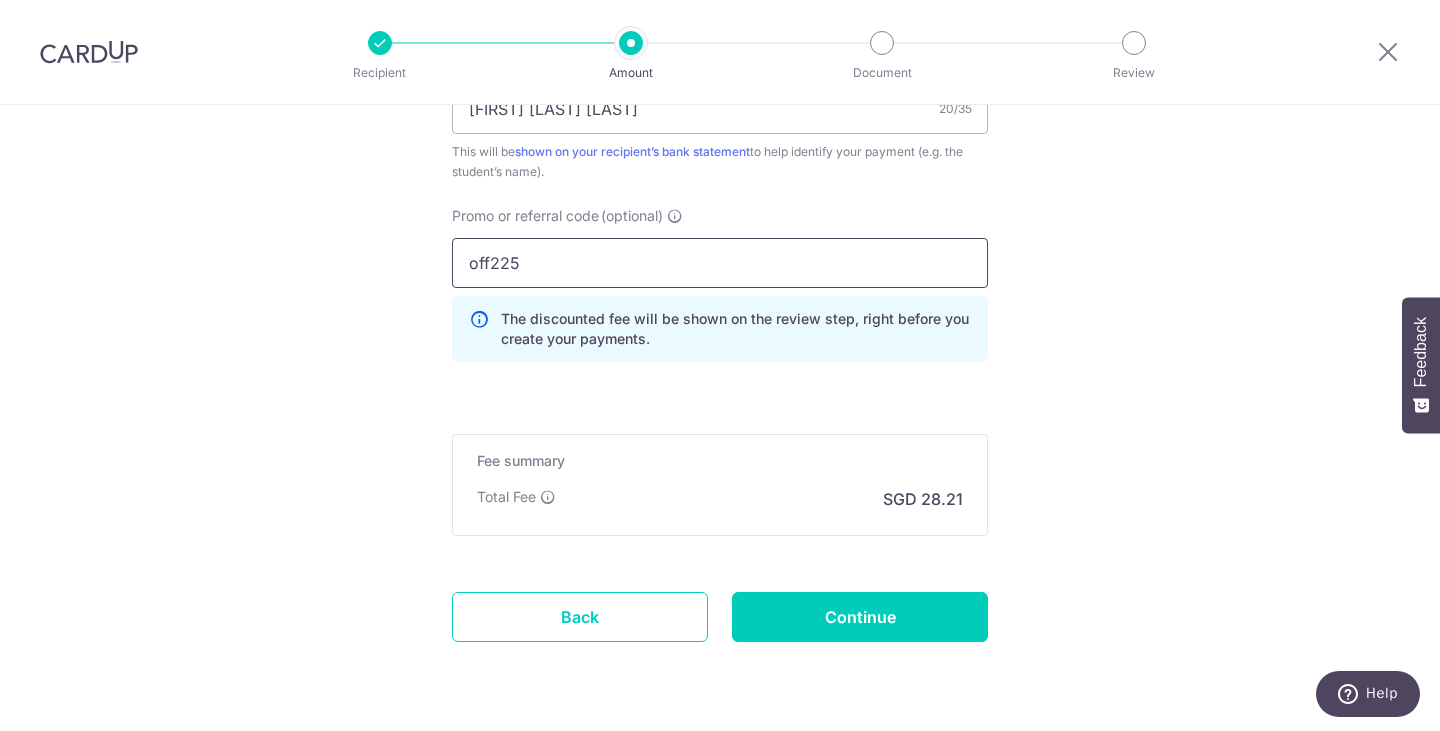 click on "off225" at bounding box center (720, 263) 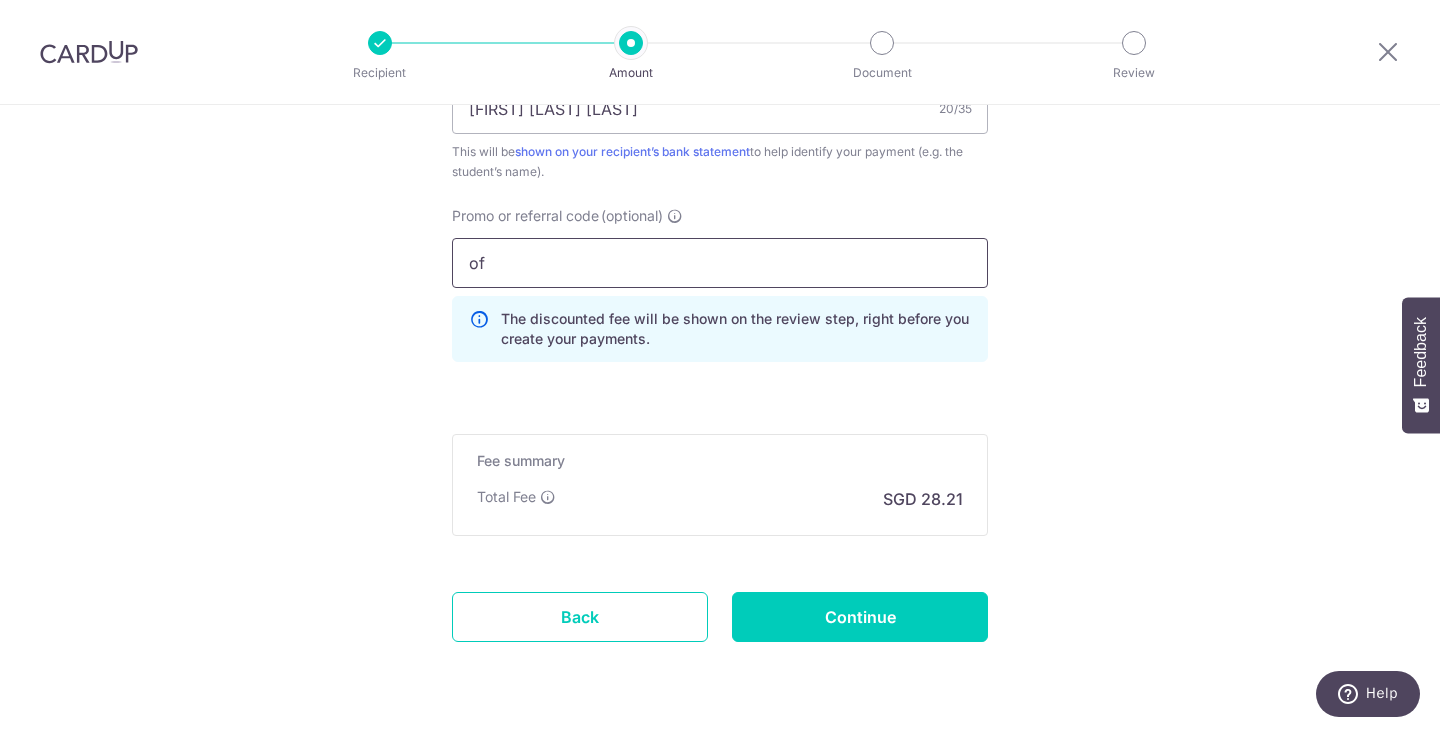 type on "o" 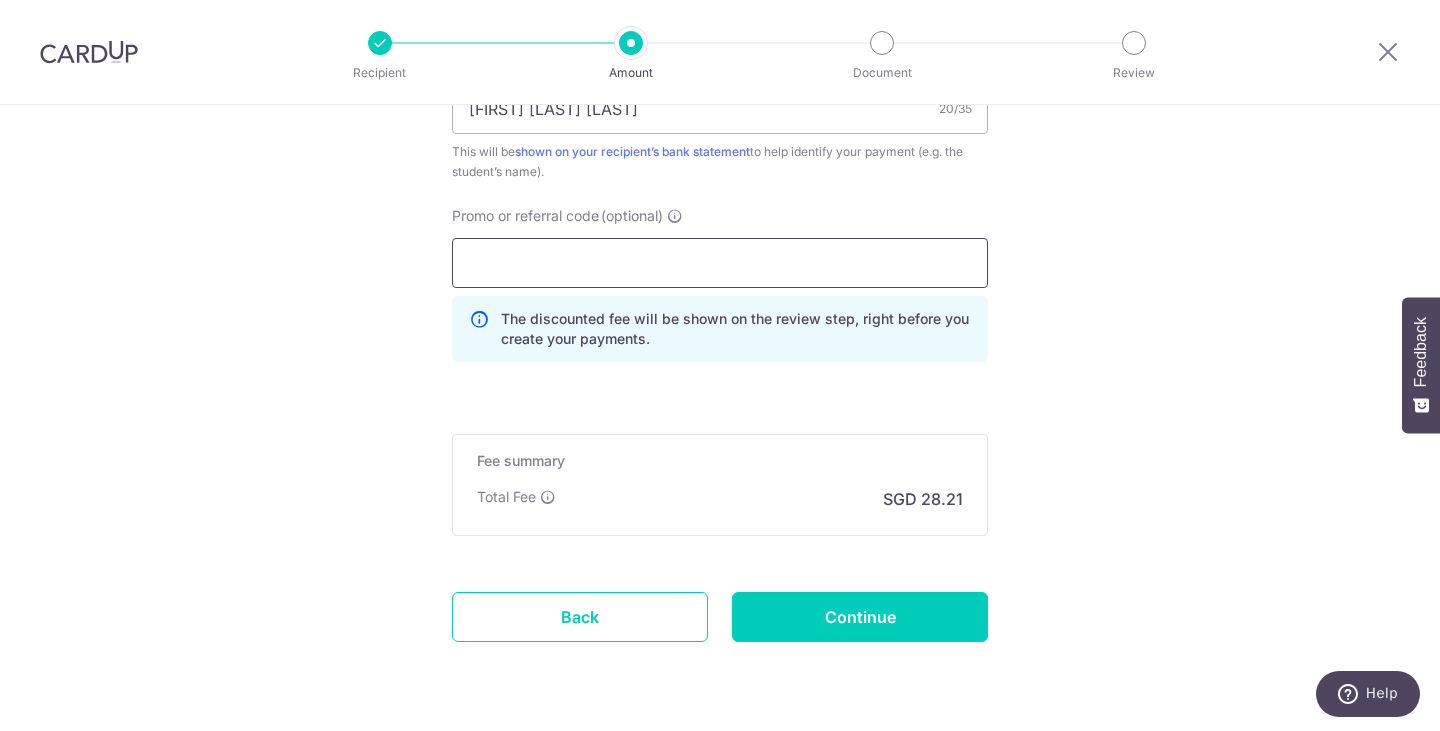 scroll, scrollTop: 1265, scrollLeft: 0, axis: vertical 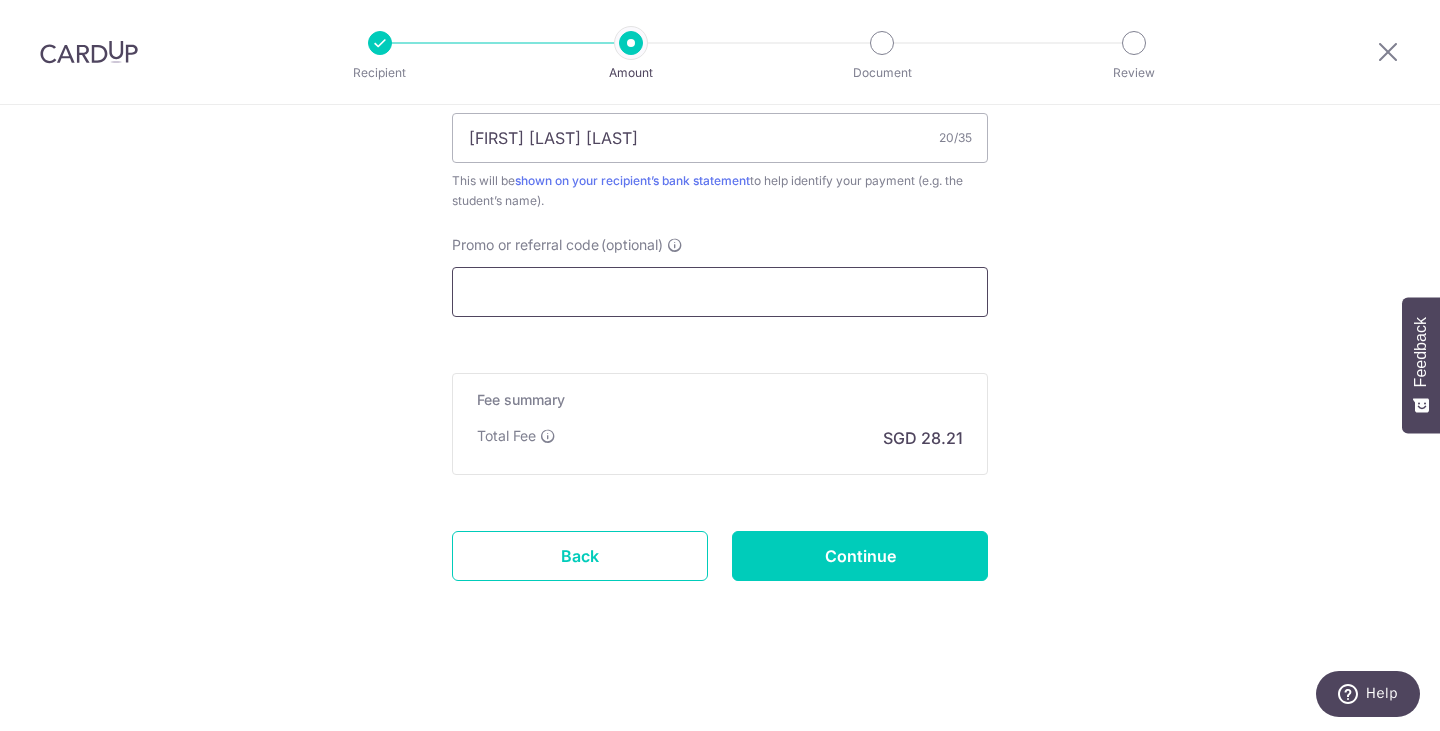 click on "Promo or referral code
(optional)" at bounding box center [720, 292] 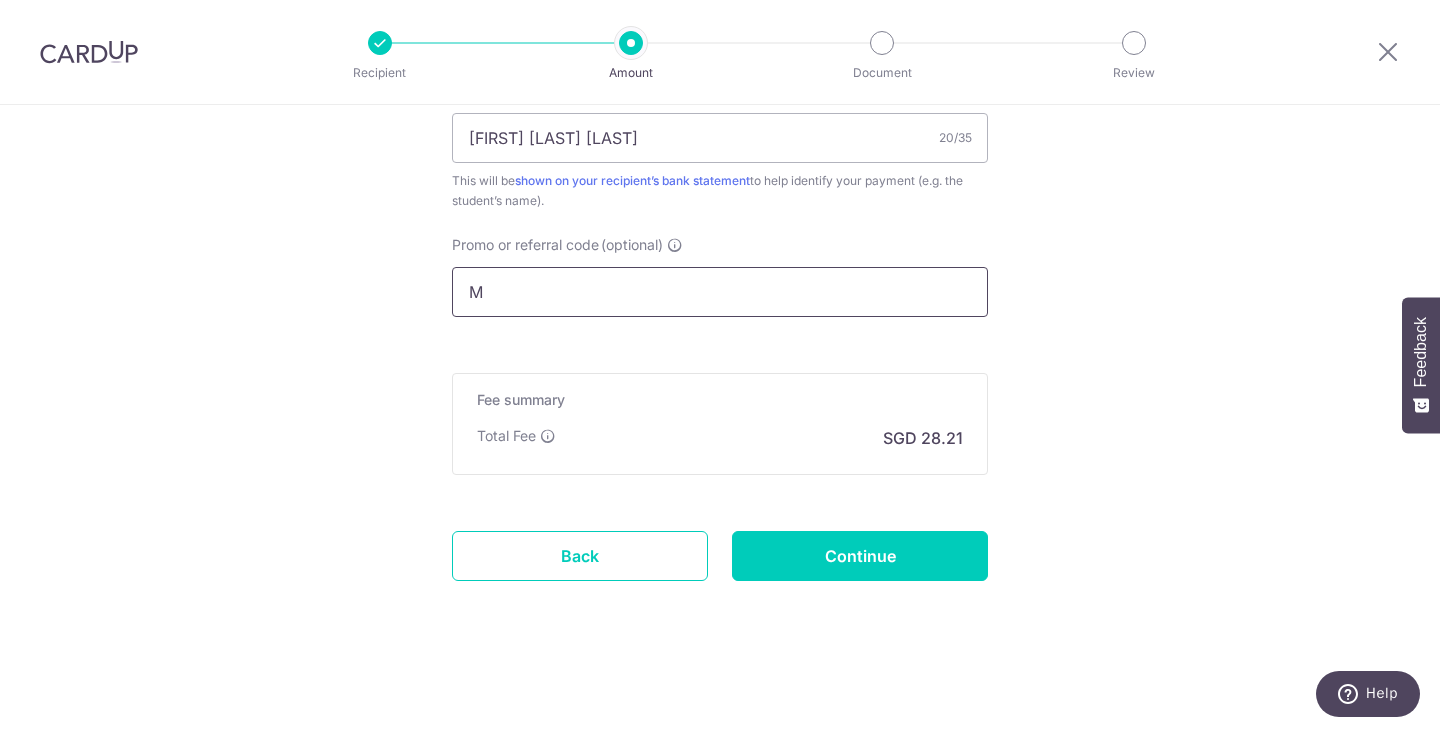 scroll, scrollTop: 1294, scrollLeft: 0, axis: vertical 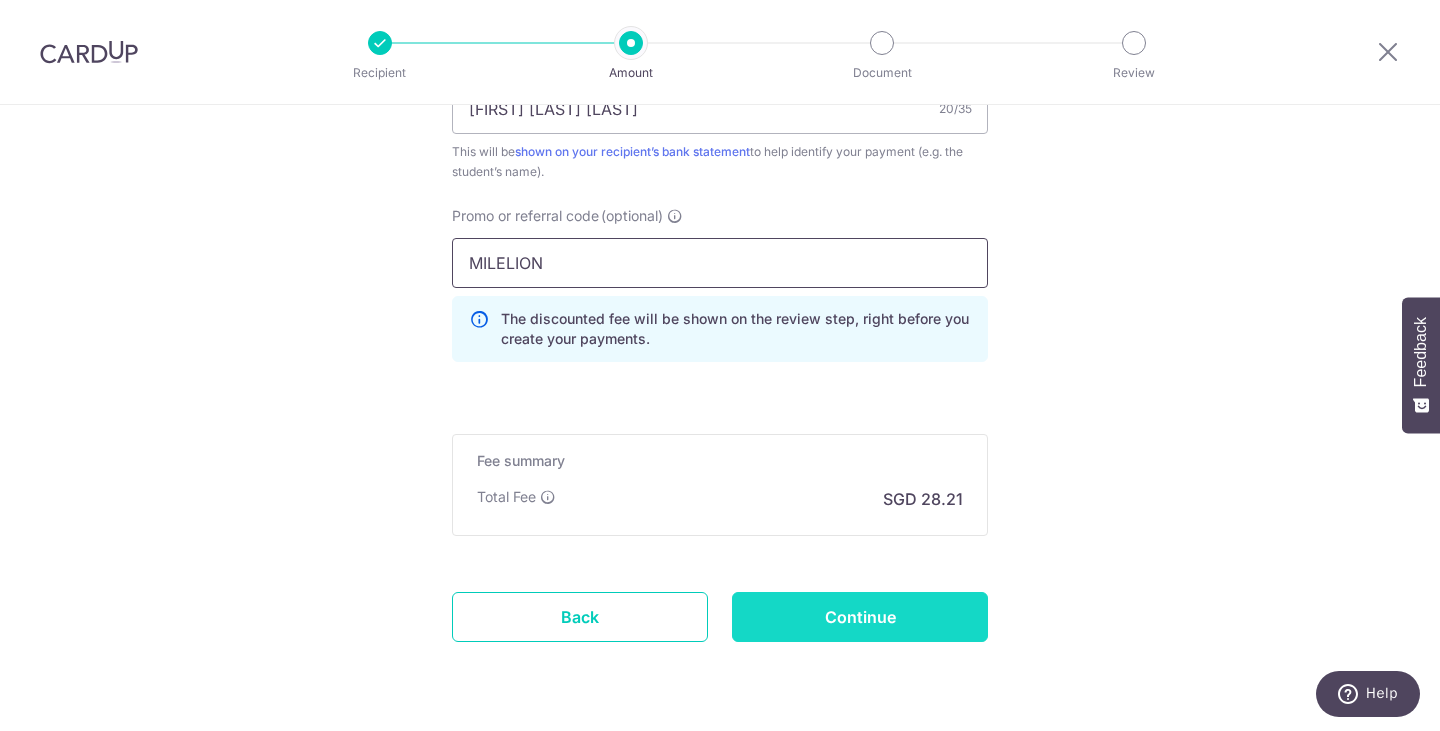 type on "MILELION" 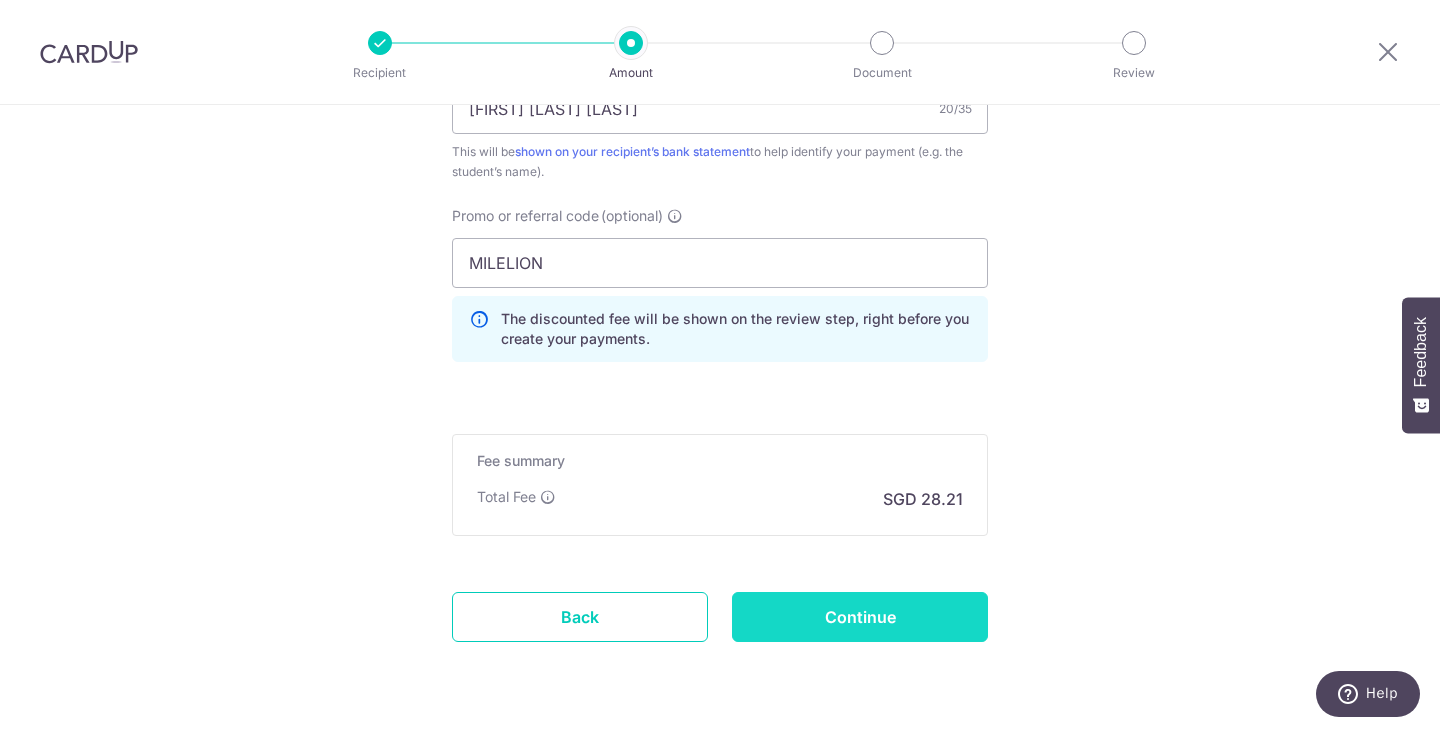 click on "Continue" at bounding box center (860, 617) 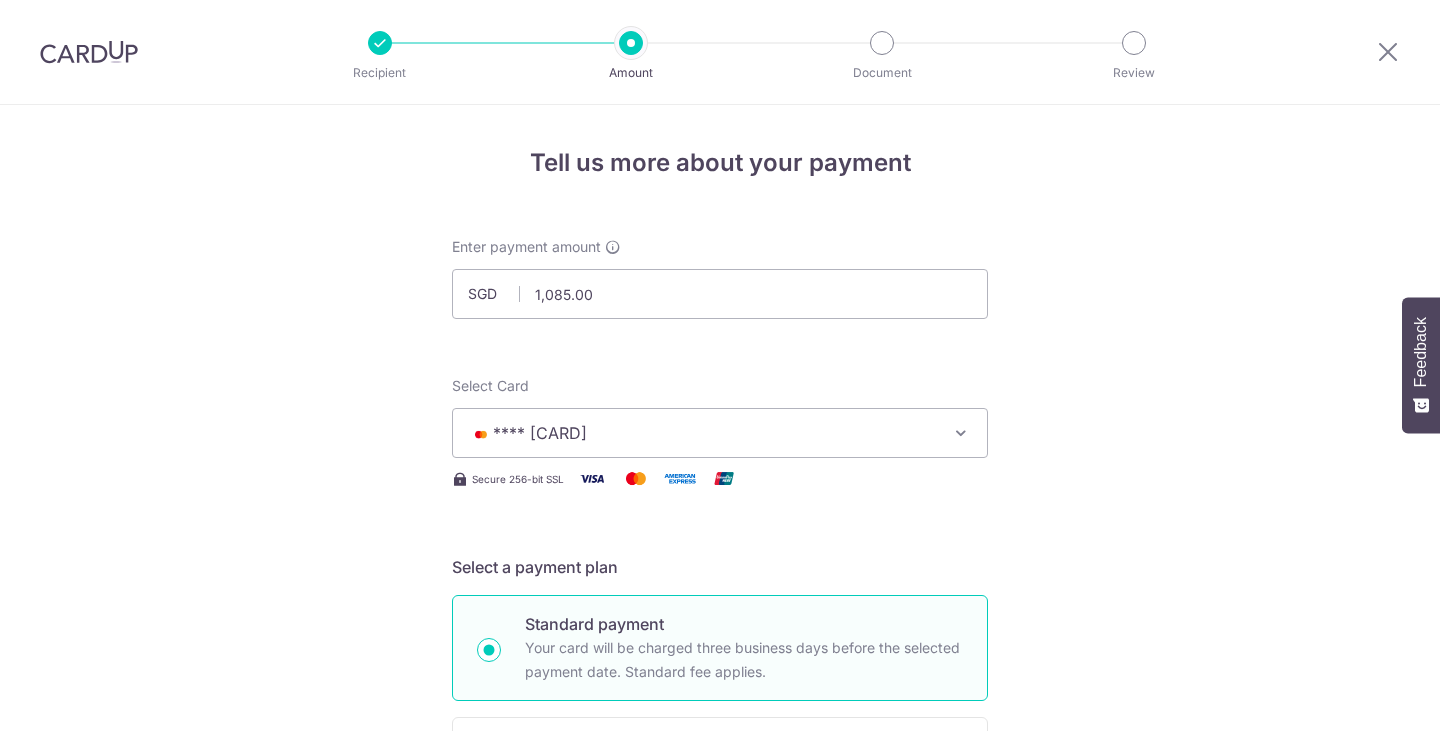 scroll, scrollTop: 0, scrollLeft: 0, axis: both 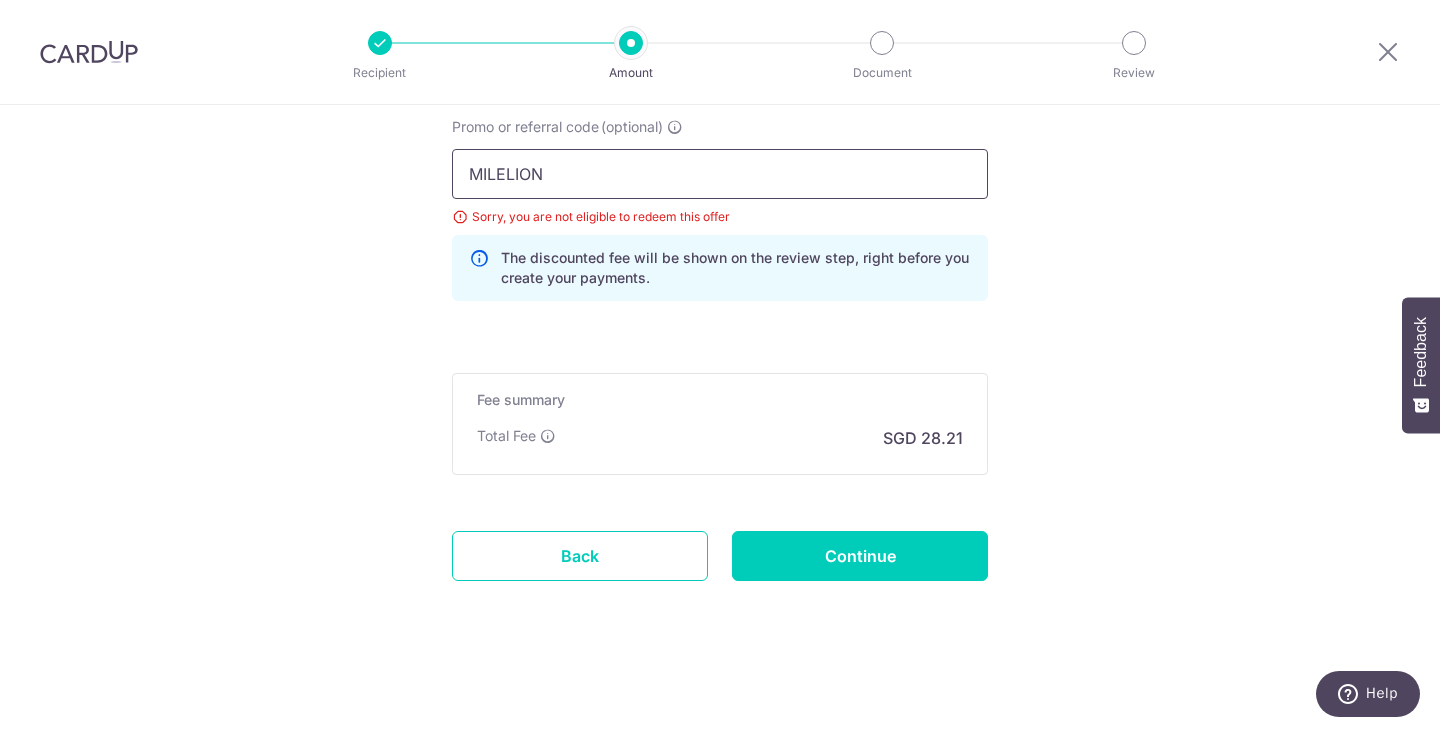 drag, startPoint x: 734, startPoint y: 167, endPoint x: 350, endPoint y: 139, distance: 385.01947 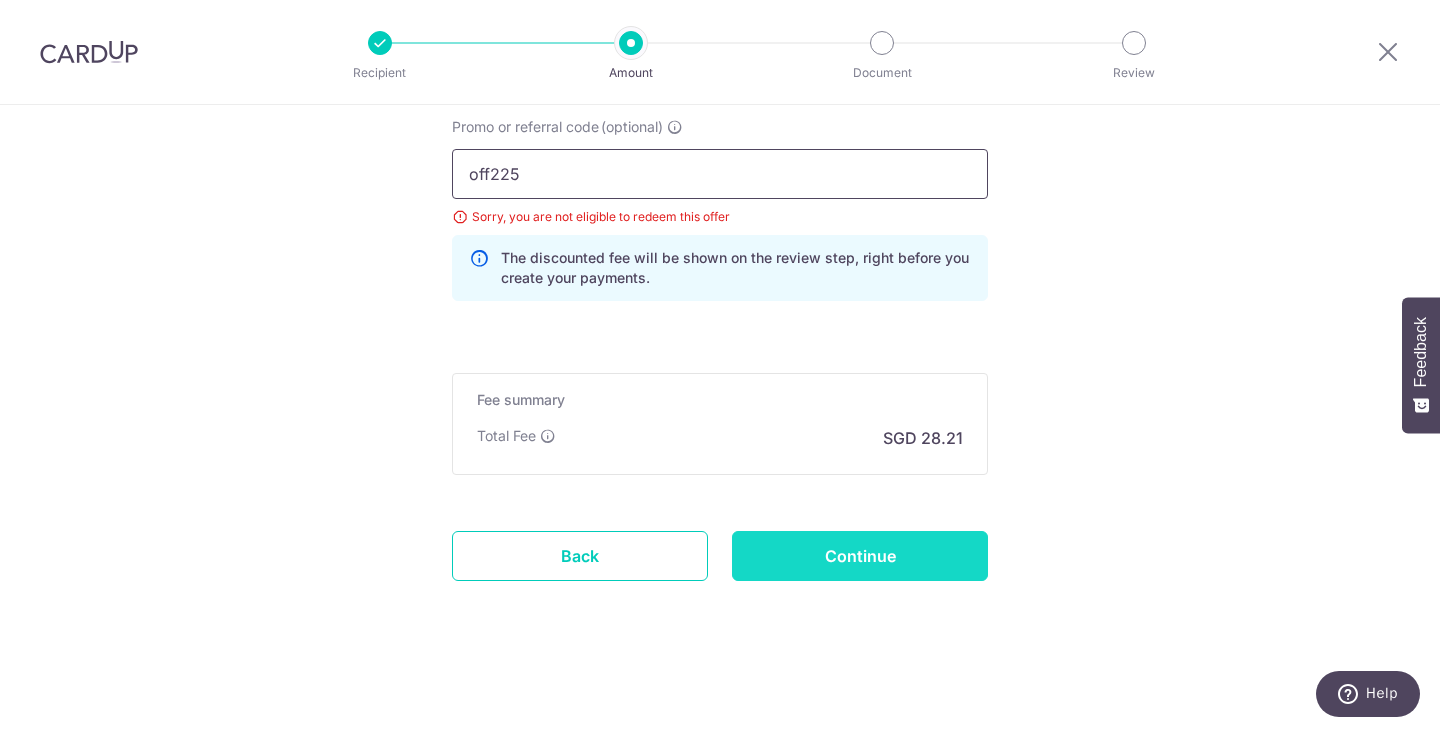 type on "off225" 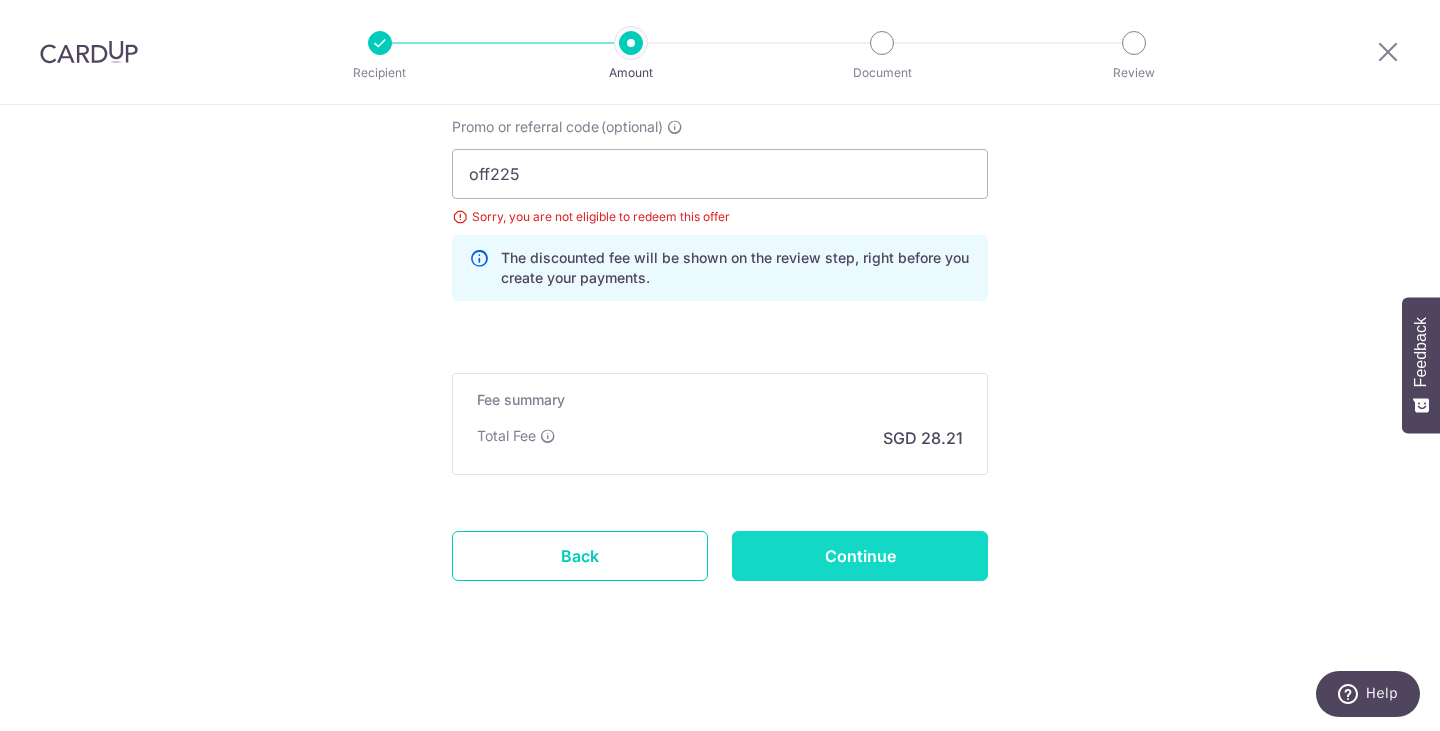 click on "Continue" at bounding box center (860, 556) 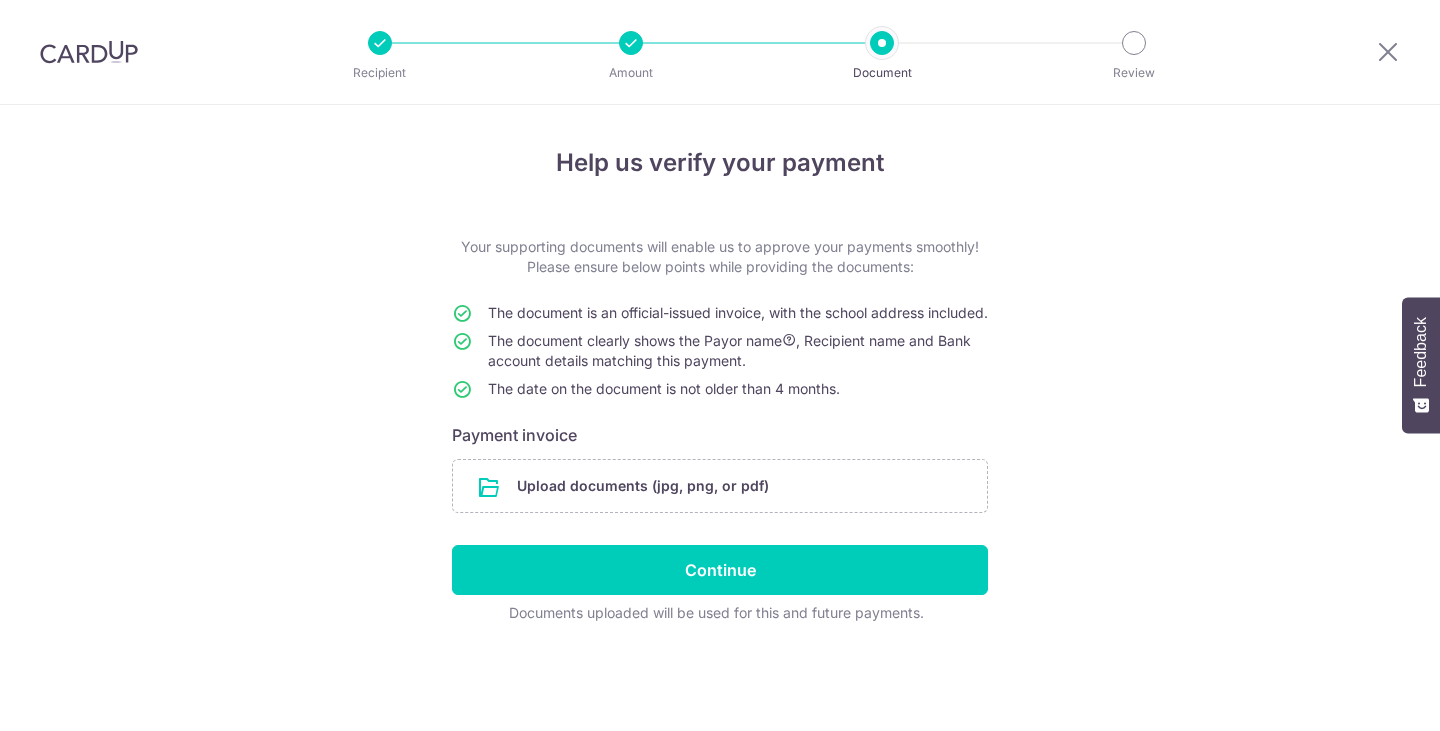 scroll, scrollTop: 0, scrollLeft: 0, axis: both 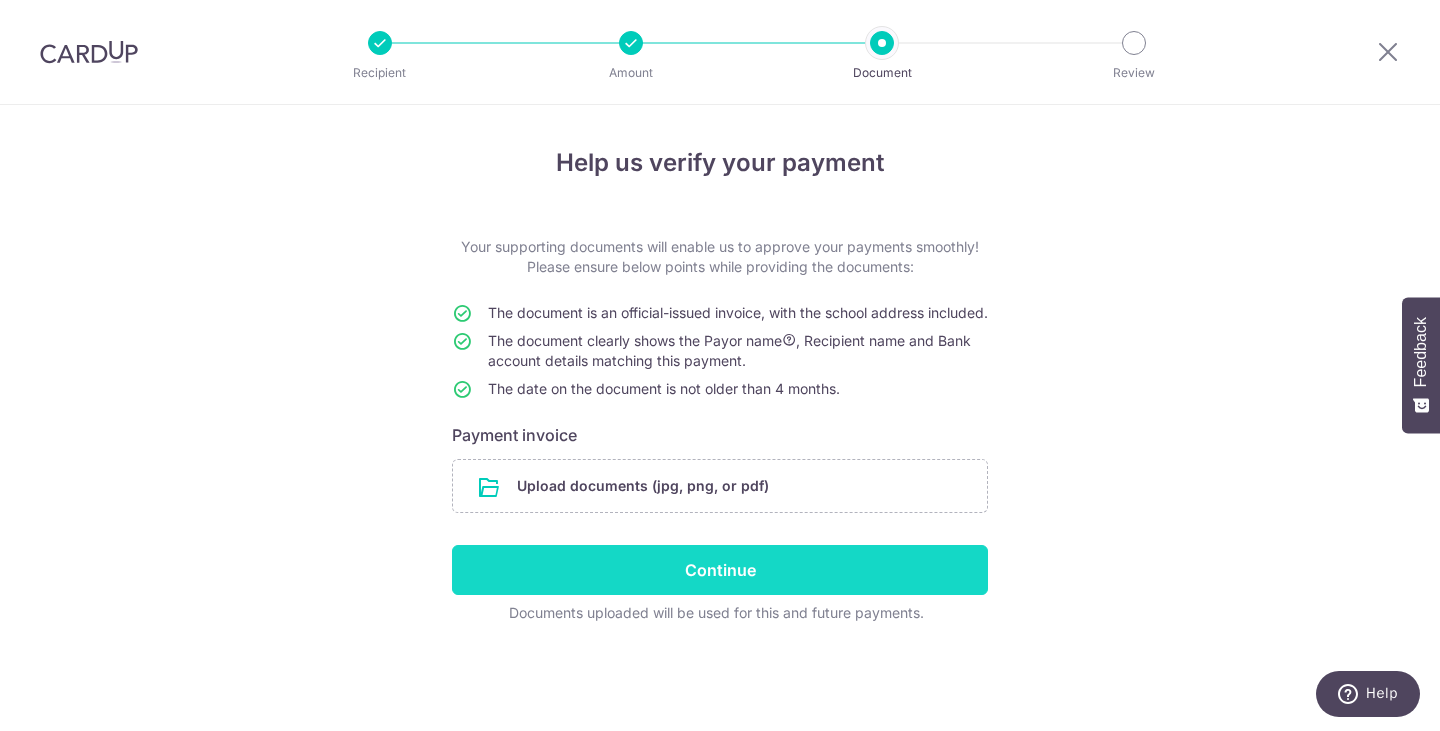 click on "Continue" at bounding box center [720, 570] 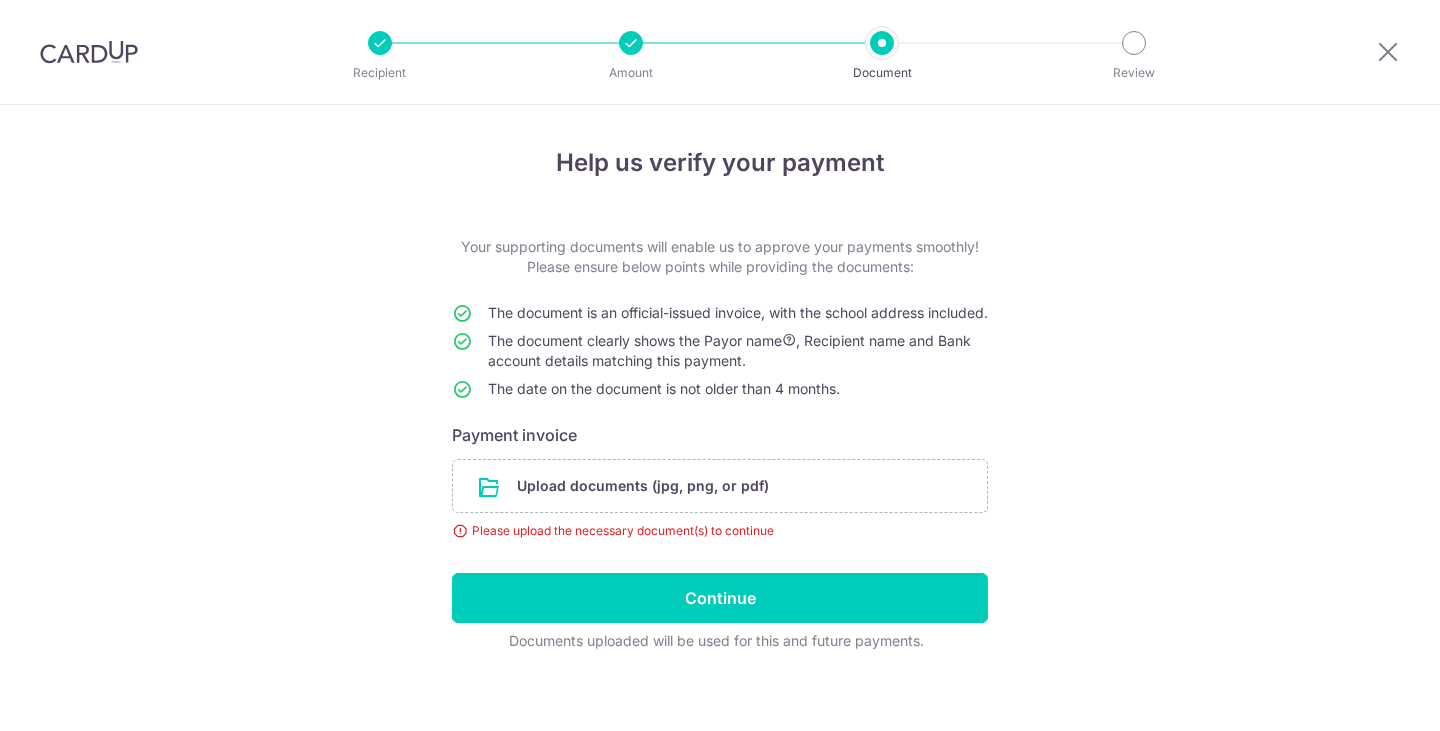 scroll, scrollTop: 0, scrollLeft: 0, axis: both 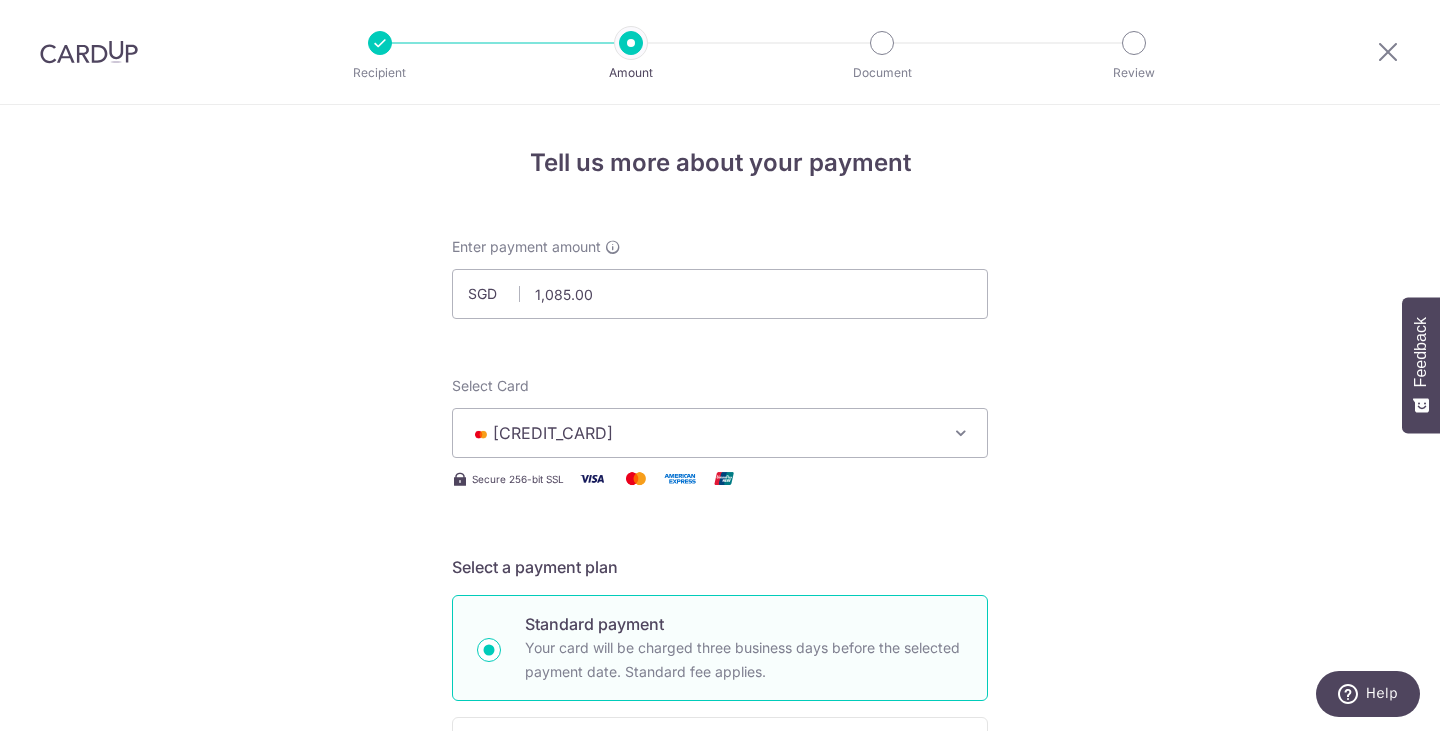 click at bounding box center (89, 52) 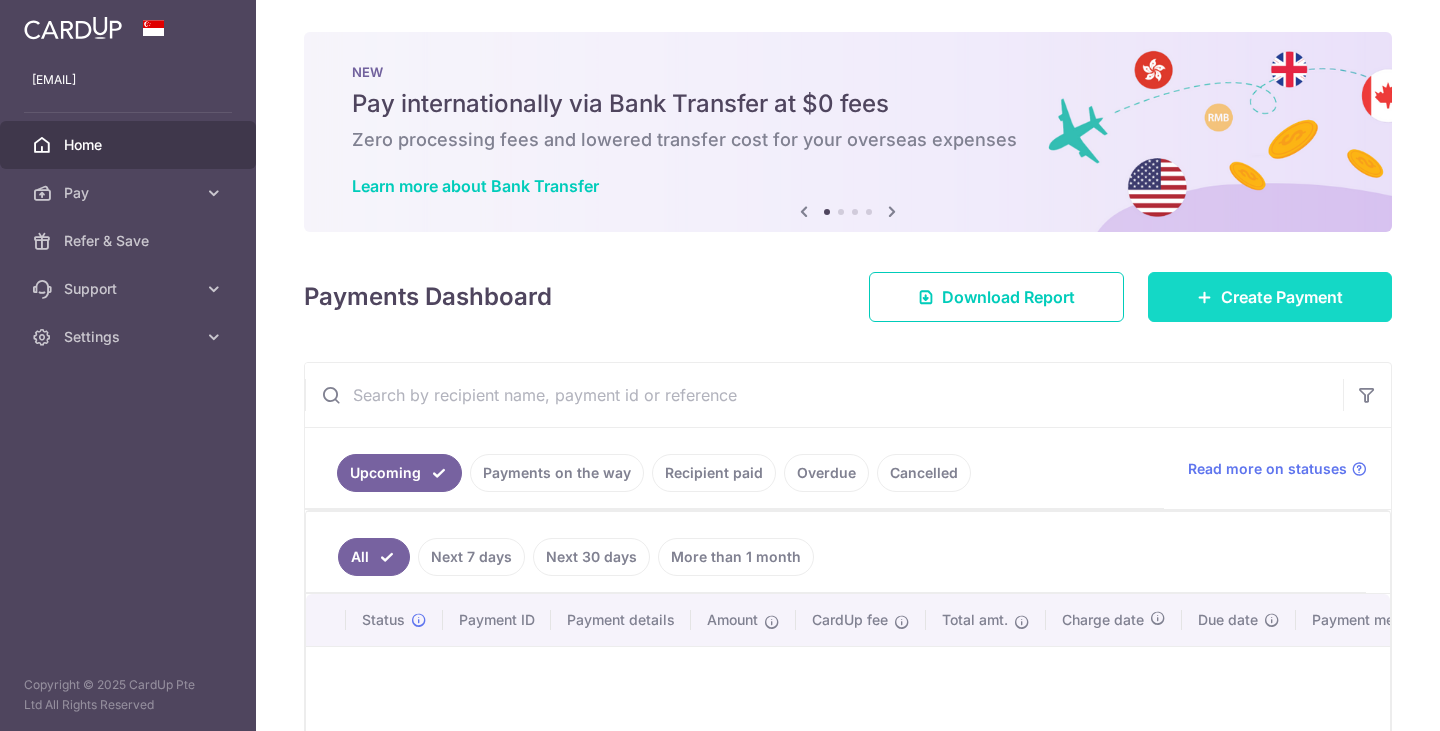 click on "Create Payment" at bounding box center (1270, 297) 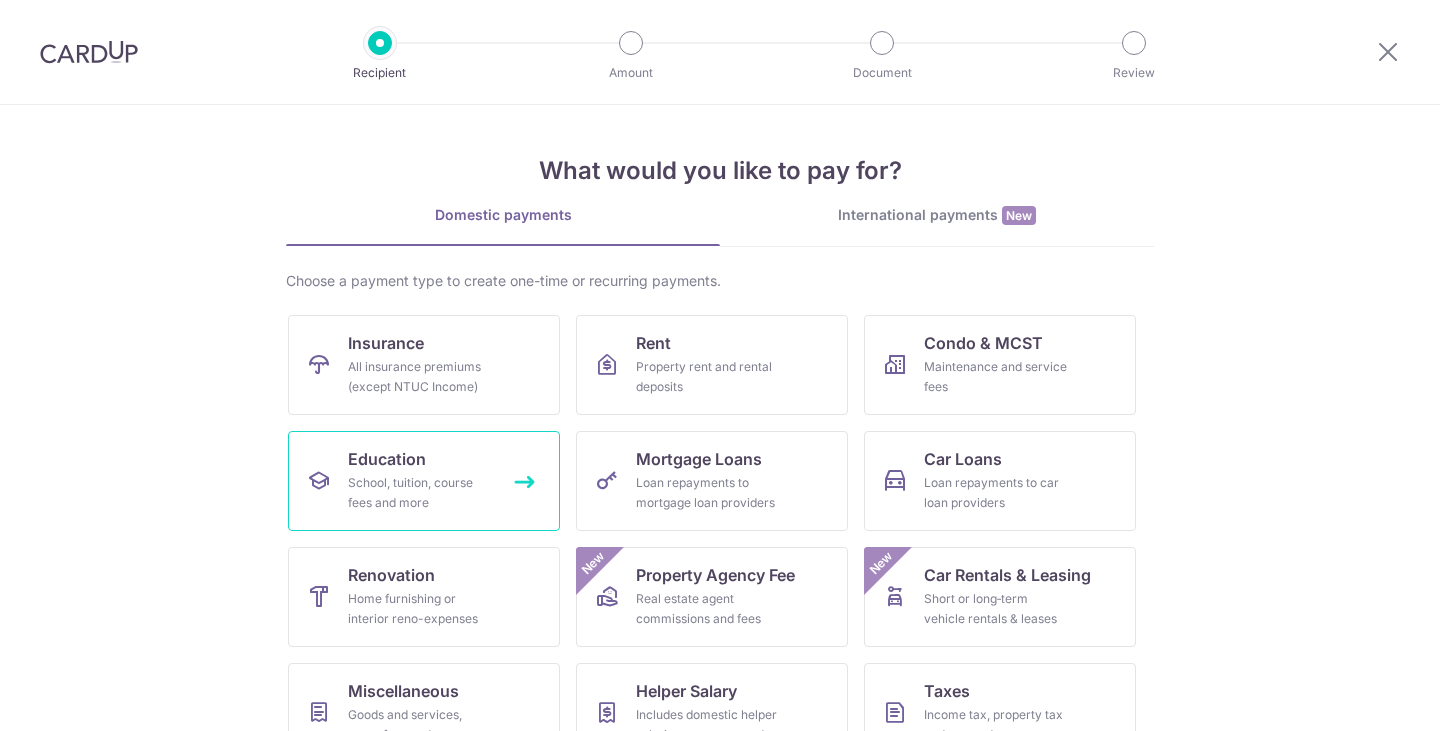 click on "School, tuition, course fees and more" at bounding box center [420, 493] 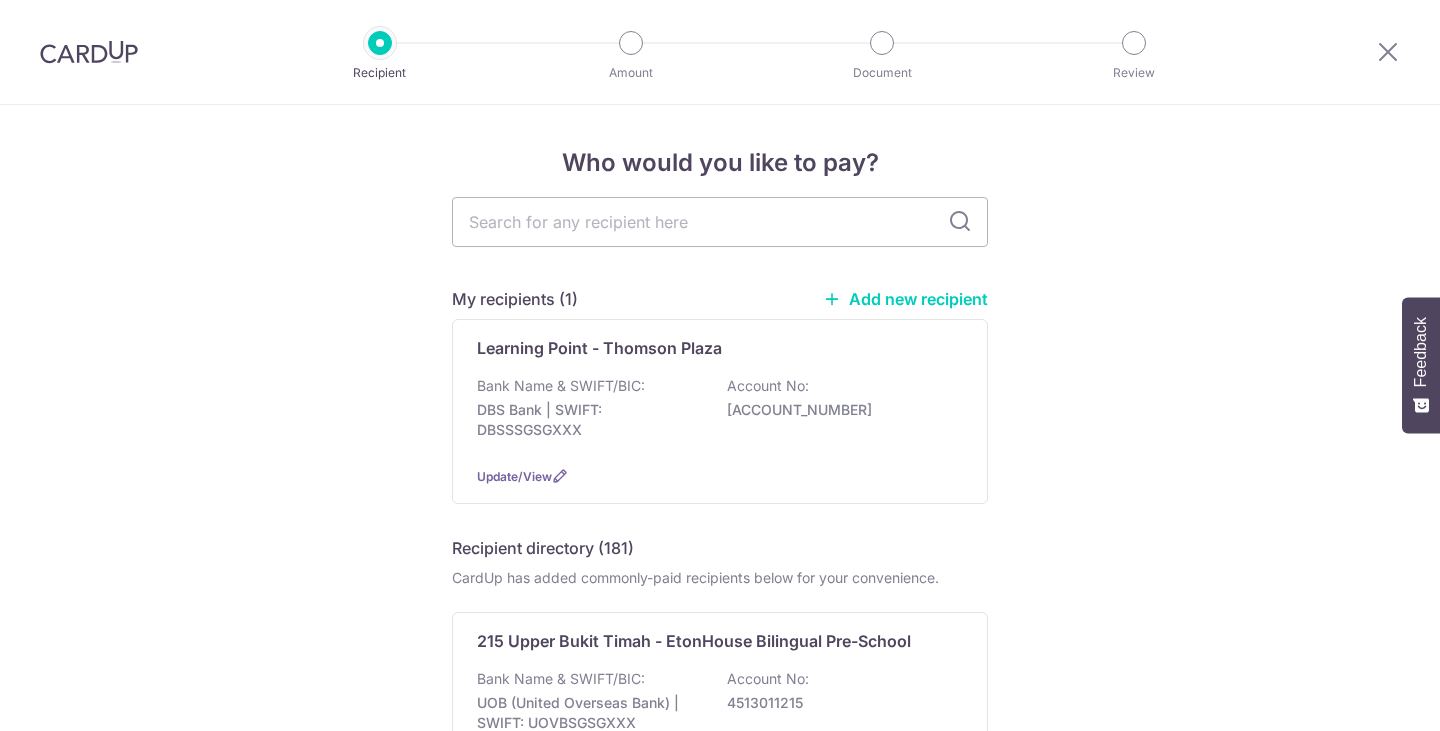 scroll, scrollTop: 0, scrollLeft: 0, axis: both 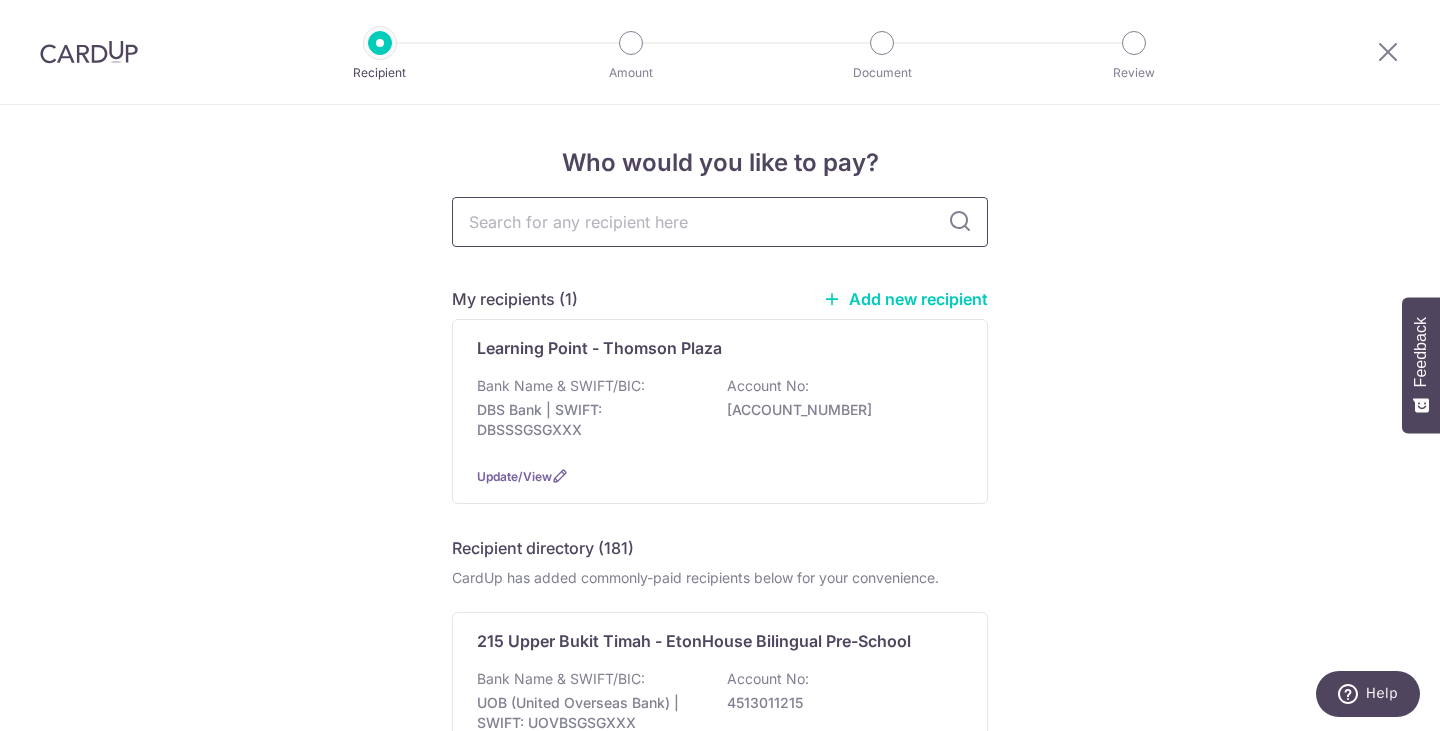 click at bounding box center (720, 222) 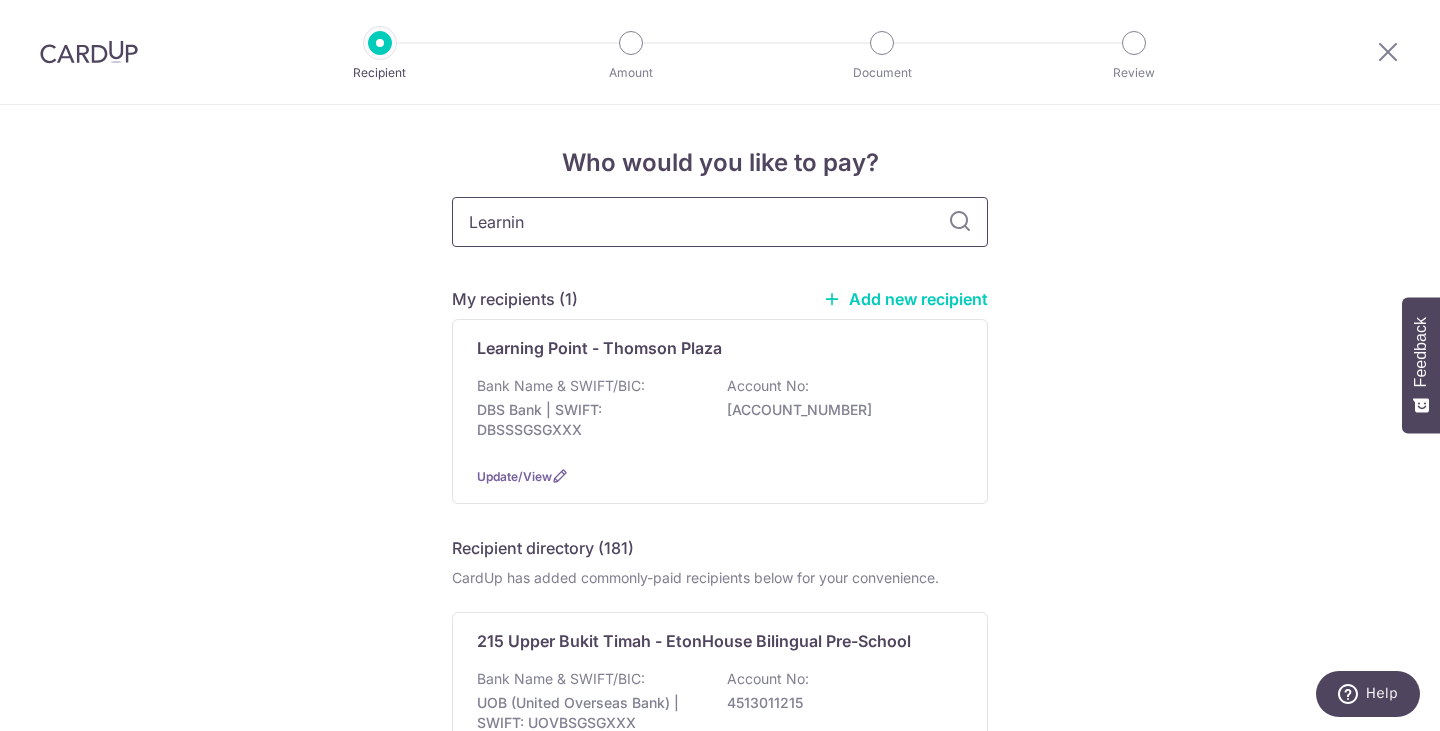 type on "Learning" 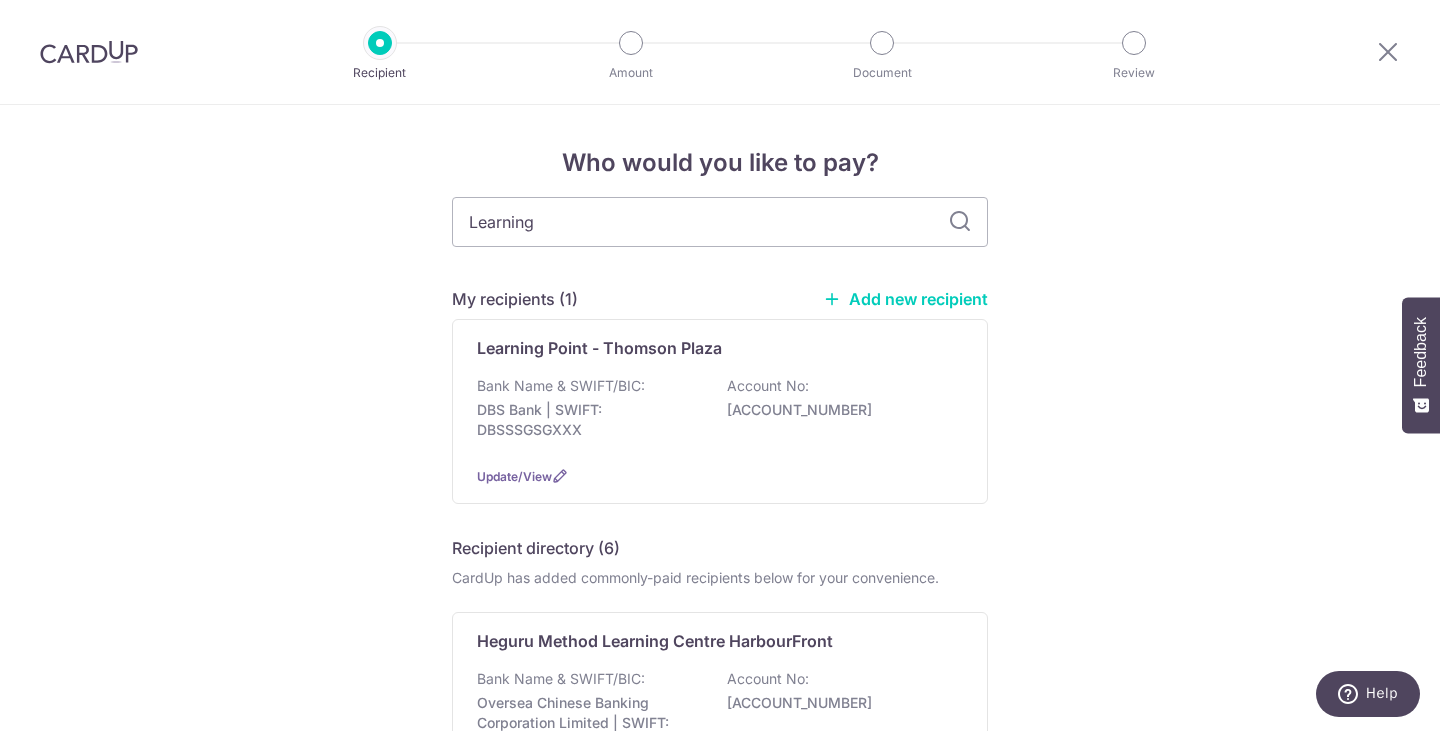 click at bounding box center (960, 222) 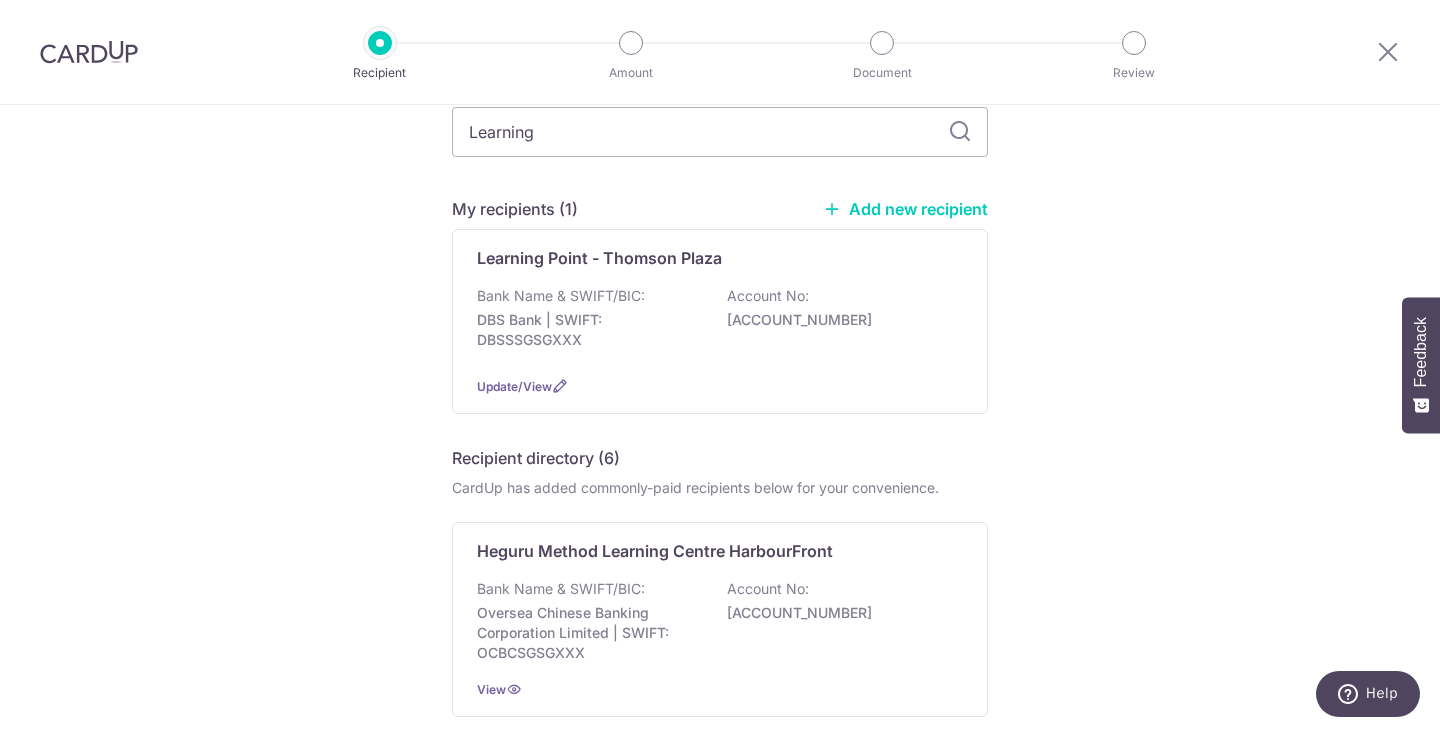 scroll, scrollTop: 0, scrollLeft: 0, axis: both 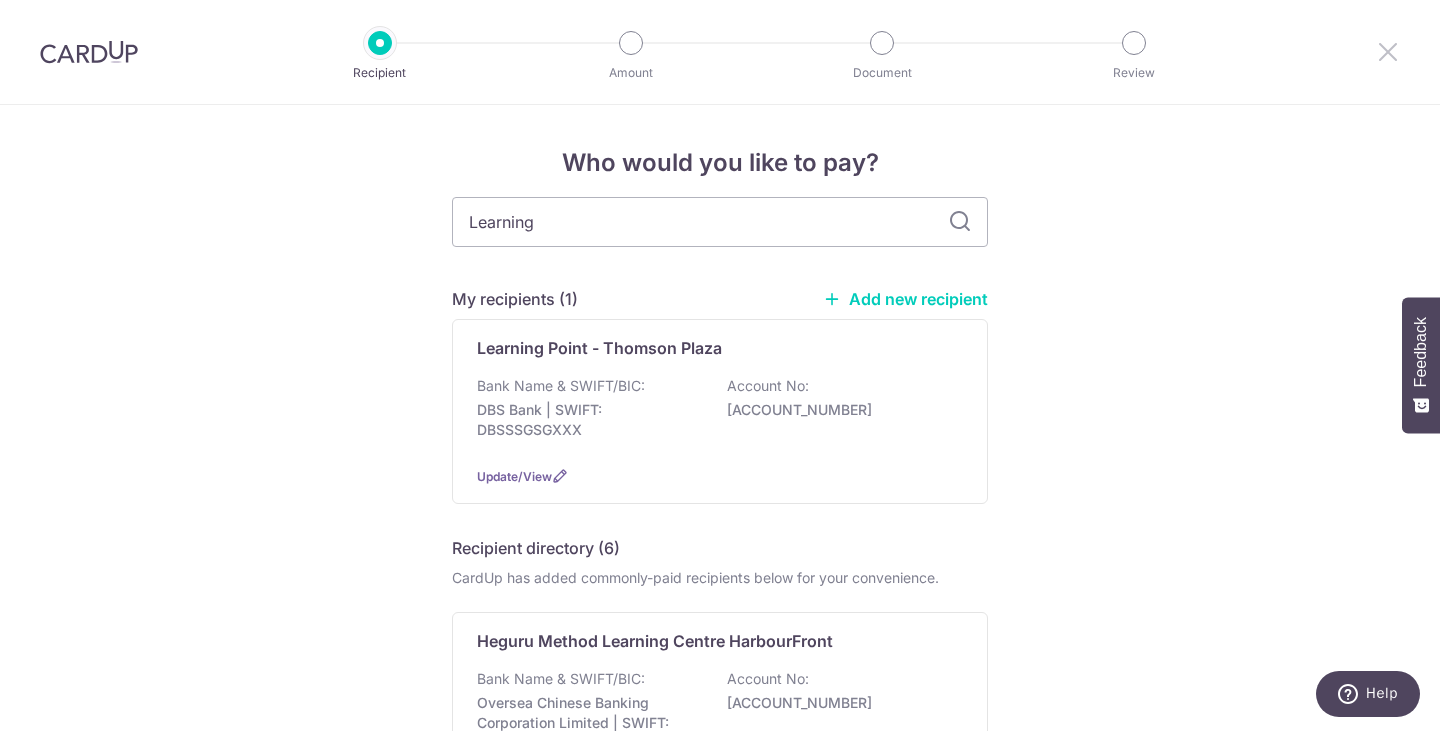 click at bounding box center (1388, 51) 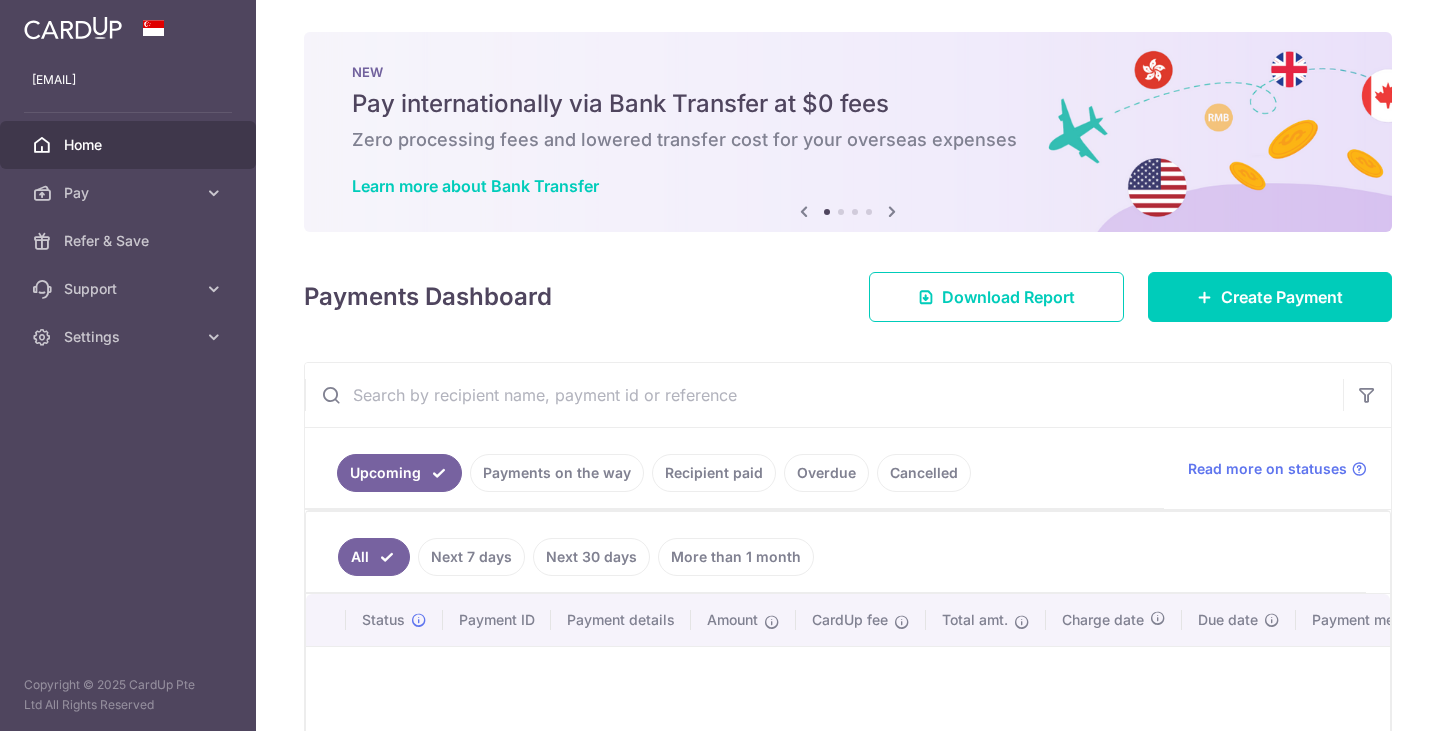 scroll, scrollTop: 0, scrollLeft: 0, axis: both 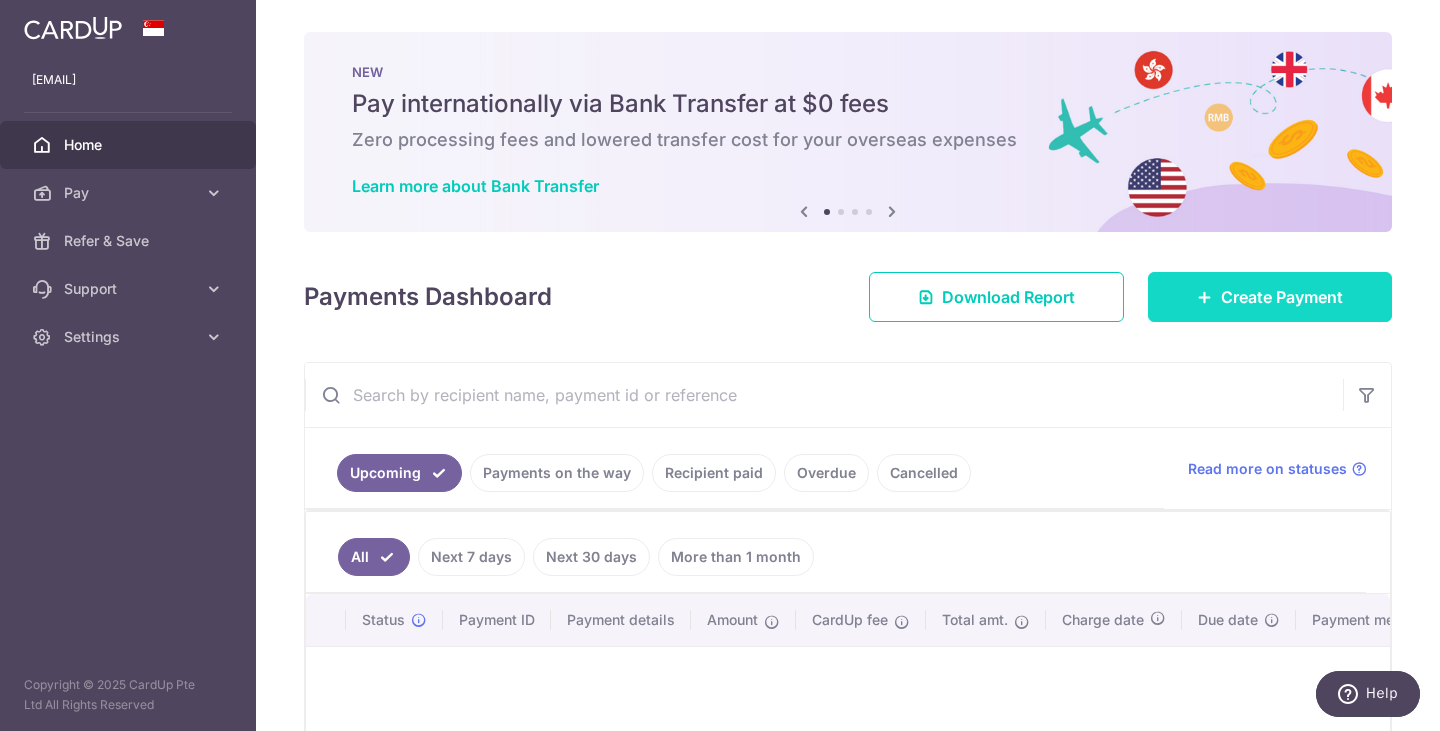 click on "Create Payment" at bounding box center [1270, 297] 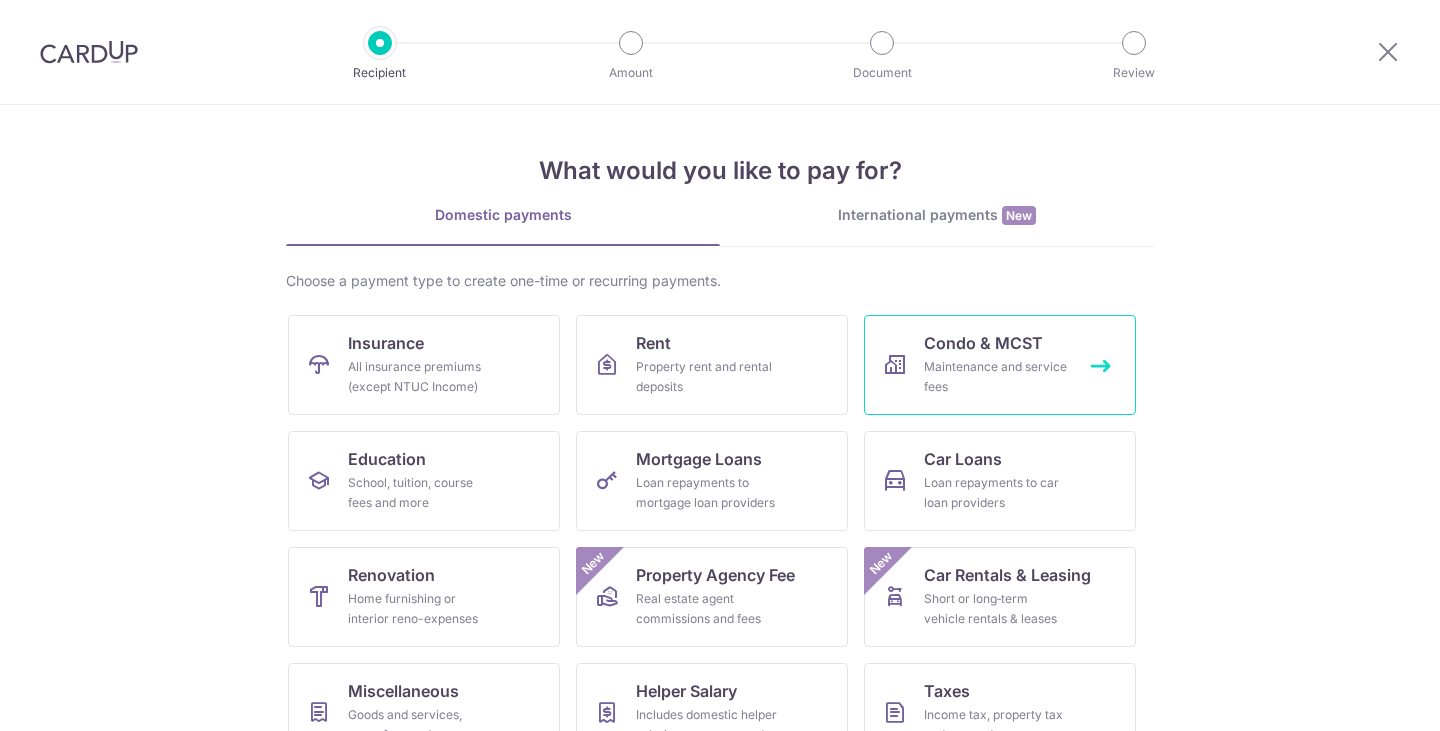 scroll, scrollTop: 0, scrollLeft: 0, axis: both 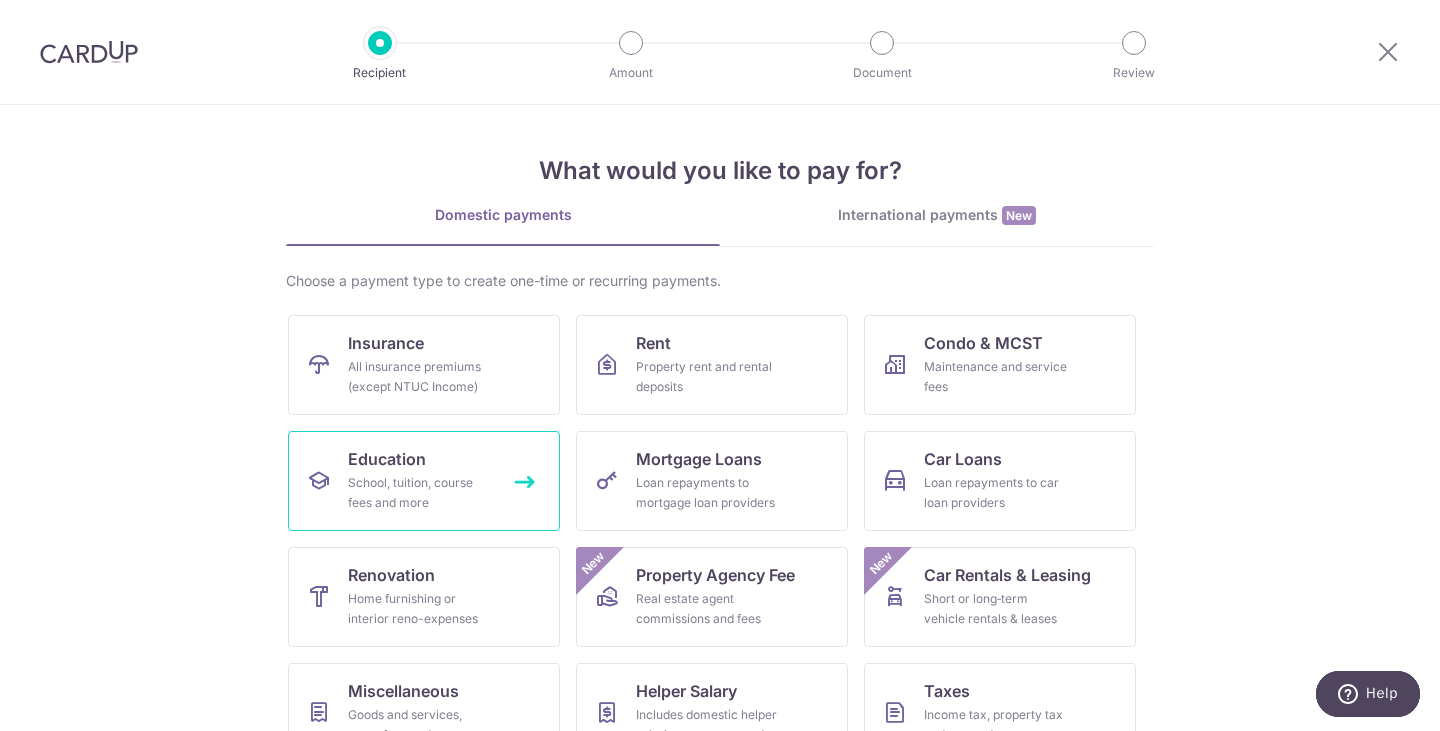 click on "School, tuition, course fees and more" at bounding box center (420, 493) 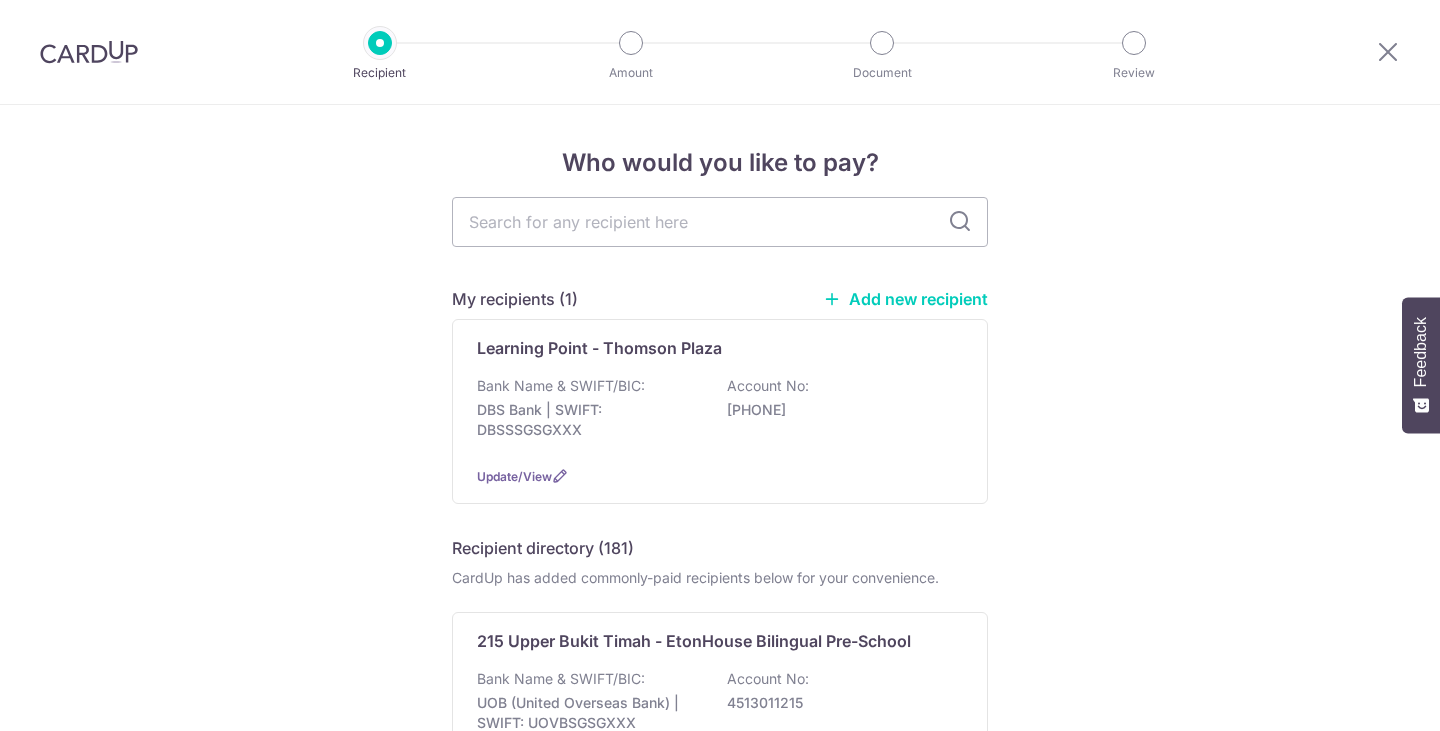 scroll, scrollTop: 0, scrollLeft: 0, axis: both 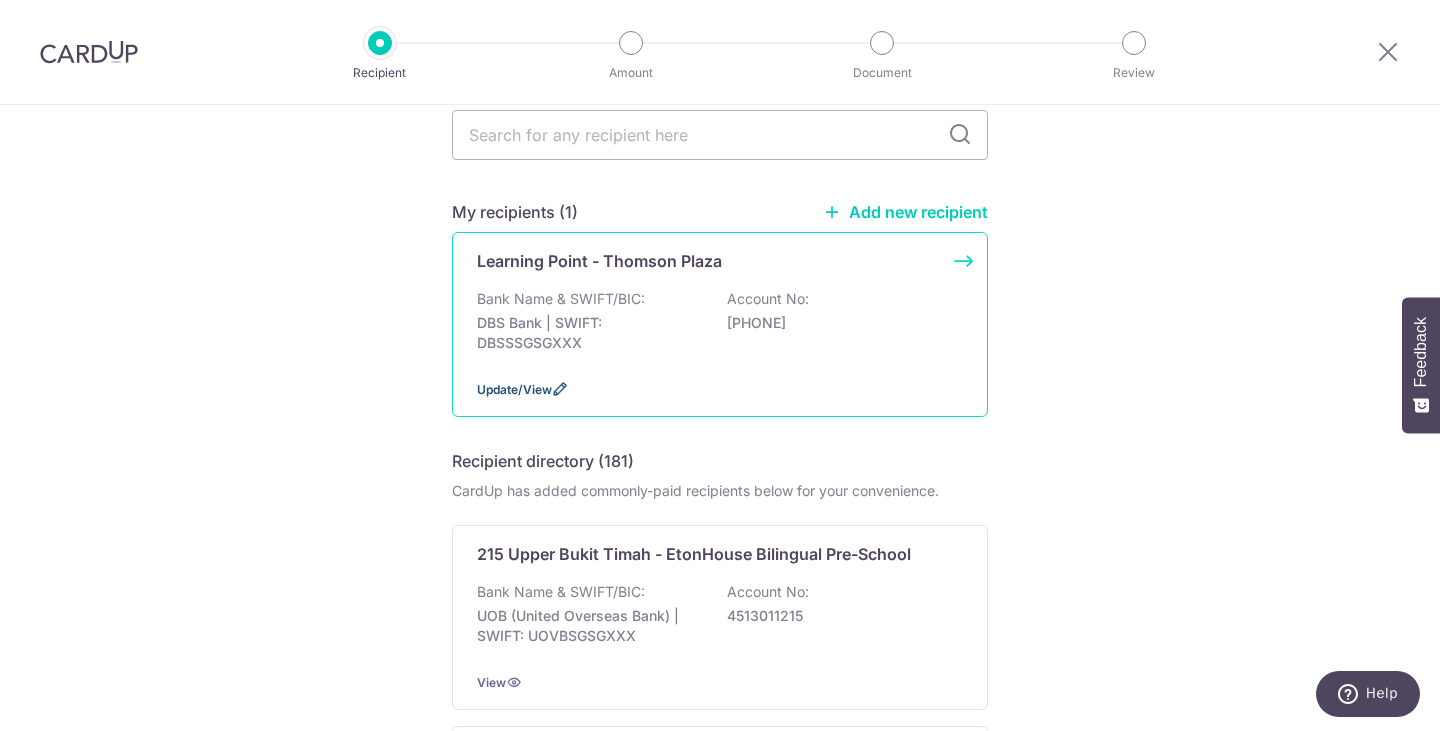 drag, startPoint x: 896, startPoint y: 214, endPoint x: 537, endPoint y: 392, distance: 400.70563 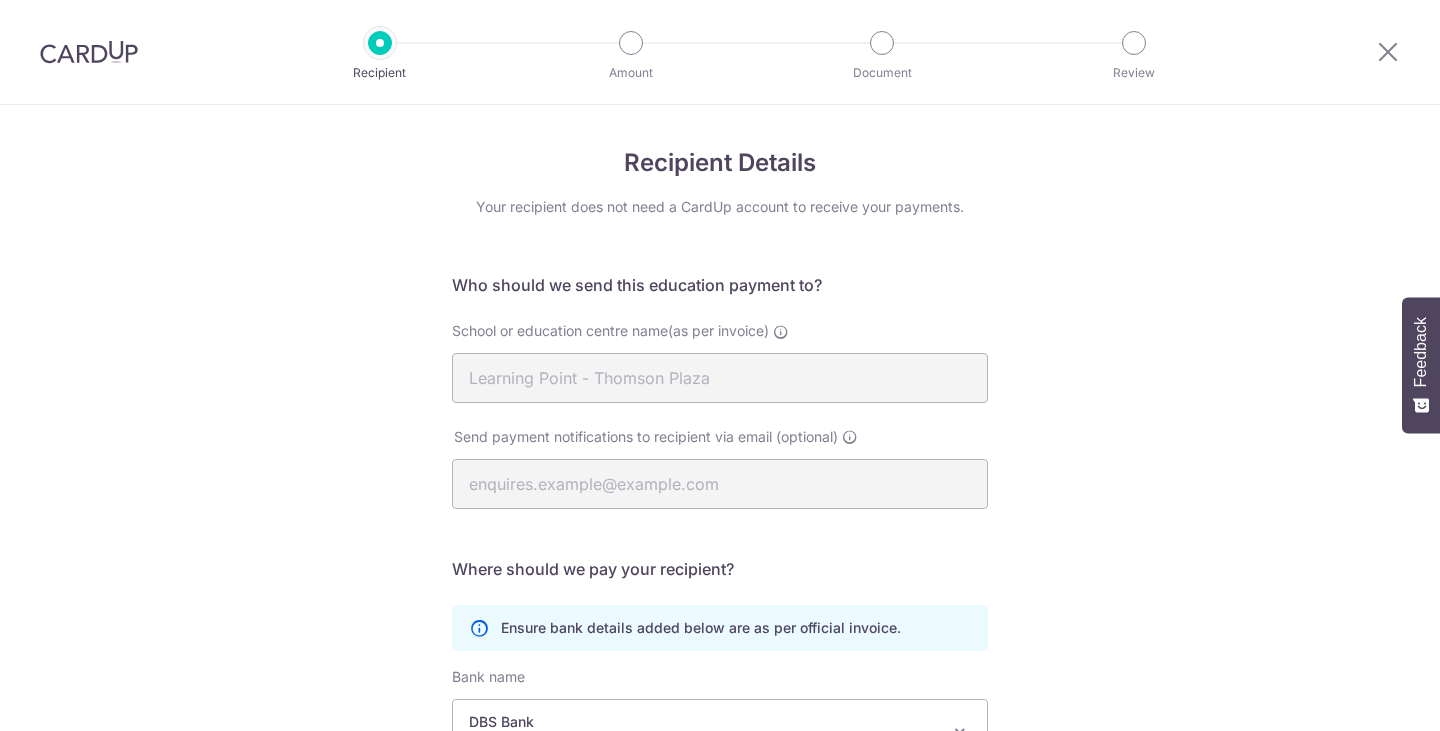 scroll, scrollTop: 0, scrollLeft: 0, axis: both 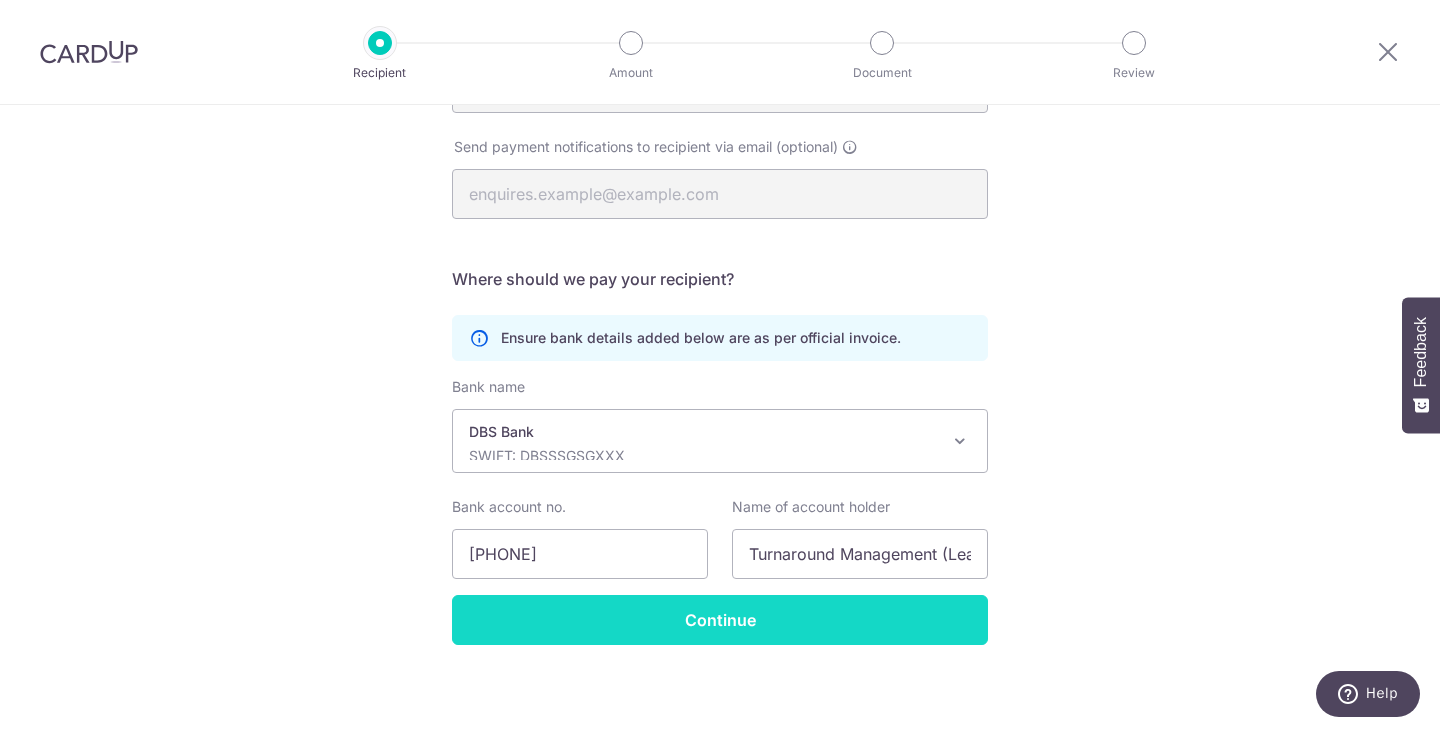 click on "Continue" at bounding box center [720, 620] 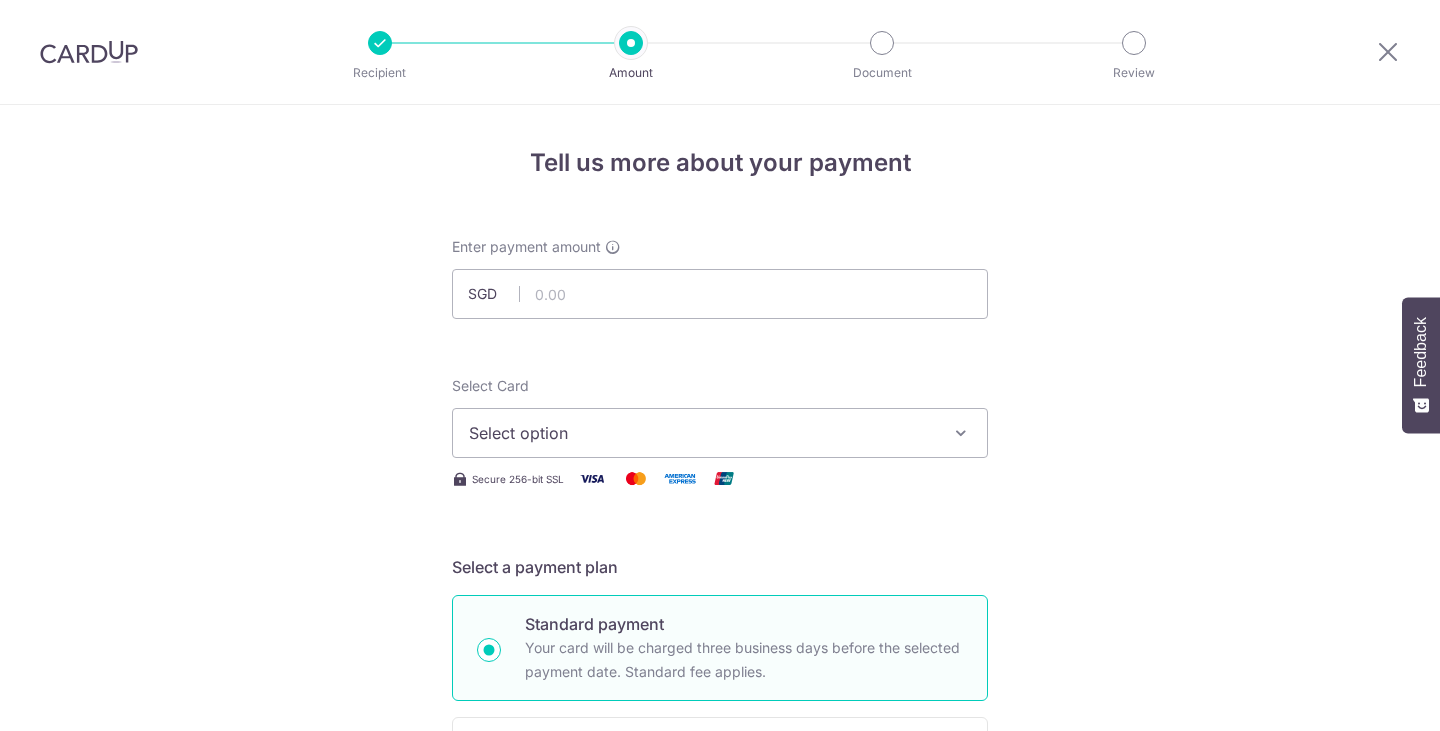 scroll, scrollTop: 0, scrollLeft: 0, axis: both 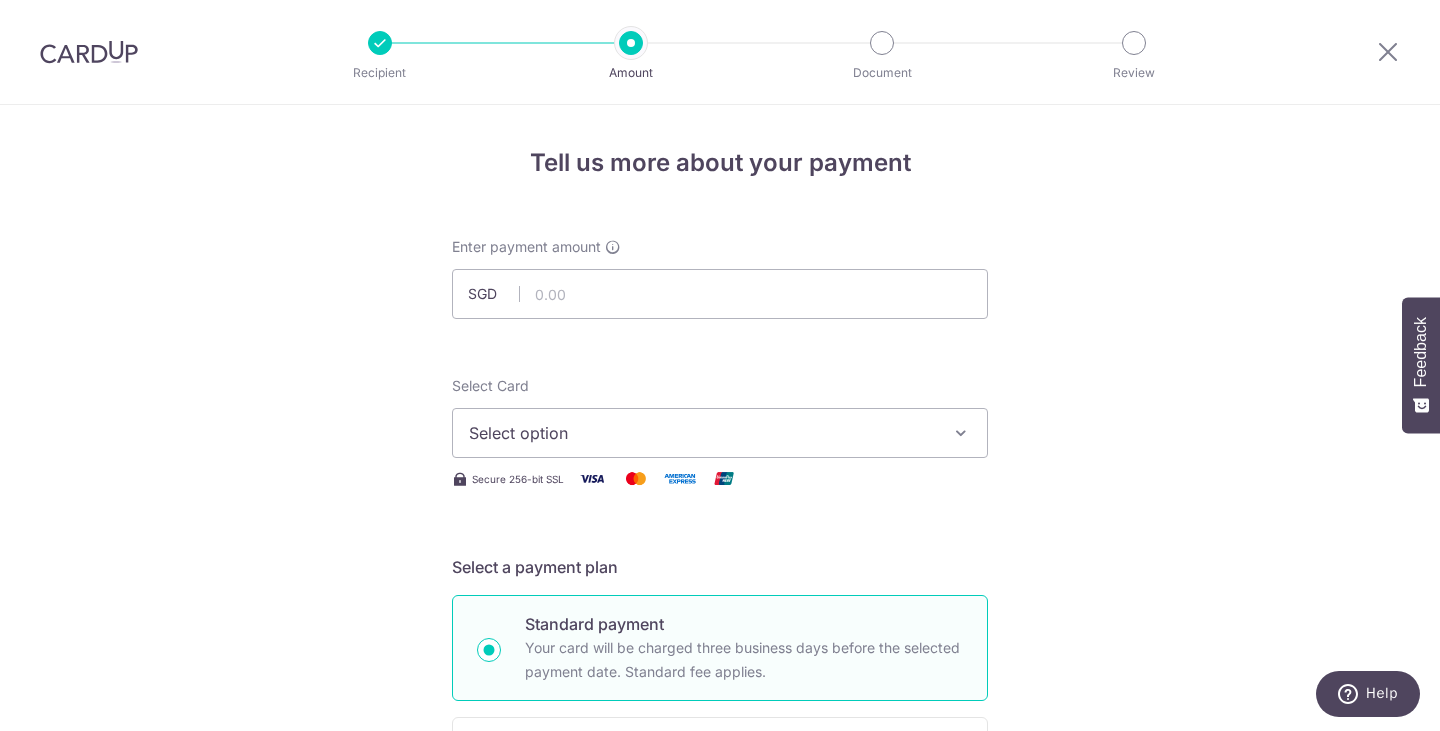 click on "Select option" at bounding box center (702, 433) 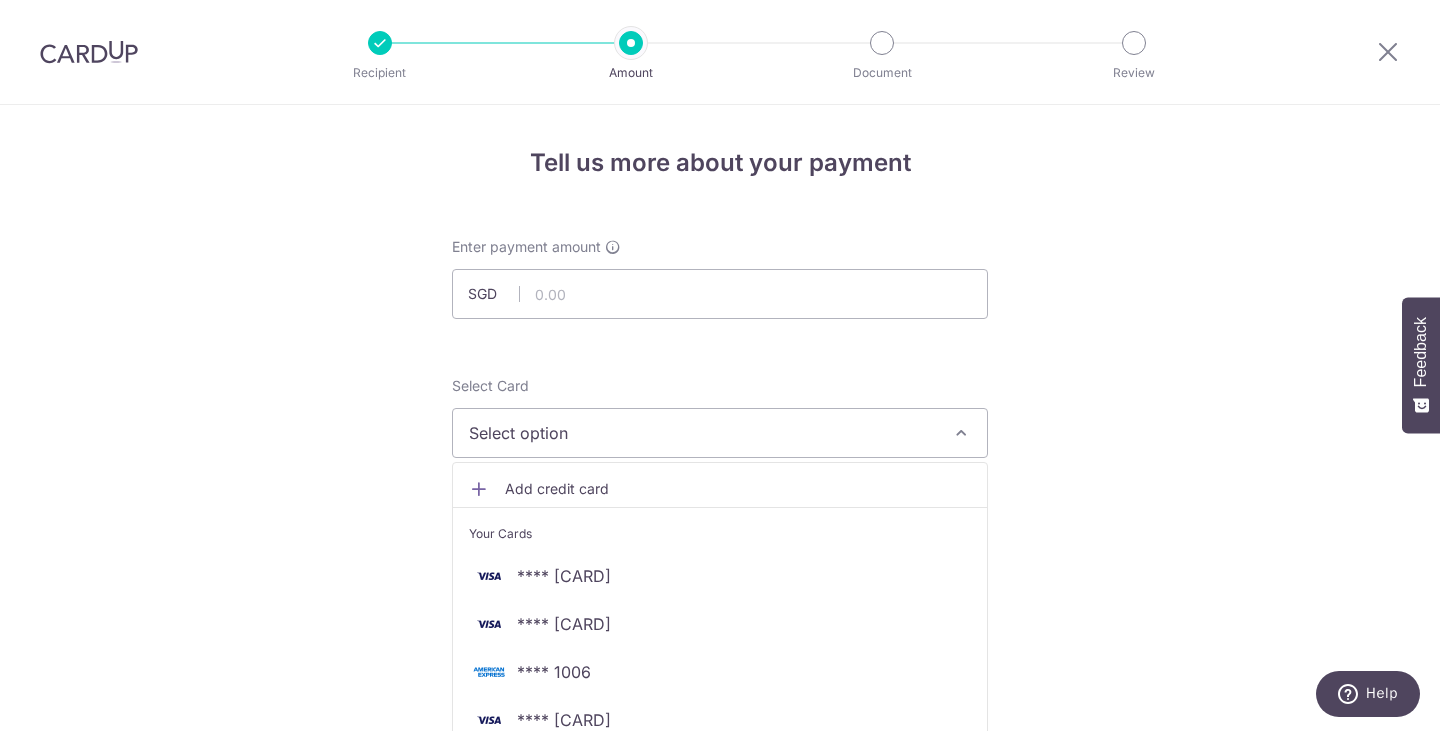 click on "Select option" at bounding box center [702, 433] 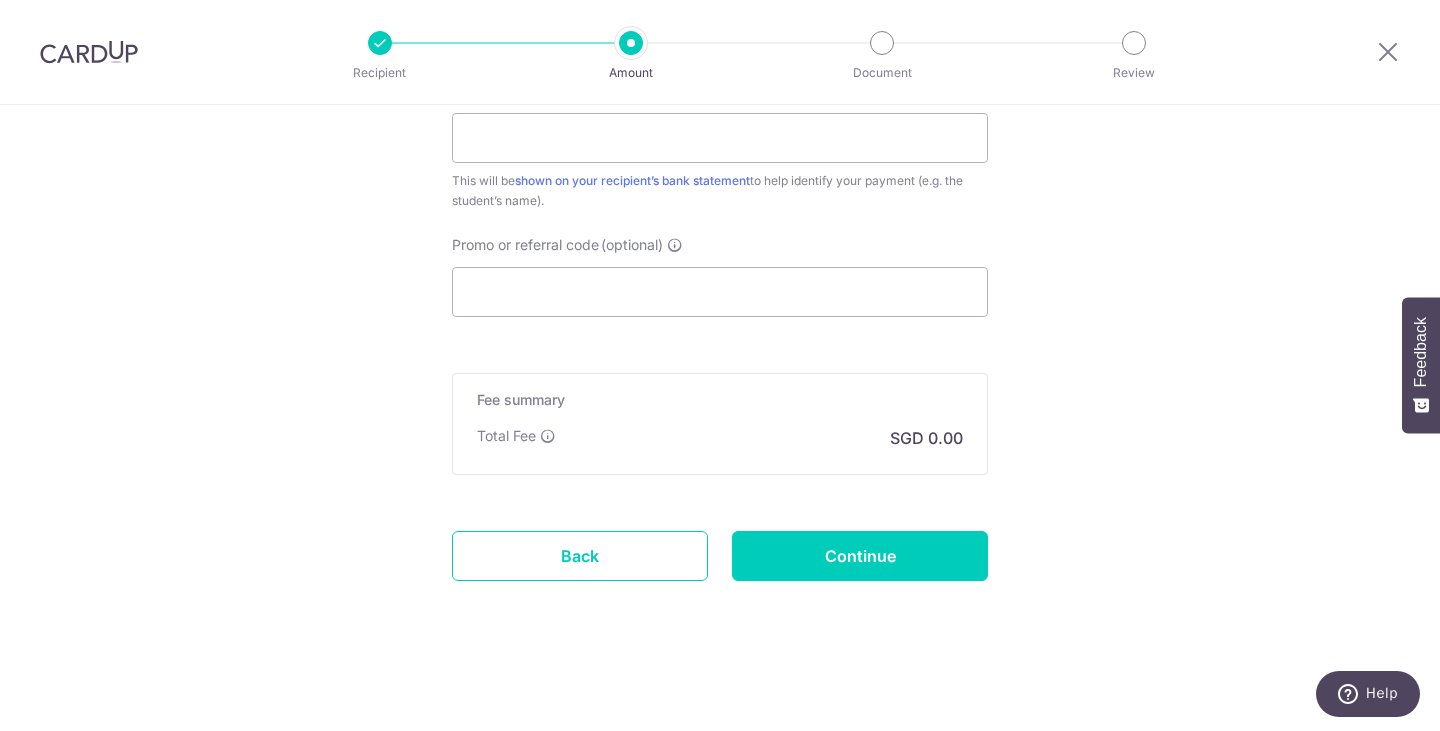 scroll, scrollTop: 0, scrollLeft: 0, axis: both 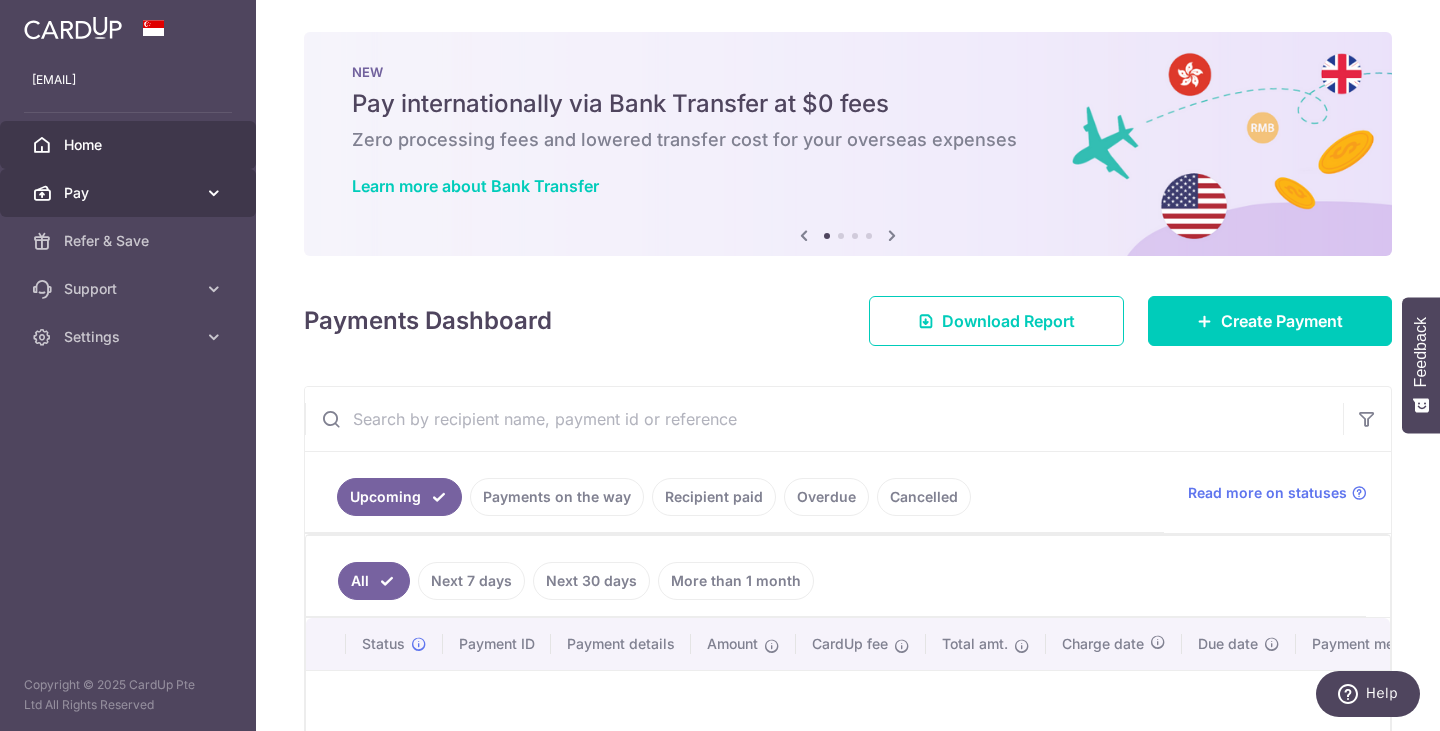 click on "Pay" at bounding box center [128, 193] 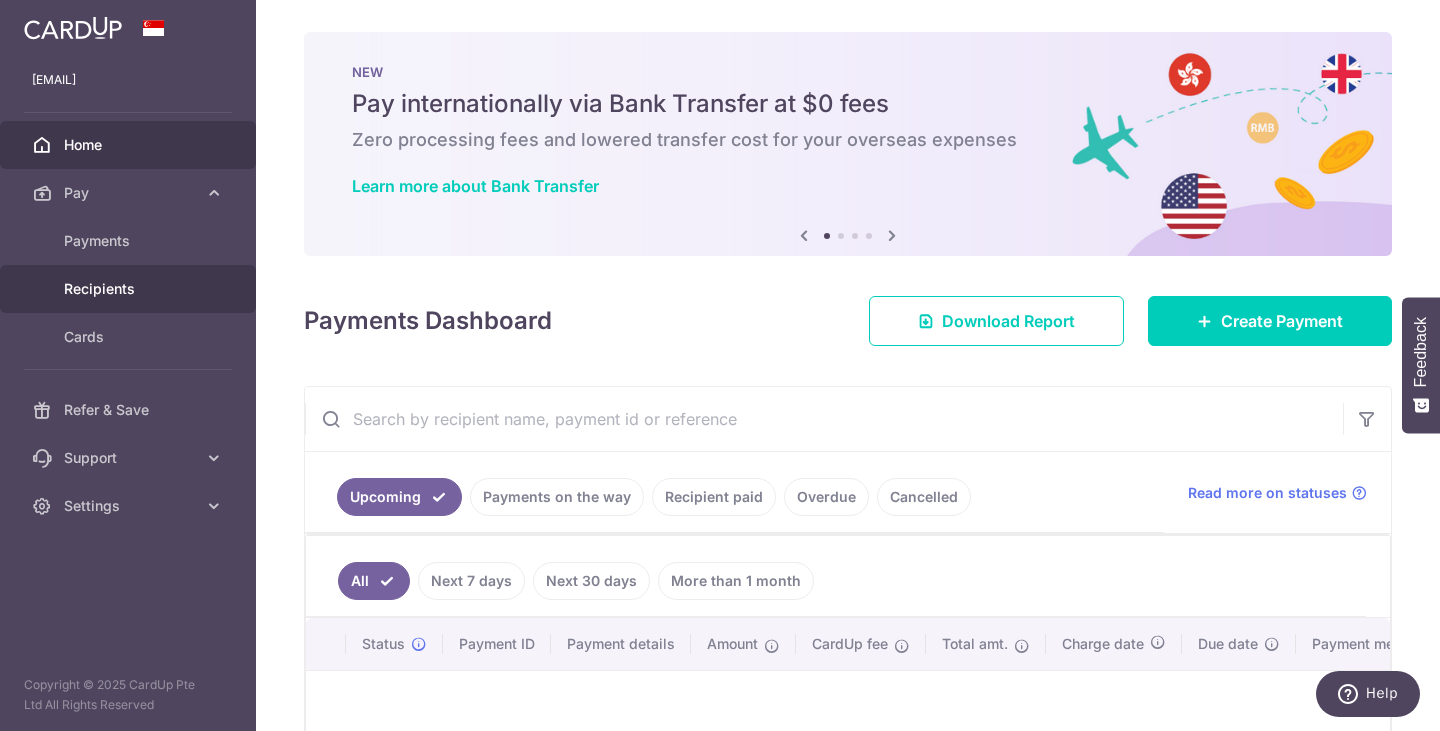 click on "Recipients" at bounding box center (130, 289) 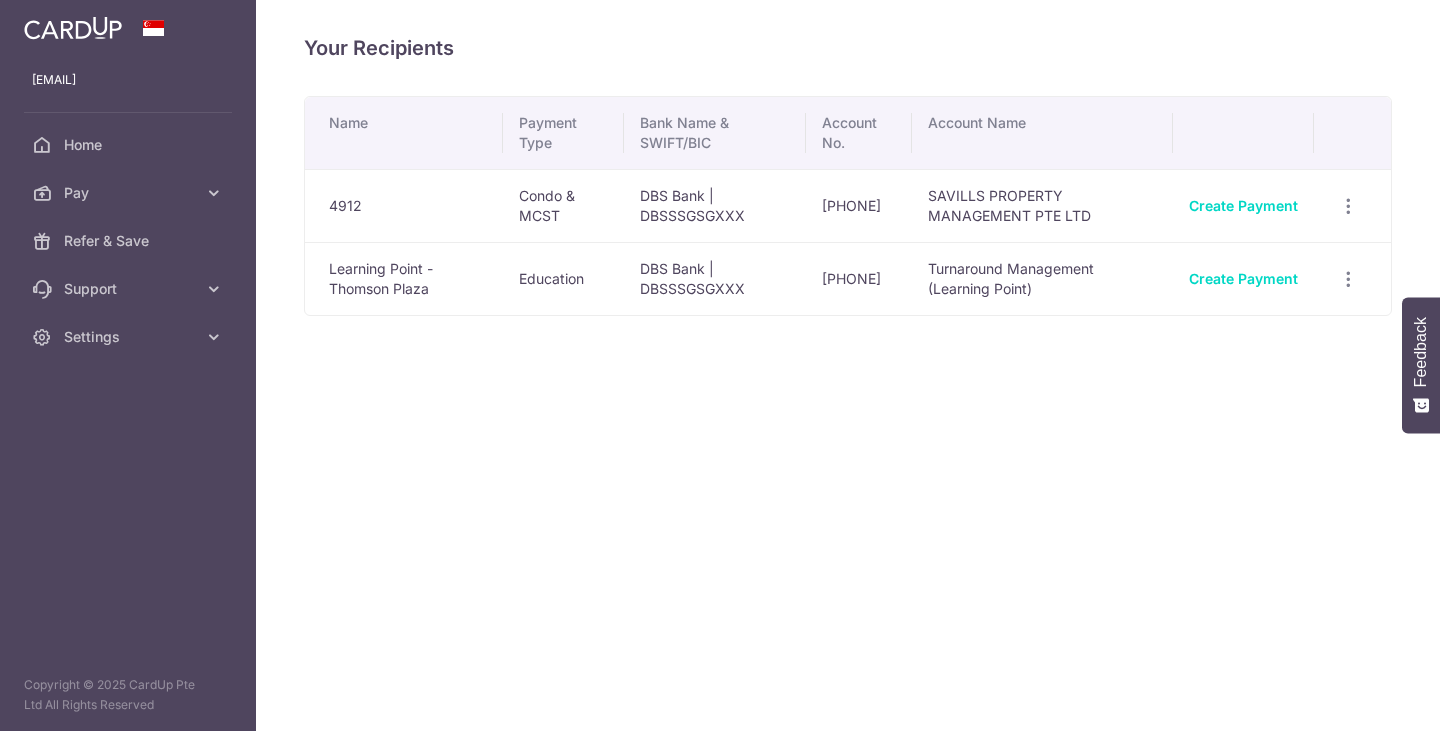 scroll, scrollTop: 0, scrollLeft: 0, axis: both 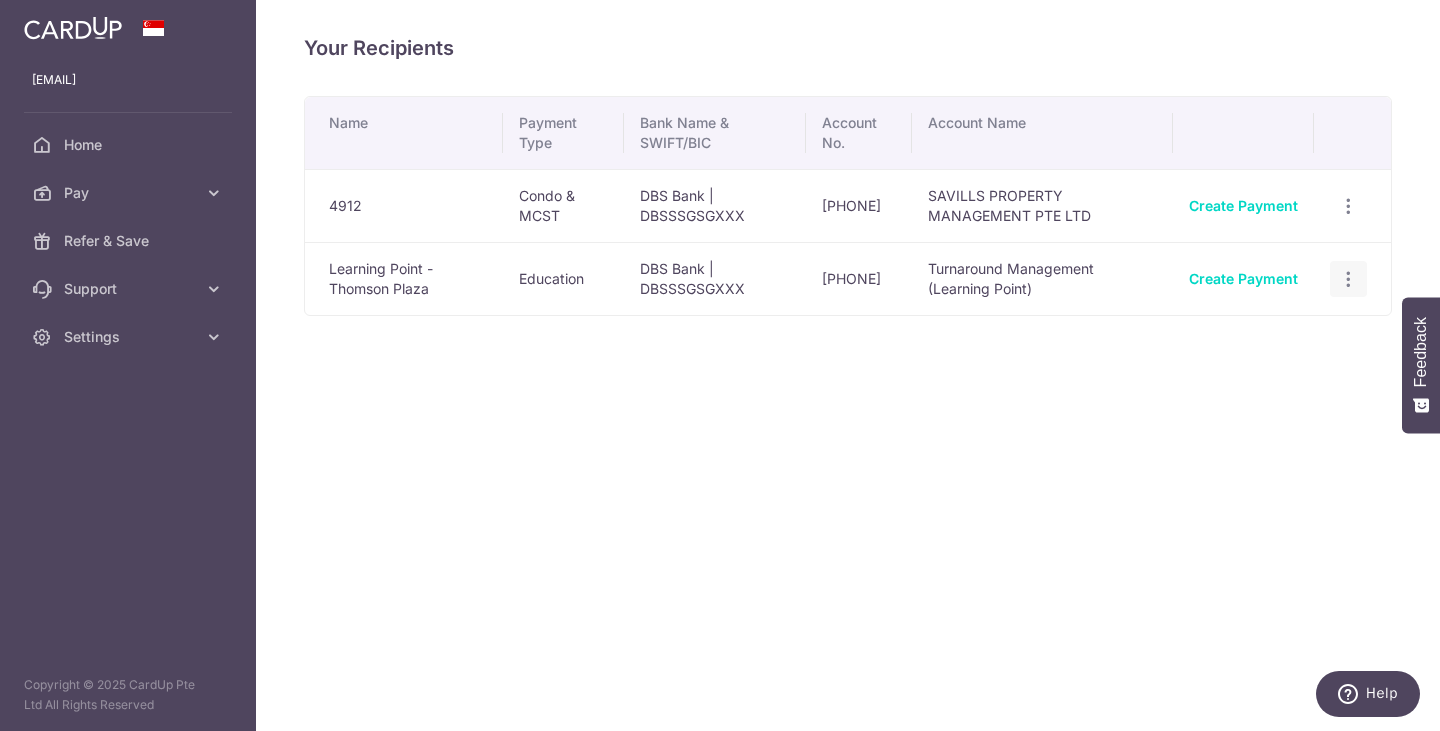 click at bounding box center (1348, 206) 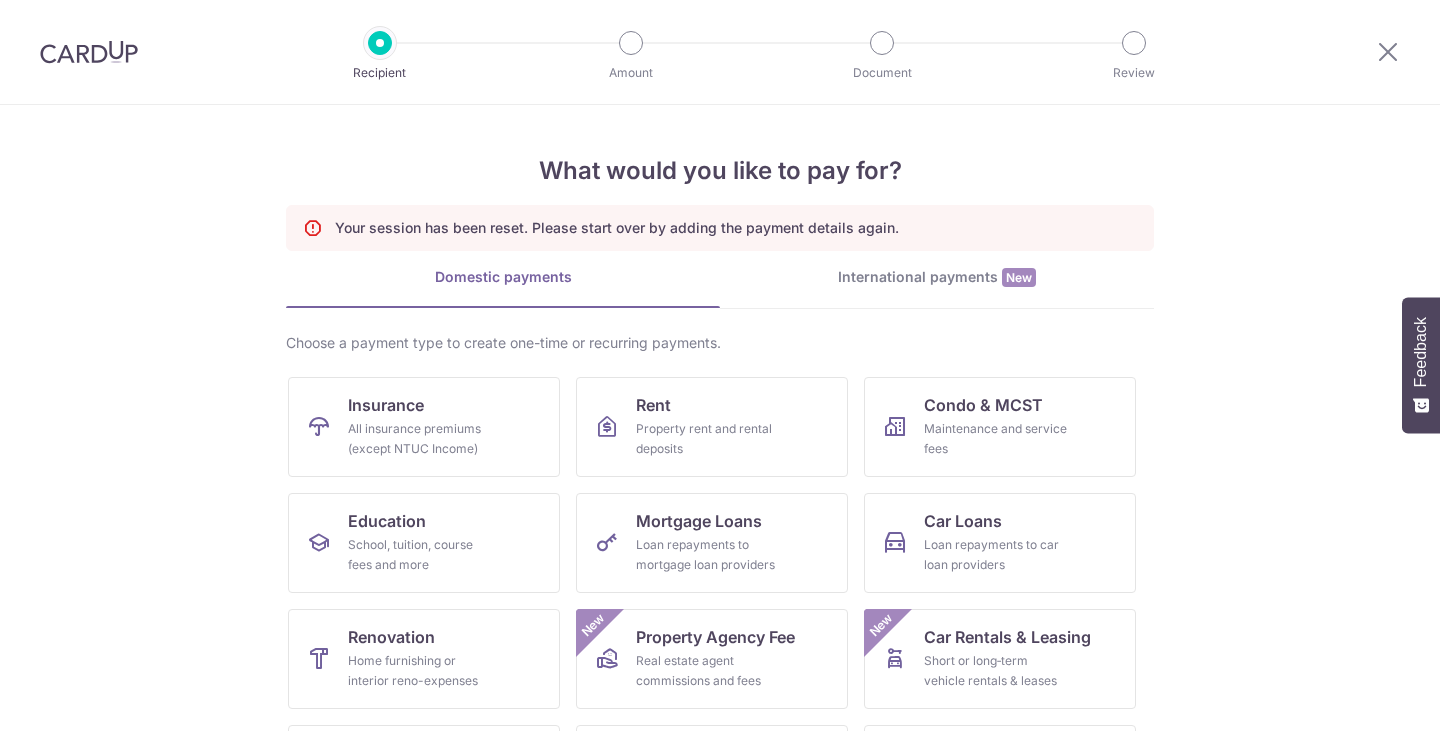 scroll, scrollTop: 0, scrollLeft: 0, axis: both 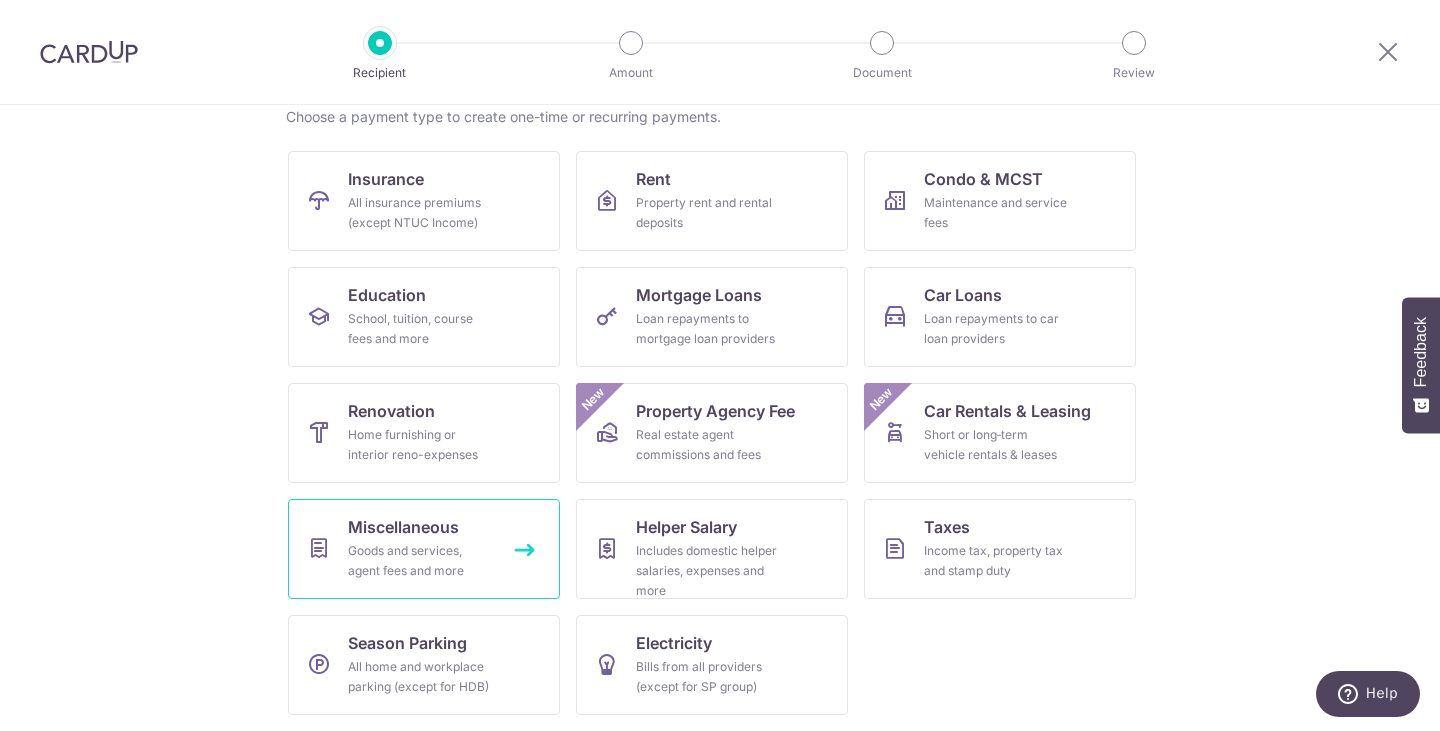 click on "Goods and services, agent fees and more" at bounding box center (420, 561) 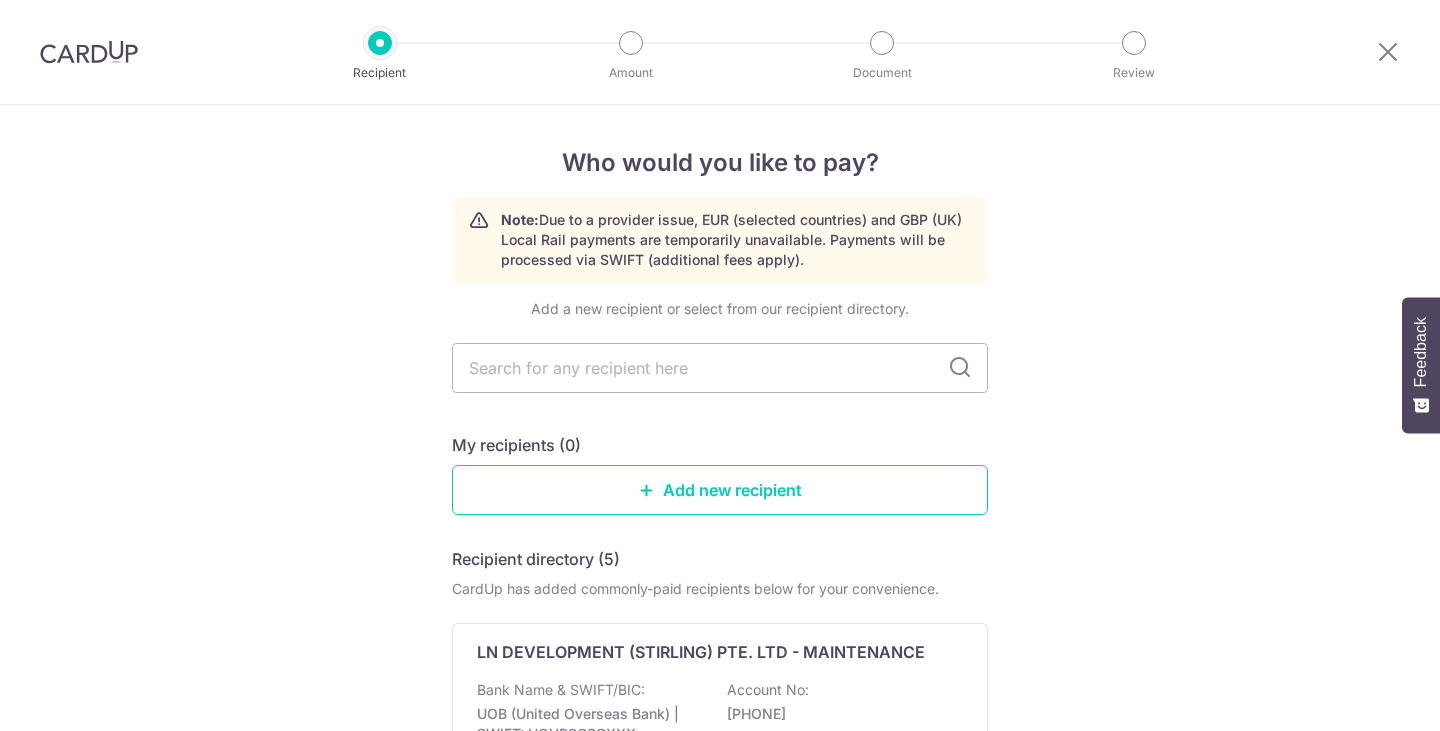scroll, scrollTop: 0, scrollLeft: 0, axis: both 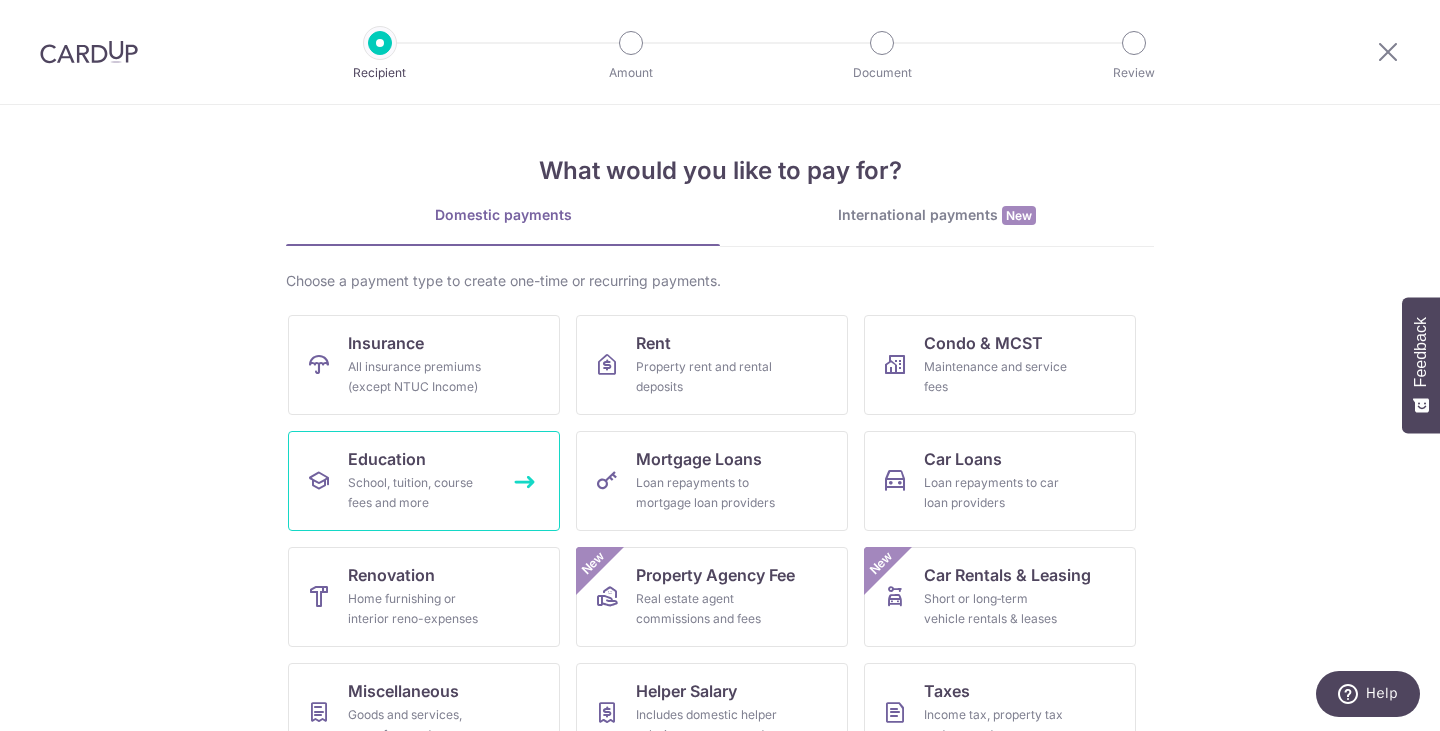 click on "Education School, tuition, course fees and more" at bounding box center (424, 481) 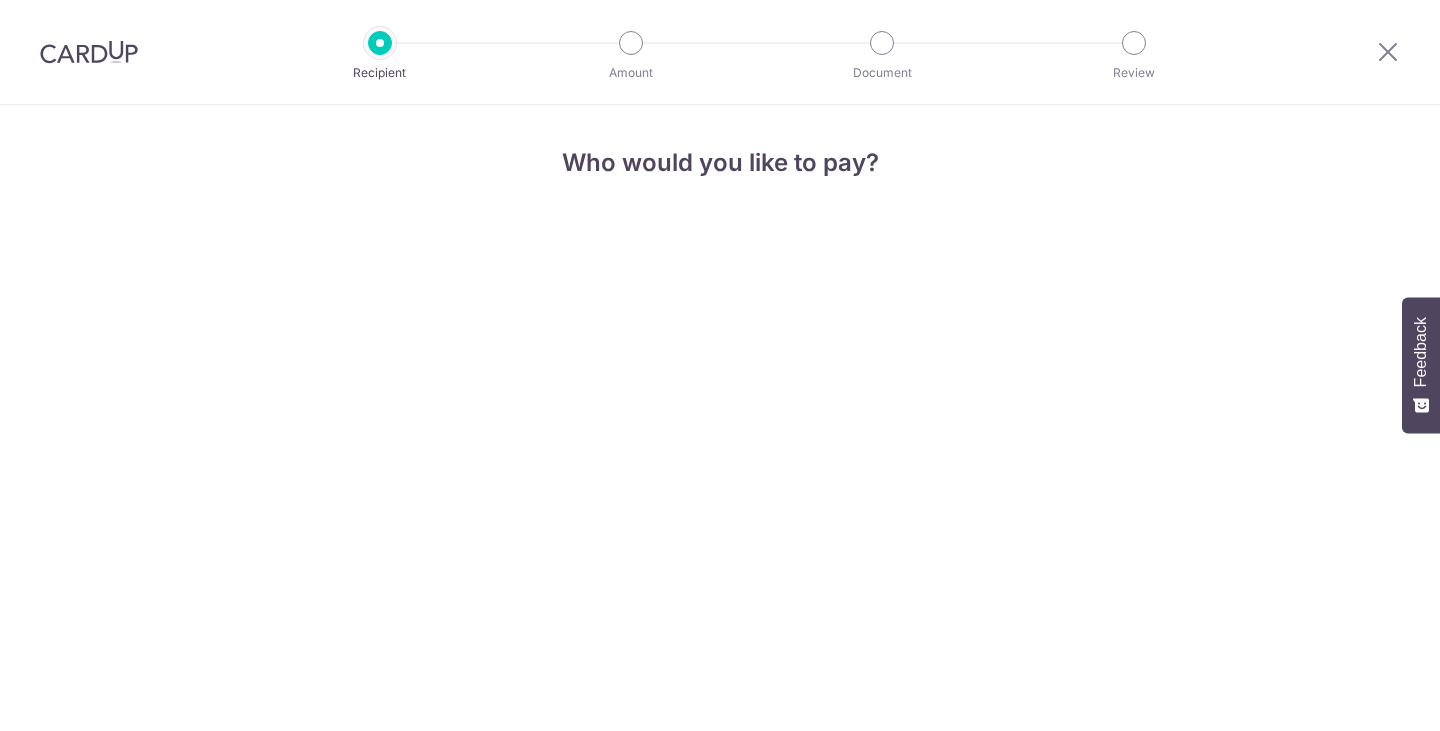 scroll, scrollTop: 0, scrollLeft: 0, axis: both 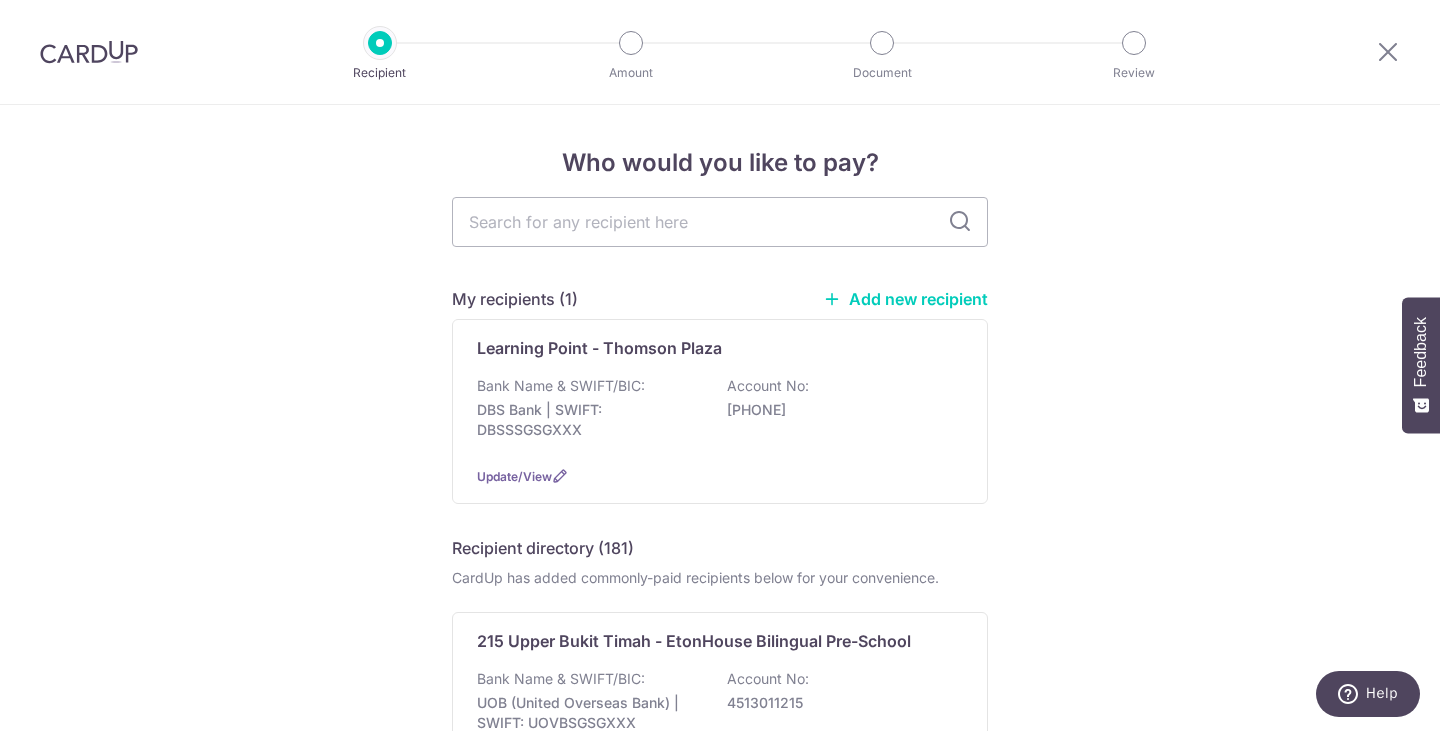 click on "Add new recipient" at bounding box center [905, 299] 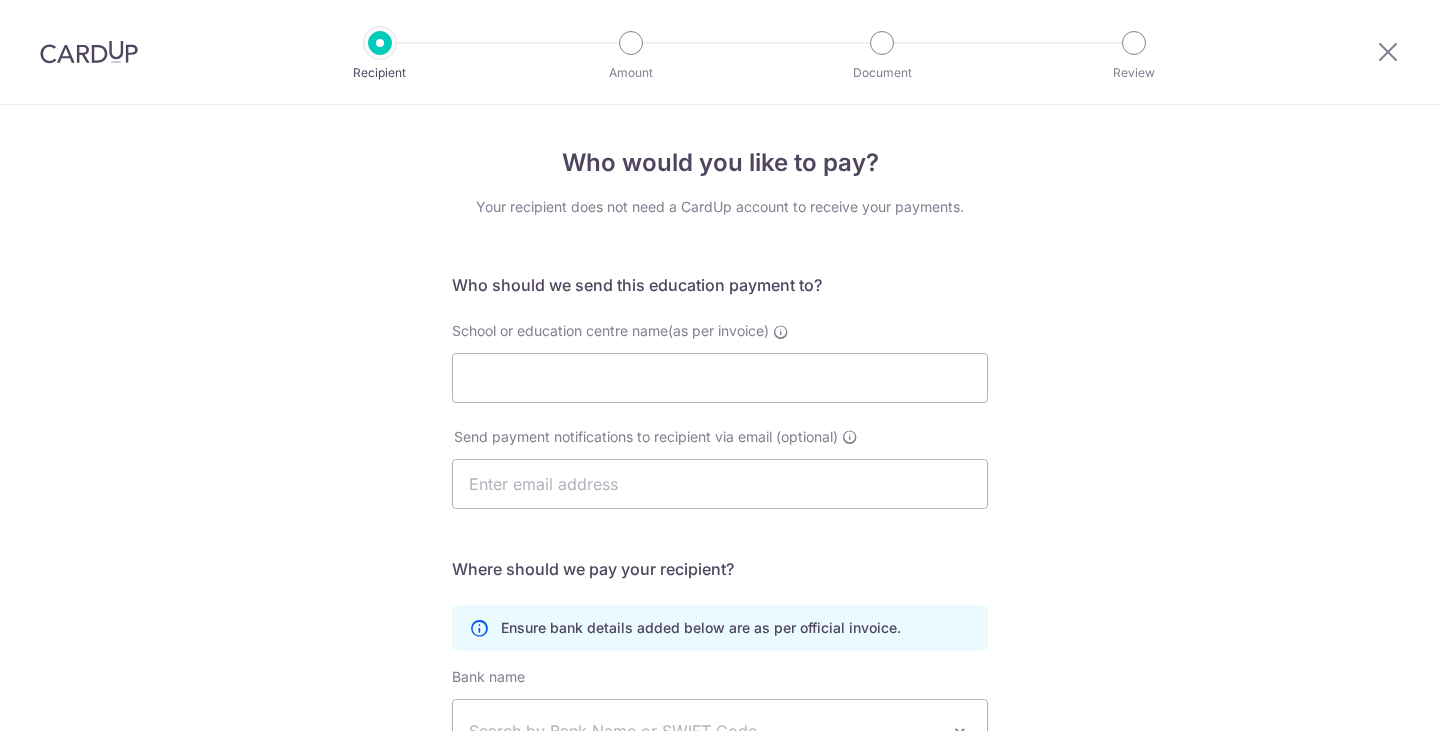scroll, scrollTop: 0, scrollLeft: 0, axis: both 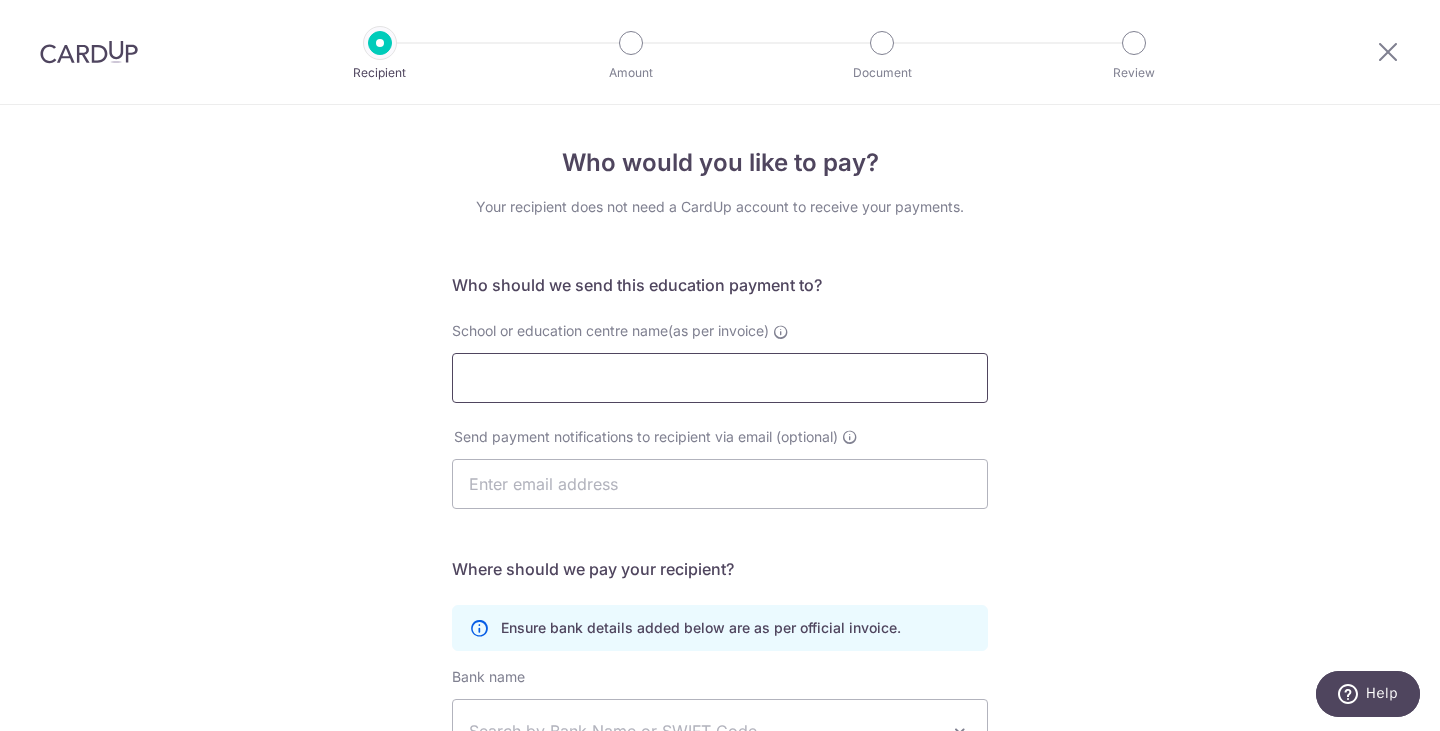 click on "School or education centre name(as per invoice)" at bounding box center [720, 378] 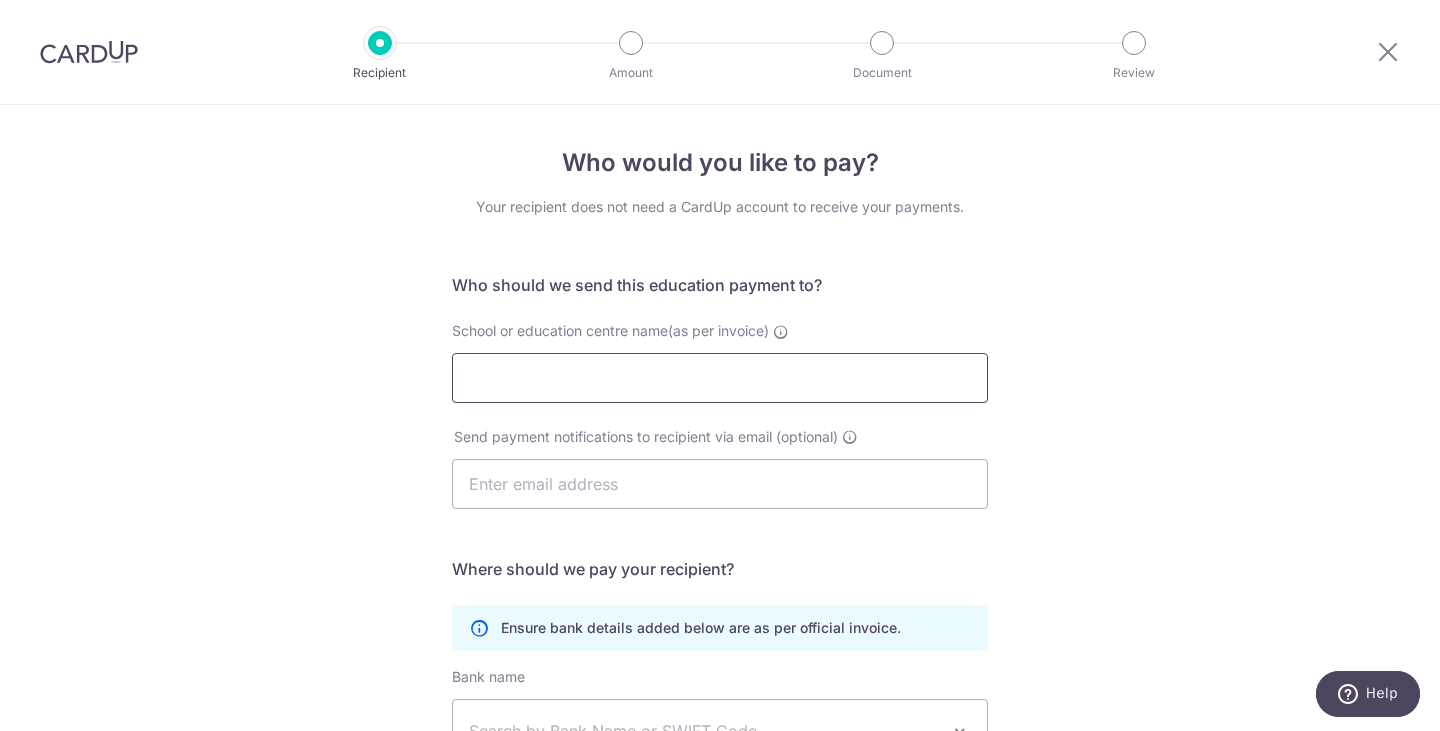 click on "School or education centre name(as per invoice)" at bounding box center [720, 378] 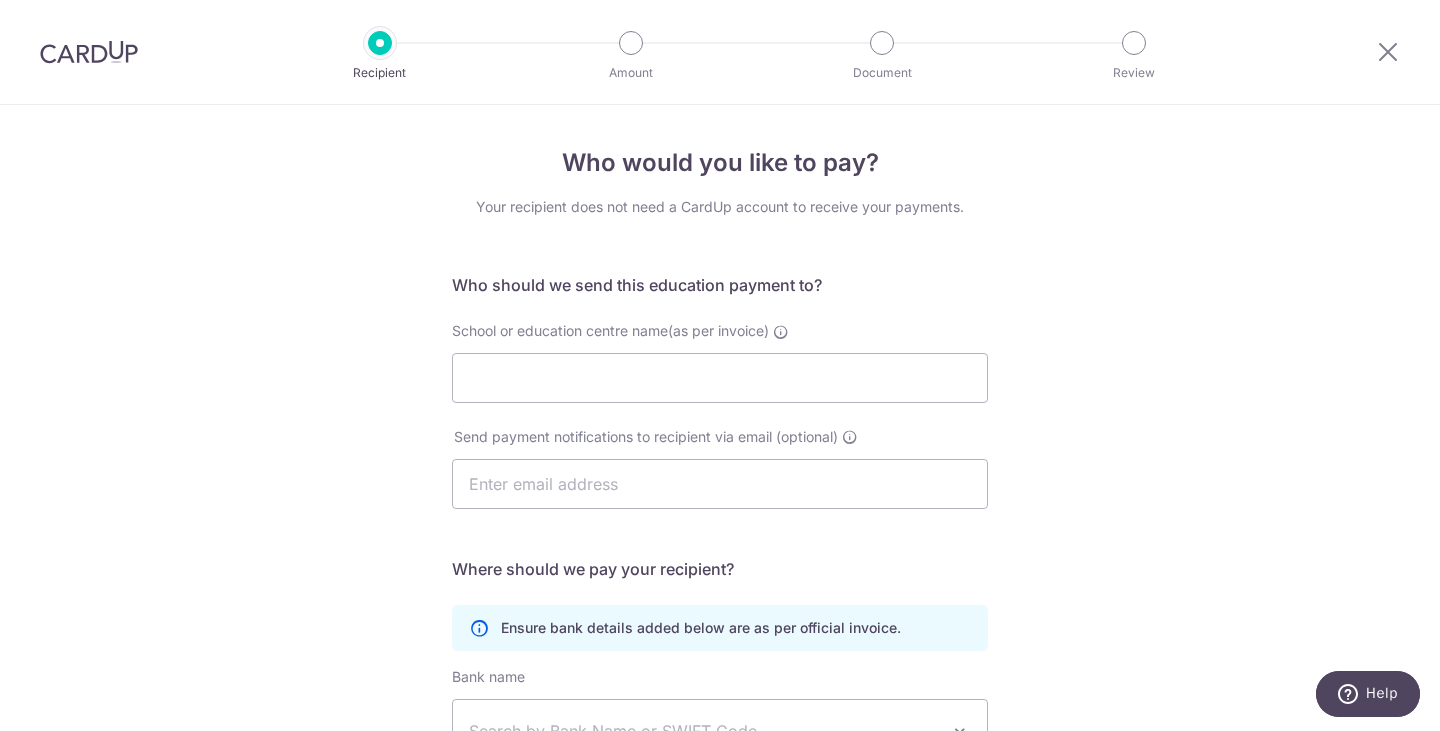 click on "School or education centre name(as per invoice)" at bounding box center (720, 362) 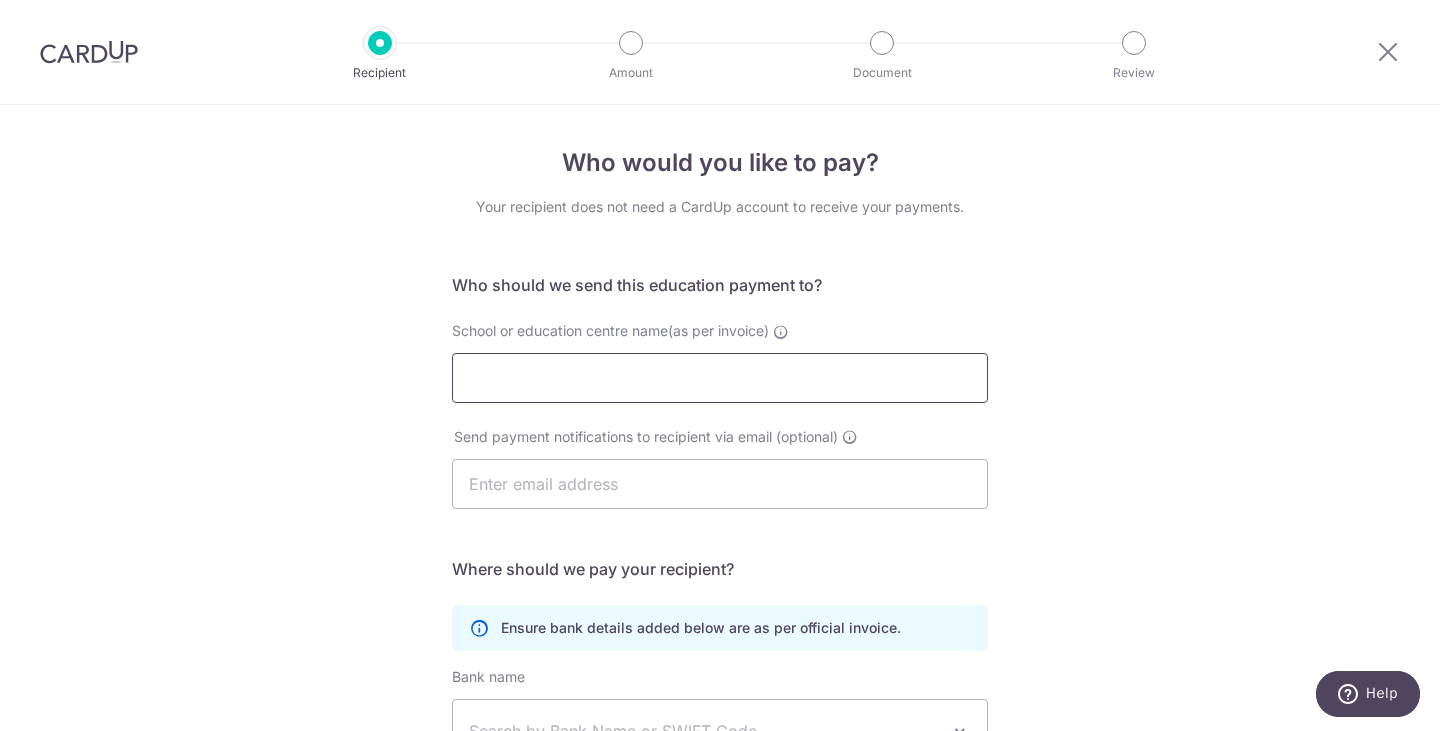 click on "School or education centre name(as per invoice)" at bounding box center (720, 378) 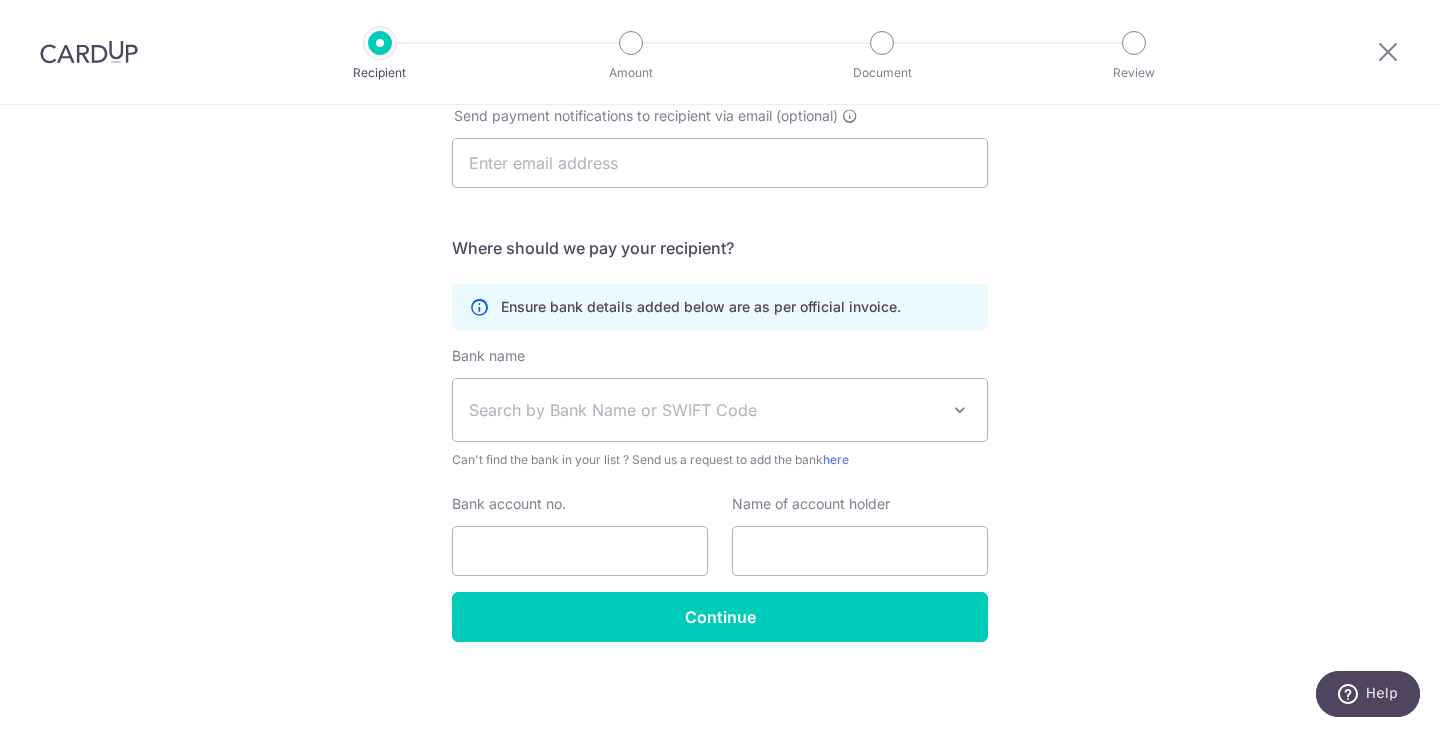 scroll, scrollTop: 326, scrollLeft: 0, axis: vertical 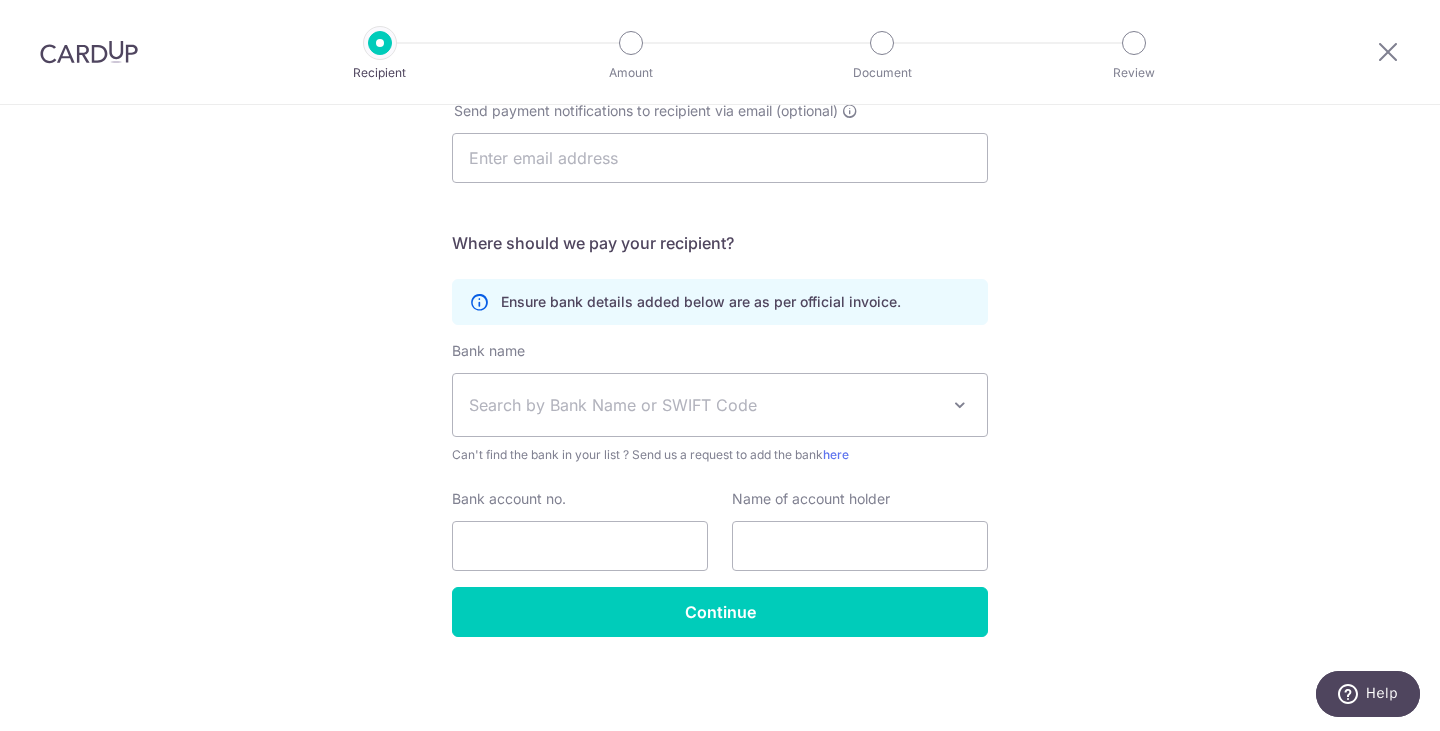 click on "Search by Bank Name or SWIFT Code" at bounding box center [704, 405] 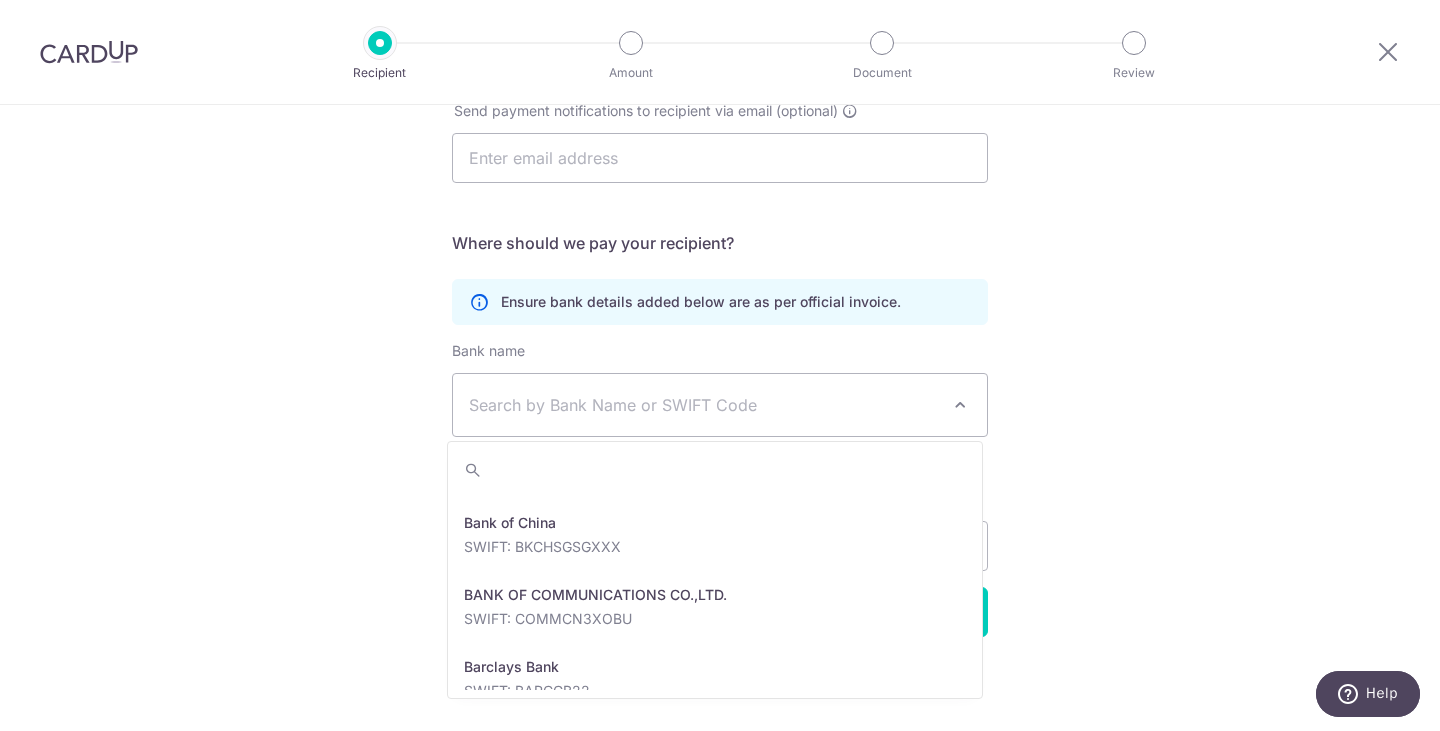 scroll, scrollTop: 300, scrollLeft: 0, axis: vertical 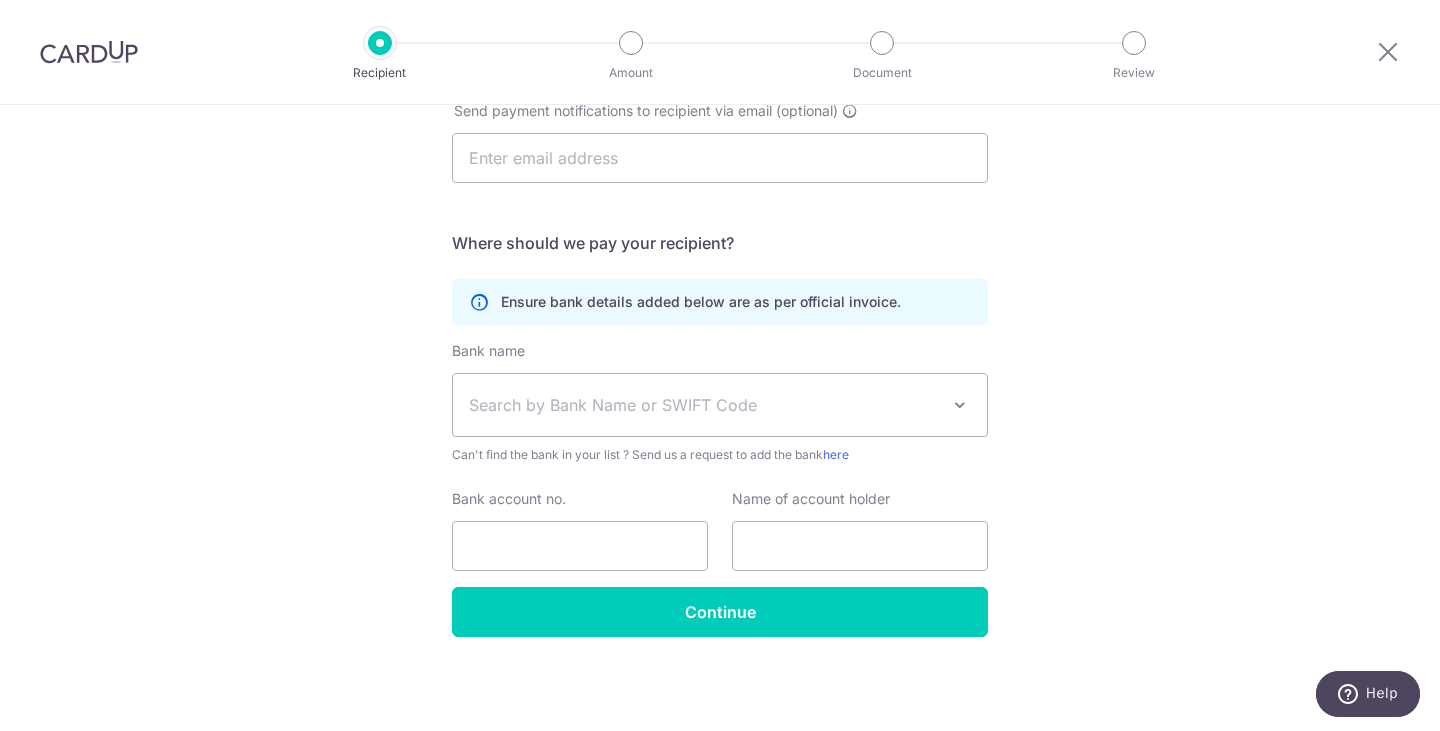 click on "Search by Bank Name or SWIFT Code" at bounding box center [720, 405] 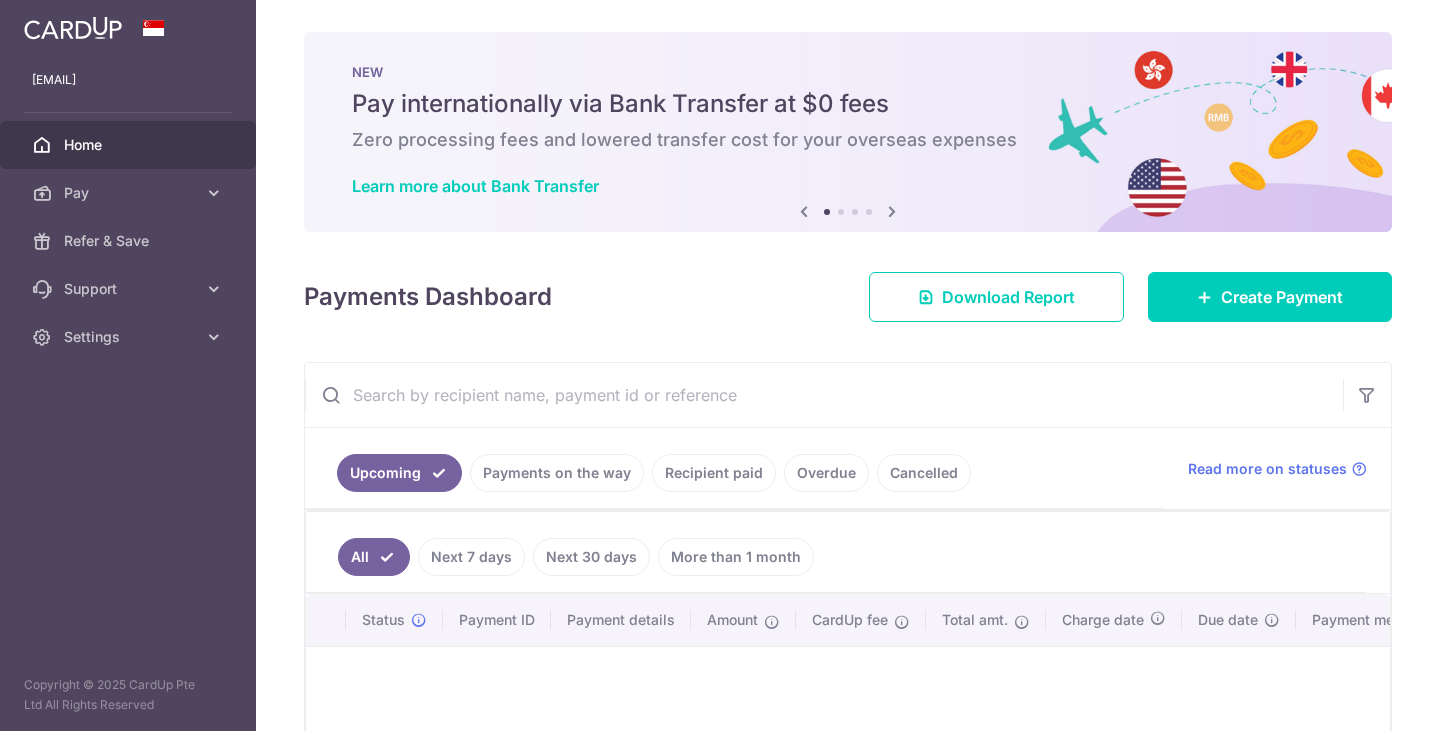 scroll, scrollTop: 0, scrollLeft: 0, axis: both 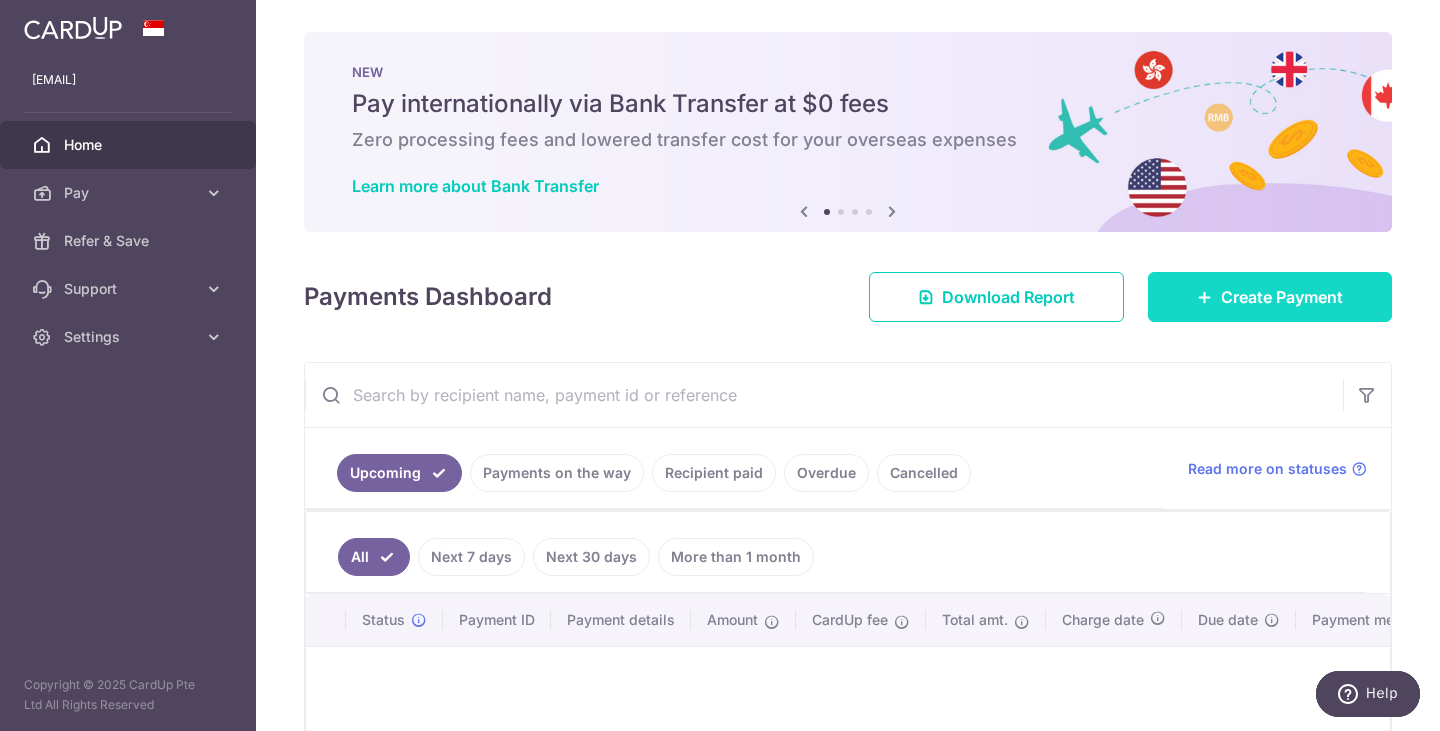 click on "Create Payment" at bounding box center (1270, 297) 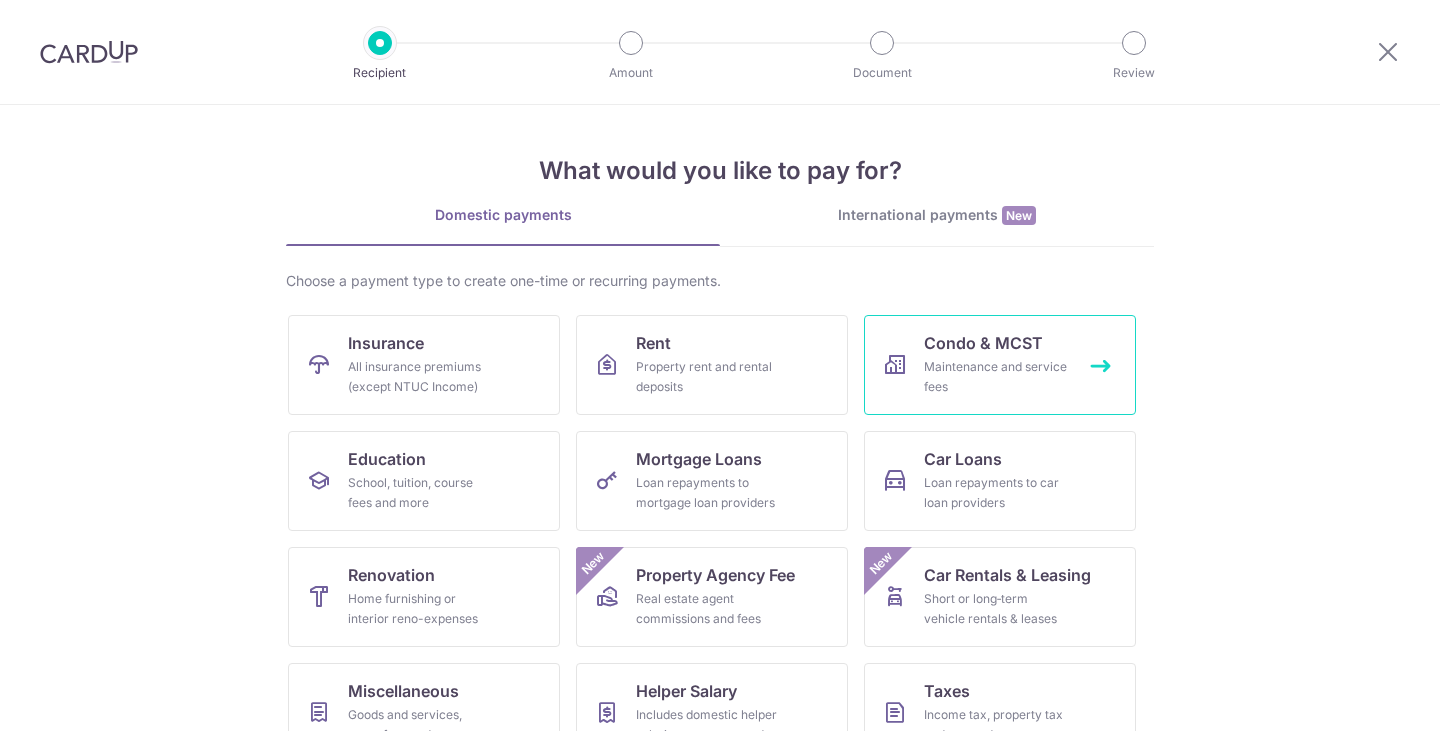scroll, scrollTop: 0, scrollLeft: 0, axis: both 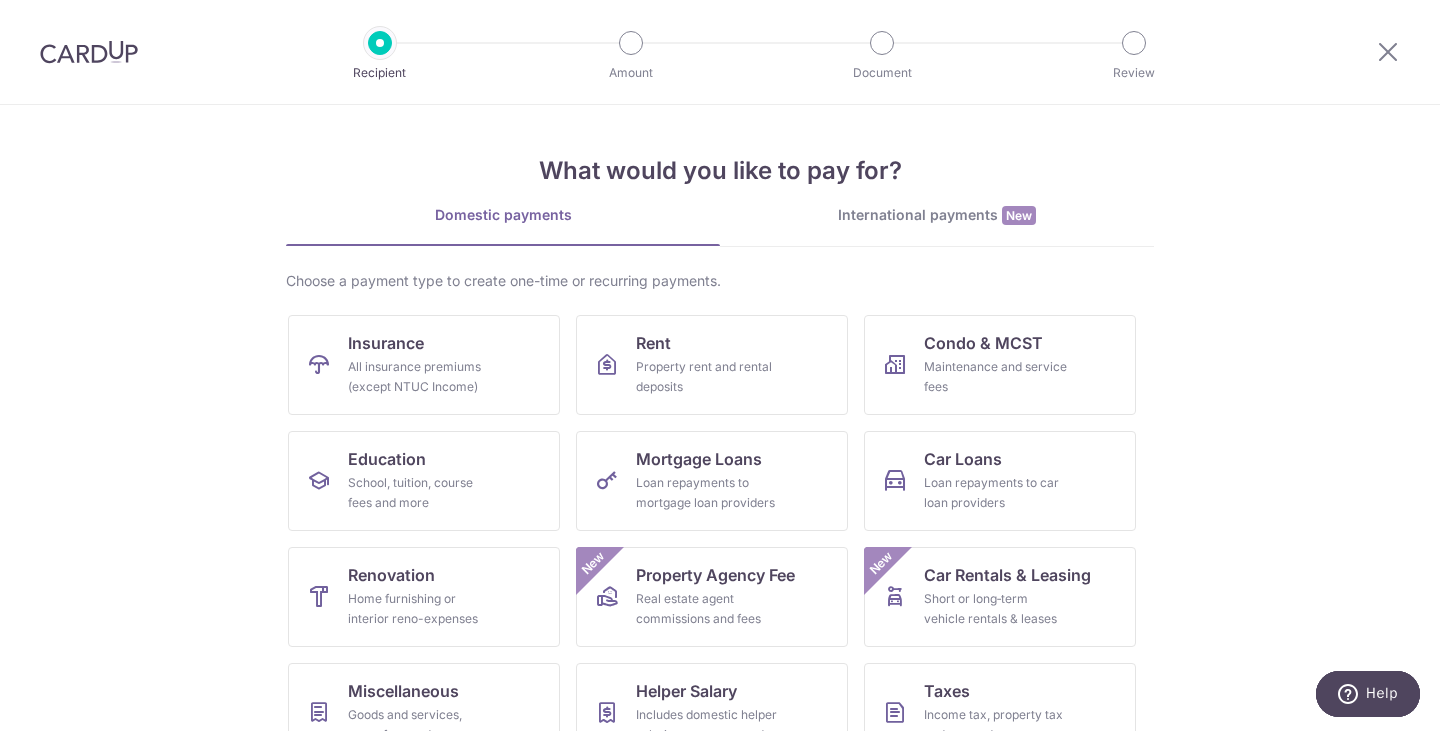 click on "International payments
New" at bounding box center (937, 225) 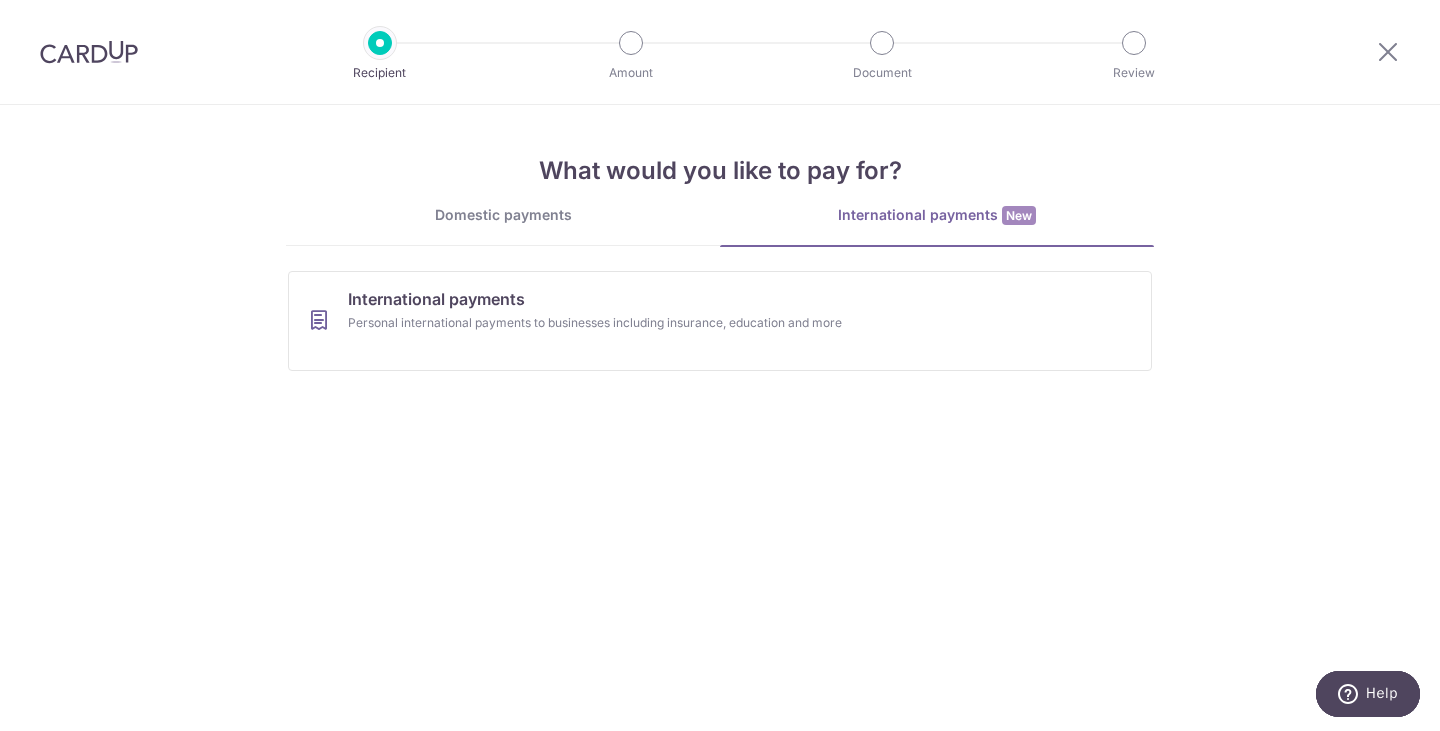 click on "Domestic payments" at bounding box center (503, 225) 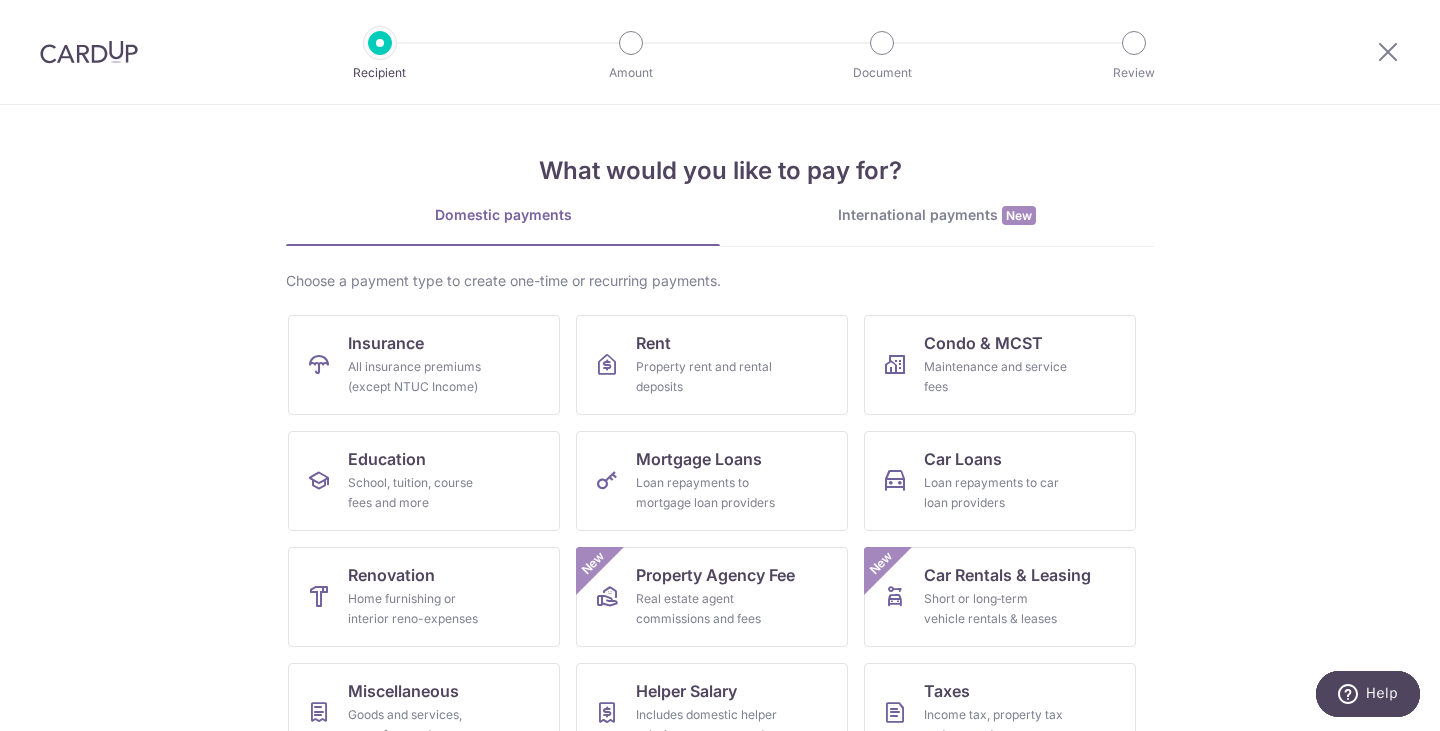 click at bounding box center [1388, 52] 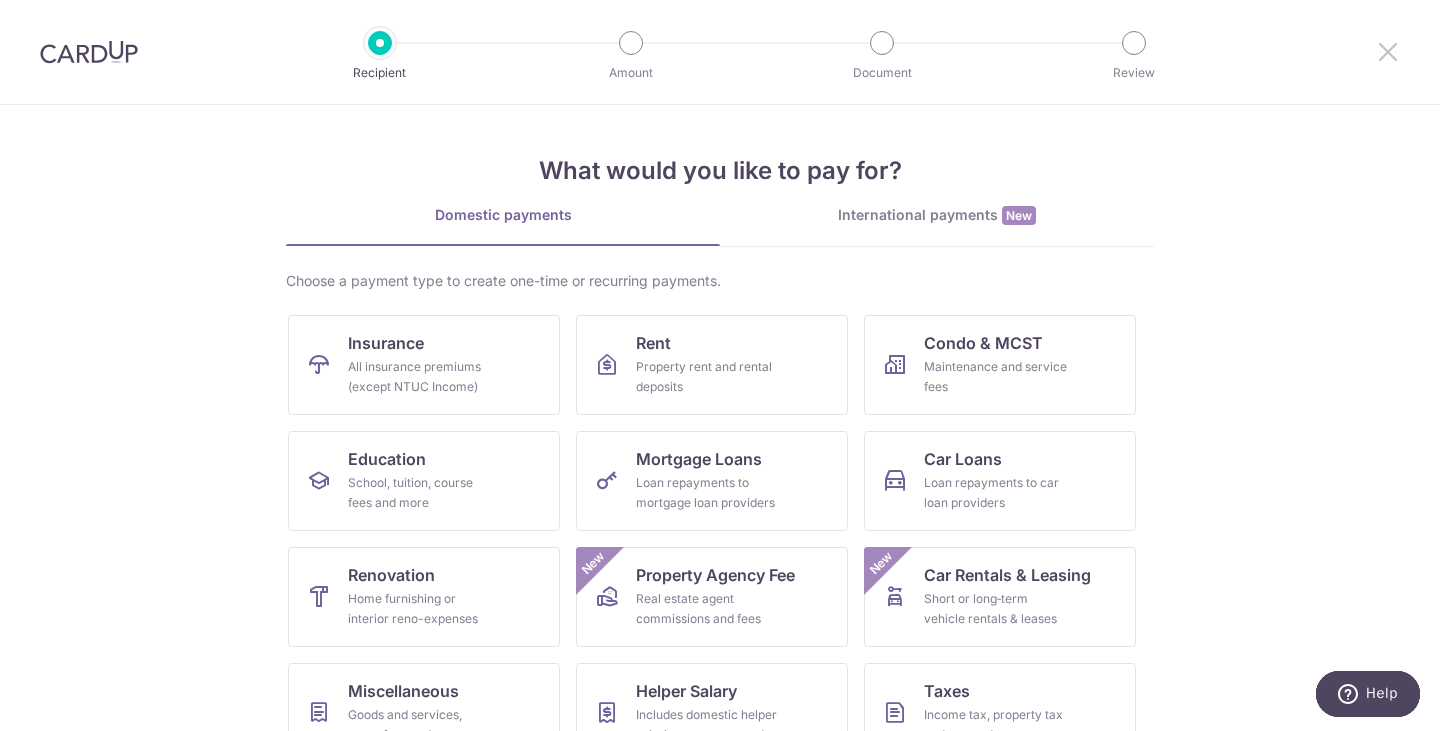 click at bounding box center (1388, 51) 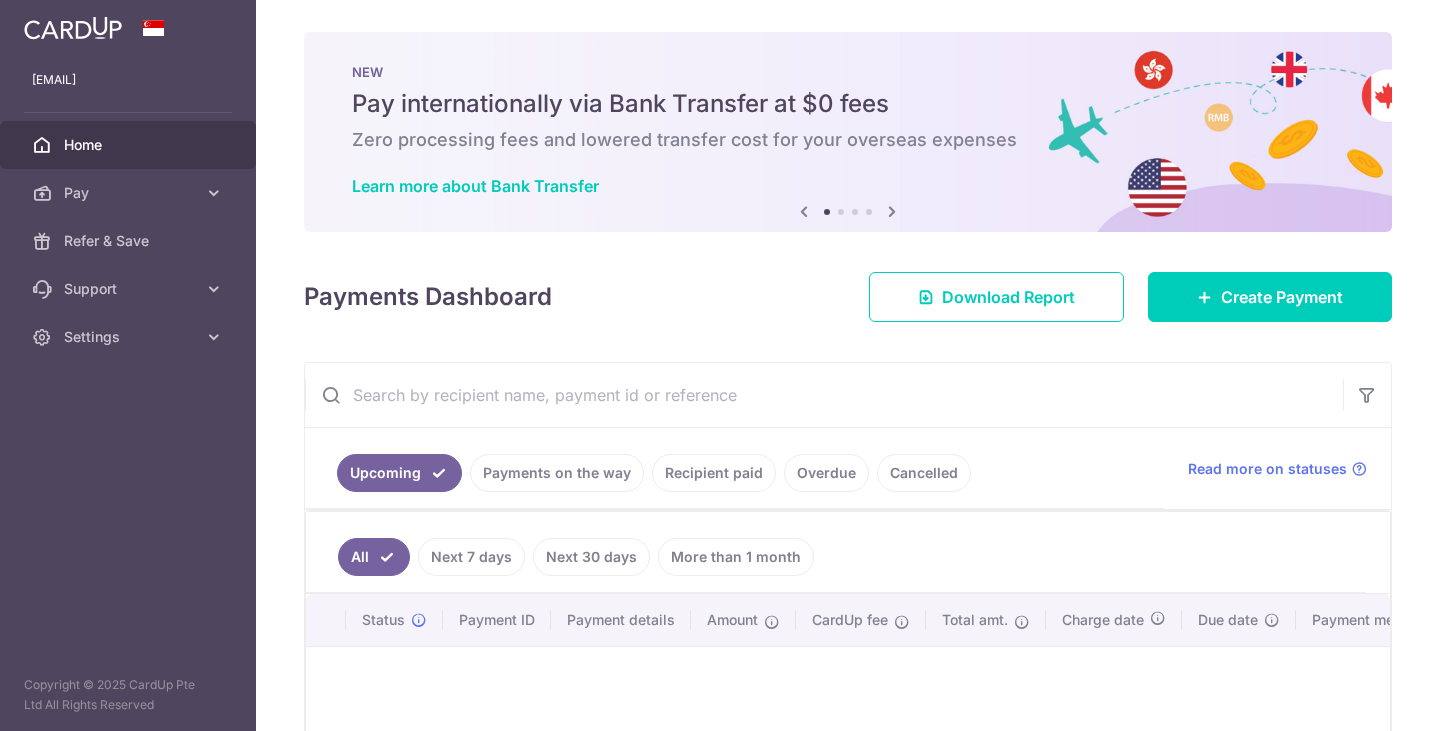 scroll, scrollTop: 0, scrollLeft: 0, axis: both 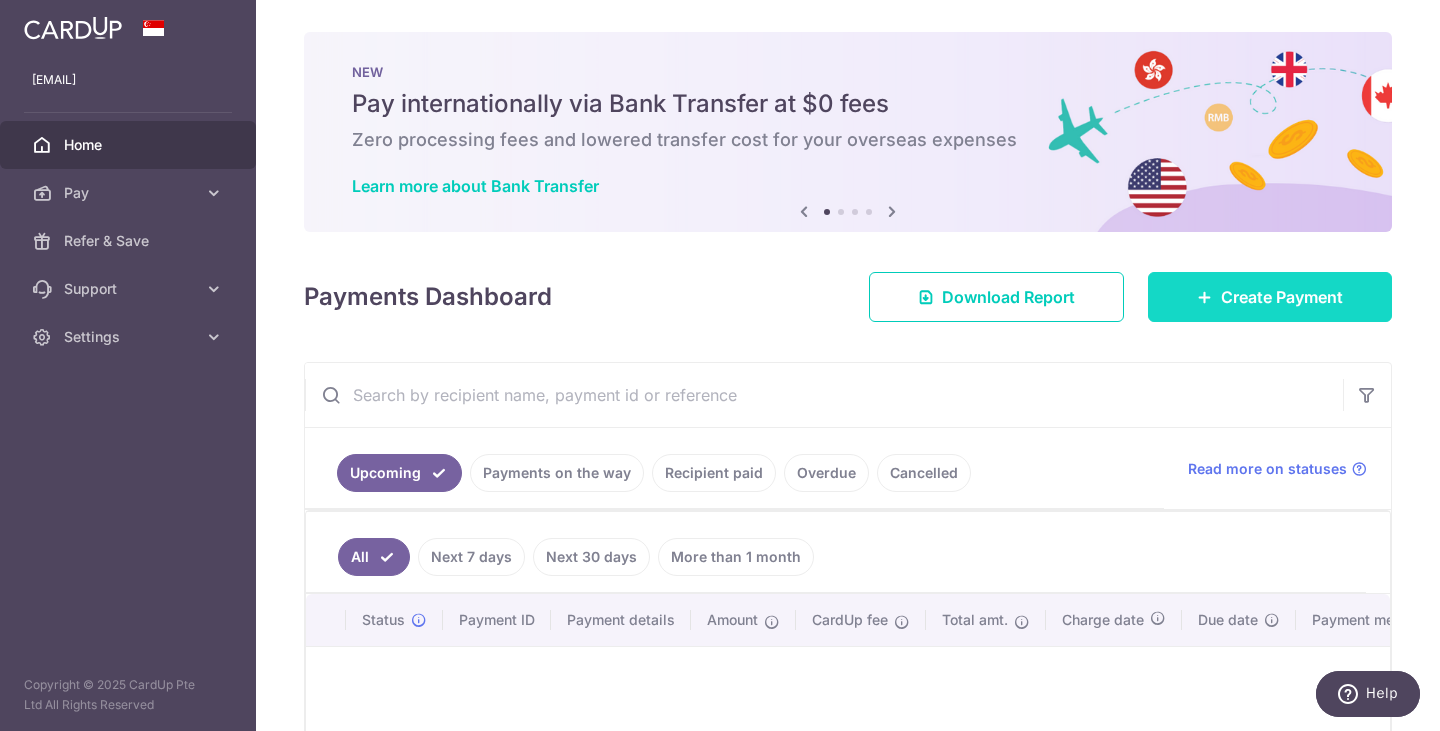 click on "Create Payment" at bounding box center (1270, 297) 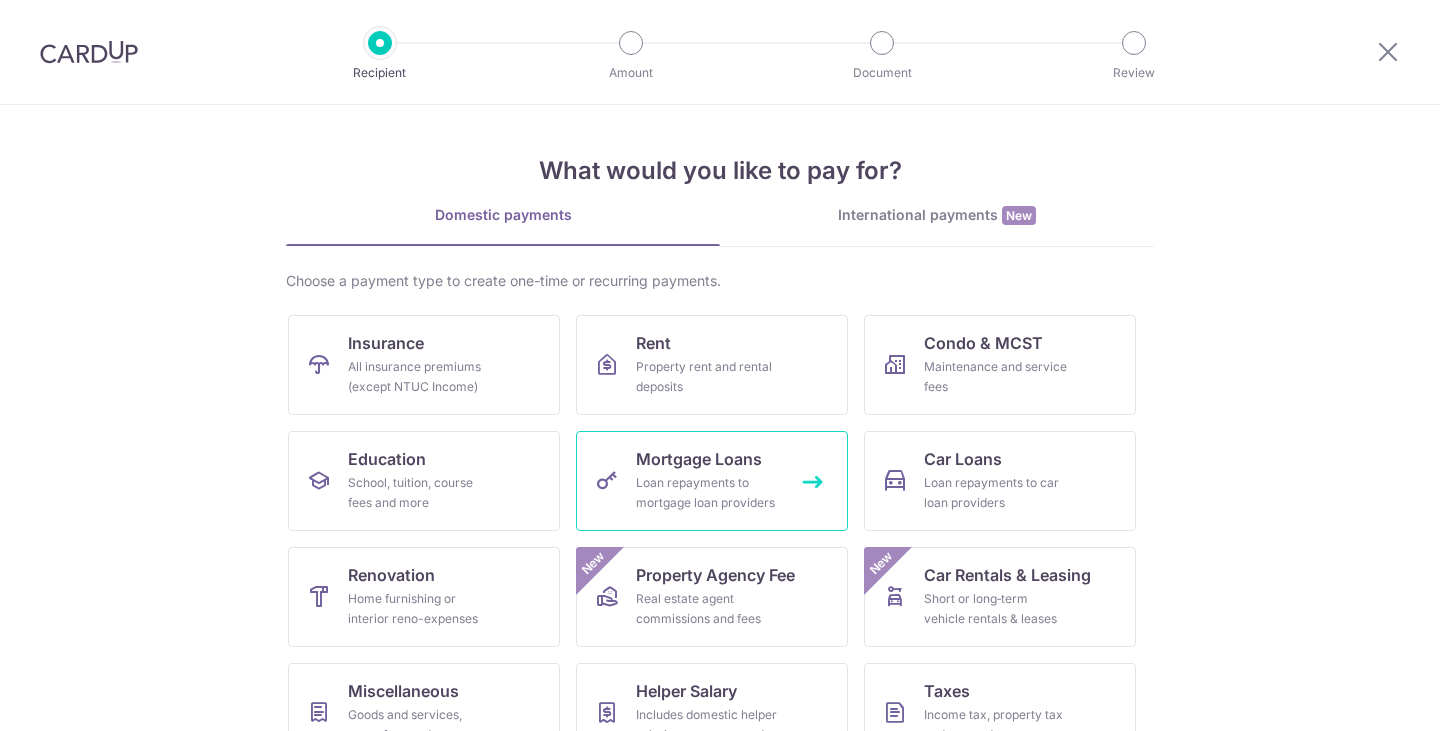 scroll, scrollTop: 0, scrollLeft: 0, axis: both 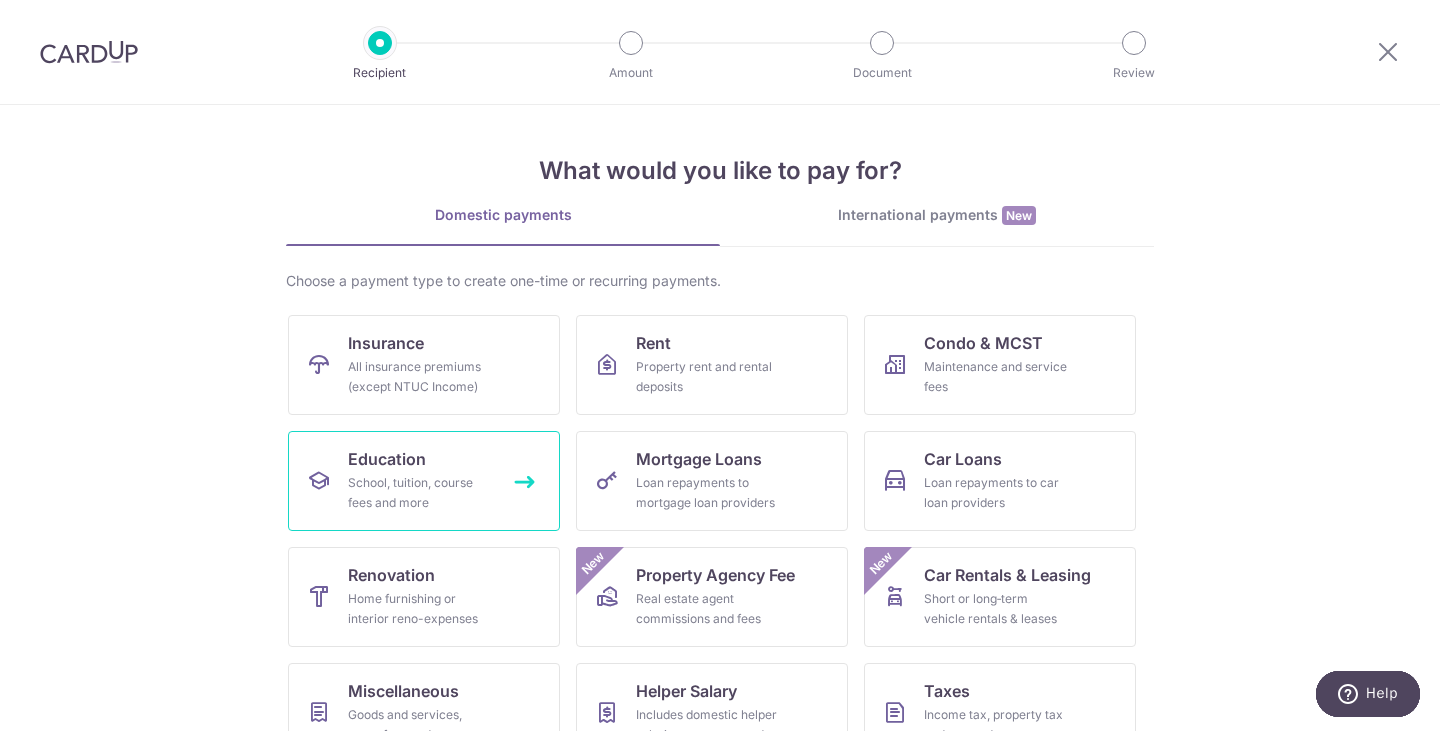 click on "School, tuition, course fees and more" at bounding box center (420, 493) 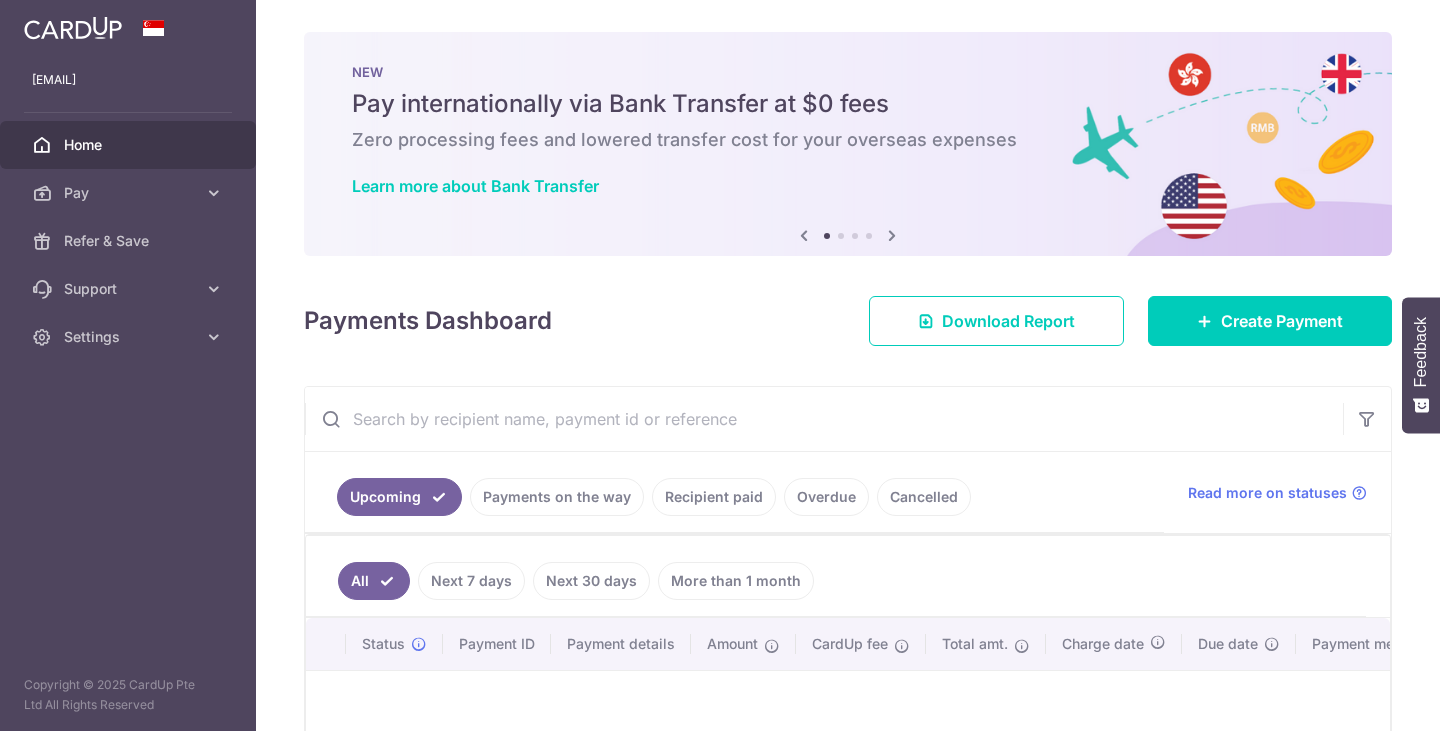 scroll, scrollTop: 0, scrollLeft: 0, axis: both 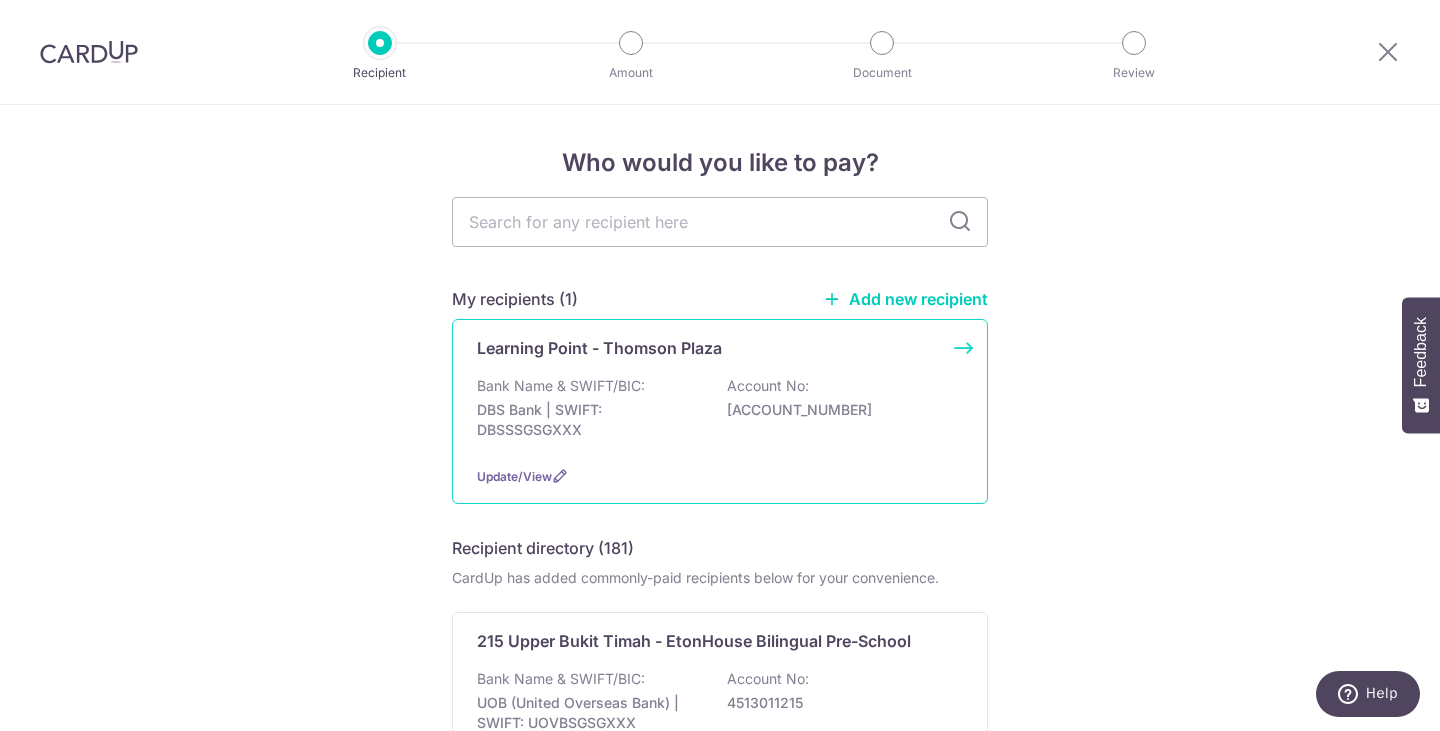 click on "Learning Point - Thomson Plaza
Bank Name & SWIFT/BIC:
DBS Bank | SWIFT: DBSSSGSGXXX
Account No:
[ACCOUNT_NUMBER]
Update/View" at bounding box center (720, 411) 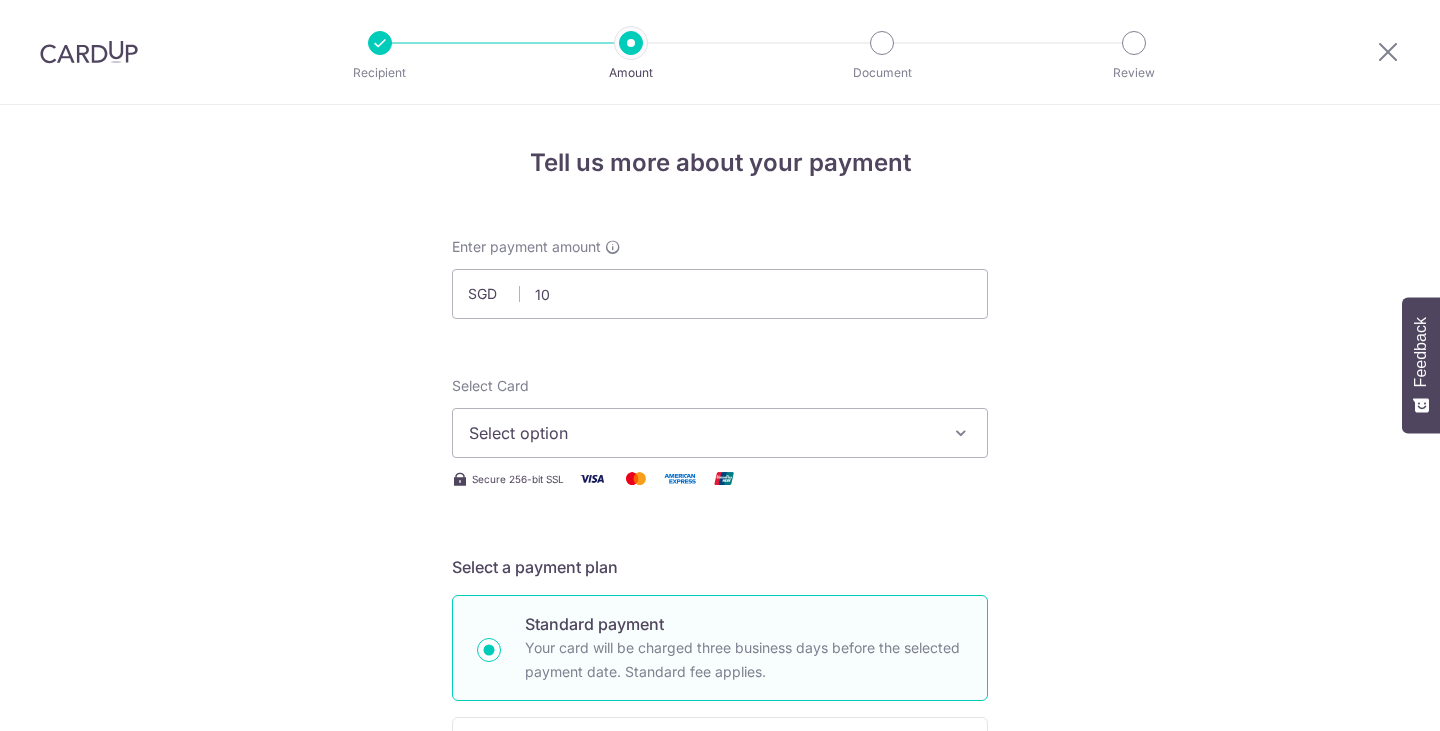 scroll, scrollTop: 0, scrollLeft: 0, axis: both 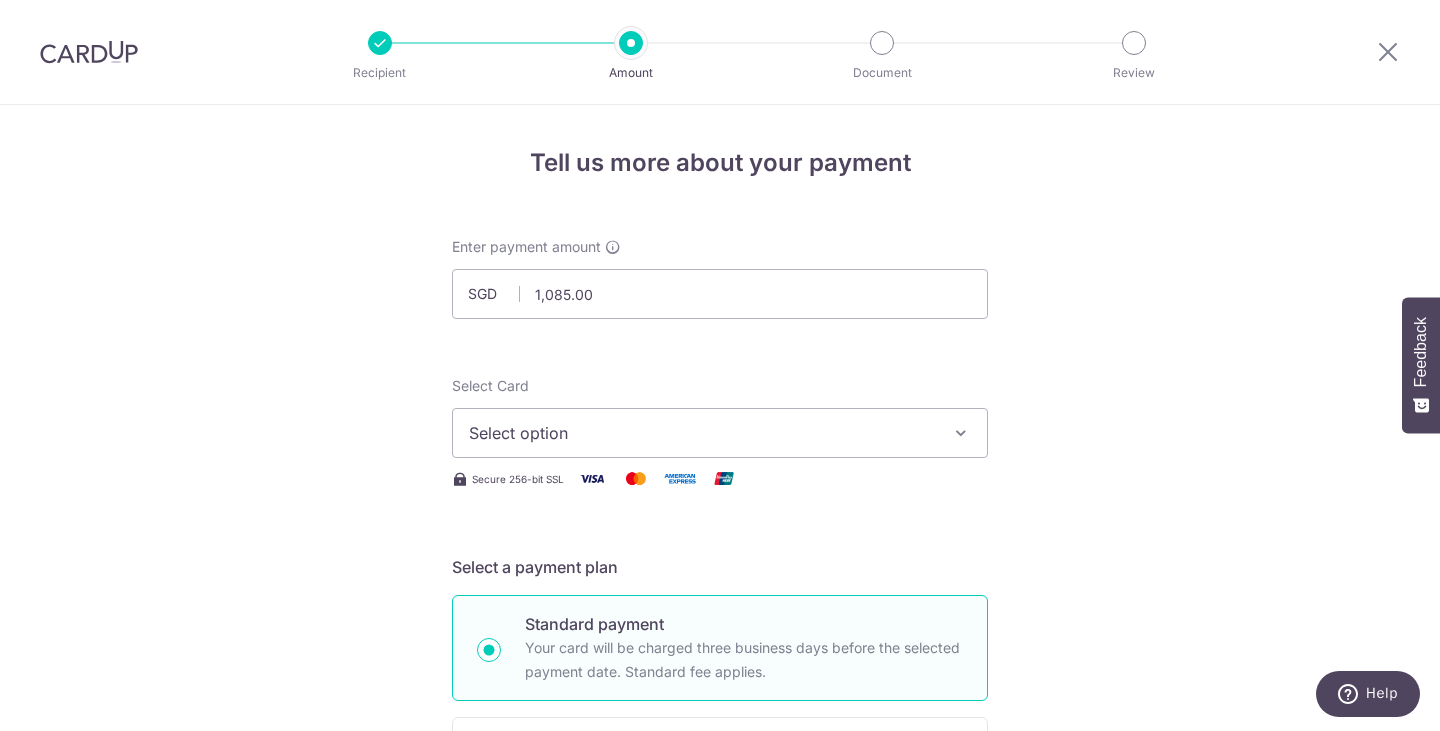 click on "Tell us more about your payment
Enter payment amount
SGD
1,085.00
1085.00
Select Card
Select option
Add credit card
Your Cards
**** 4057
**** 1591
**** 1006
**** 2114
**** 0414
Secure 256-bit SSL
Text" at bounding box center [720, 1009] 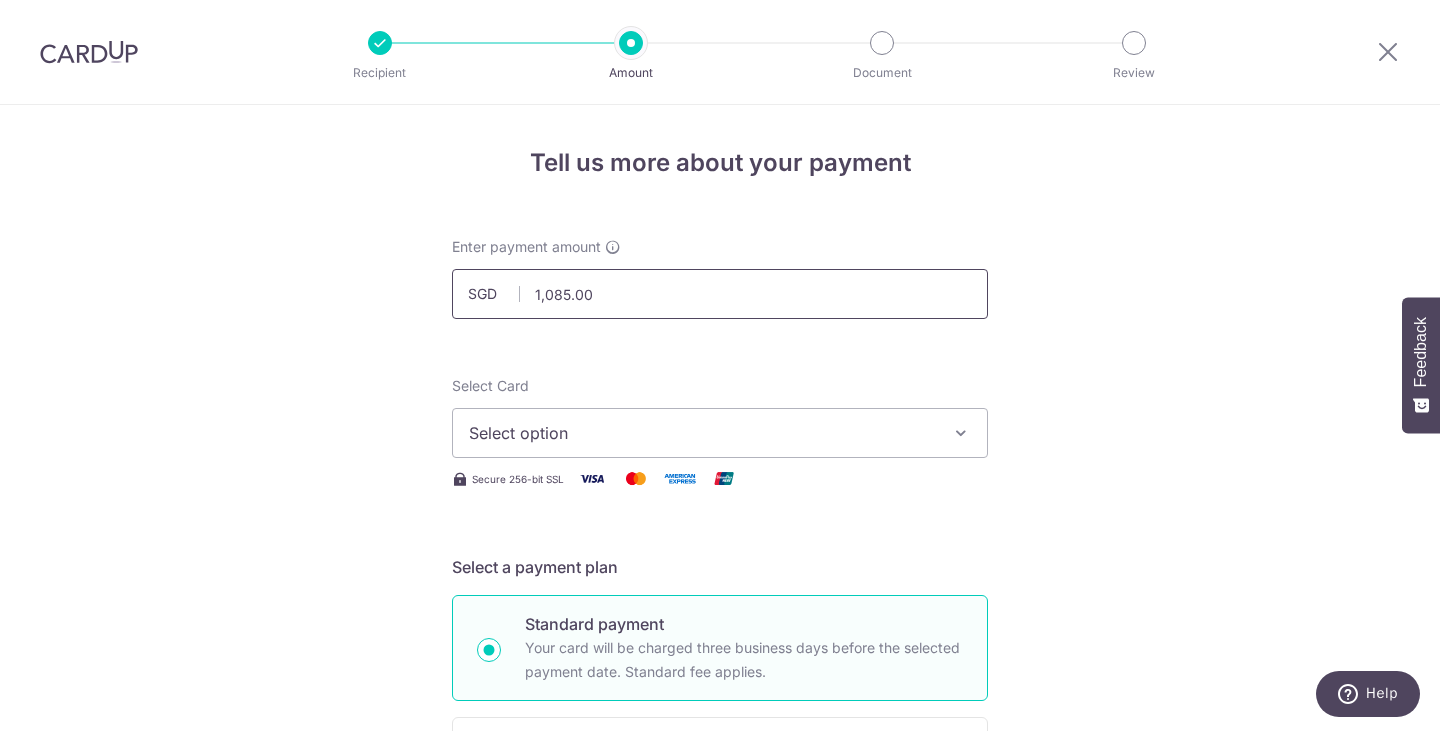 click on "1,085.00" at bounding box center (720, 294) 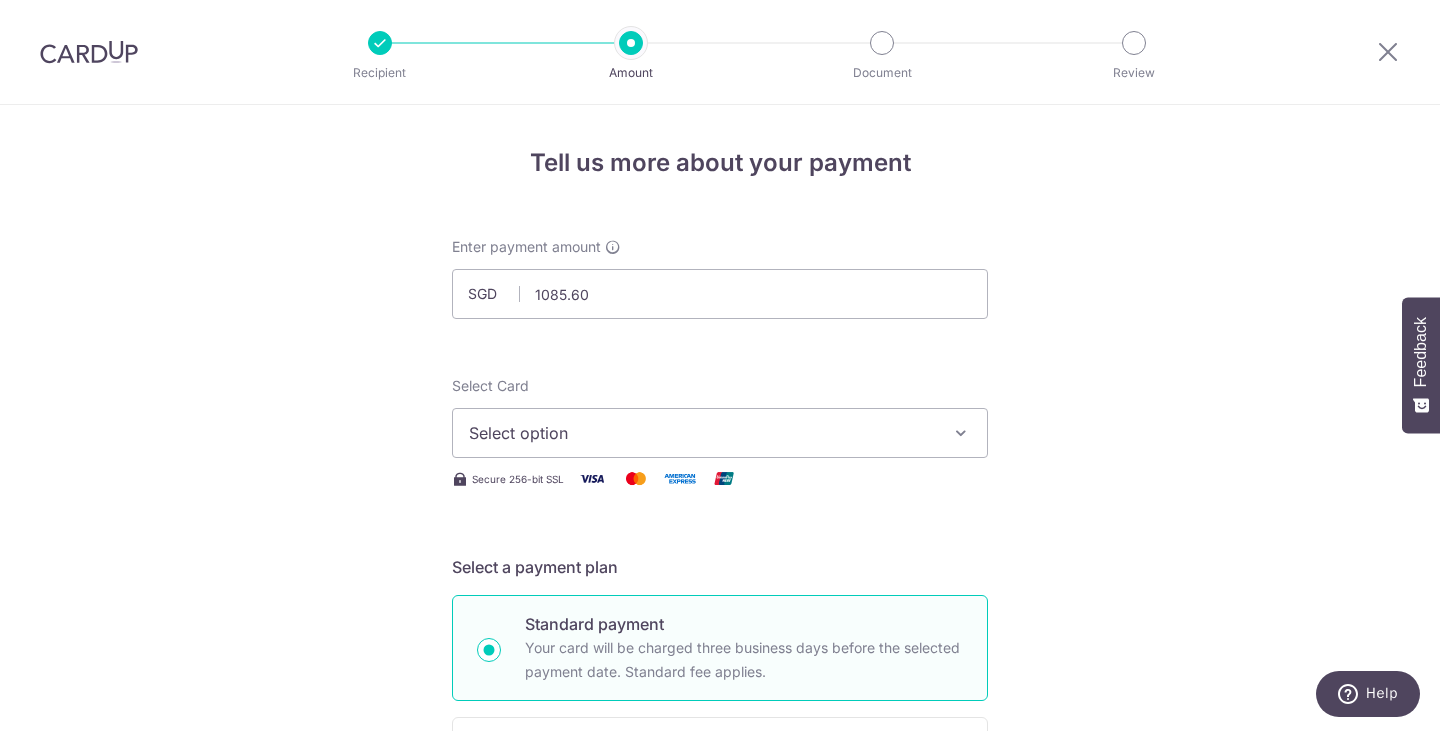 type on "1,085.60" 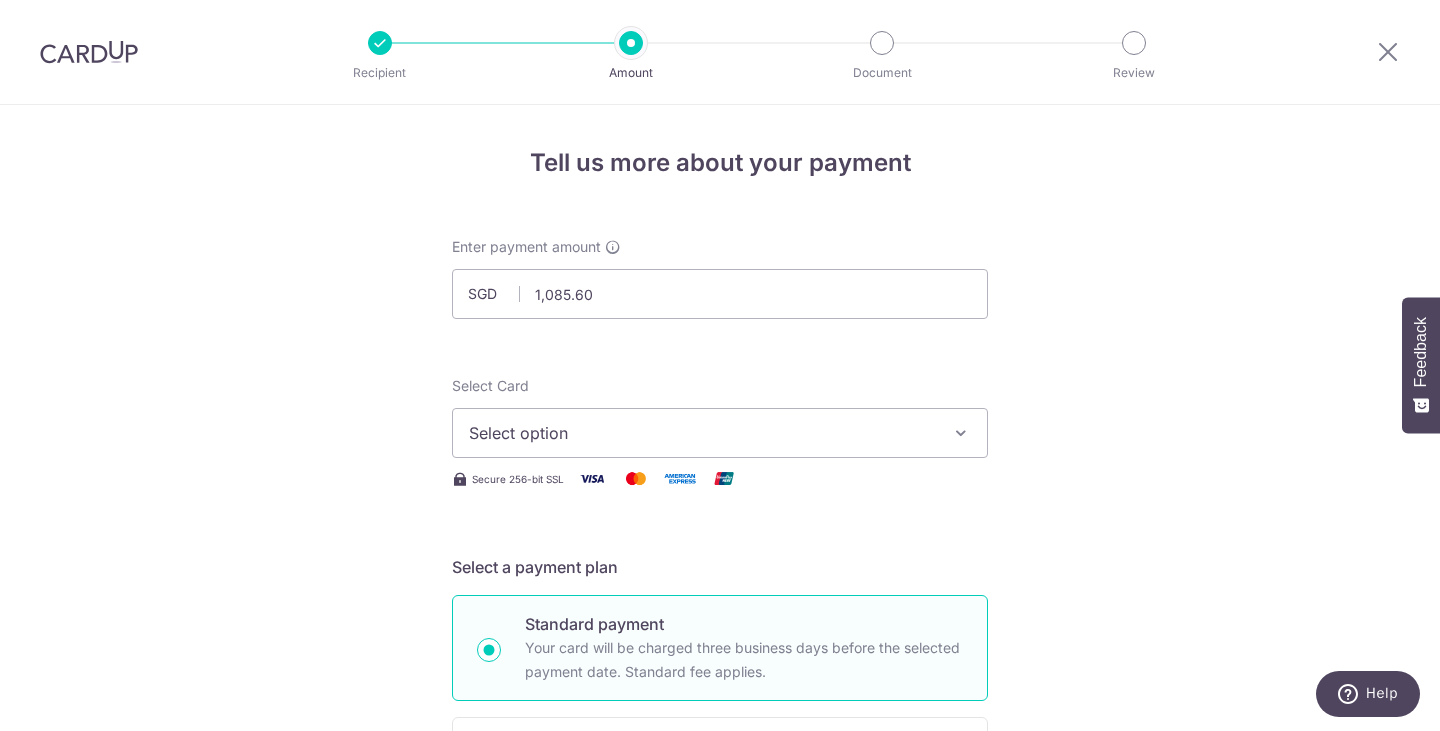 click on "Select option" at bounding box center (702, 433) 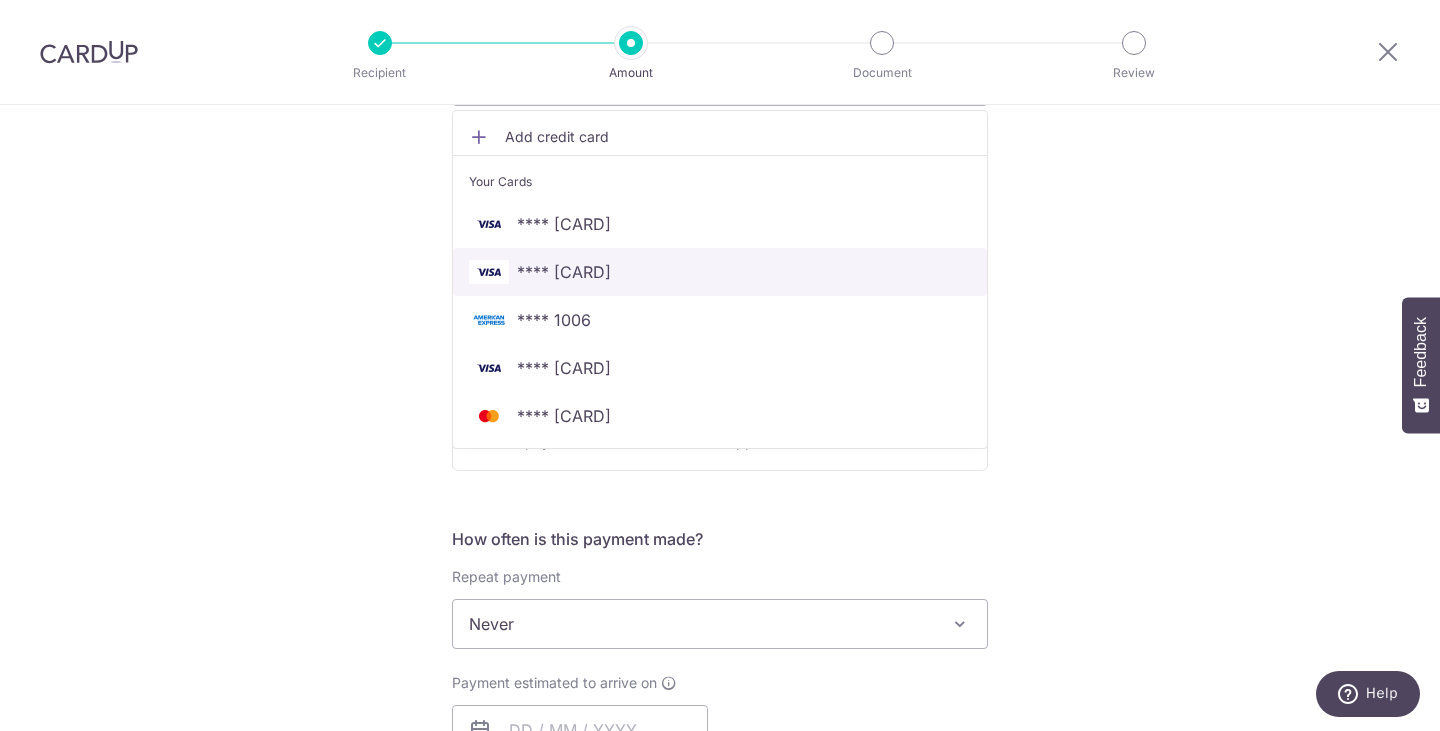 scroll, scrollTop: 400, scrollLeft: 0, axis: vertical 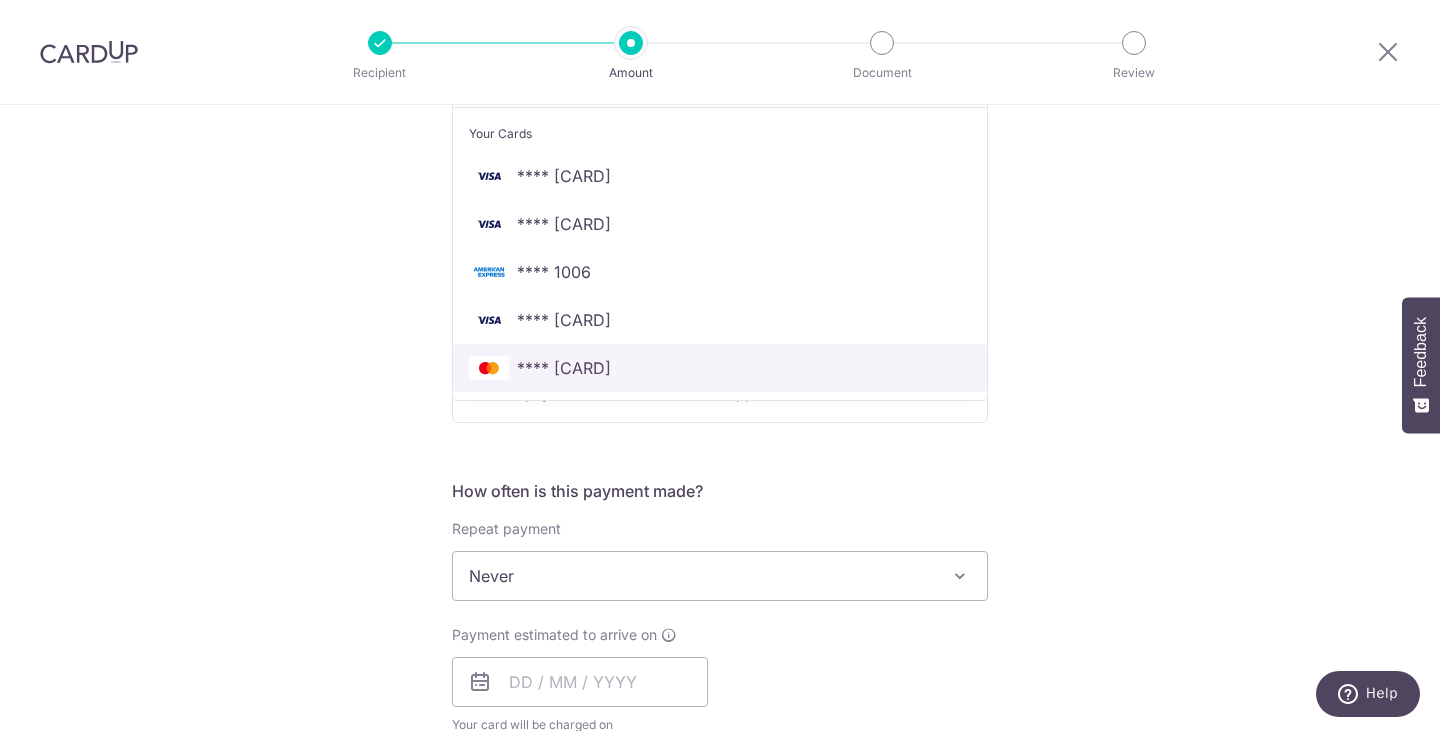 click on "**** 0414" at bounding box center [720, 368] 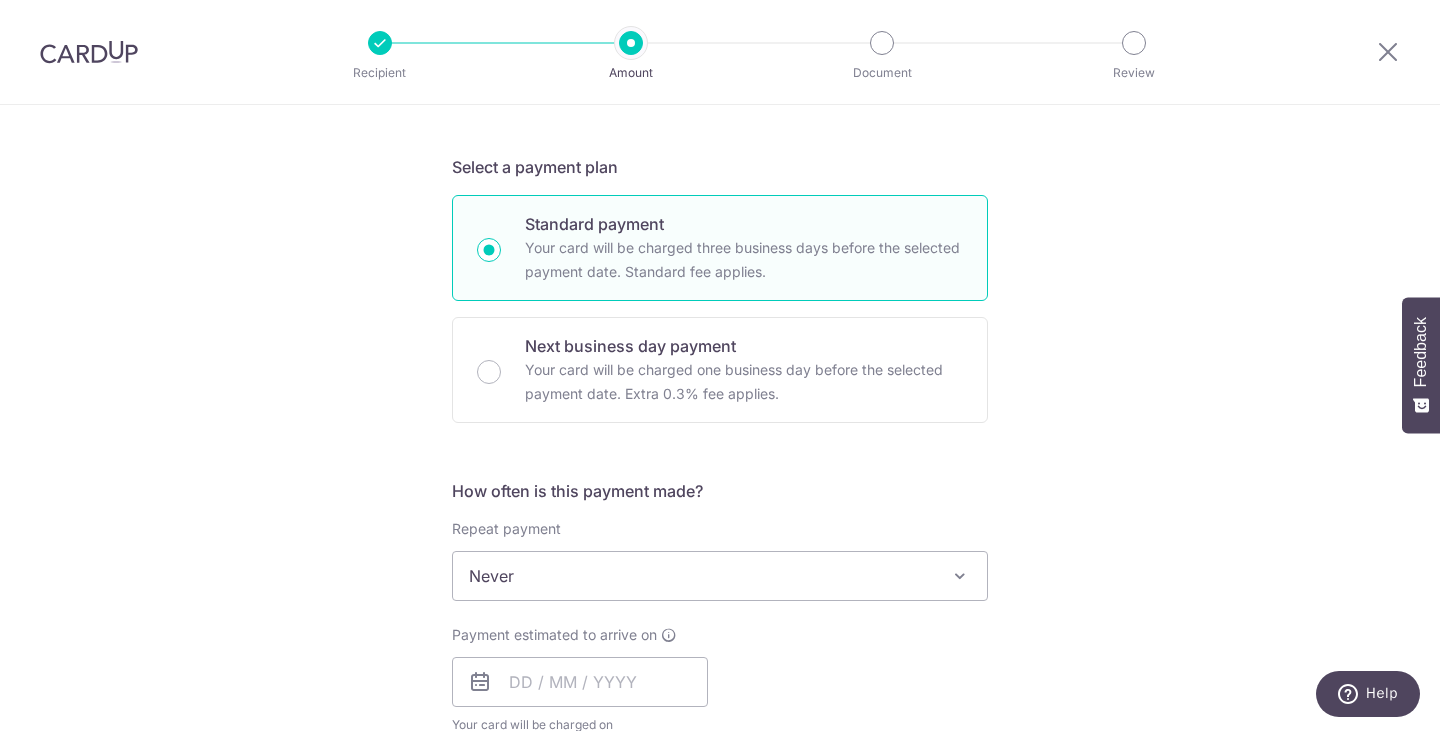 click on "Never" at bounding box center [720, 576] 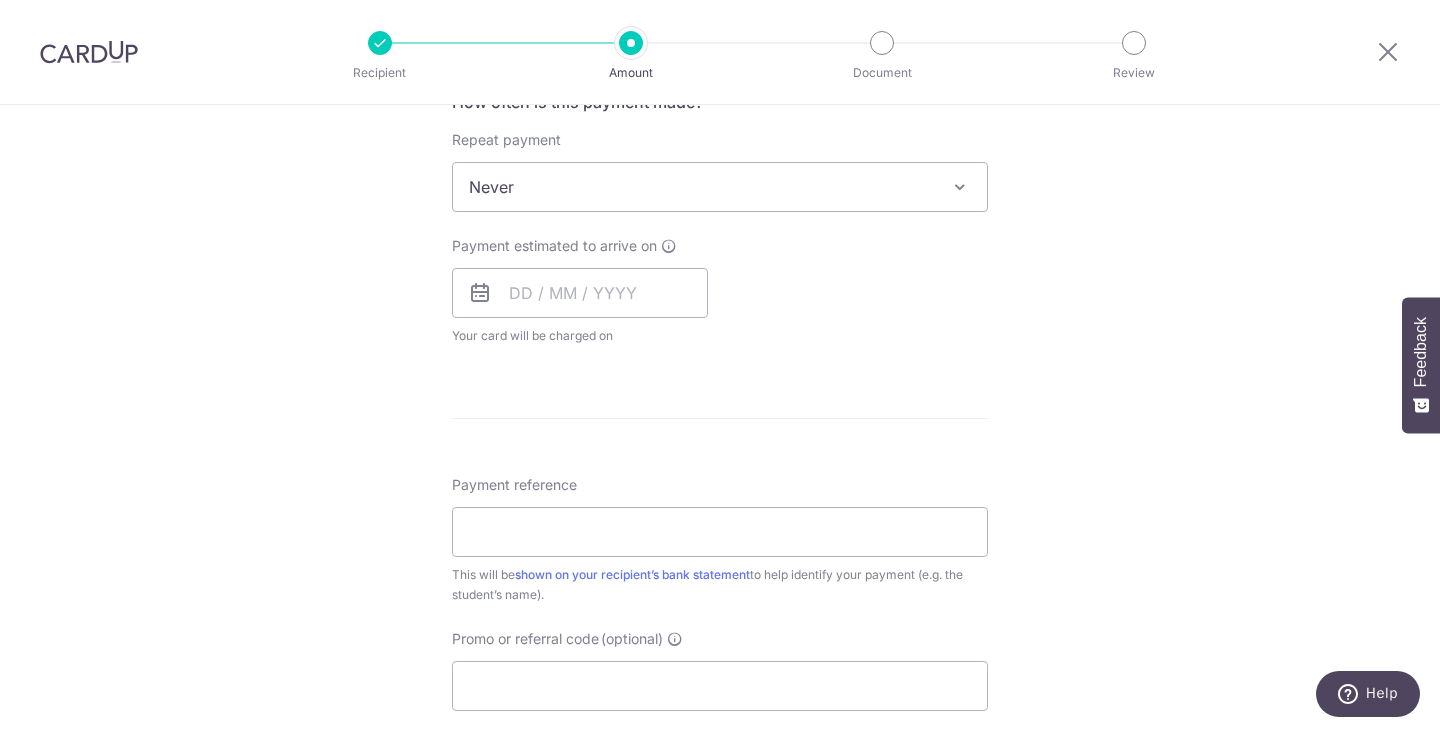 scroll, scrollTop: 800, scrollLeft: 0, axis: vertical 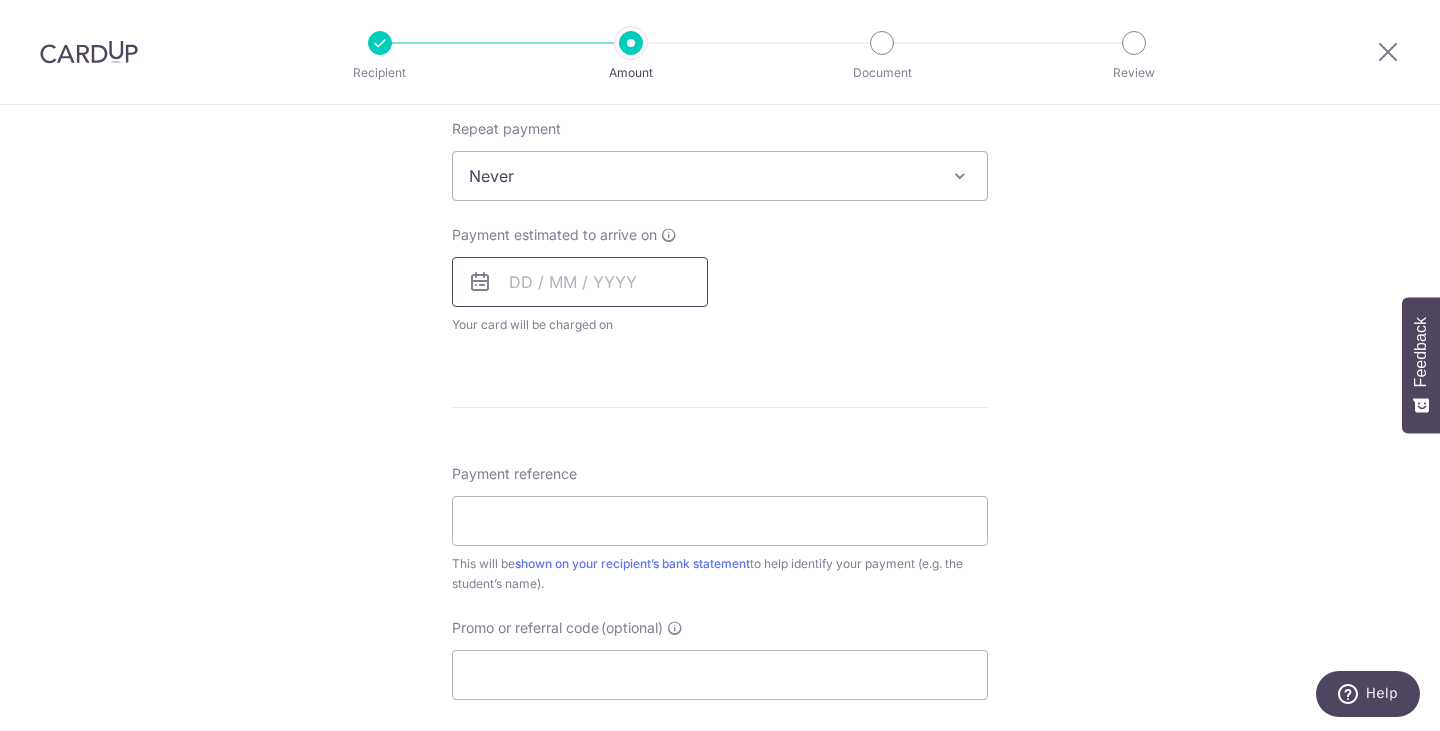 click at bounding box center (580, 282) 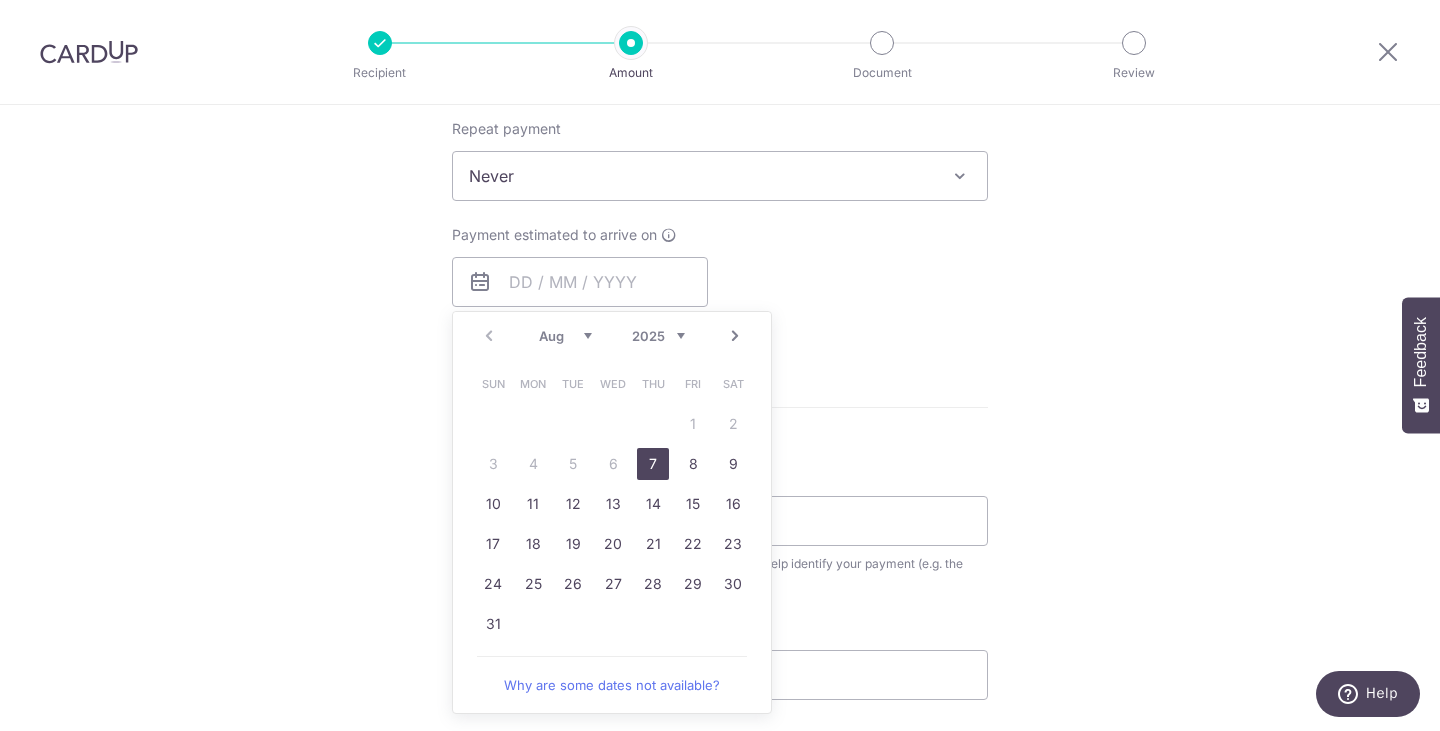 click on "7" at bounding box center [653, 464] 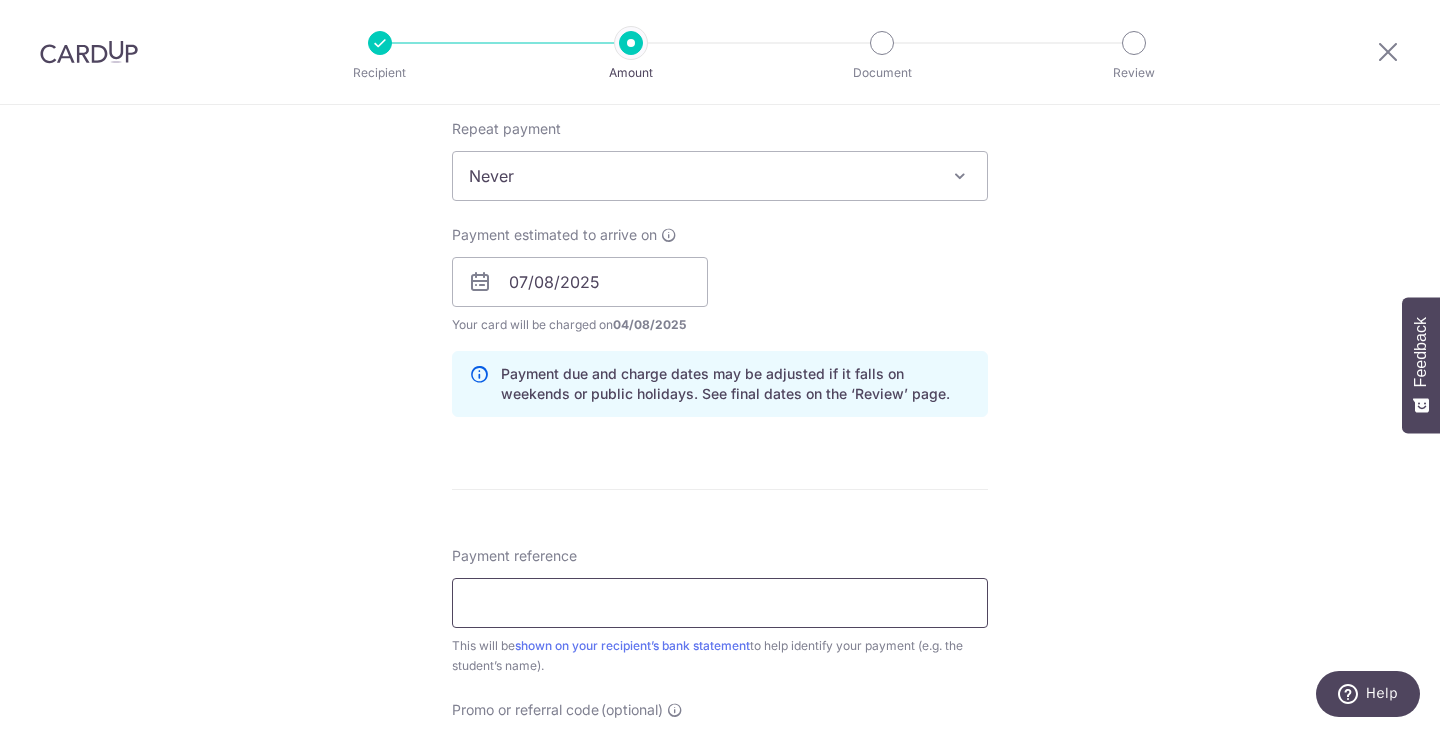 click on "Payment reference" at bounding box center [720, 603] 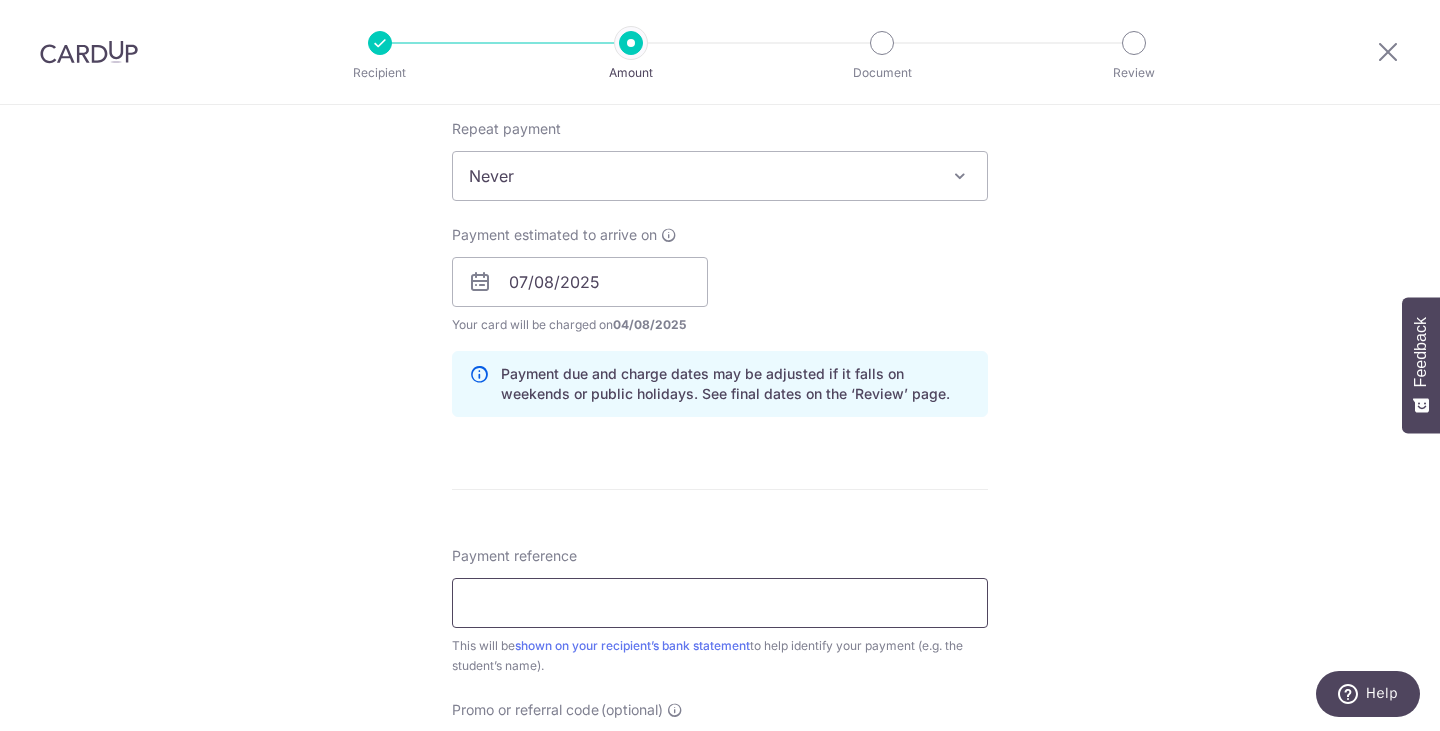 type on "Lim Sheng Yang Lucas" 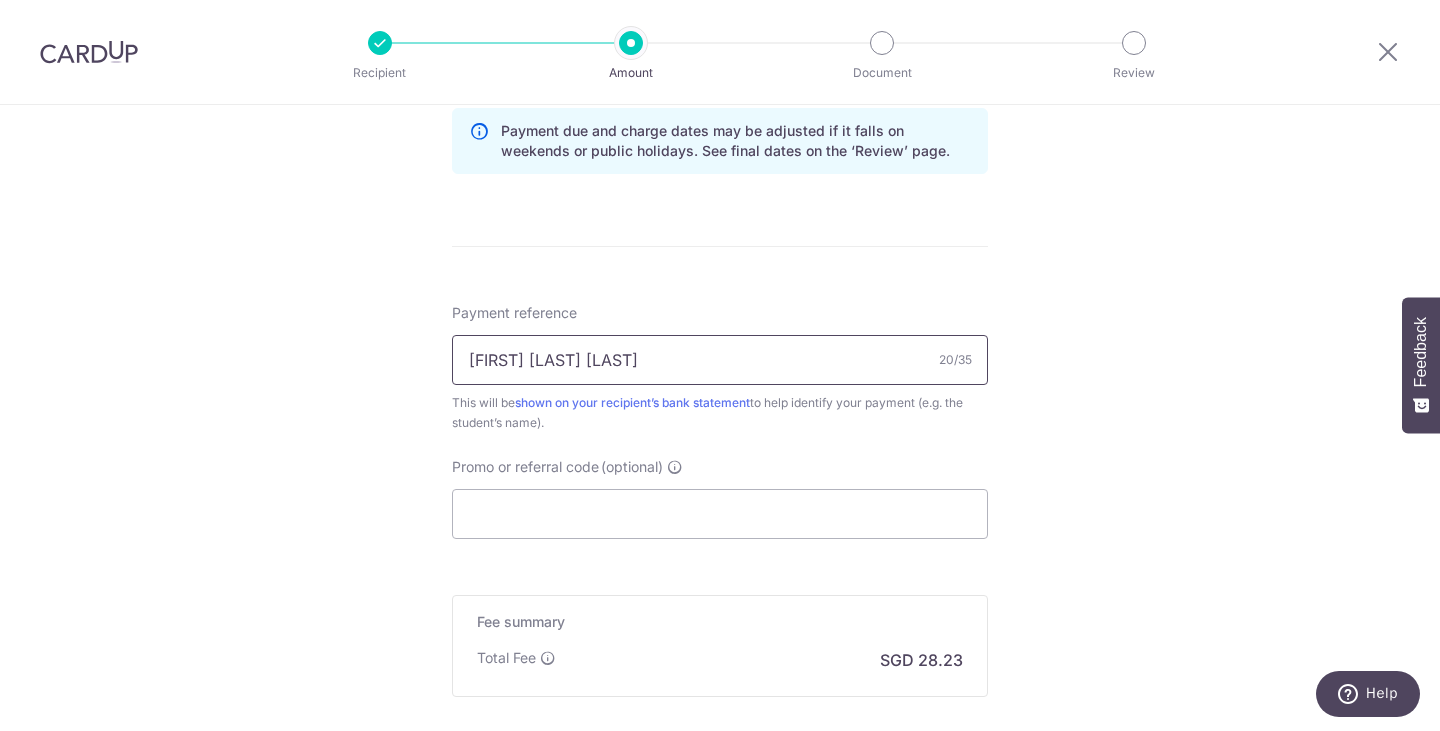 scroll, scrollTop: 1100, scrollLeft: 0, axis: vertical 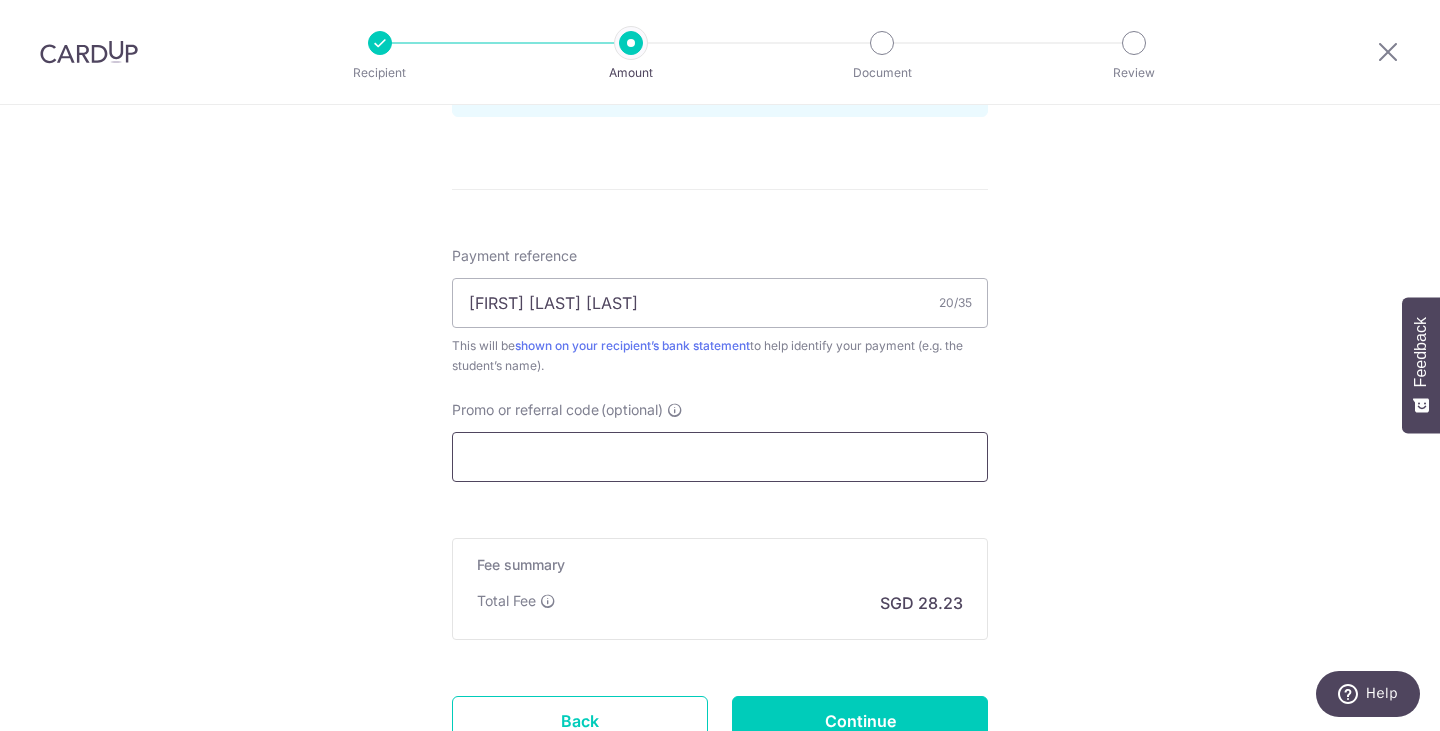 click on "Promo or referral code
(optional)" at bounding box center [720, 457] 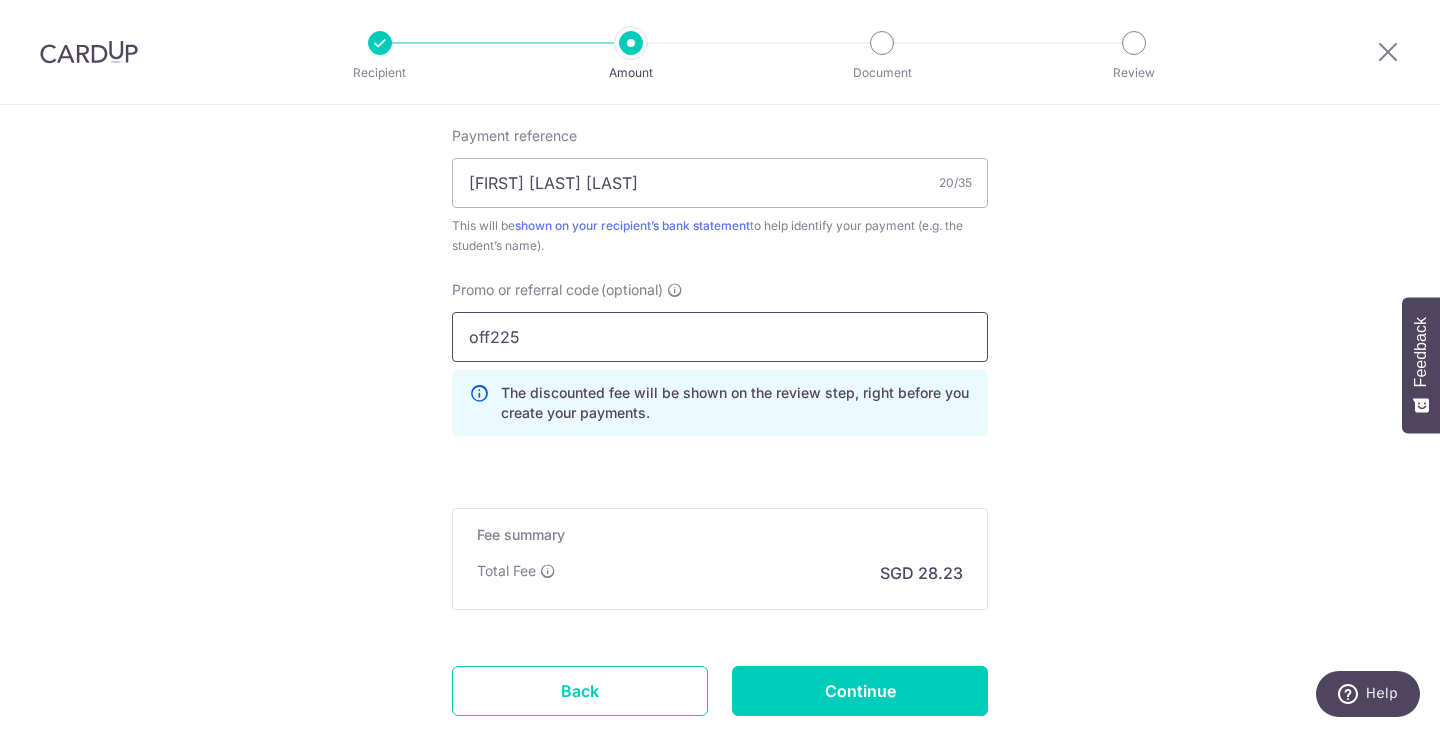 scroll, scrollTop: 1355, scrollLeft: 0, axis: vertical 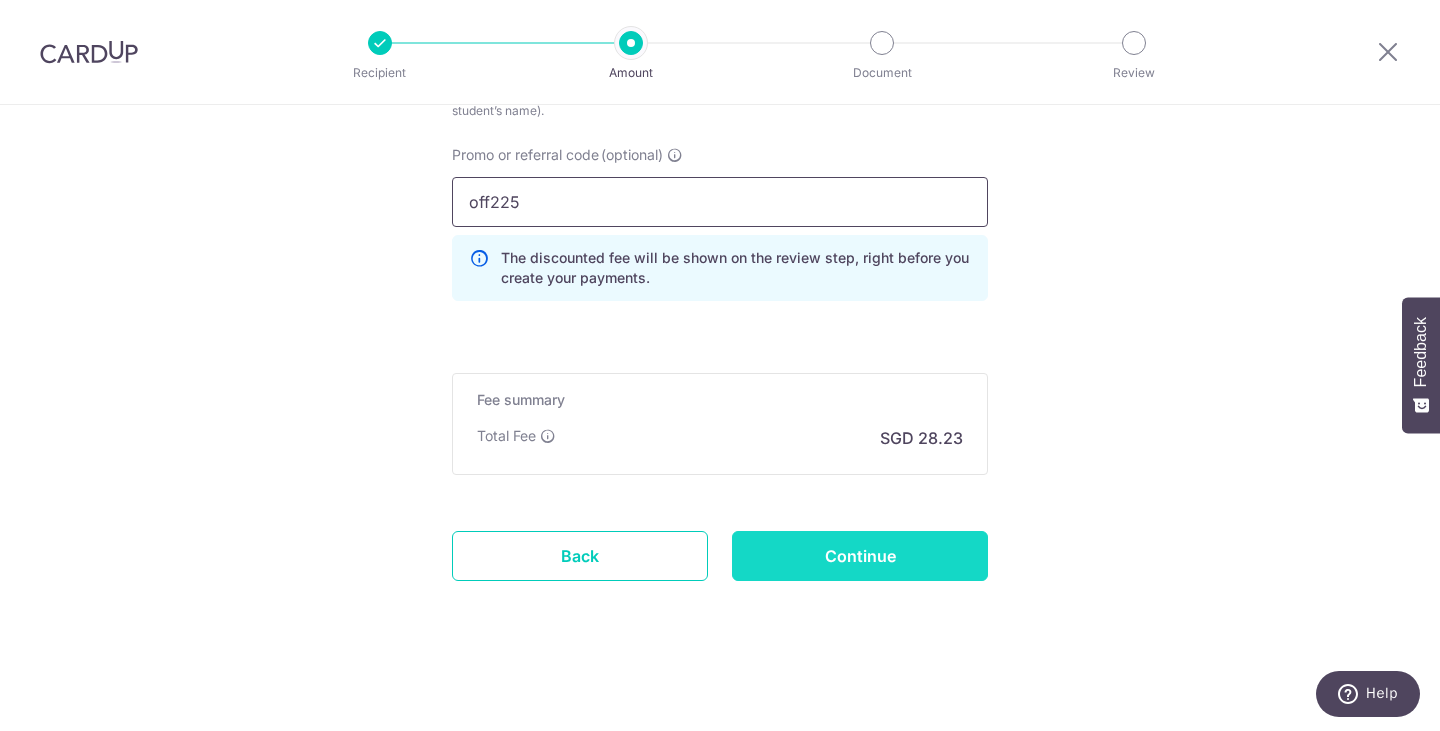 type on "off225" 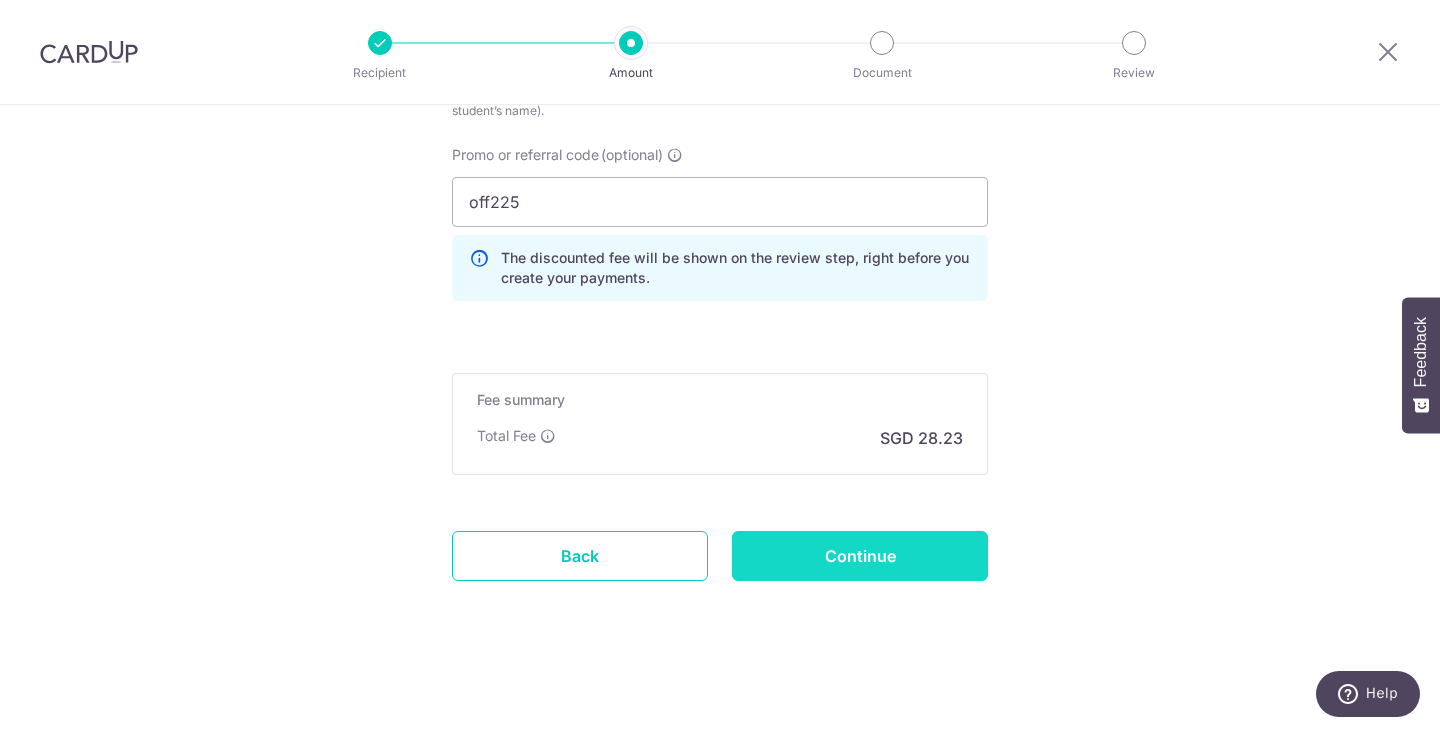 click on "Continue" at bounding box center [860, 556] 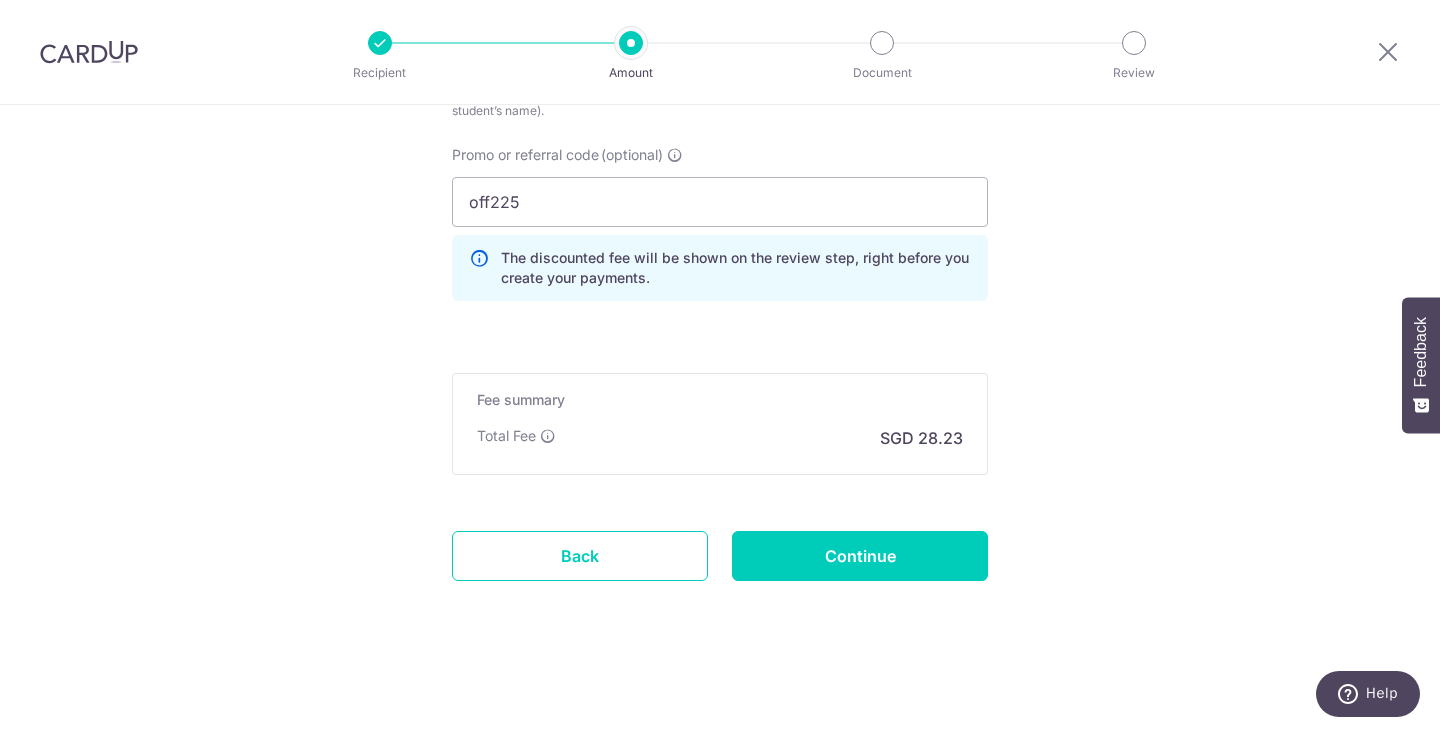 type on "Create Schedule" 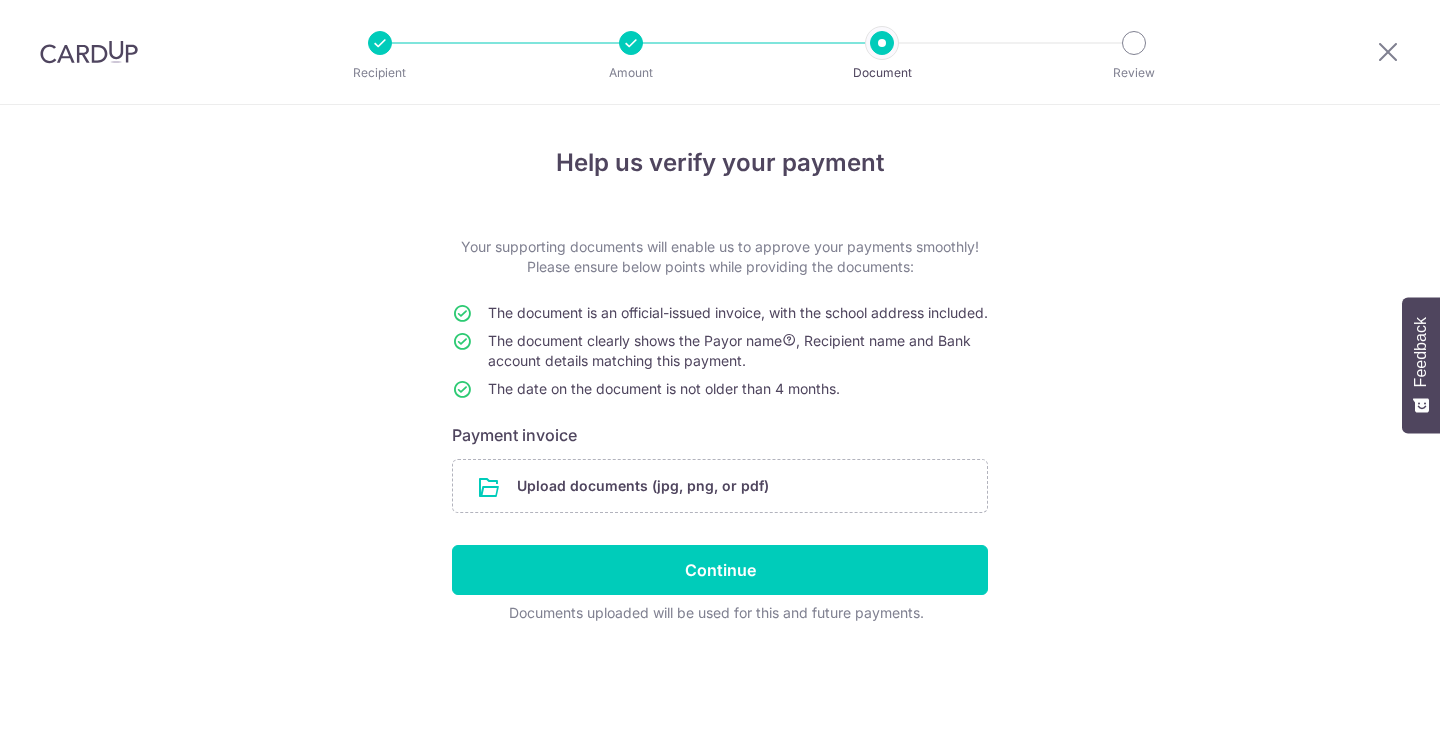scroll, scrollTop: 0, scrollLeft: 0, axis: both 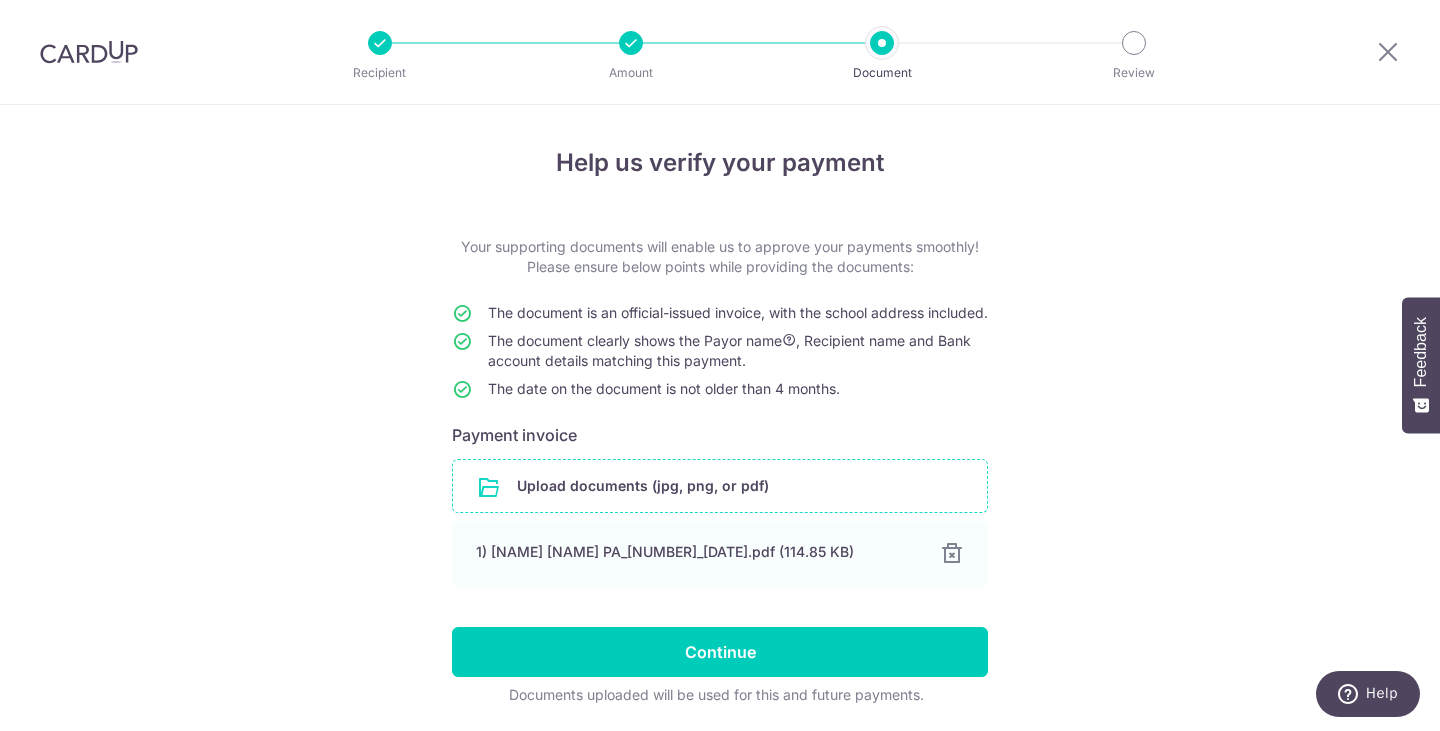 click at bounding box center [720, 486] 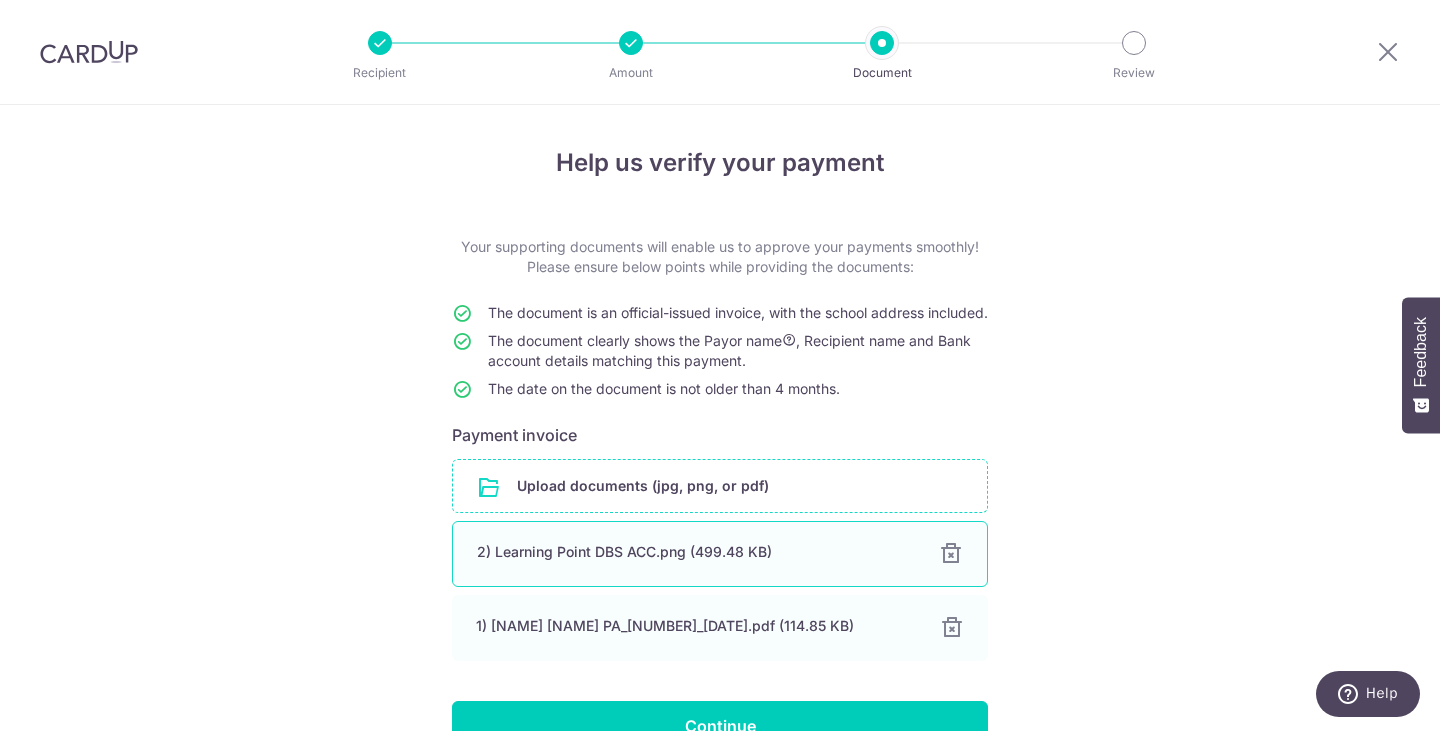 scroll, scrollTop: 162, scrollLeft: 0, axis: vertical 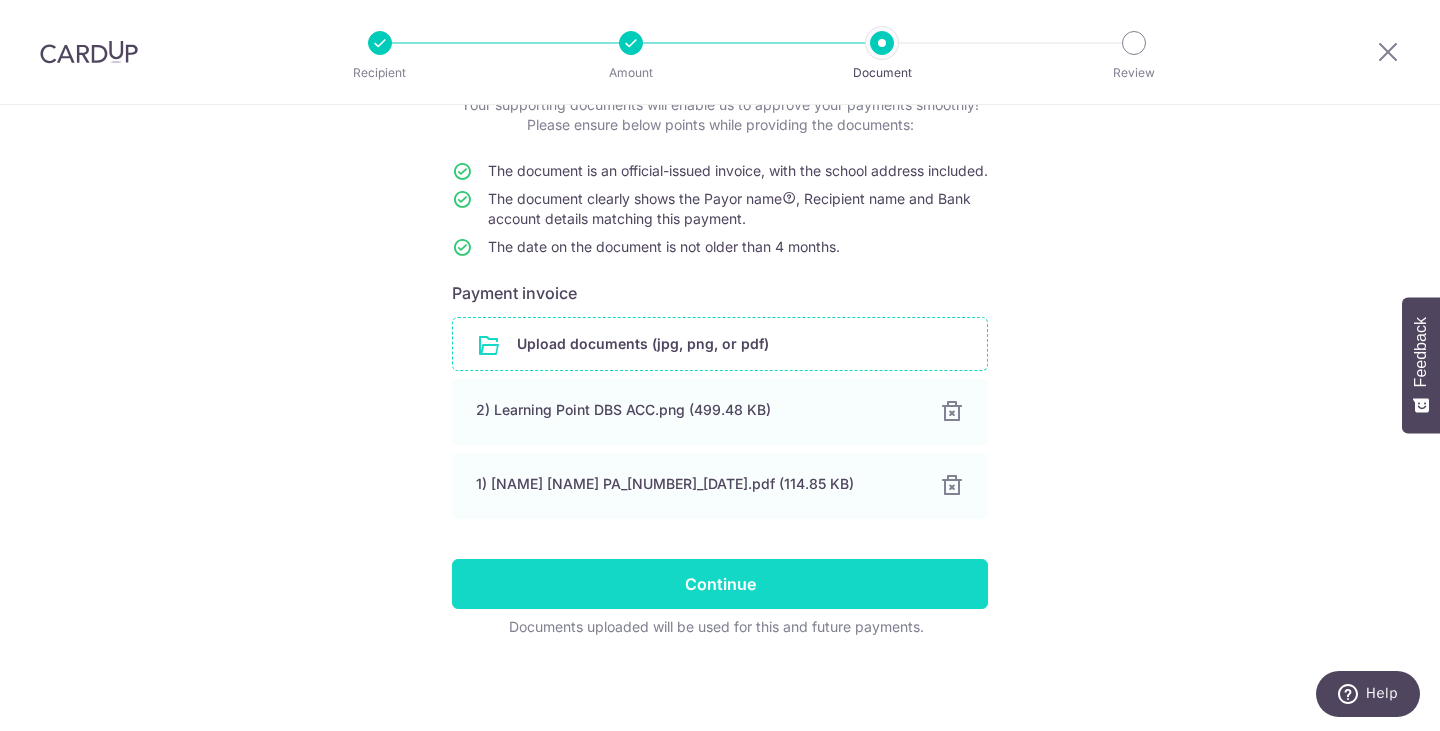 click on "Continue" at bounding box center [720, 584] 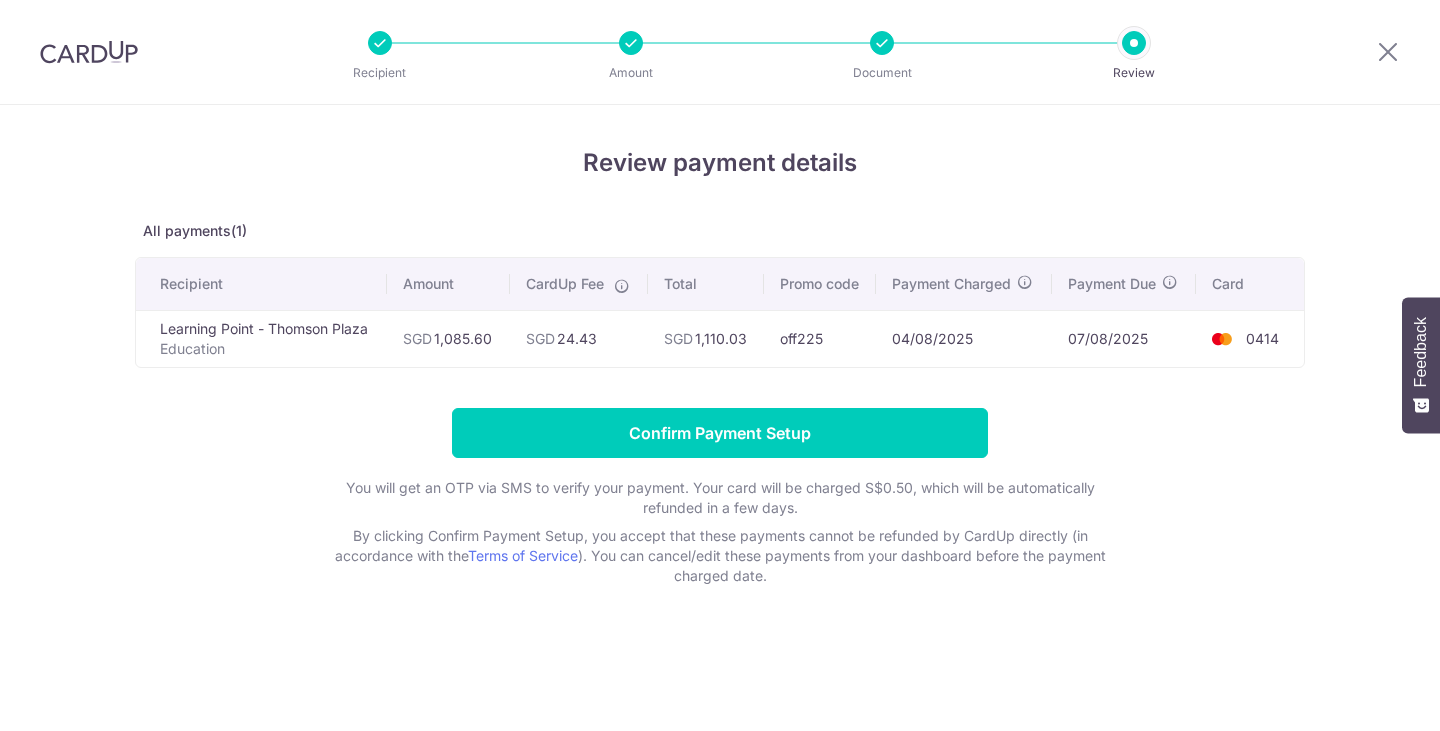 scroll, scrollTop: 0, scrollLeft: 0, axis: both 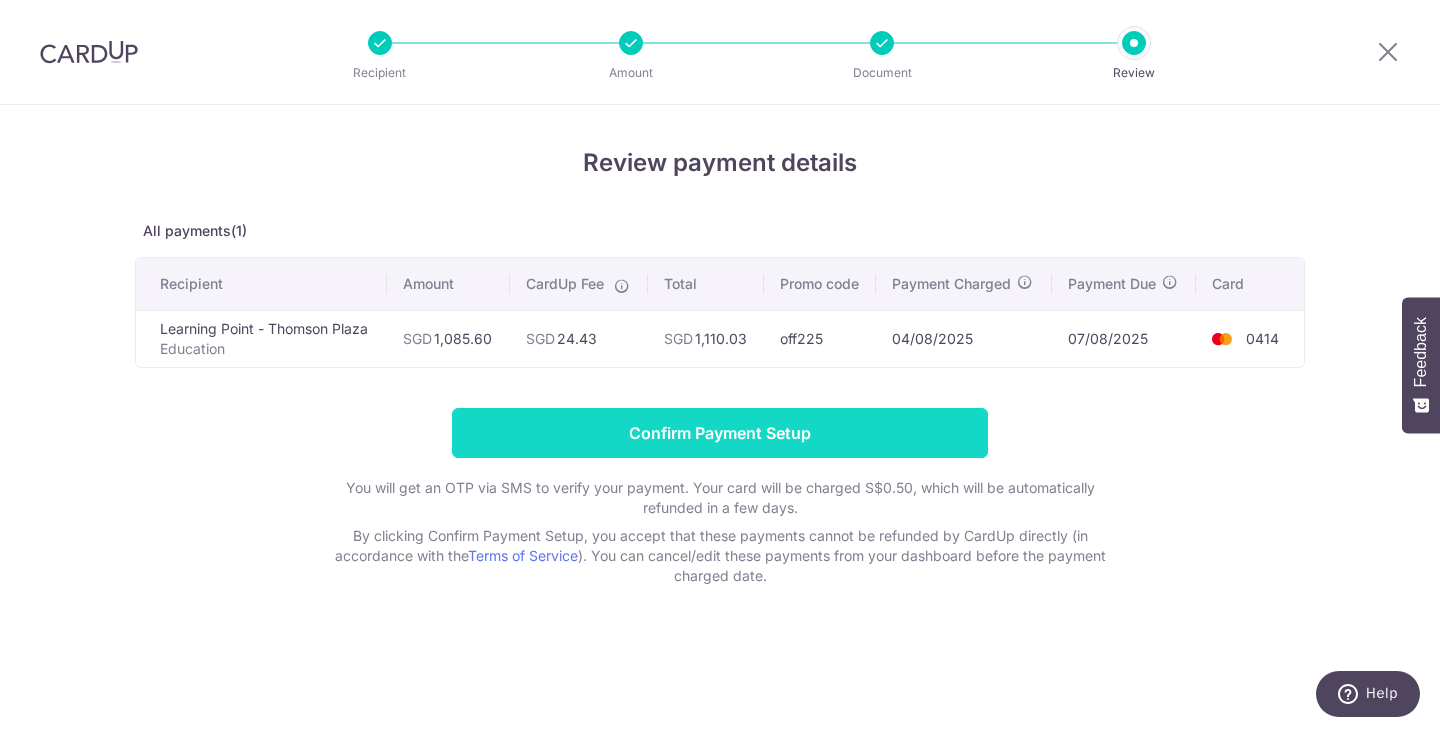 click on "Confirm Payment Setup" at bounding box center (720, 433) 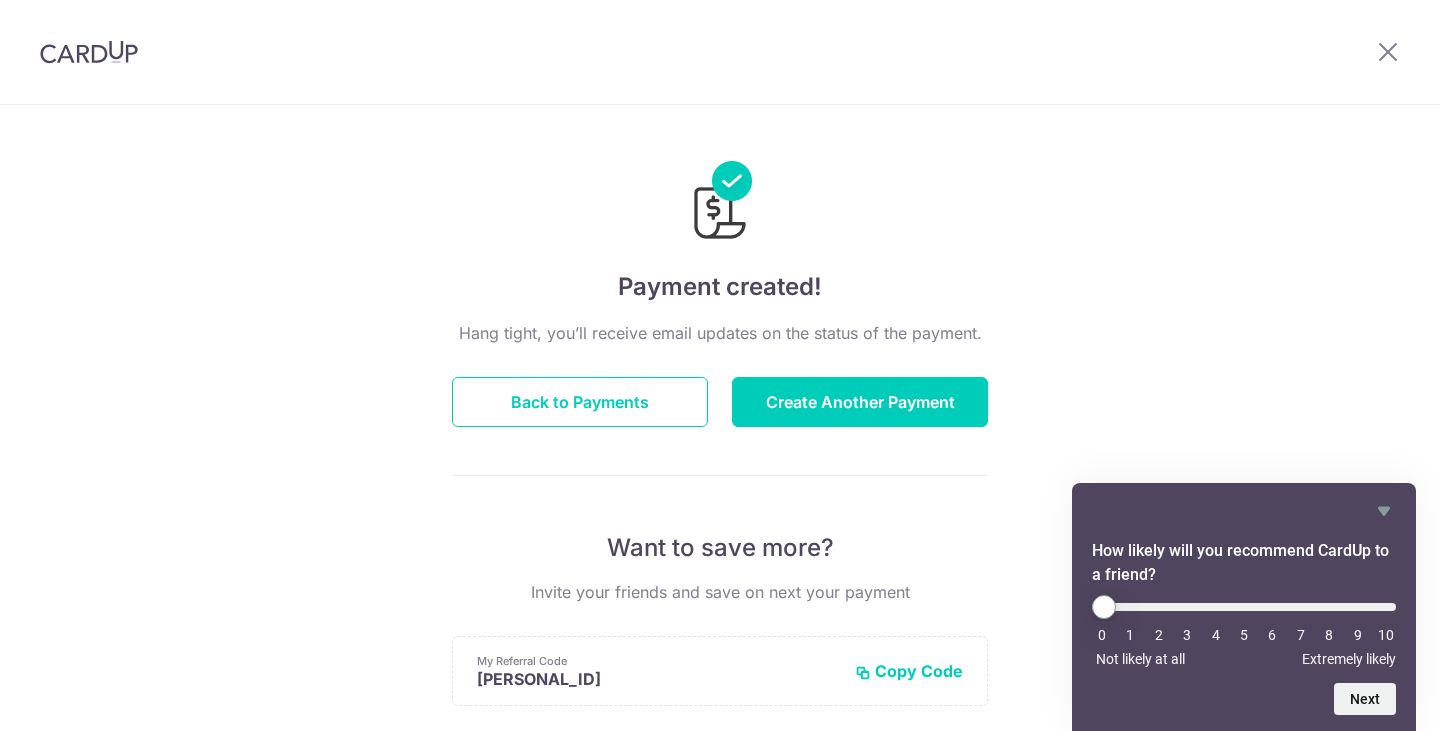 scroll, scrollTop: 0, scrollLeft: 0, axis: both 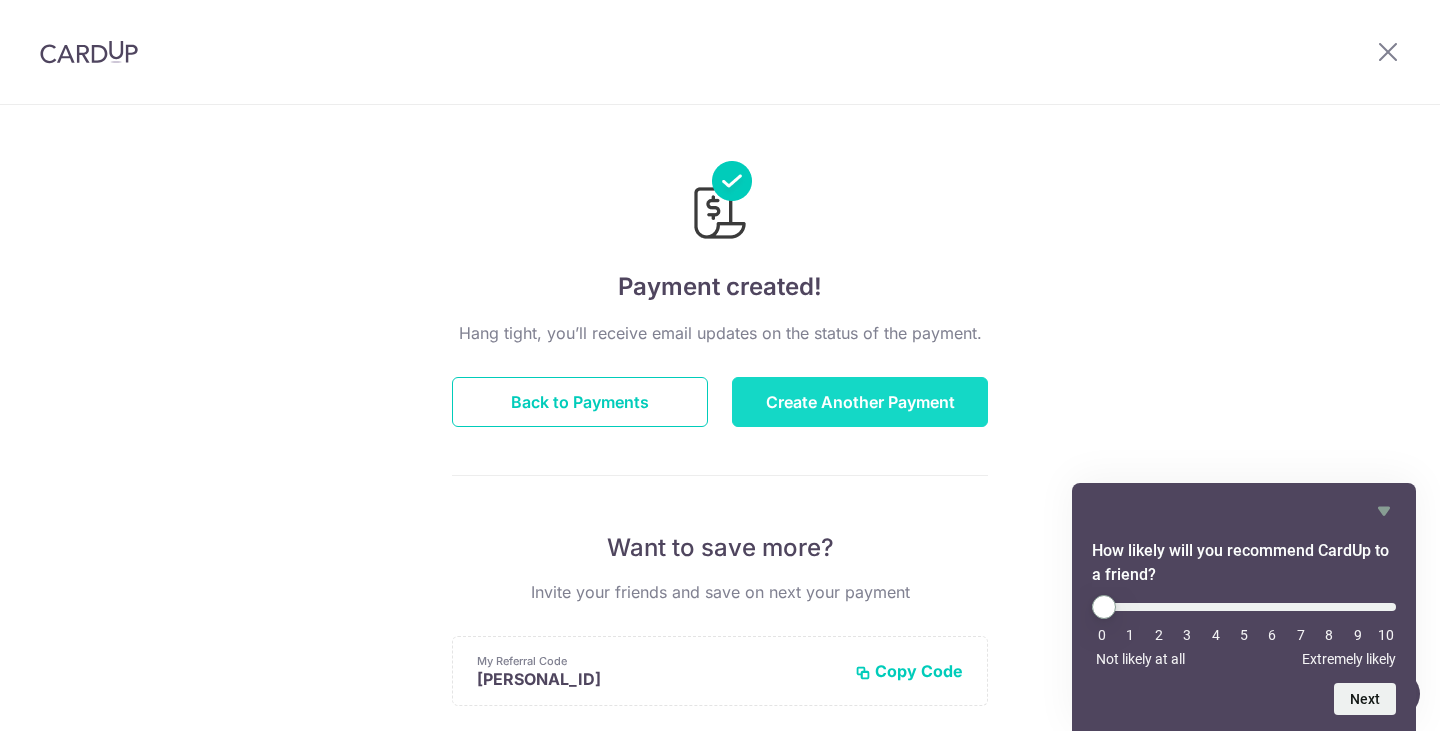 click on "Create Another Payment" at bounding box center [860, 402] 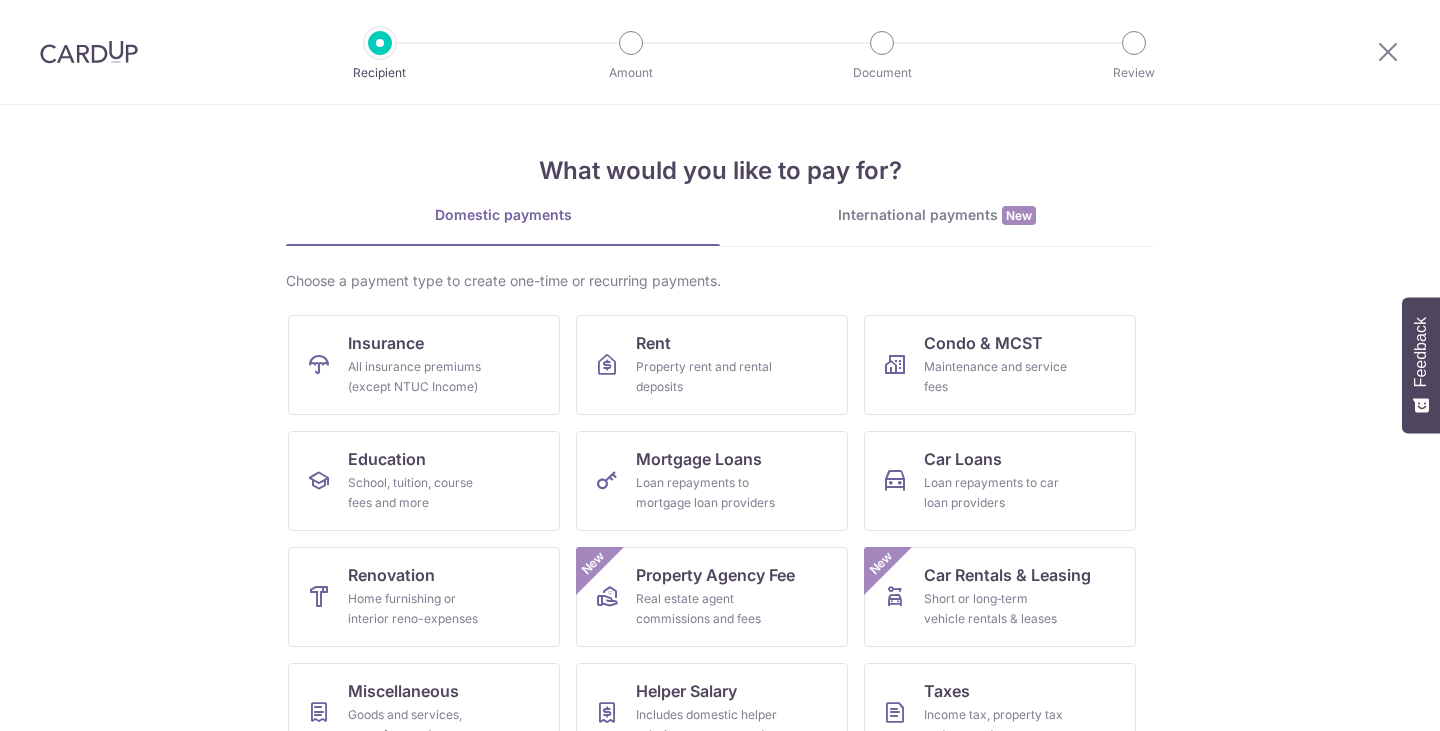 scroll, scrollTop: 0, scrollLeft: 0, axis: both 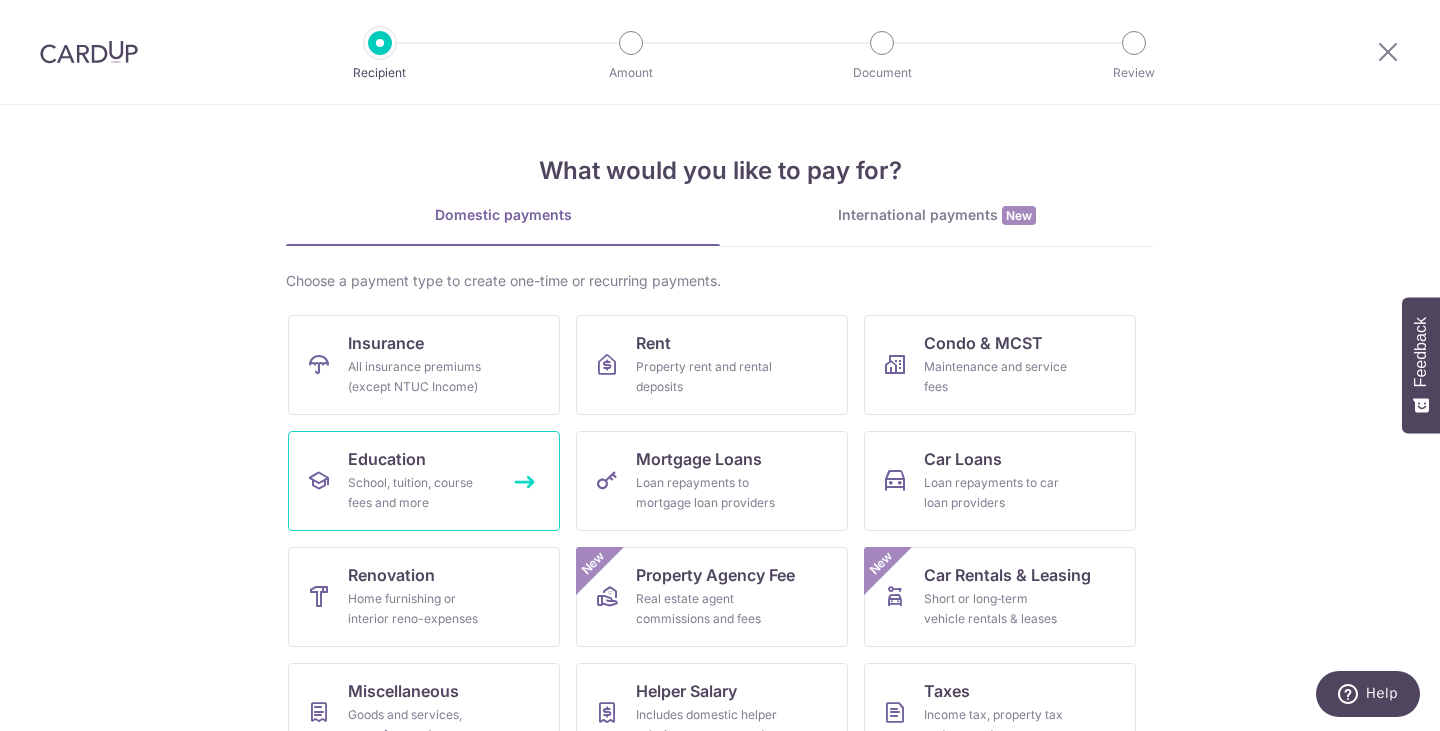 click on "School, tuition, course fees and more" at bounding box center [420, 493] 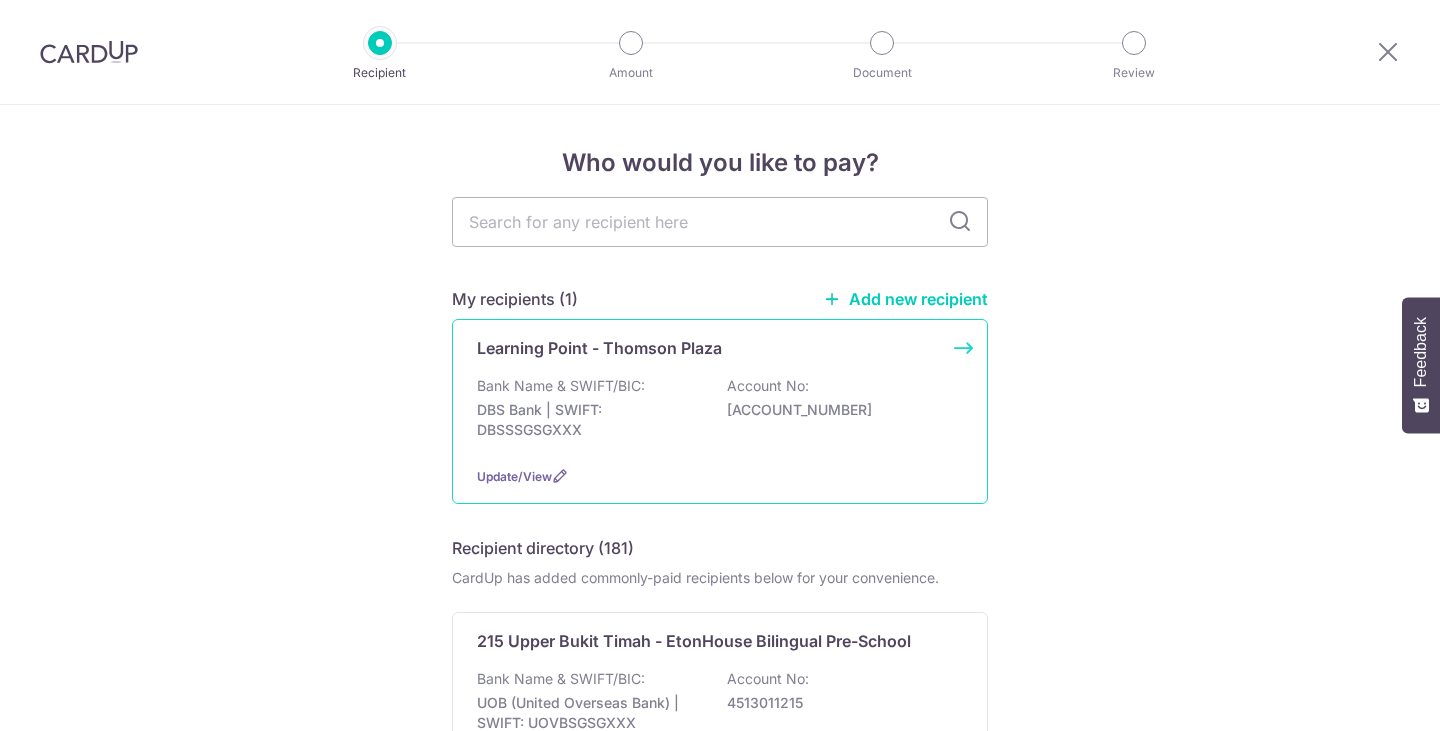 scroll, scrollTop: 0, scrollLeft: 0, axis: both 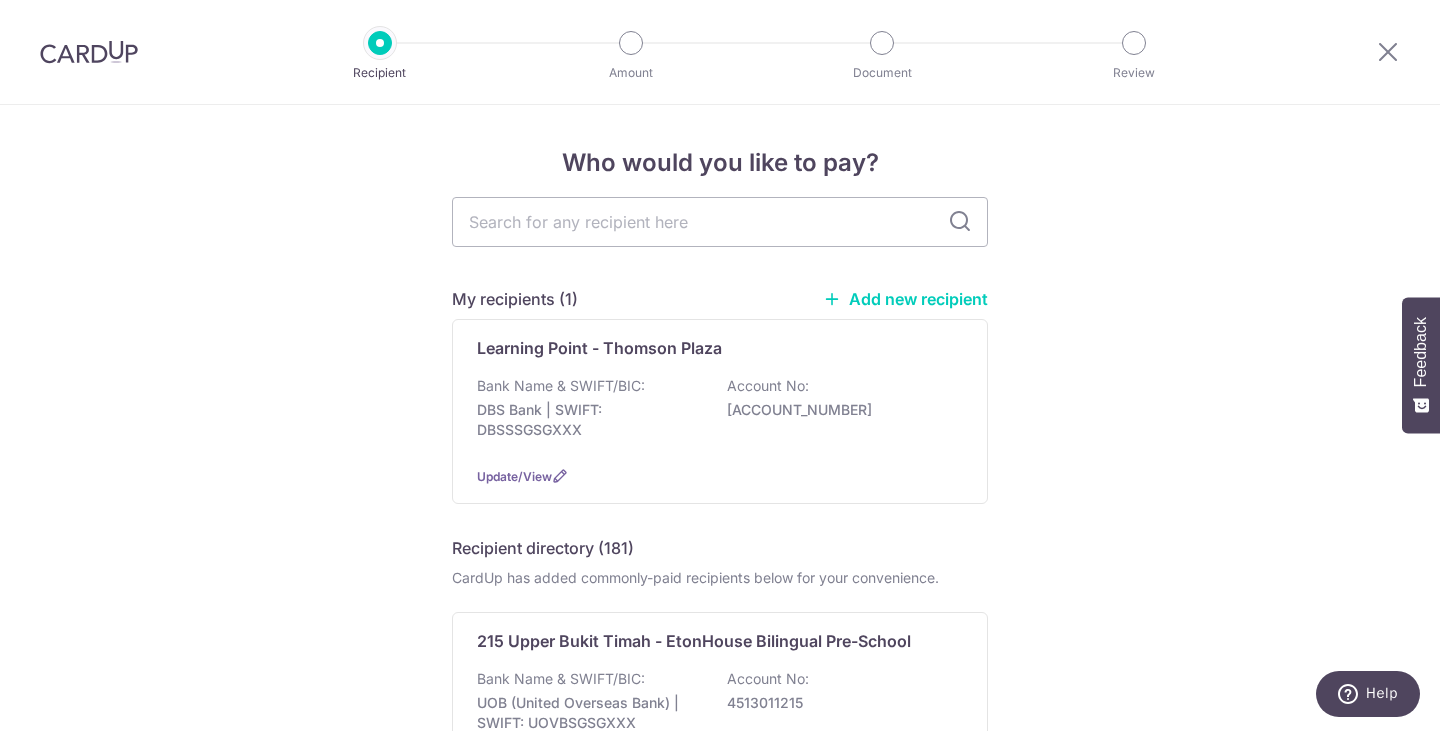 click on "My recipients (1)
Add new recipient
Learning Point - Thomson Plaza
Bank Name & SWIFT/BIC:
DBS Bank | SWIFT: DBSSSGSGXXX
Account No:
0150192151
Update/View
Recipient directory (181)
CardUp has added commonly-paid recipients below for your convenience.
215 Upper Bukit Timah - EtonHouse Bilingual Pre-School
Bank Name & SWIFT/BIC:
UOB (United Overseas Bank) | SWIFT: UOVBSGSGXXX
Account No:
4513011215" at bounding box center [720, 989] 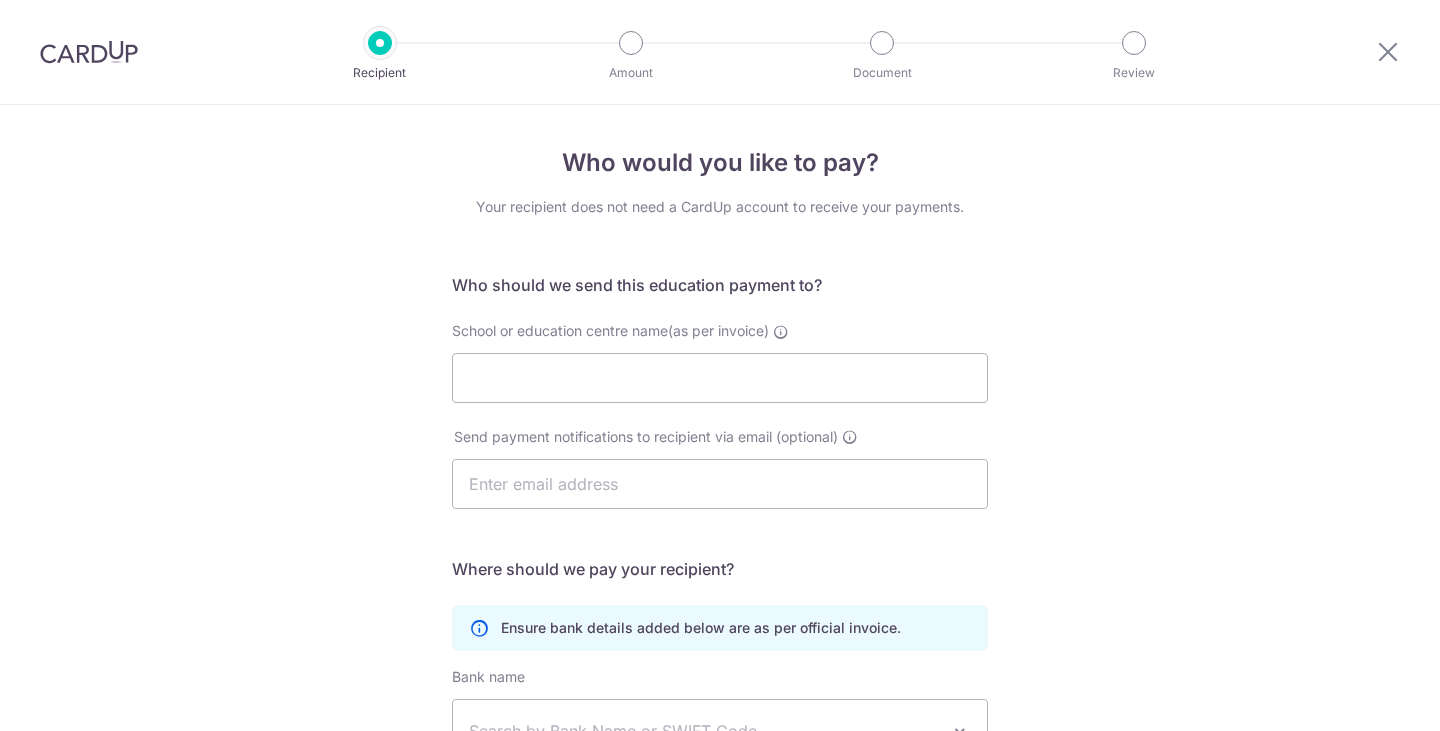 scroll, scrollTop: 0, scrollLeft: 0, axis: both 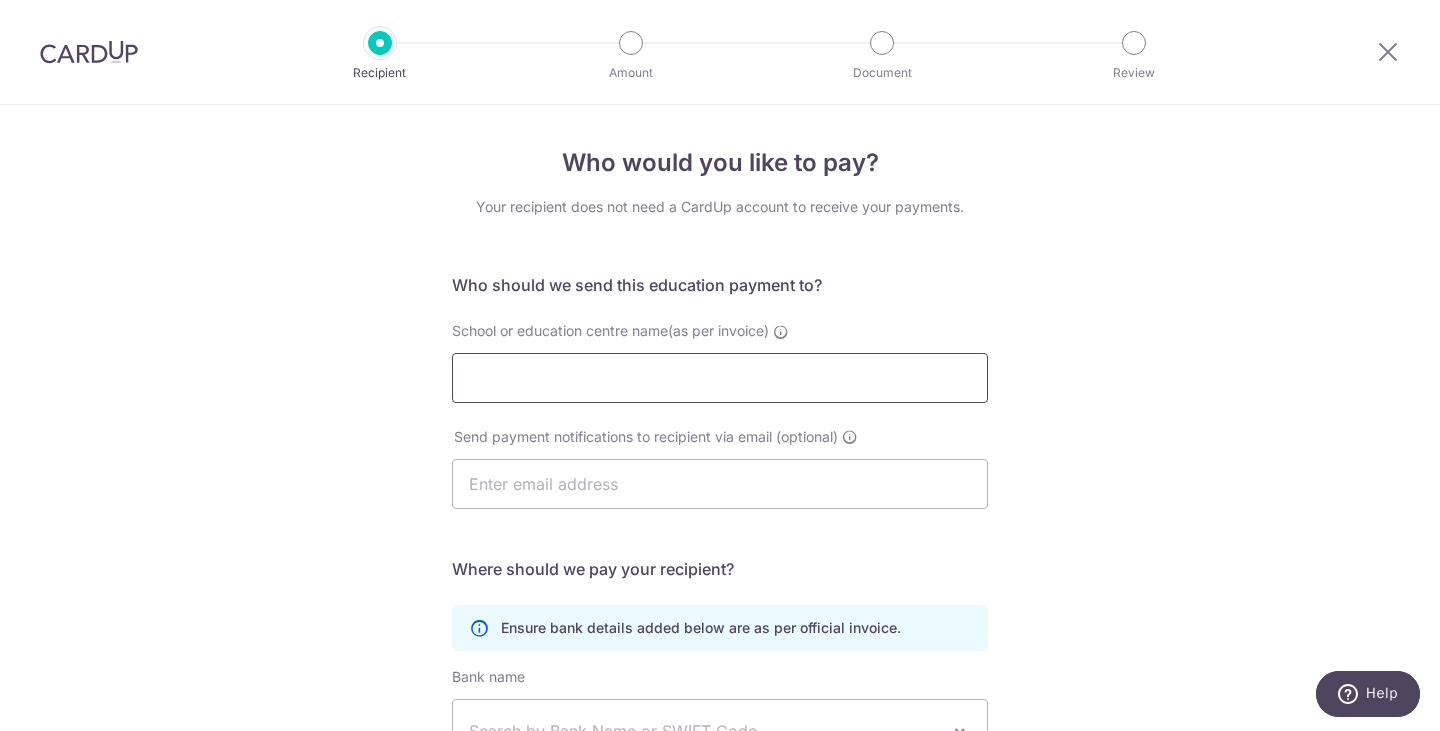 click on "School or education centre name(as per invoice)" at bounding box center (720, 378) 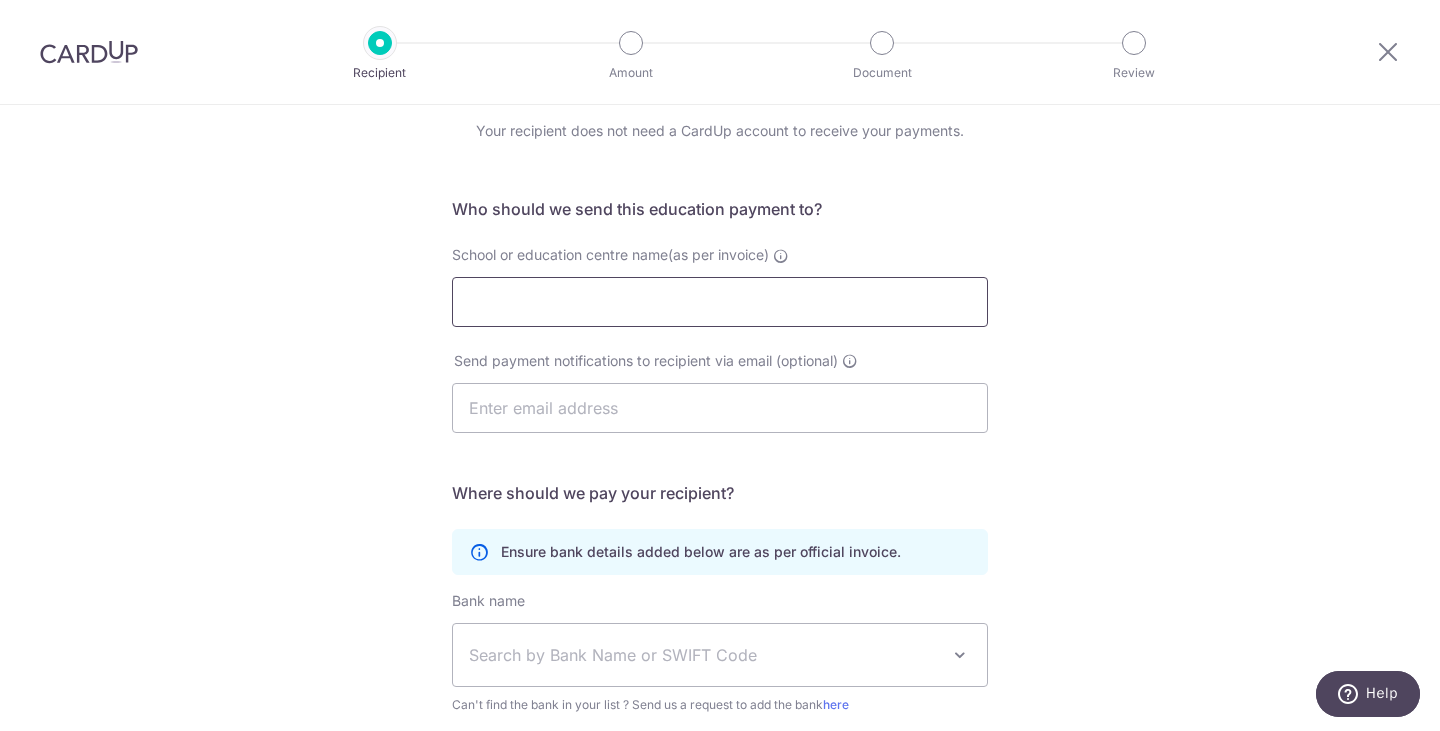 scroll, scrollTop: 100, scrollLeft: 0, axis: vertical 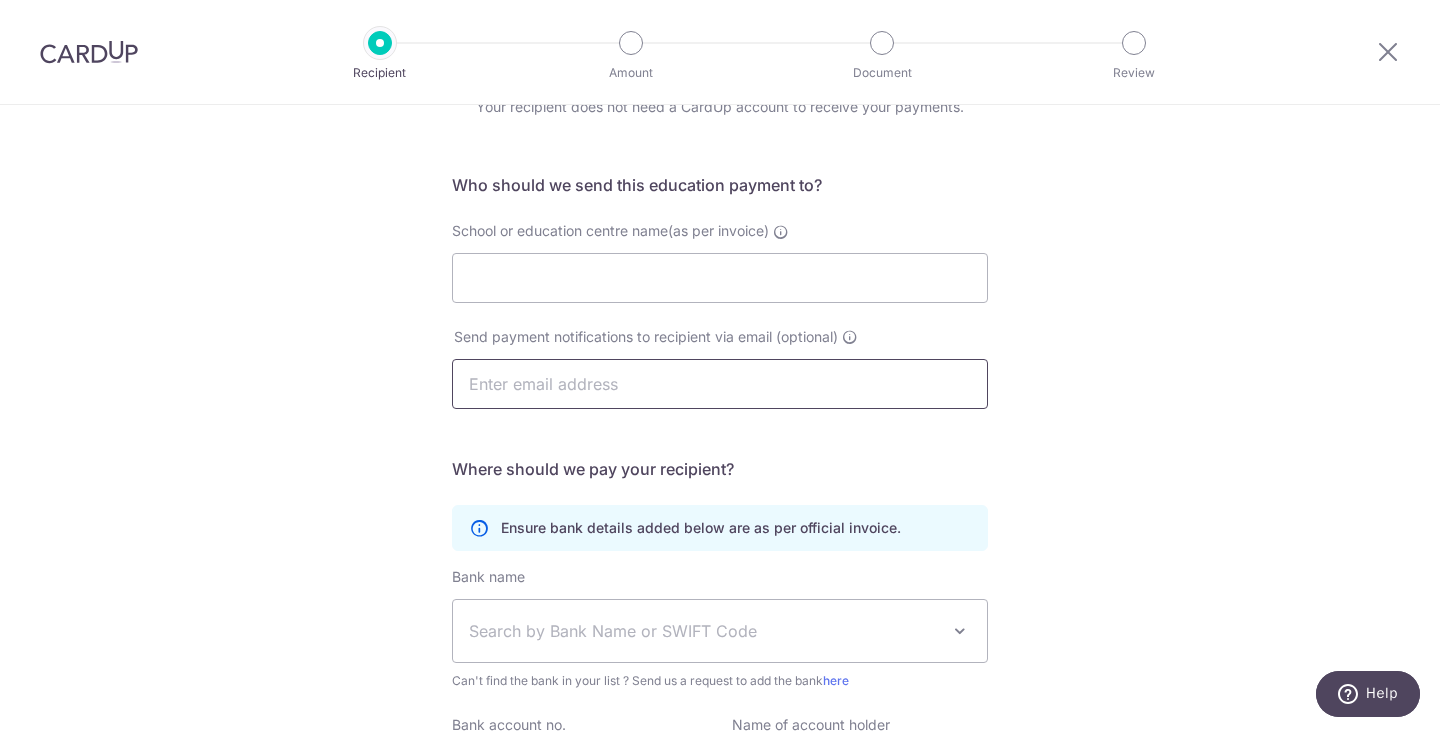 click at bounding box center (720, 384) 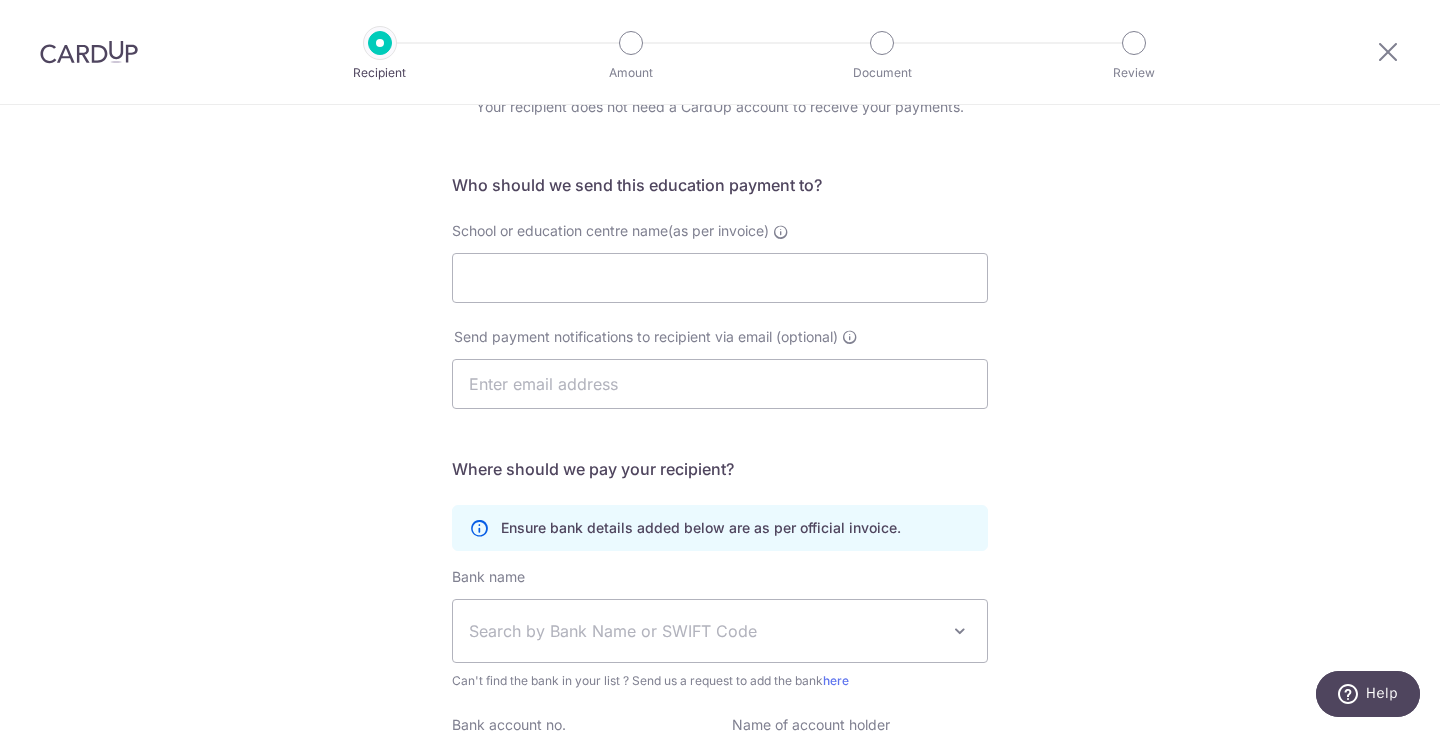 click on "Who would you like to pay?
Your recipient does not need a CardUp account to receive your payments.
Who should we send this education payment to?
School or education centre name(as per invoice)
Send payment notifications to recipient via email (optional)
Translation missing: en.no key
URL
Telephone" at bounding box center [720, 481] 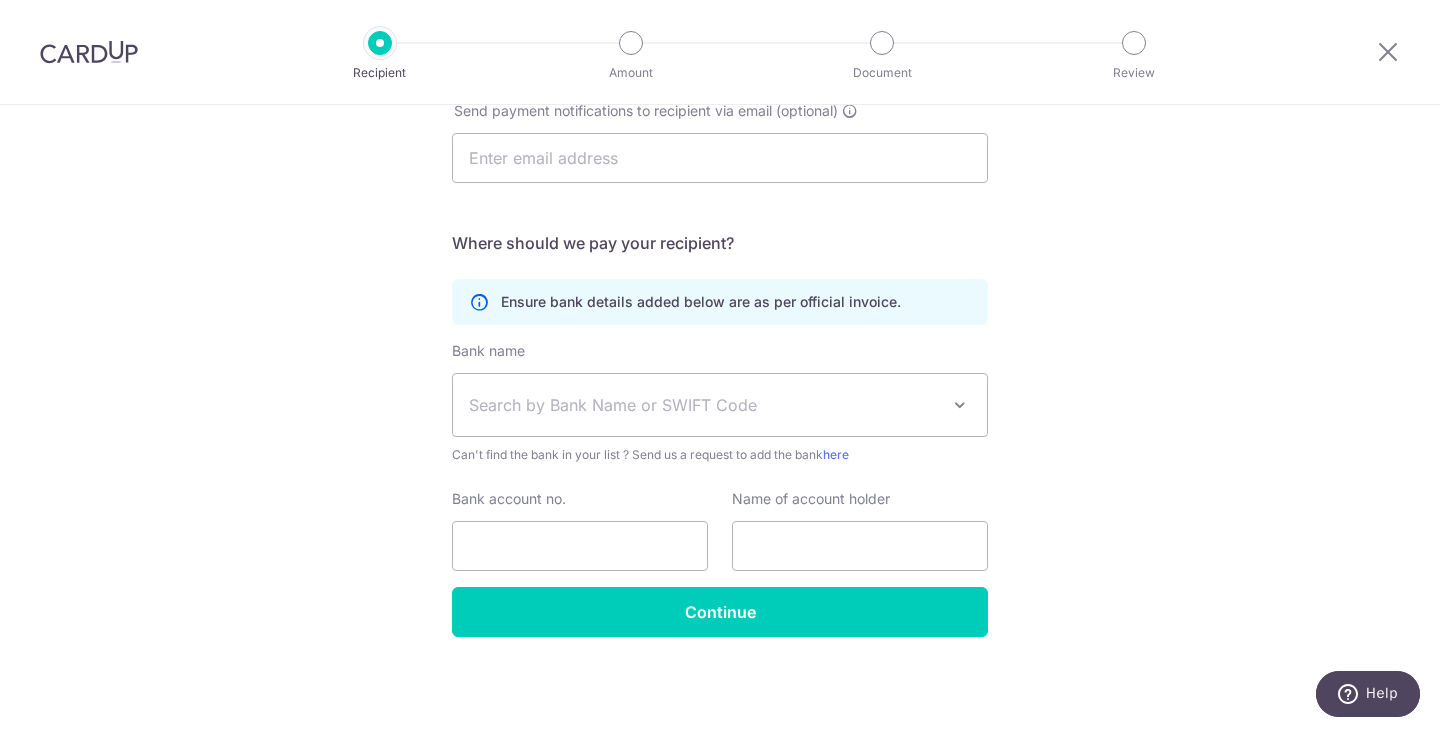 scroll, scrollTop: 26, scrollLeft: 0, axis: vertical 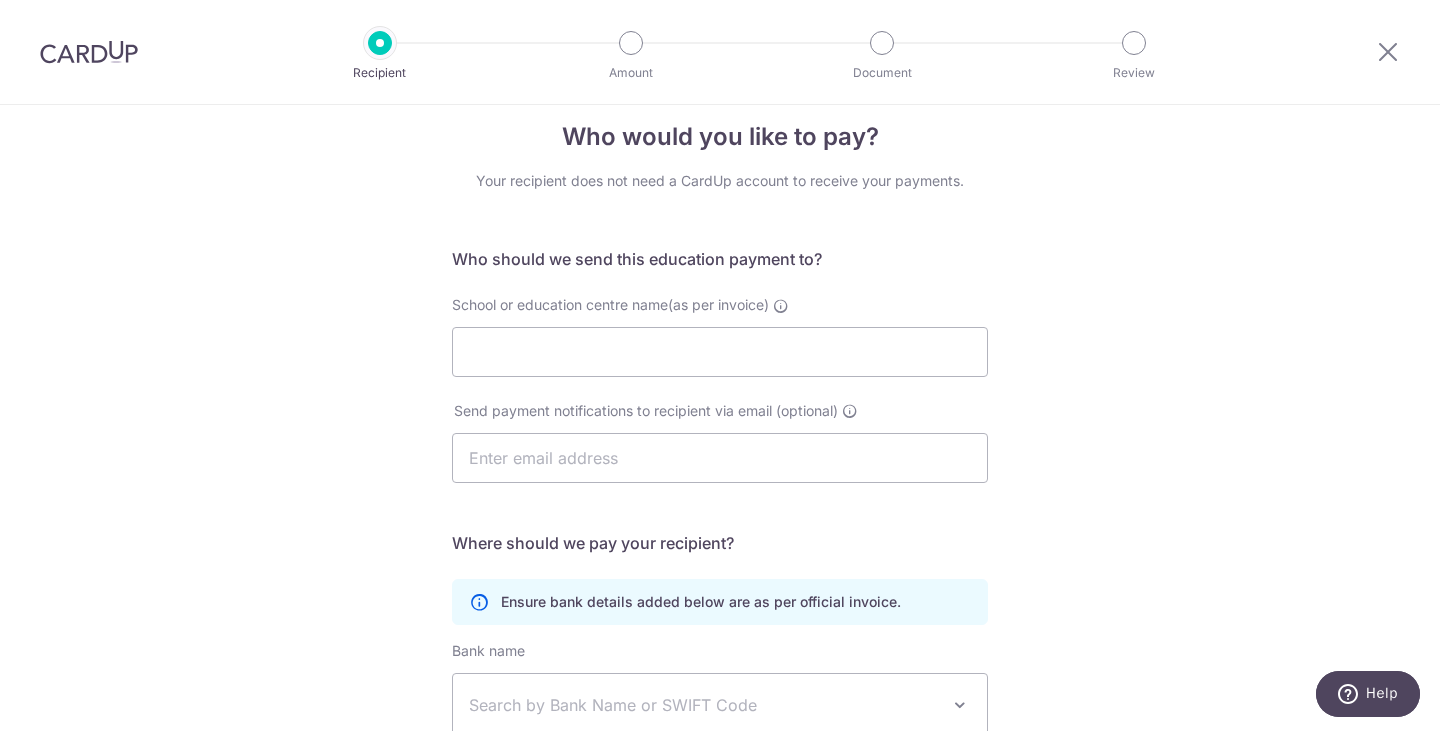 click on "Who would you like to pay?
Your recipient does not need a CardUp account to receive your payments.
Who should we send this education payment to?
School or education centre name(as per invoice)
Send payment notifications to recipient via email (optional)
Translation missing: en.no key
URL
Telephone" at bounding box center (720, 555) 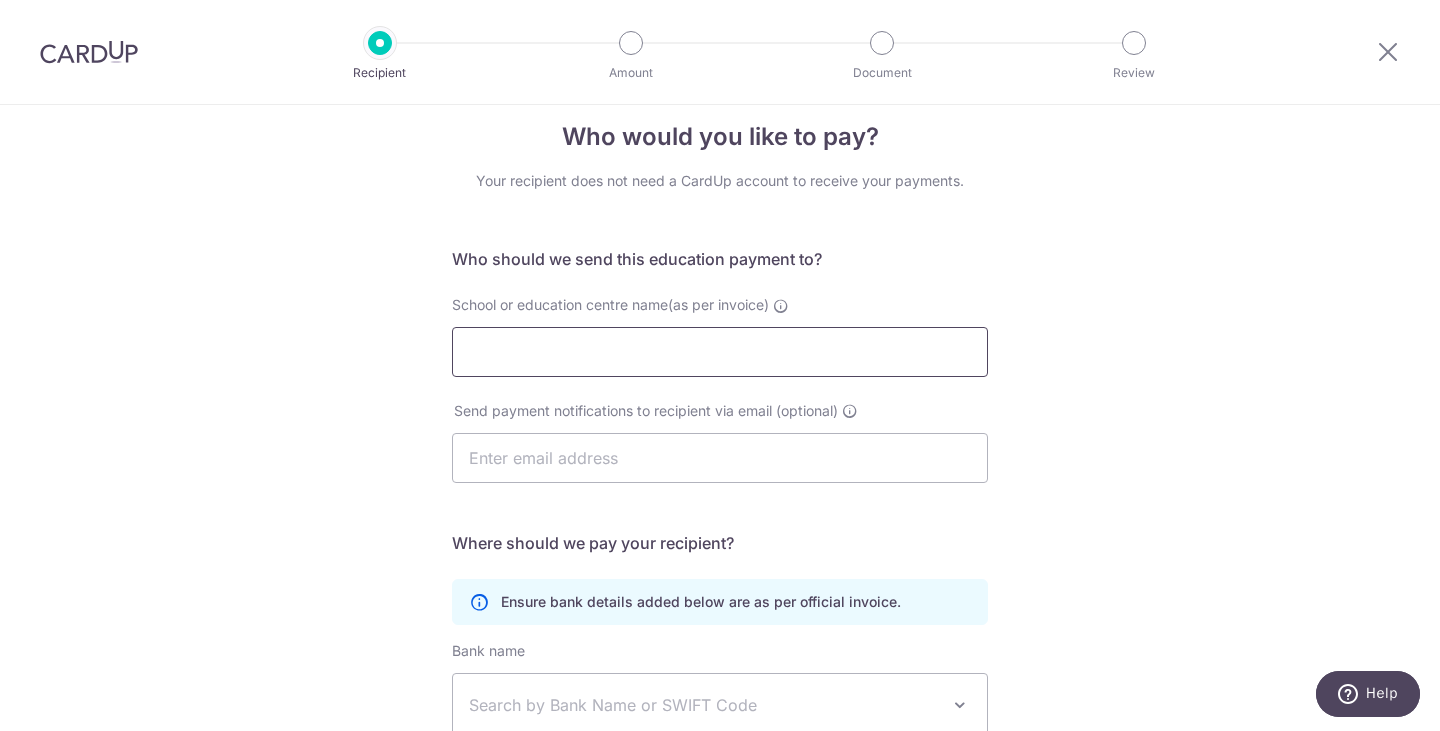 click on "School or education centre name(as per invoice)" at bounding box center [720, 352] 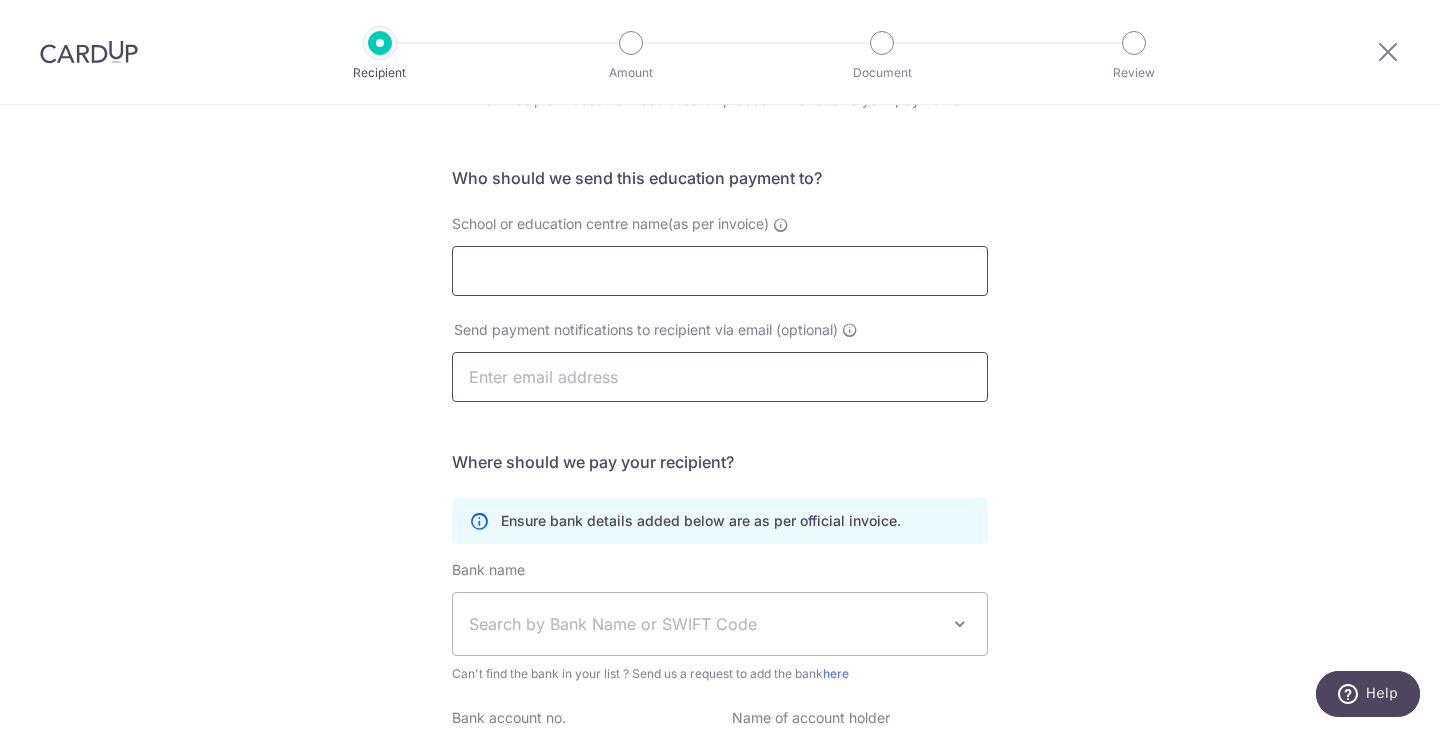 scroll, scrollTop: 126, scrollLeft: 0, axis: vertical 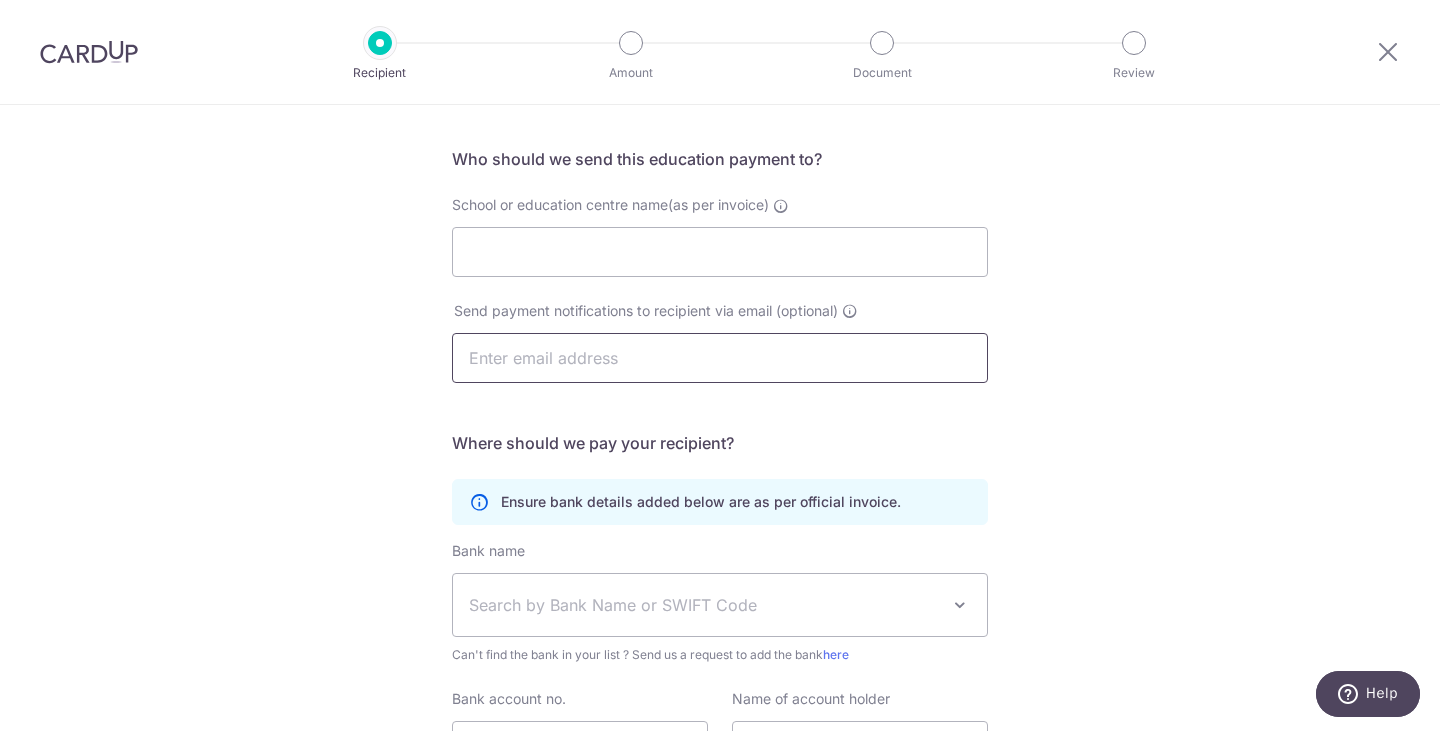click at bounding box center (720, 358) 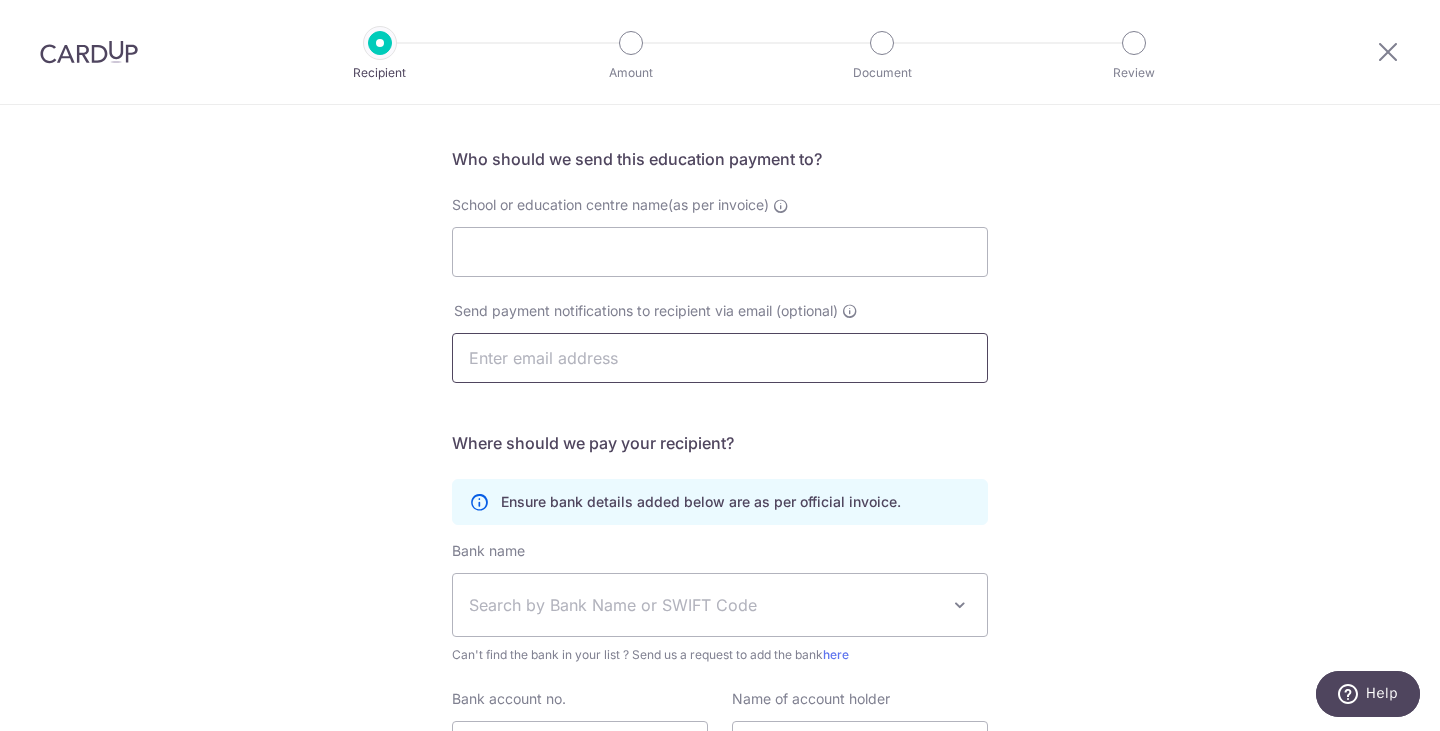 paste on "thomson@huachengeducation.com.sg" 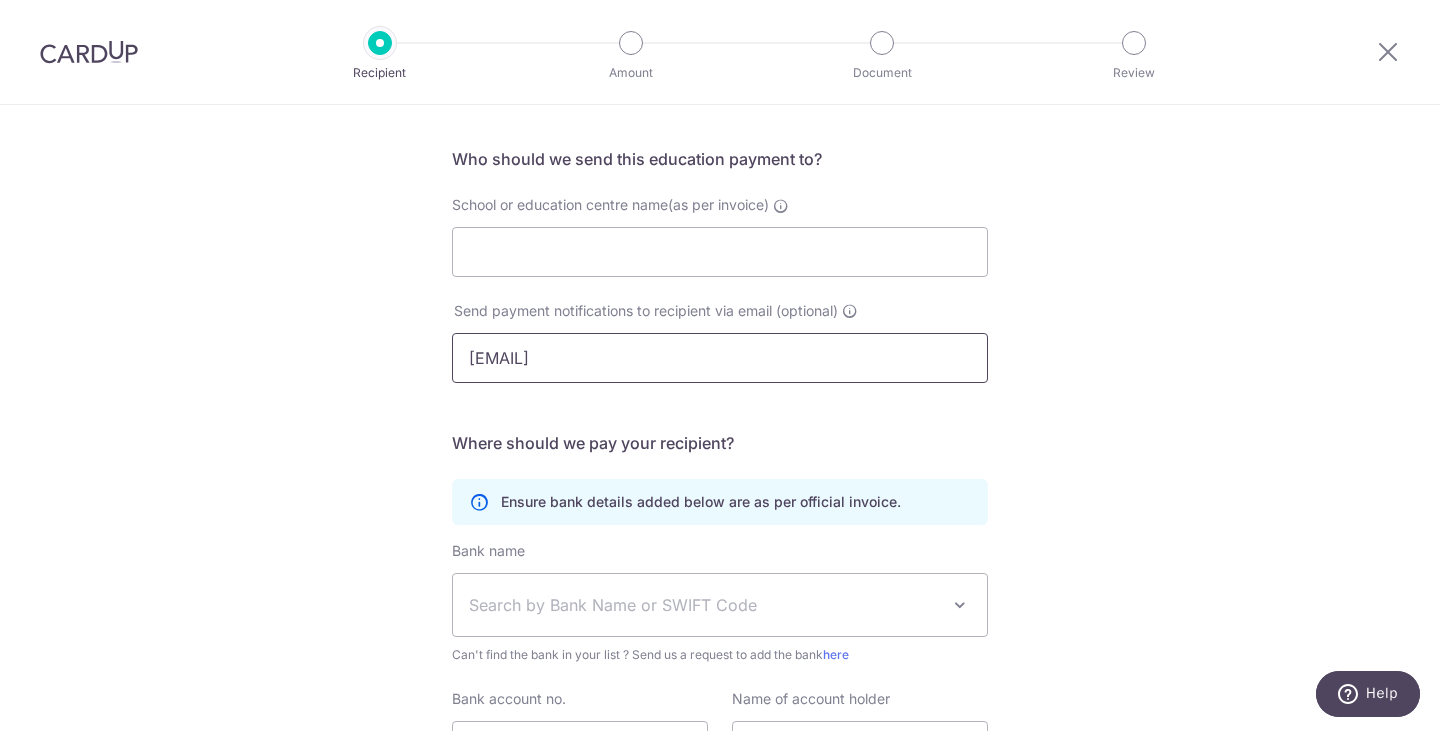 type on "thomson@huachengeducation.com.sg" 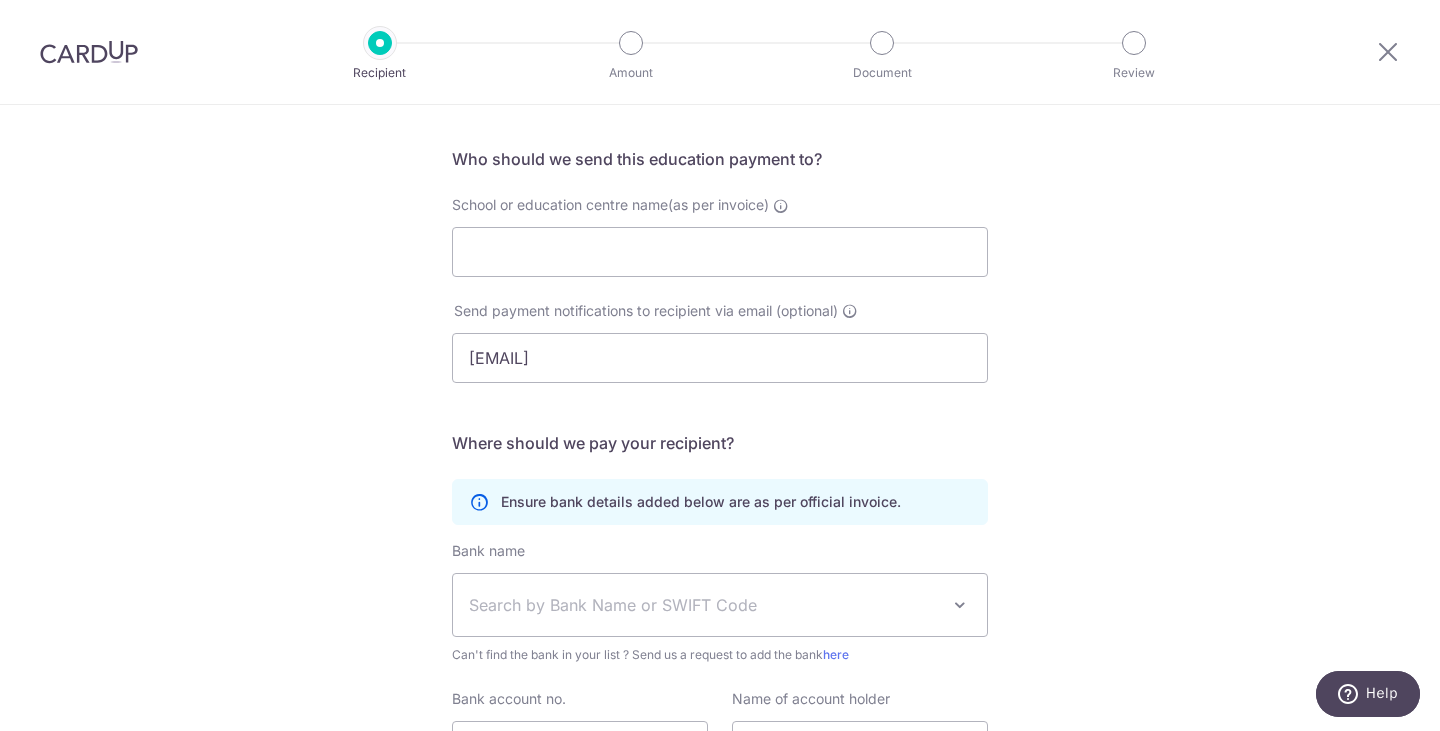 click on "Search by Bank Name or SWIFT Code" at bounding box center [704, 605] 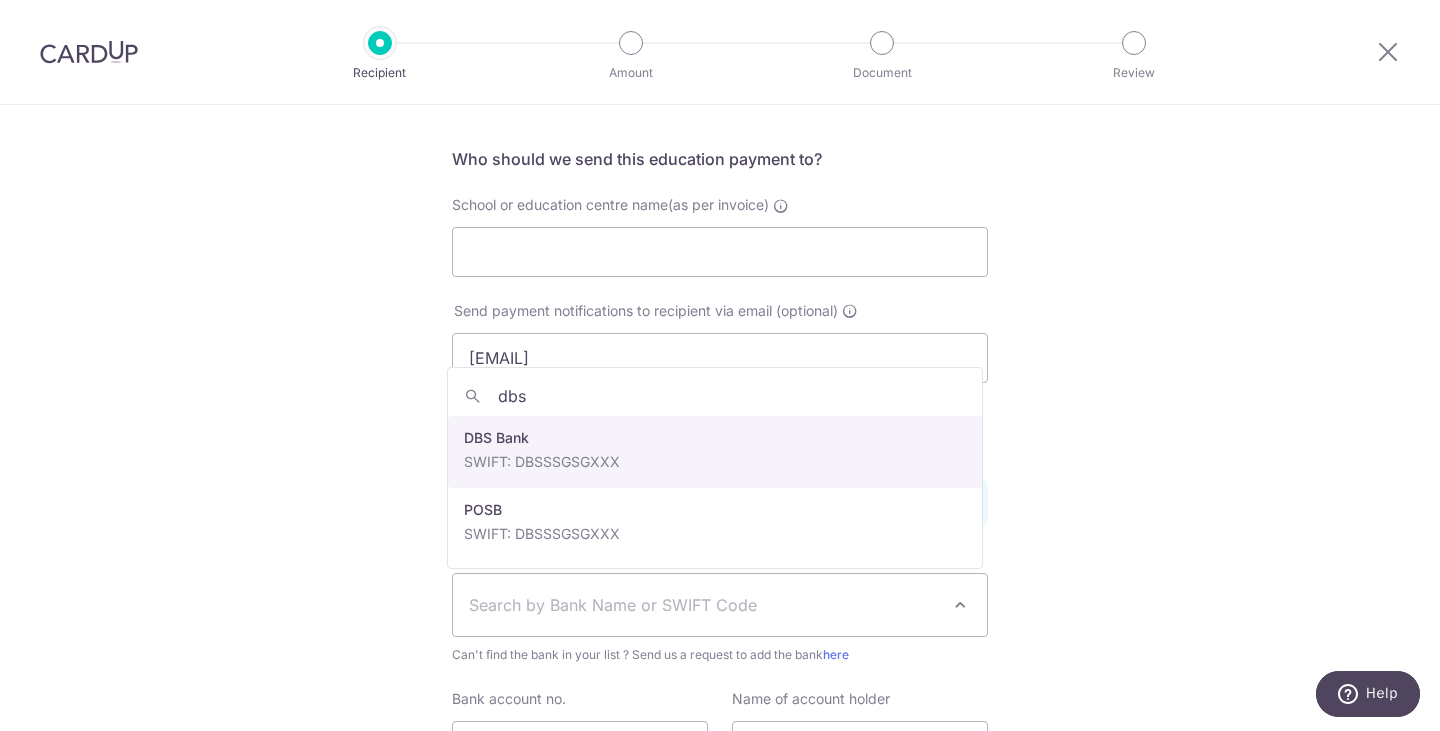 type on "dbs" 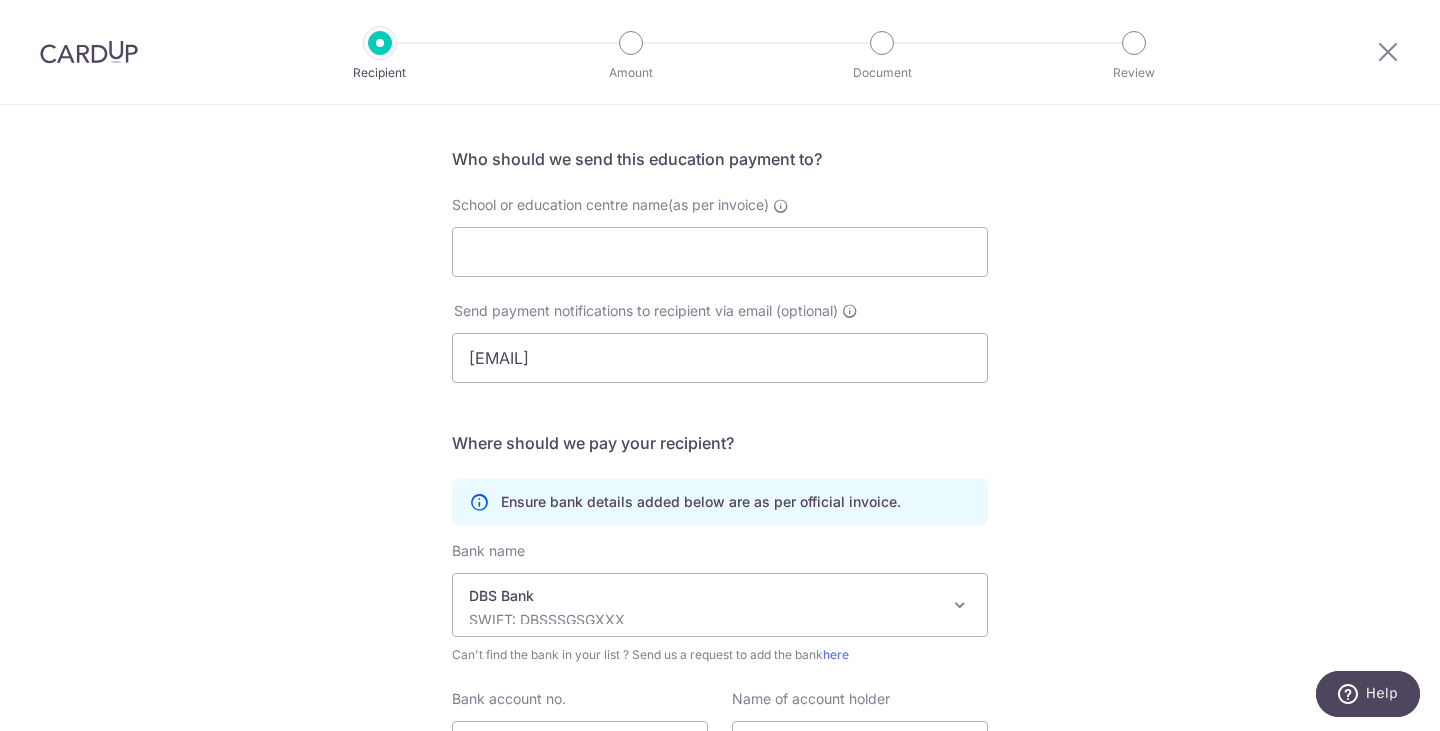 click on "Who should we send this education payment to?
School or education centre name(as per invoice)
Send payment notifications to recipient via email (optional)
thomson@huachengeducation.com.sg
Translation missing: en.no key
URL
Telephone
Where should we pay your recipient?" at bounding box center (720, 492) 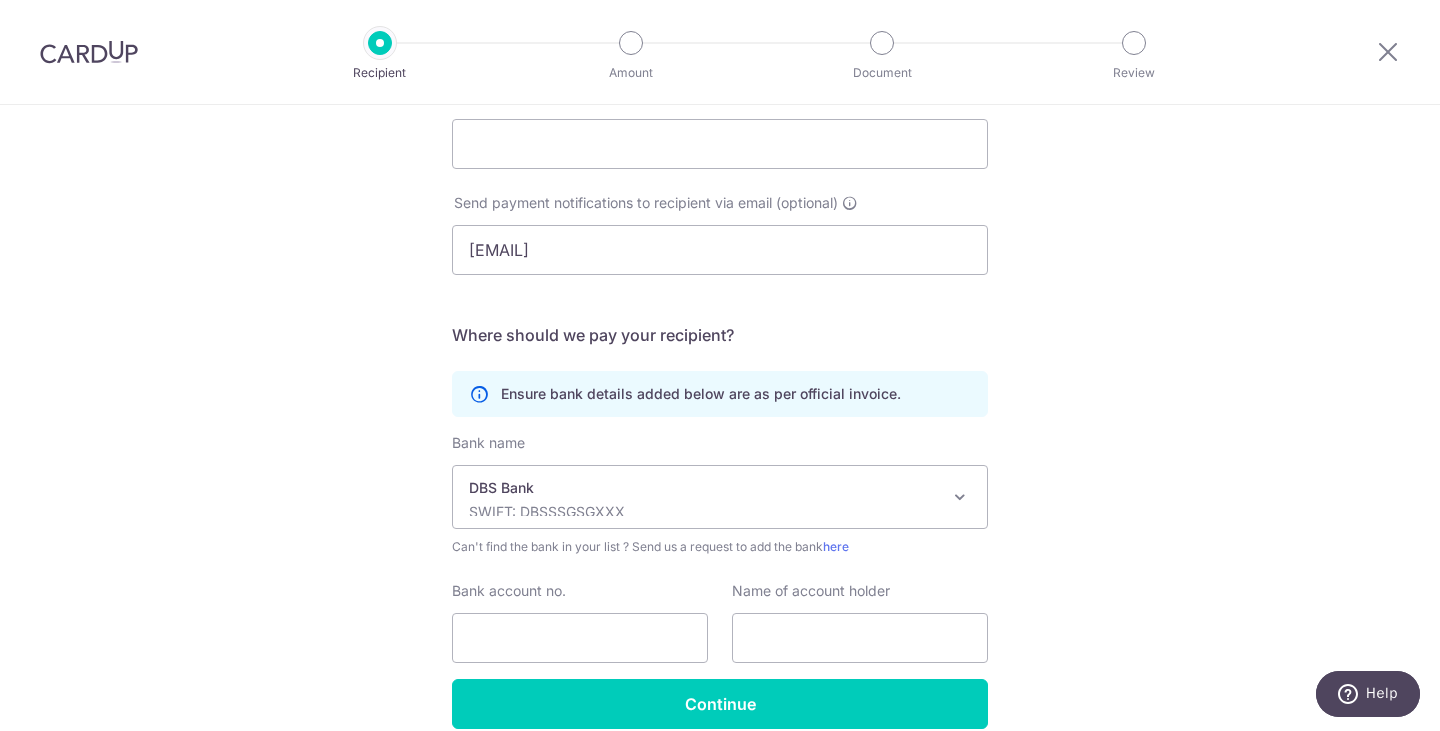 scroll, scrollTop: 326, scrollLeft: 0, axis: vertical 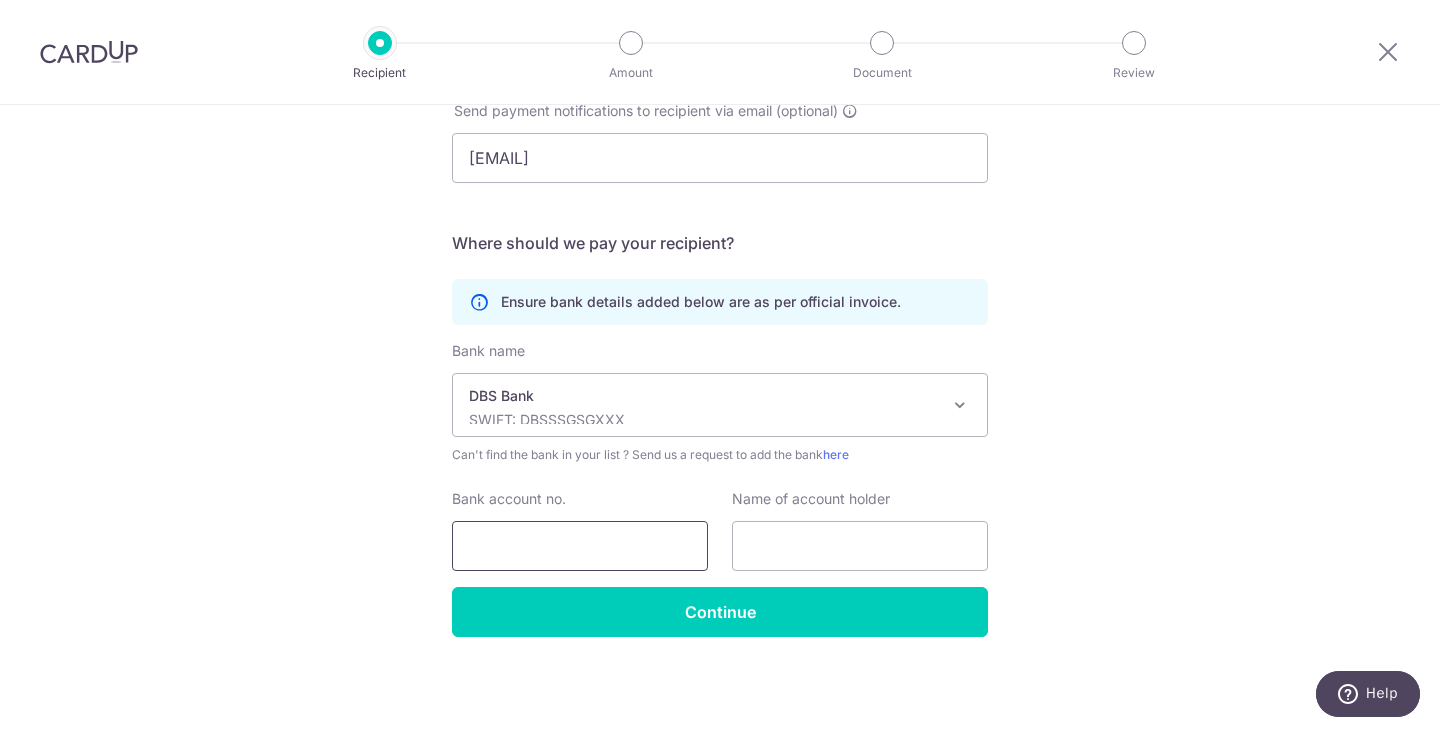 click on "Bank account no." at bounding box center (580, 546) 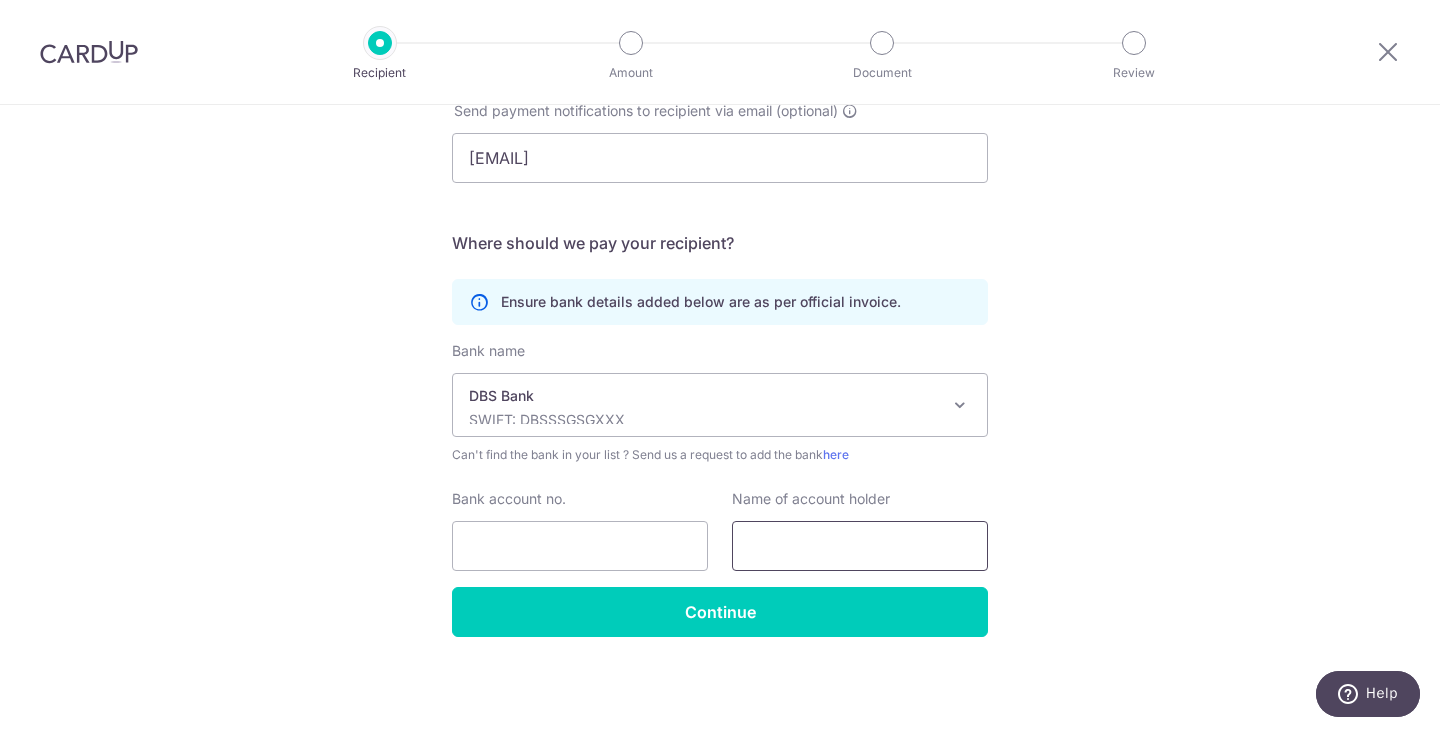 click at bounding box center [860, 546] 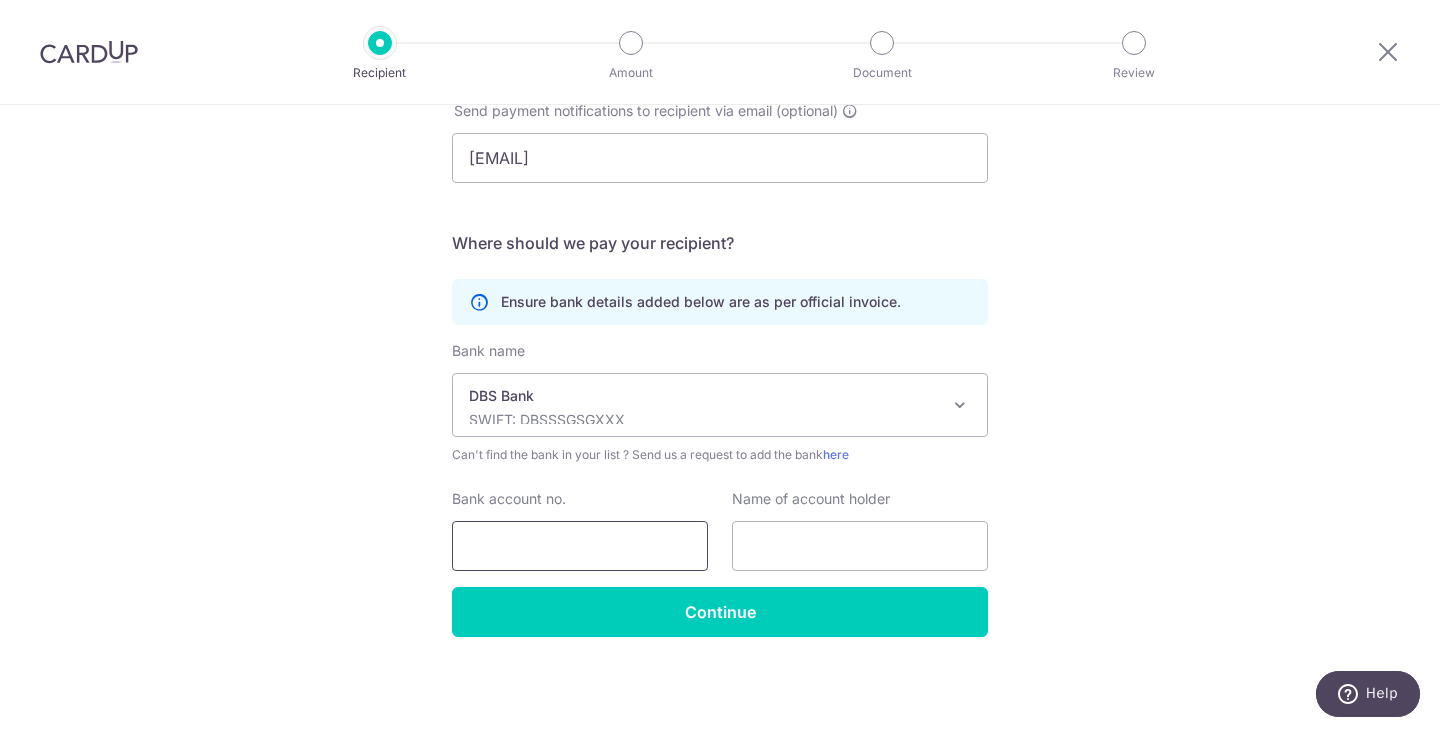 click on "Bank account no." at bounding box center [580, 546] 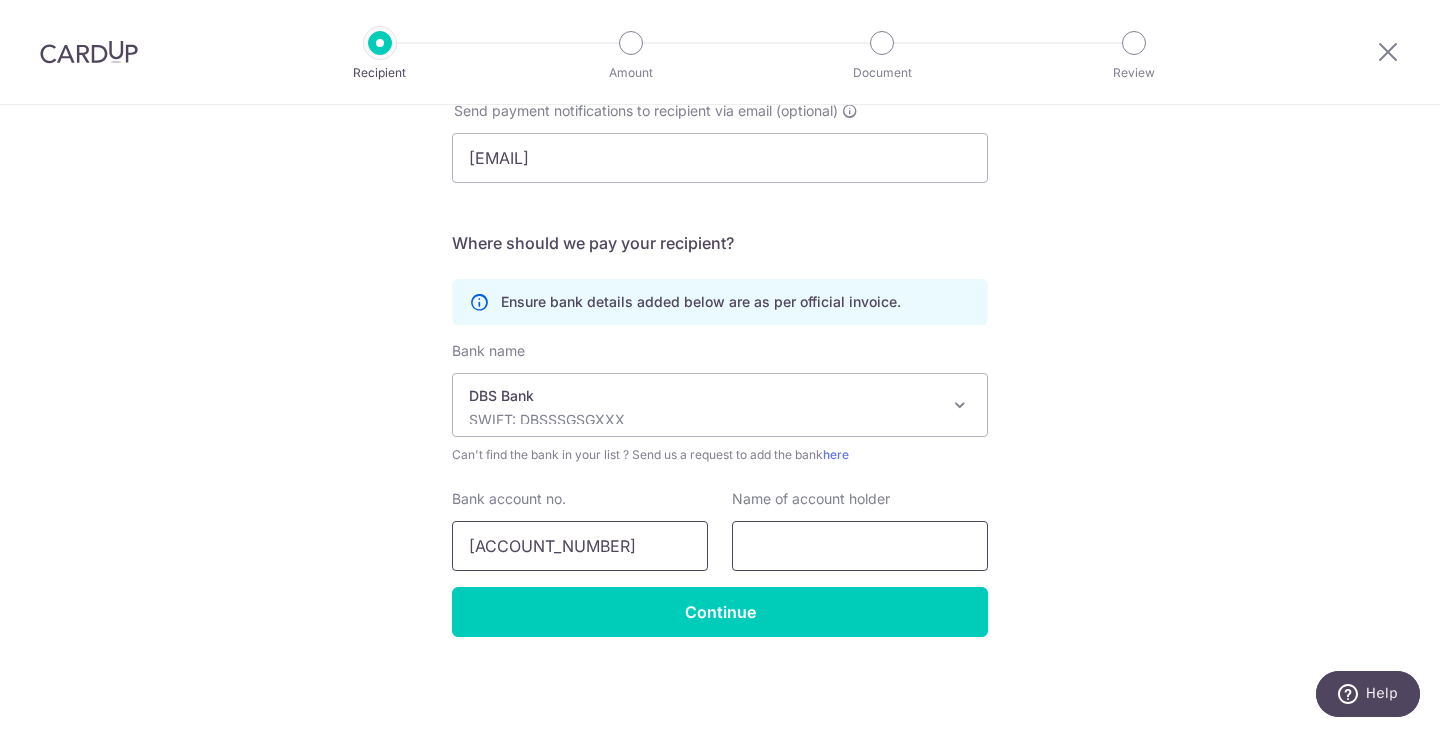 type on "0159000079" 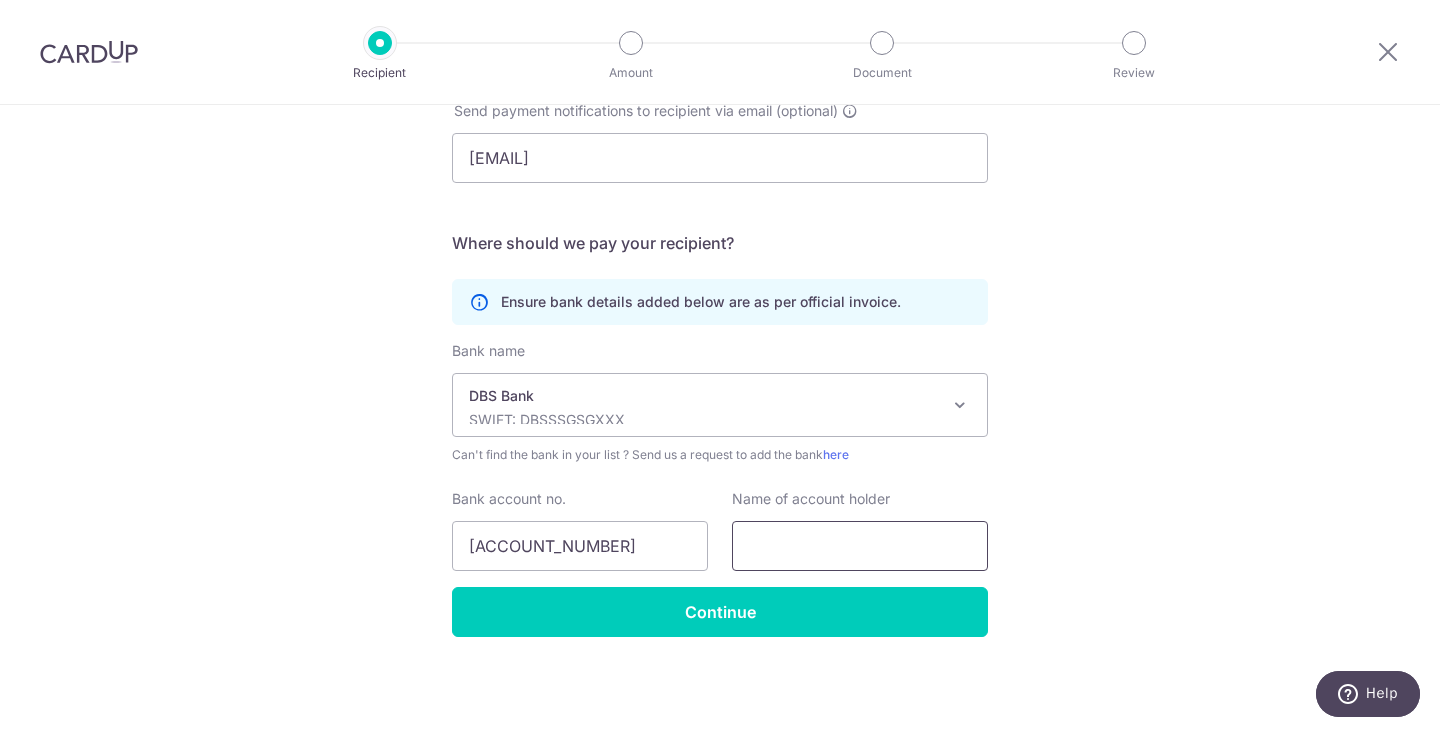 click at bounding box center (860, 546) 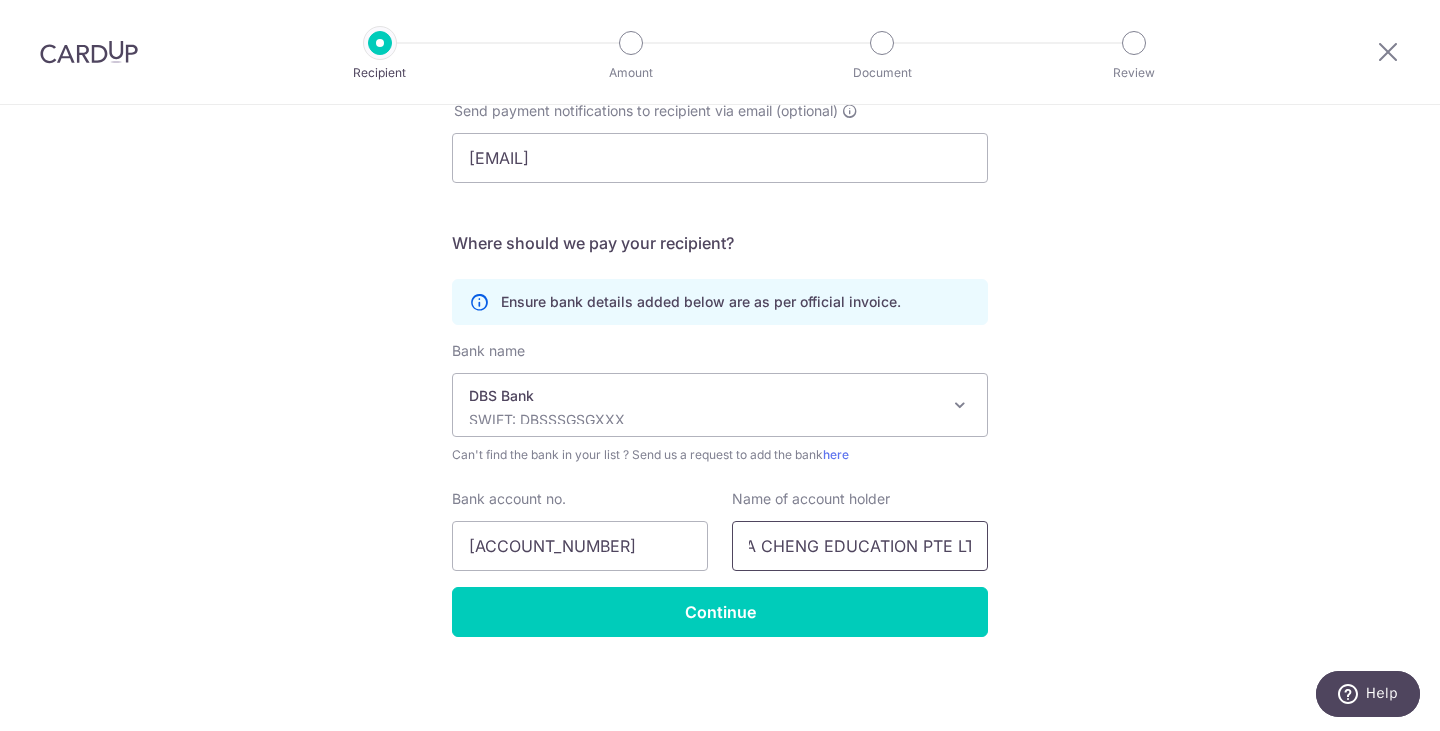 scroll, scrollTop: 0, scrollLeft: 40, axis: horizontal 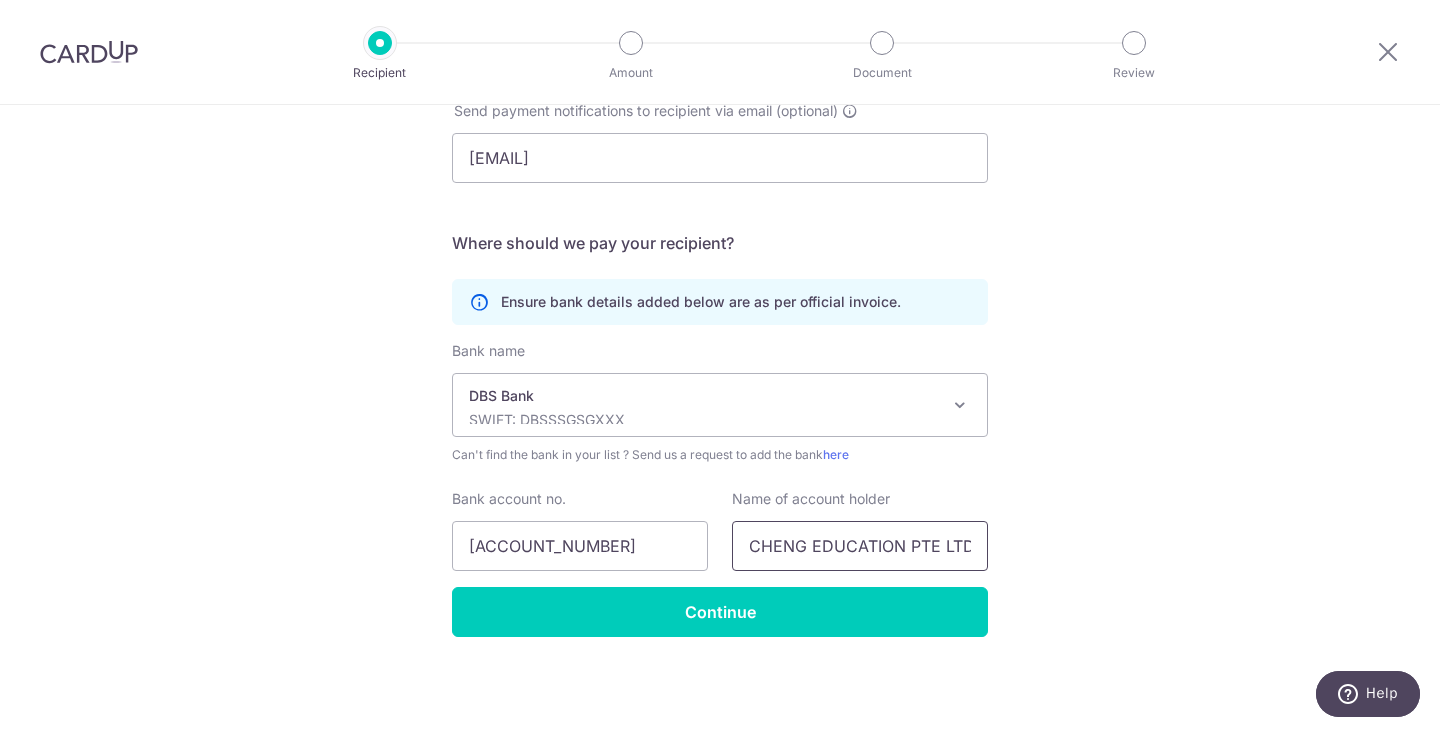 type on "HUA CHENG EDUCATION PTE LTD" 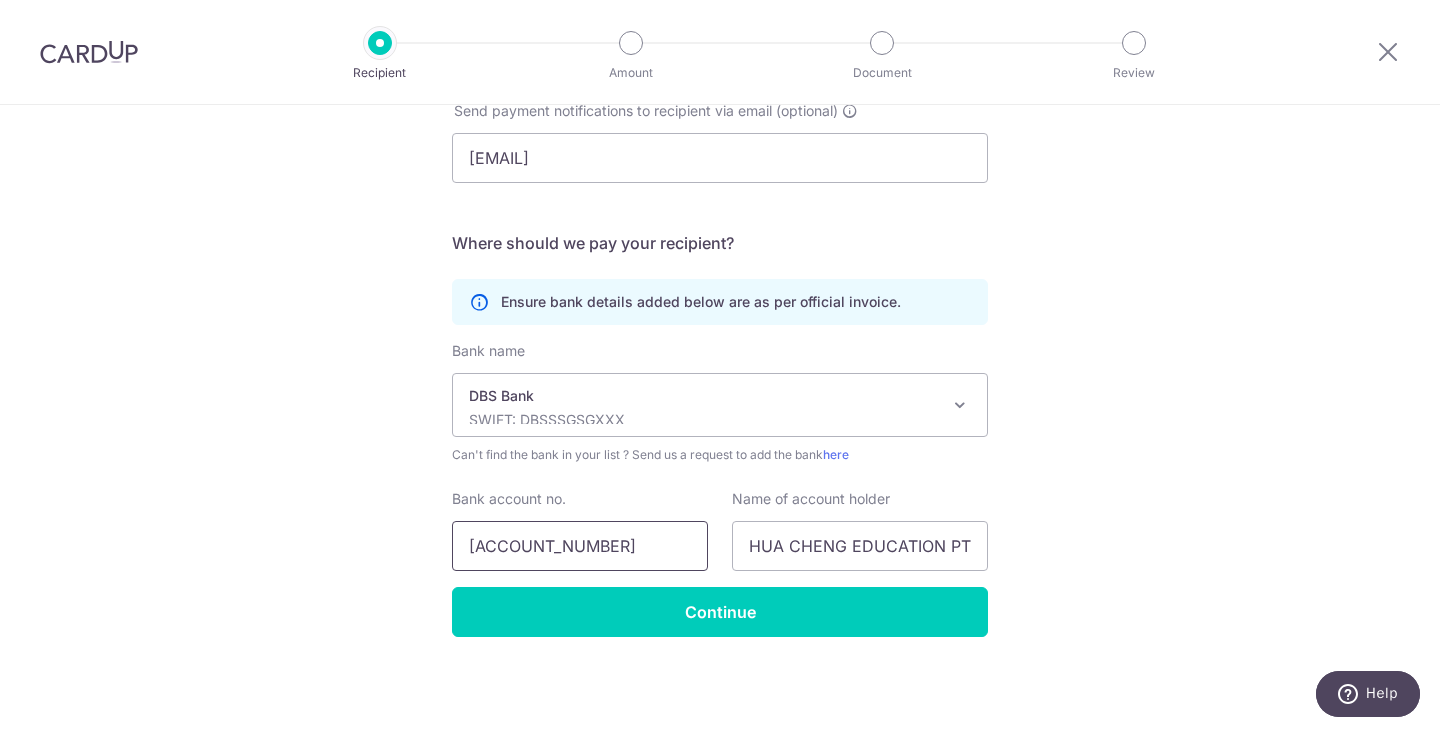 click on "0159000079" at bounding box center (580, 546) 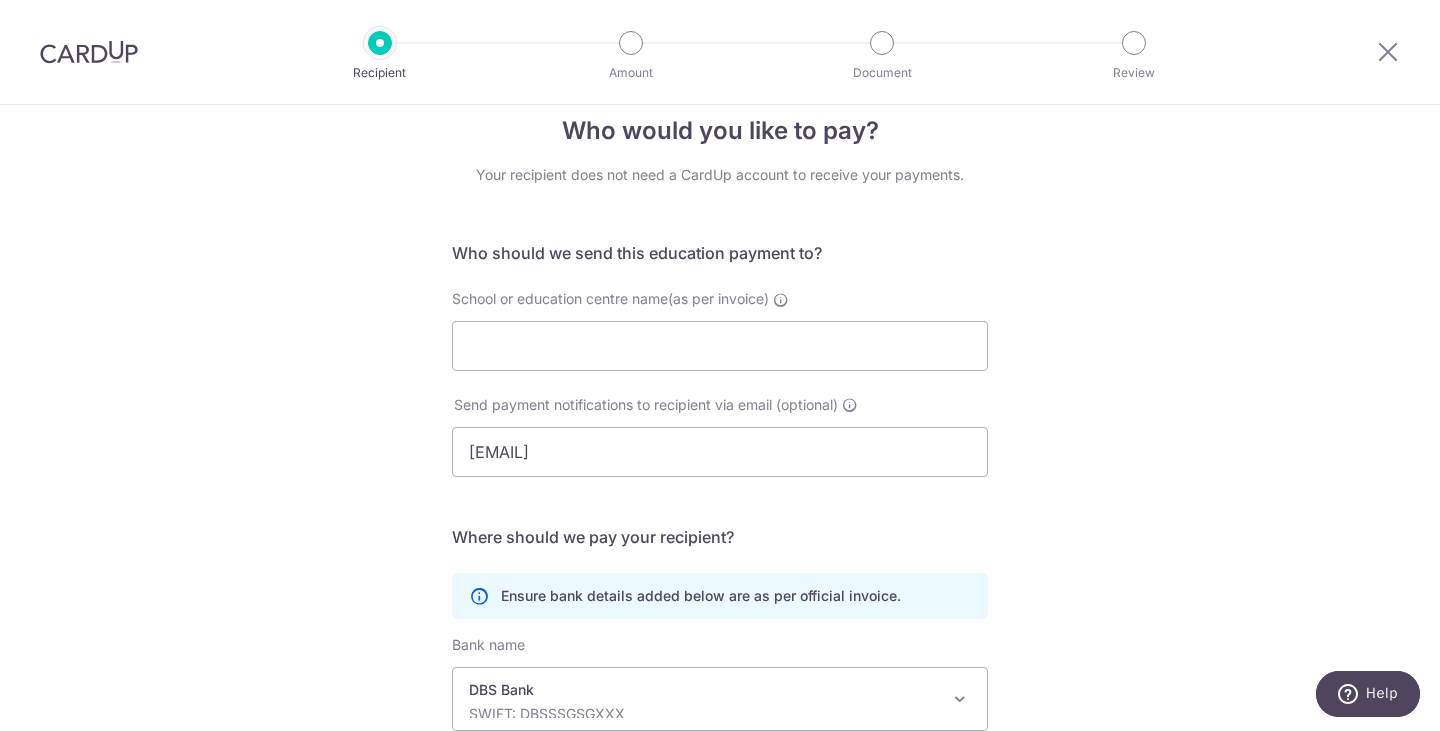 scroll, scrollTop: 0, scrollLeft: 0, axis: both 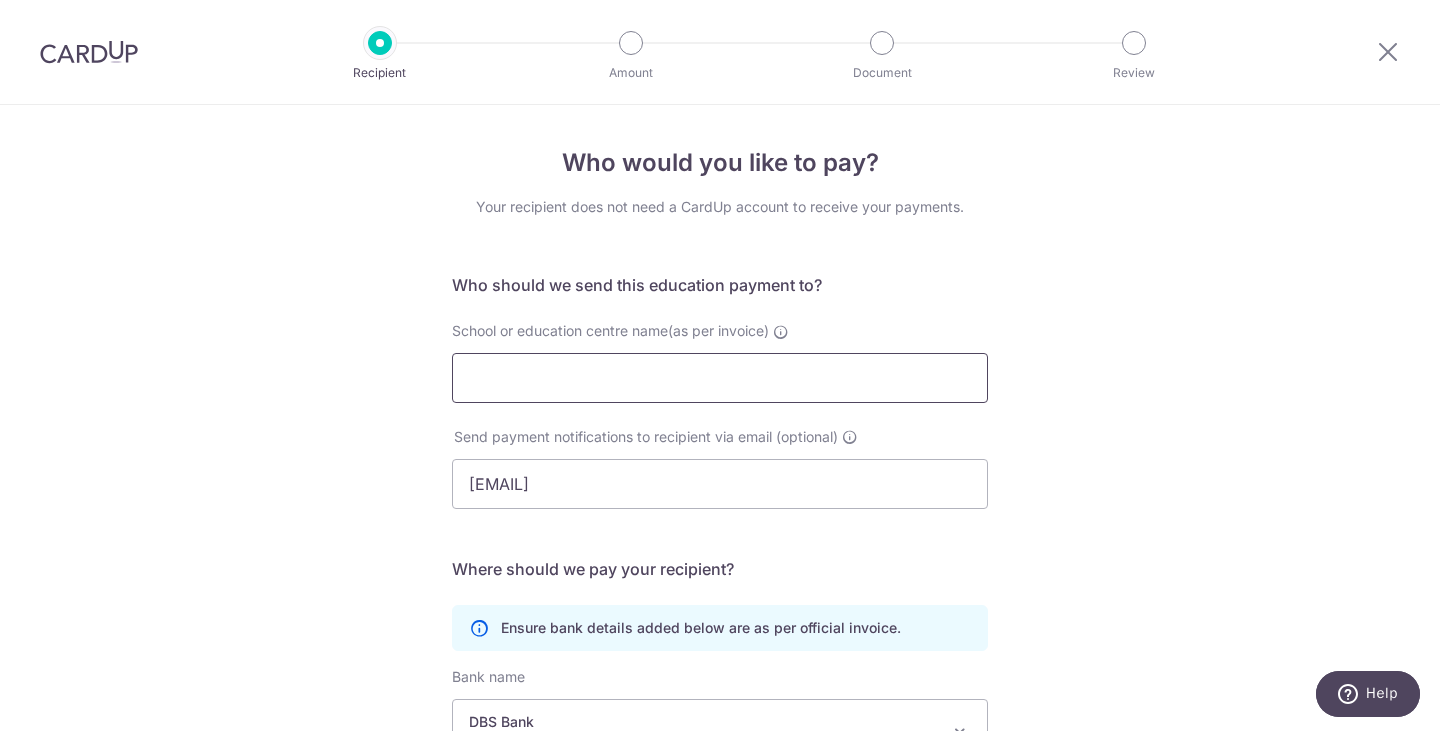click on "School or education centre name(as per invoice)" at bounding box center [720, 378] 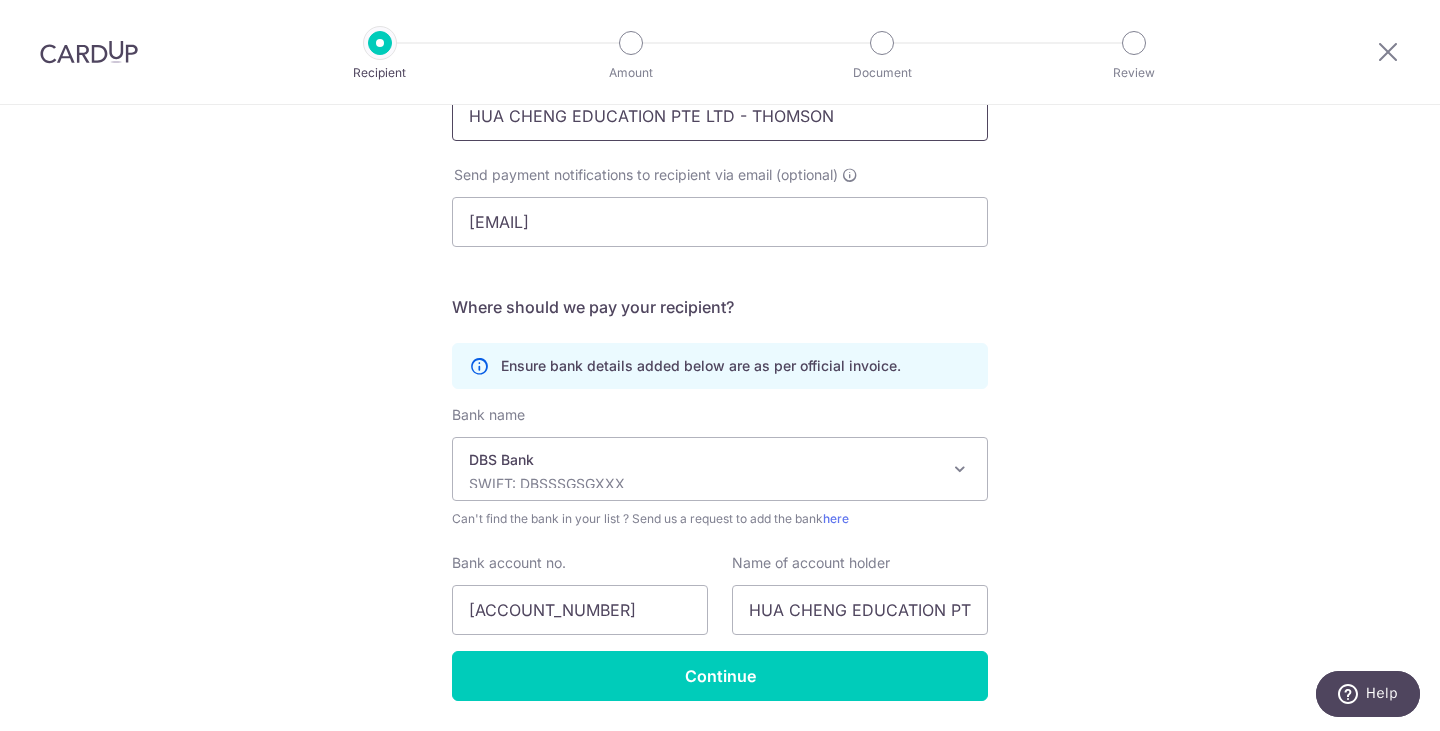 scroll, scrollTop: 326, scrollLeft: 0, axis: vertical 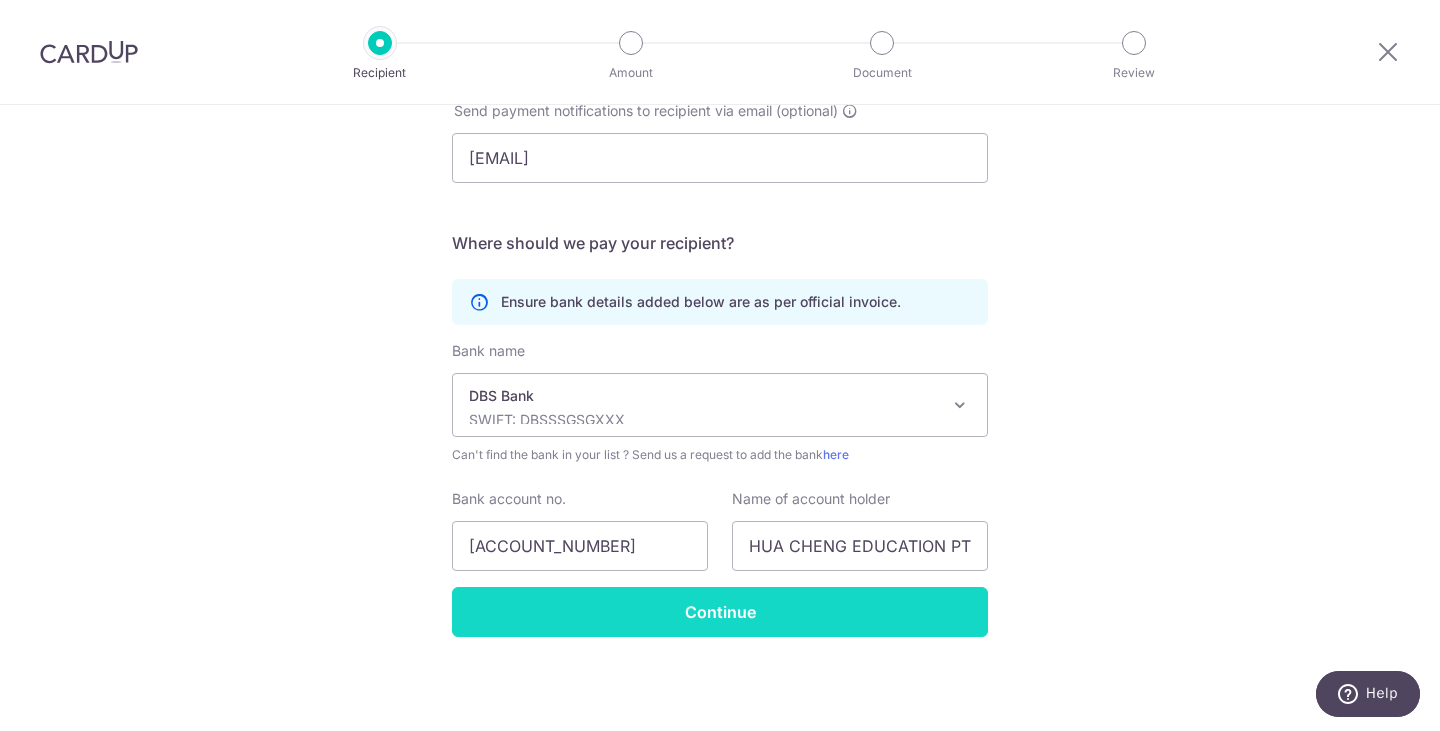 type on "HUA CHENG EDUCATION PTE LTD - THOMSON" 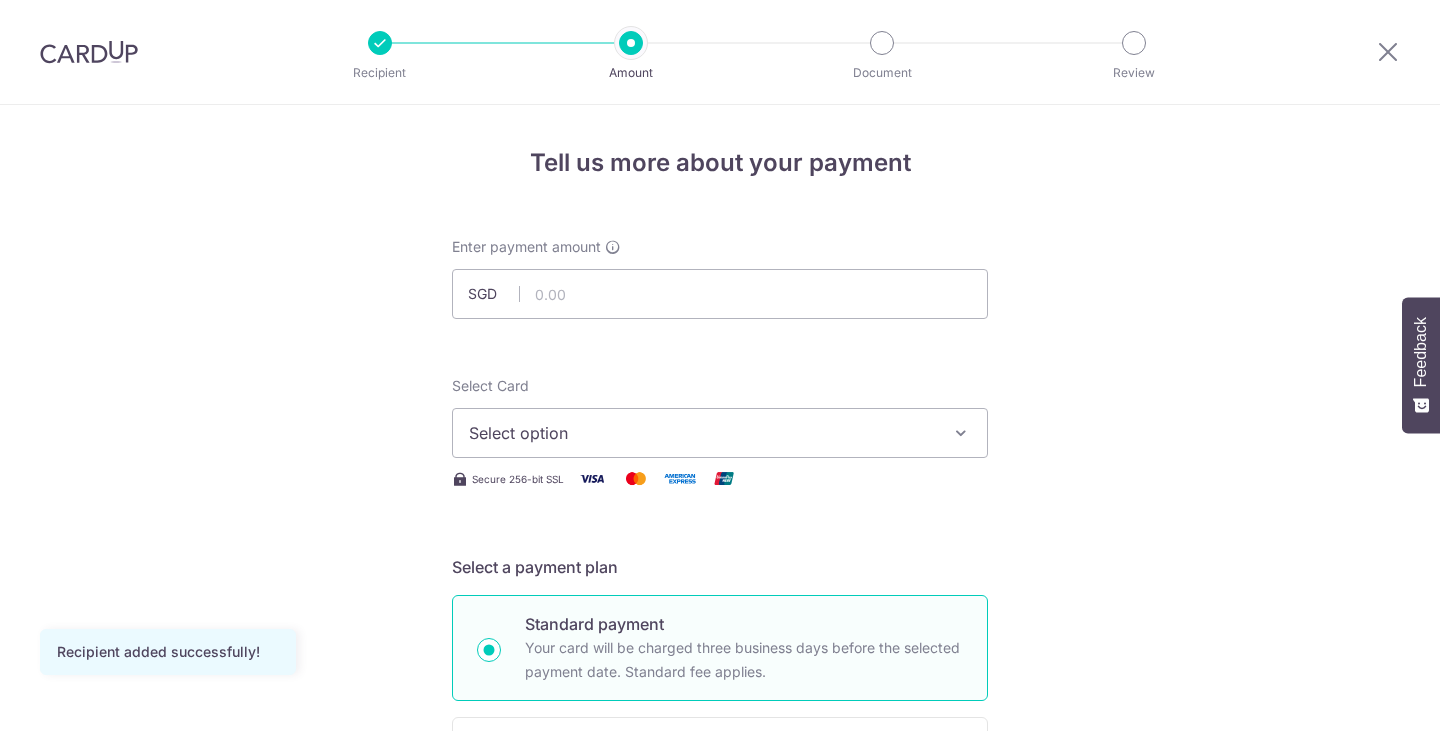 scroll, scrollTop: 0, scrollLeft: 0, axis: both 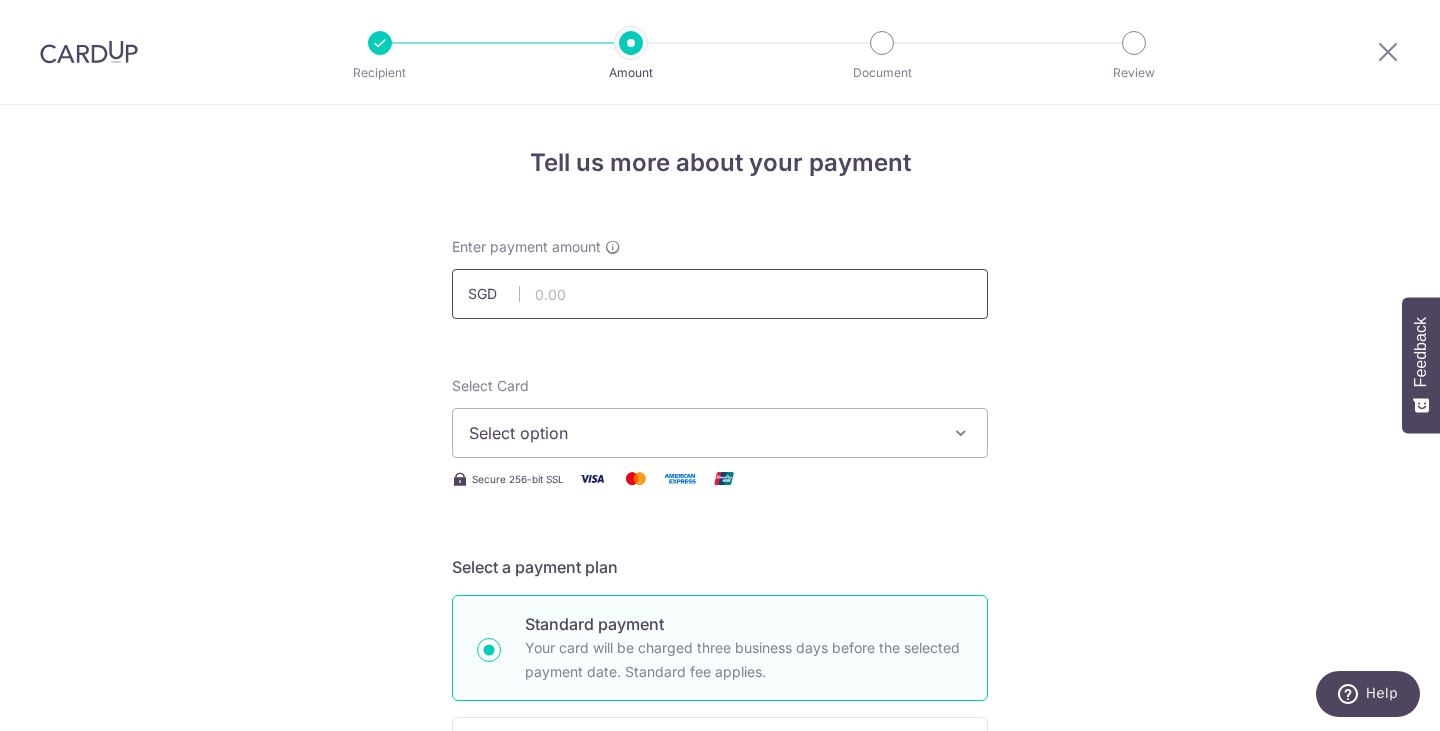 click at bounding box center (720, 294) 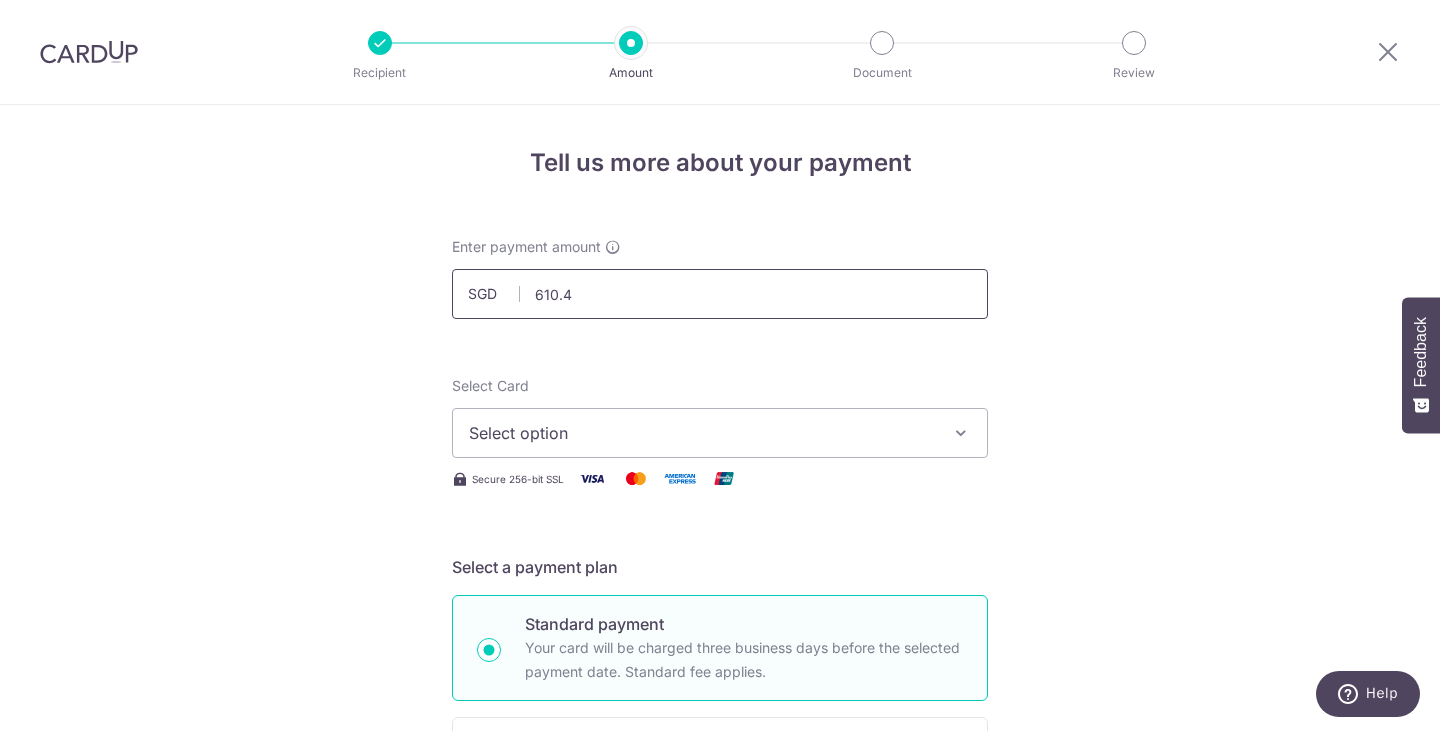 type on "610.40" 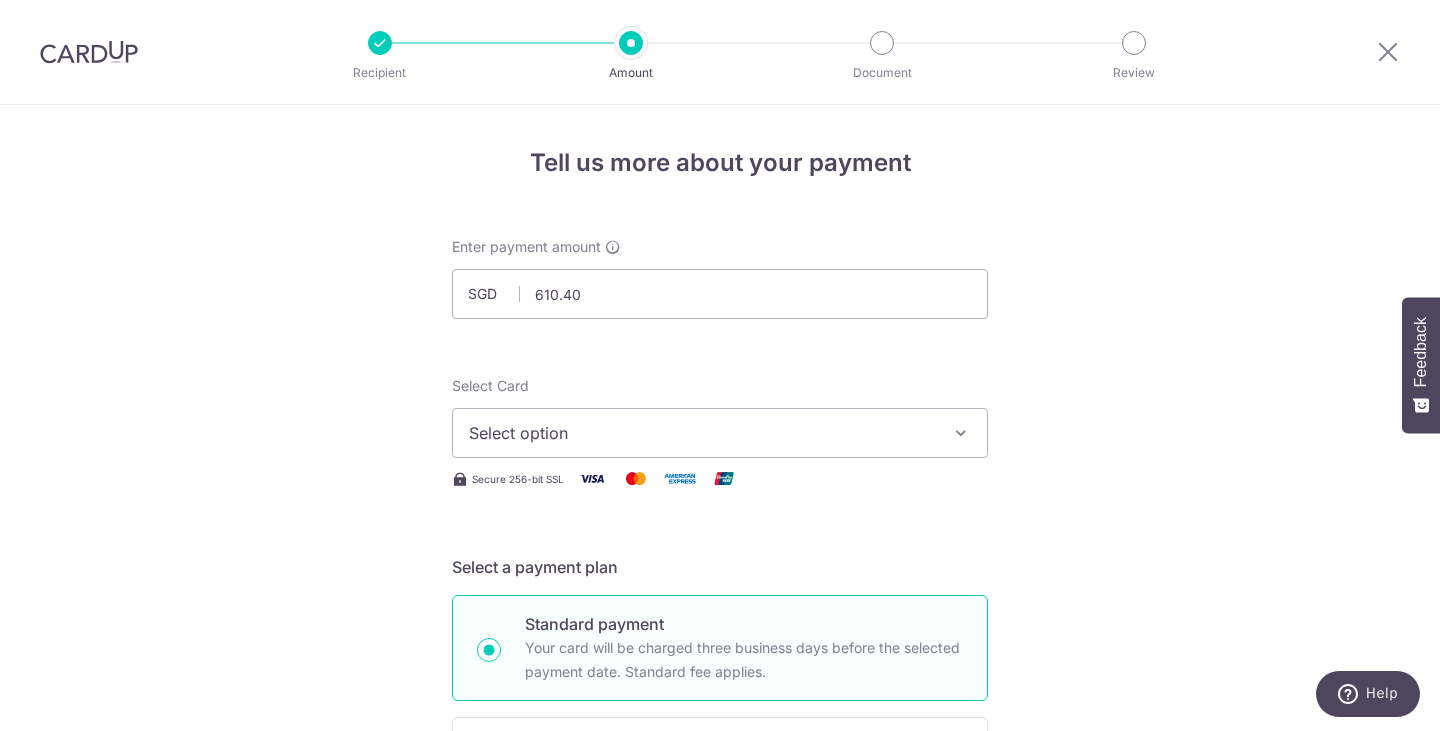 click on "Tell us more about your payment
Enter payment amount
SGD
610.40
610.40
Recipient added successfully!
Select Card
Select option
Add credit card
Your Cards
**** 4057
**** 1591
**** 1006
**** 2114
**** 0414
Secure 256-bit SSL
Text" at bounding box center [720, 1009] 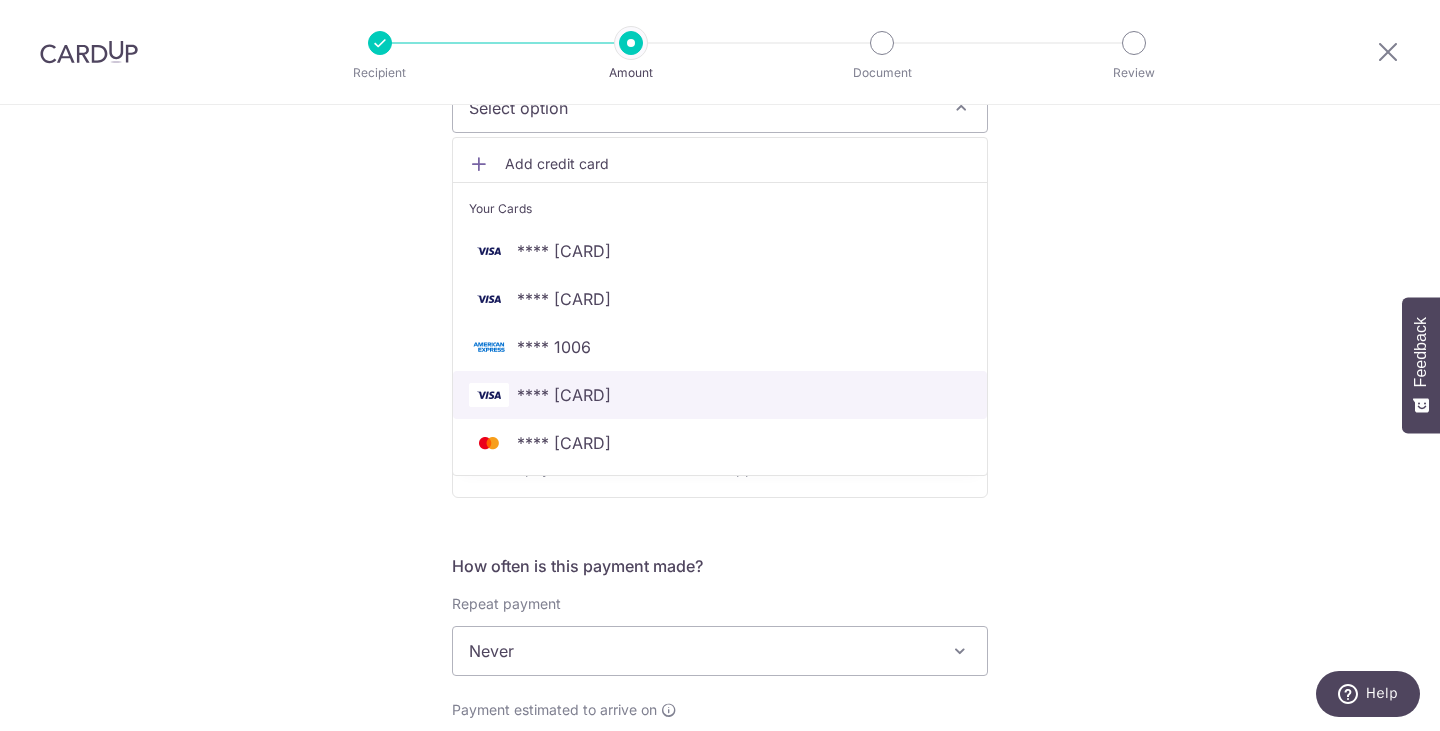 scroll, scrollTop: 400, scrollLeft: 0, axis: vertical 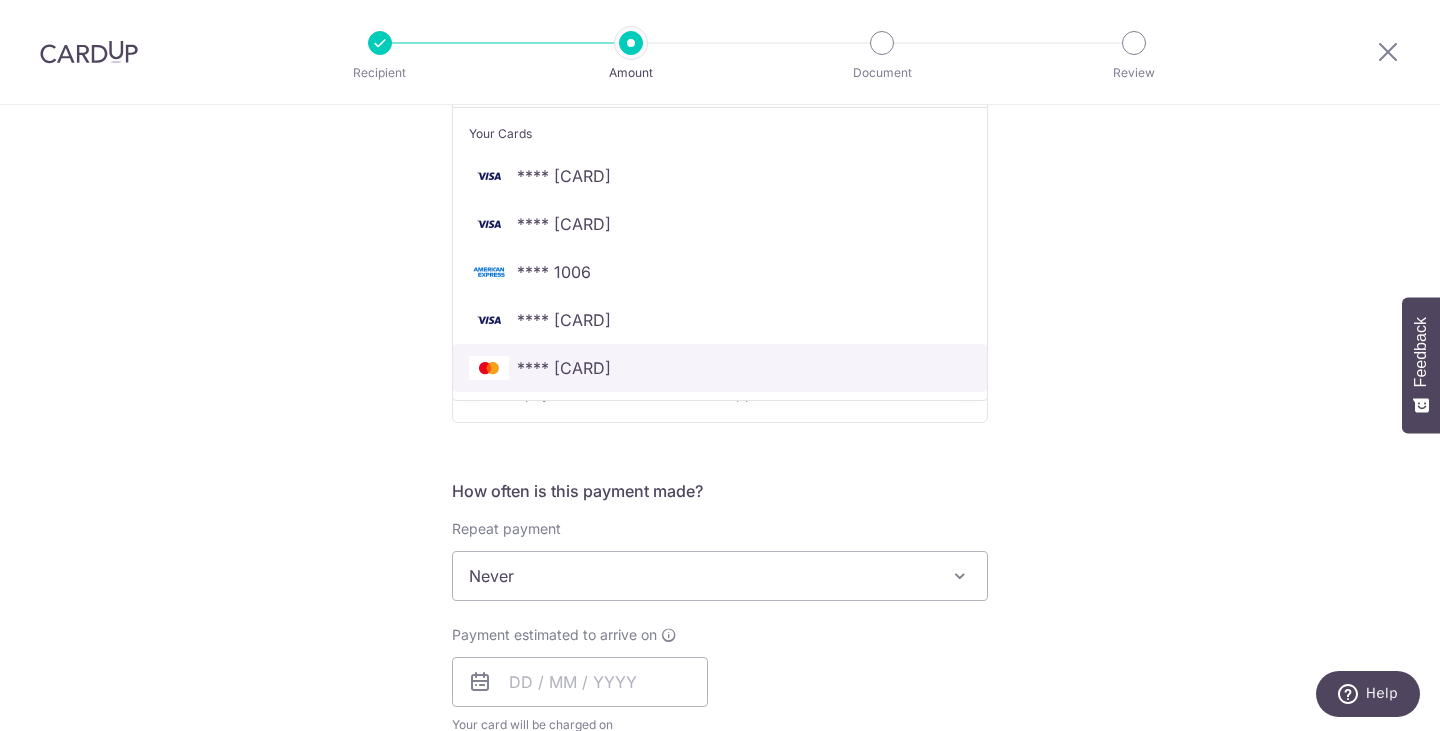 click on "**** [CC]" at bounding box center (720, 368) 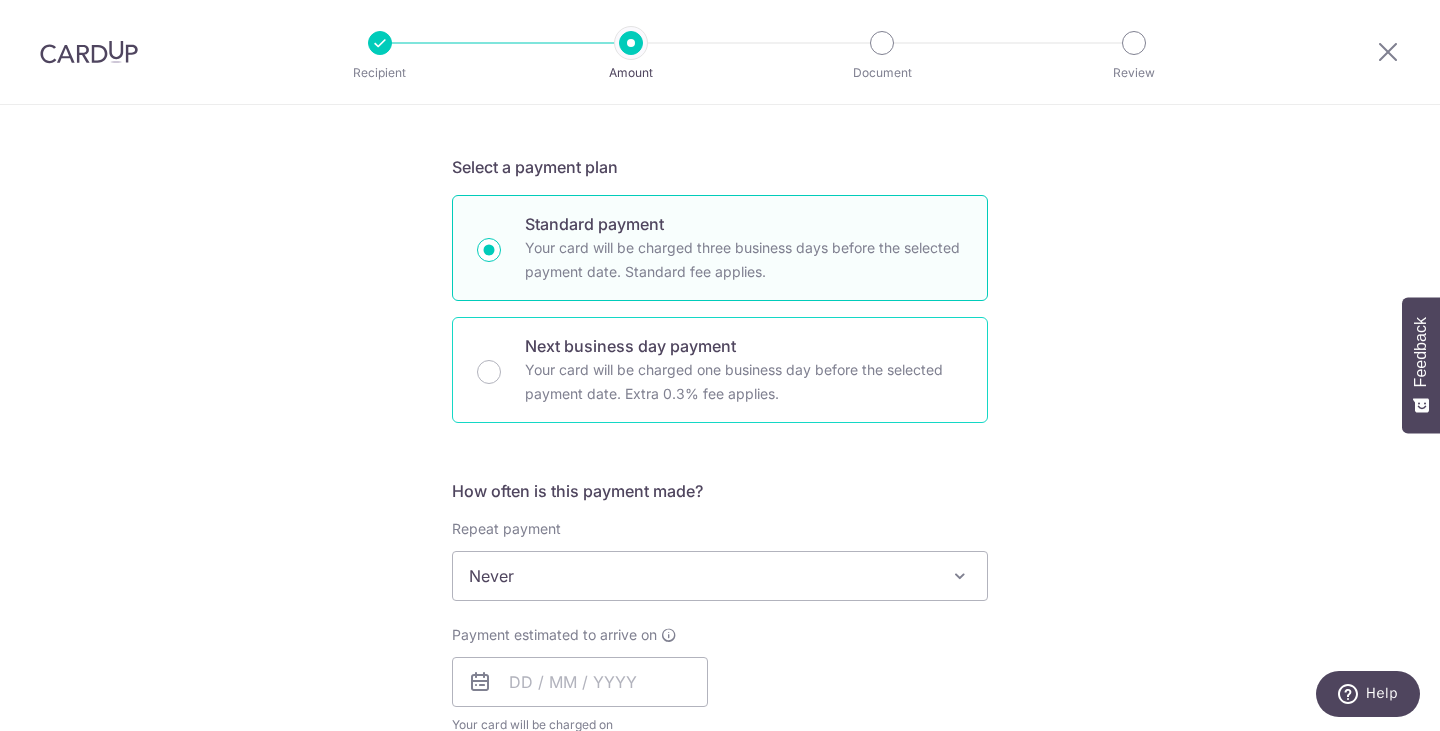 click on "Next business day payment
Your card will be charged one business day before the selected payment date. Extra 0.3% fee applies." at bounding box center (720, 370) 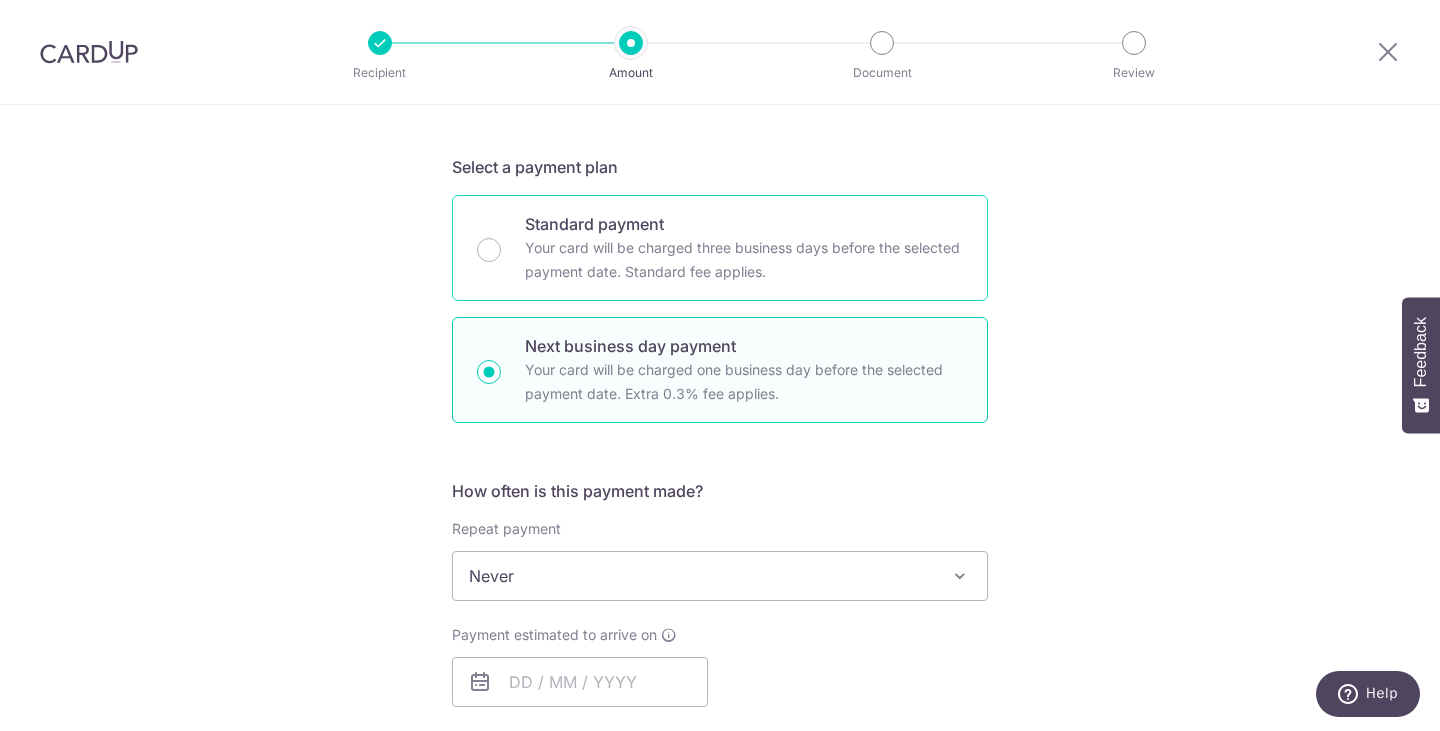 click on "Standard payment
Your card will be charged three business days before the selected payment date. Standard fee applies." at bounding box center [720, 248] 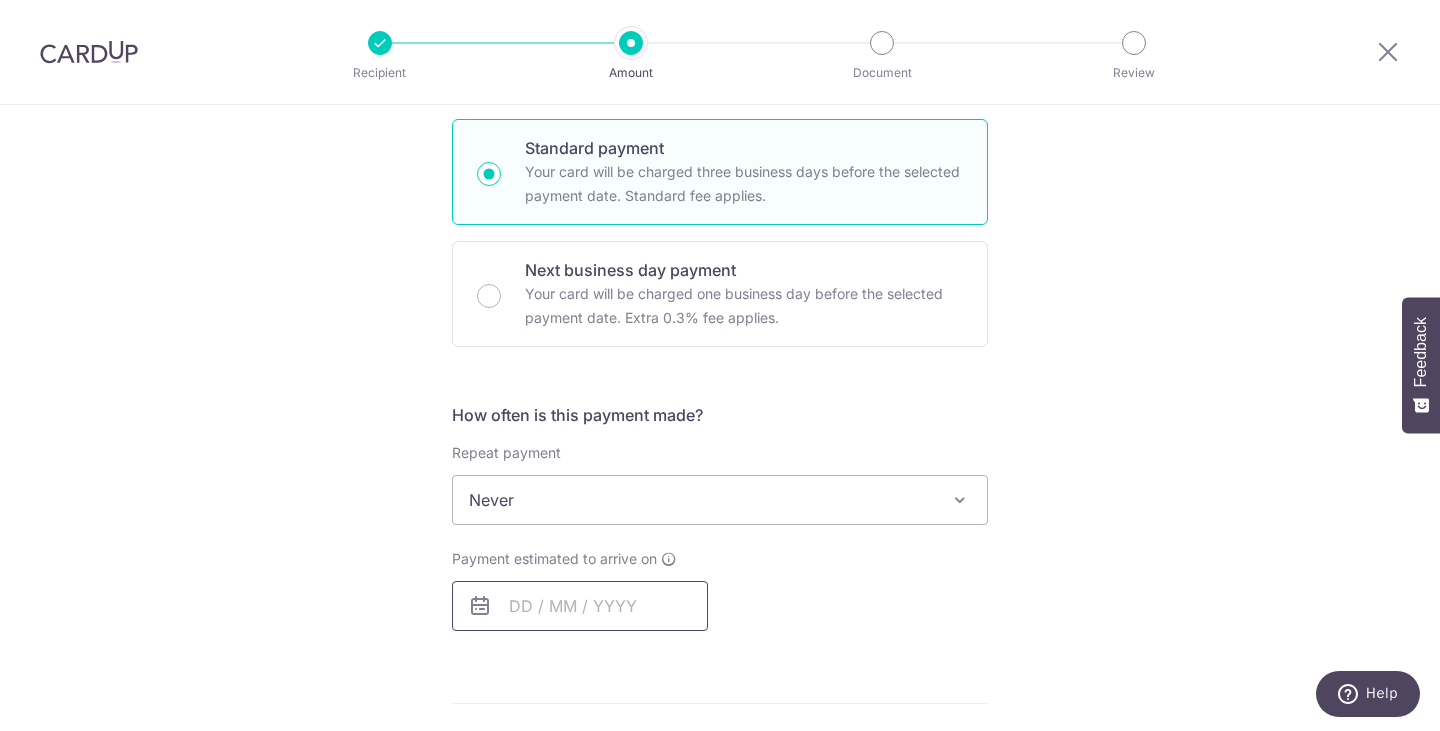 scroll, scrollTop: 500, scrollLeft: 0, axis: vertical 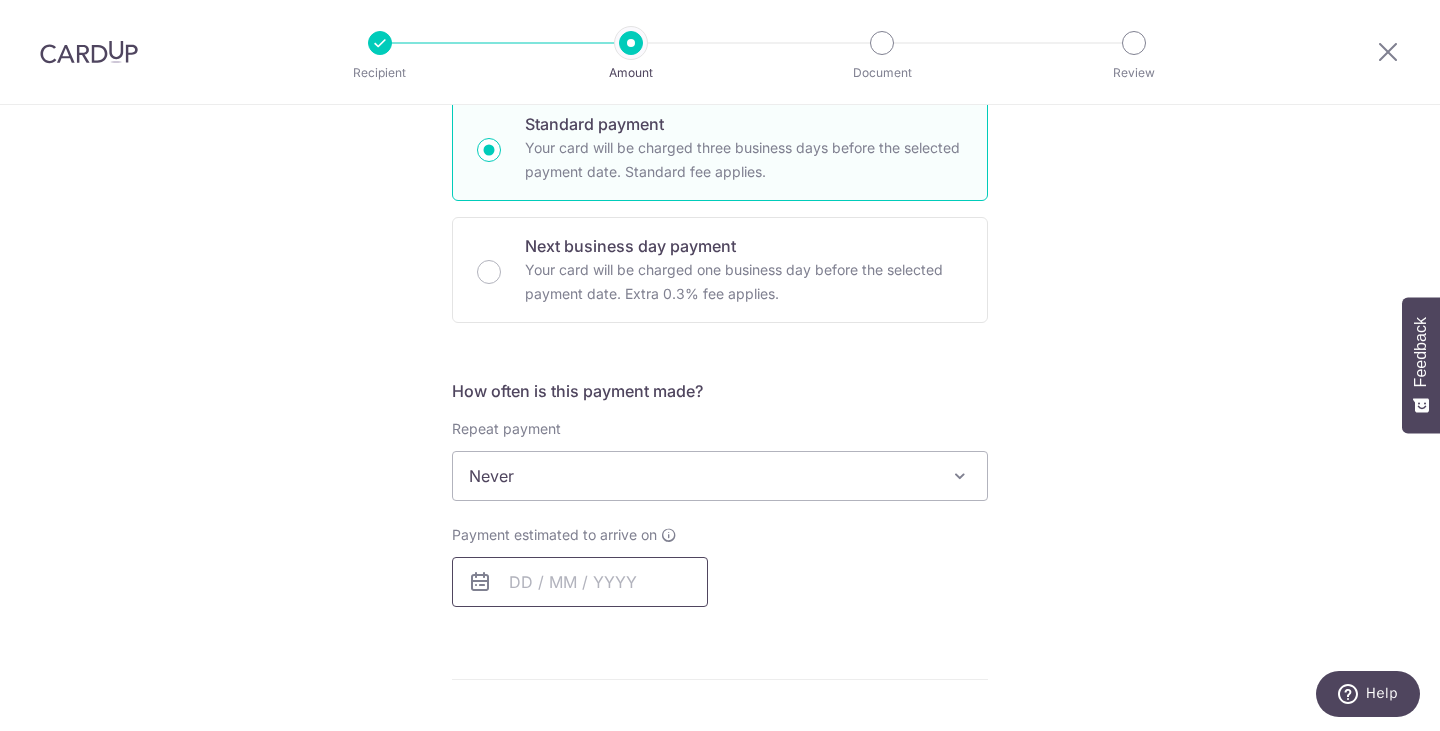 click at bounding box center [580, 582] 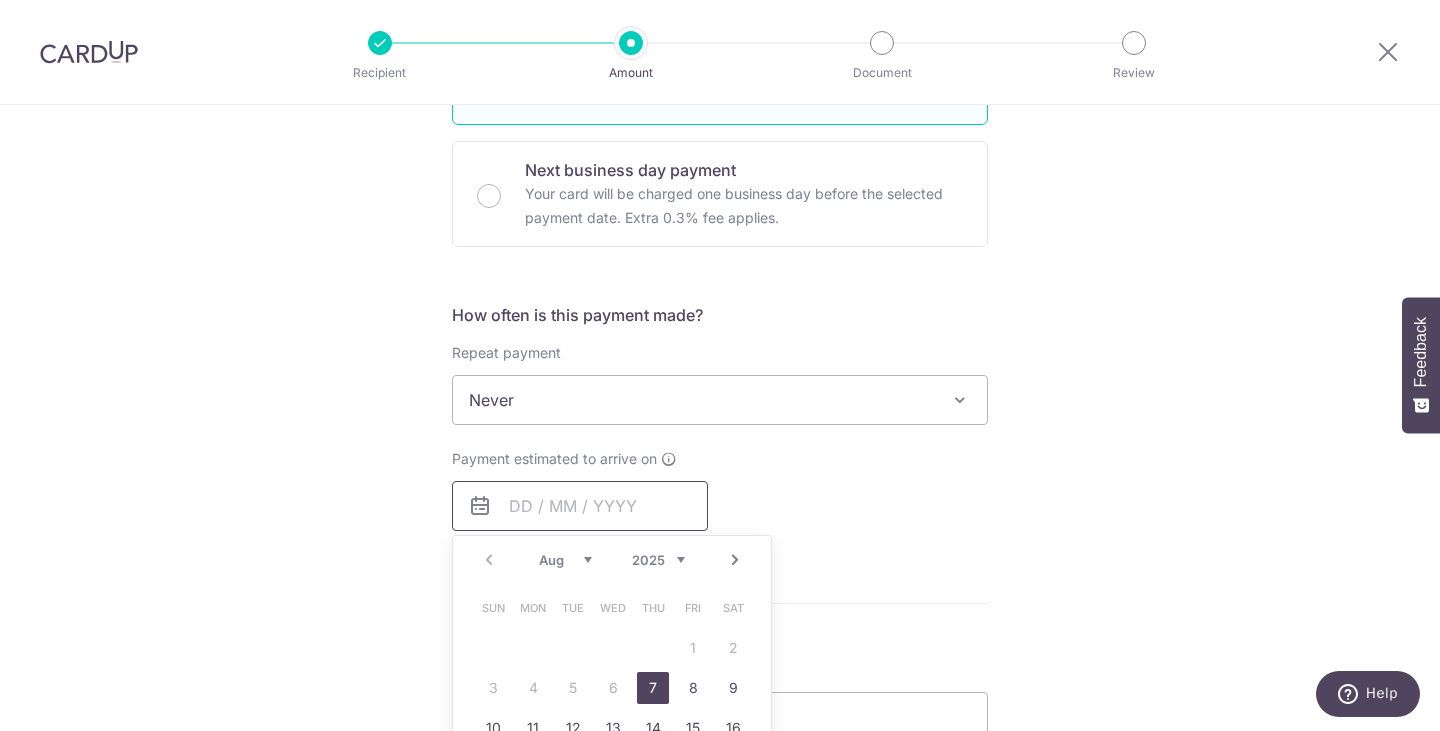 scroll, scrollTop: 600, scrollLeft: 0, axis: vertical 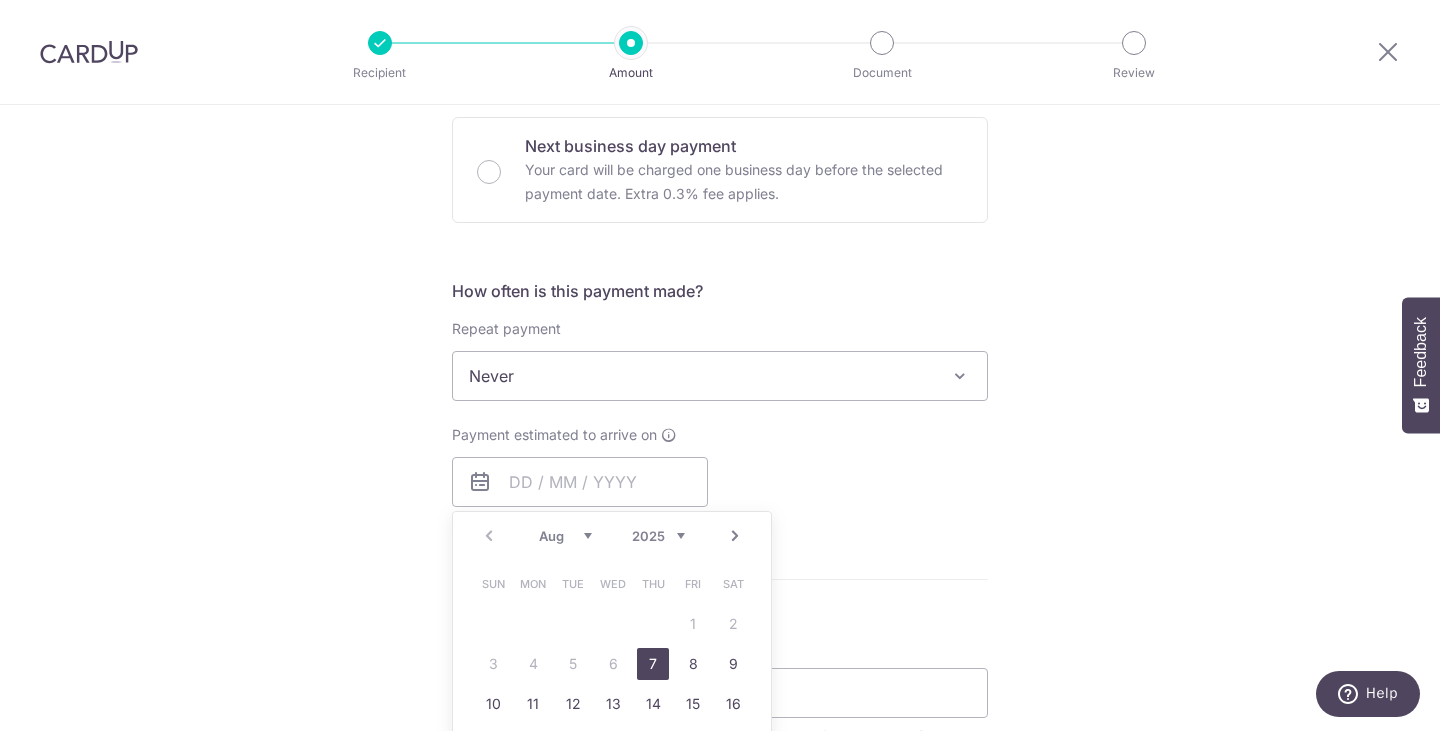 click on "7" at bounding box center [653, 664] 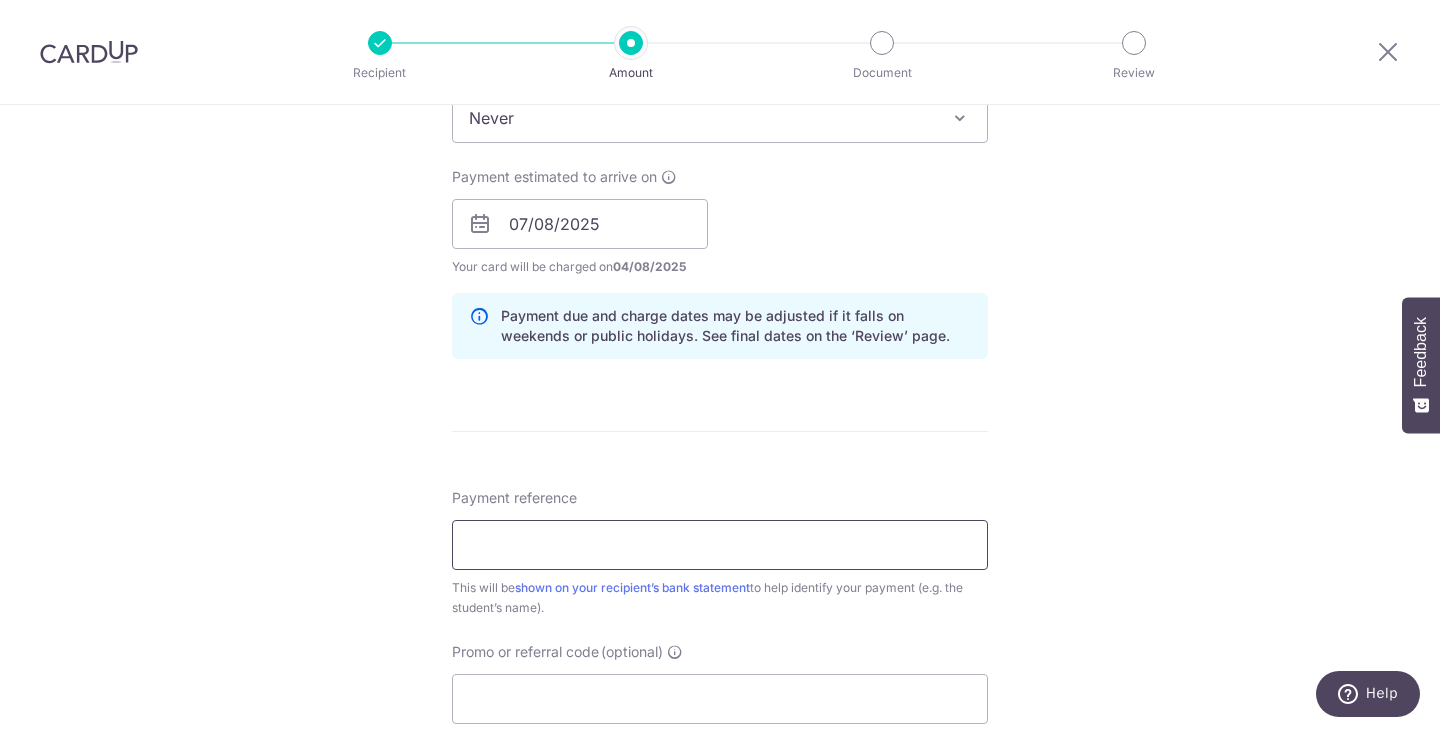scroll, scrollTop: 900, scrollLeft: 0, axis: vertical 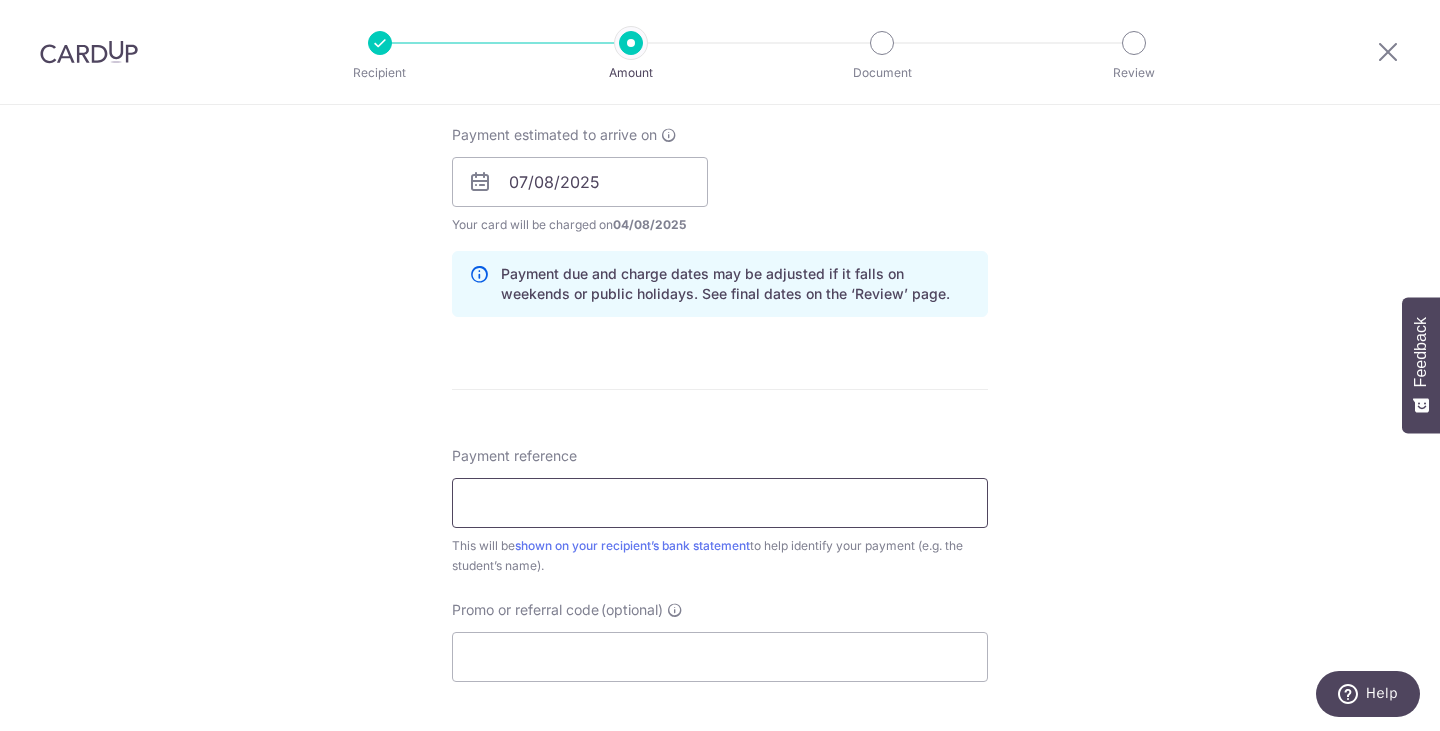 click on "Payment reference" at bounding box center (720, 503) 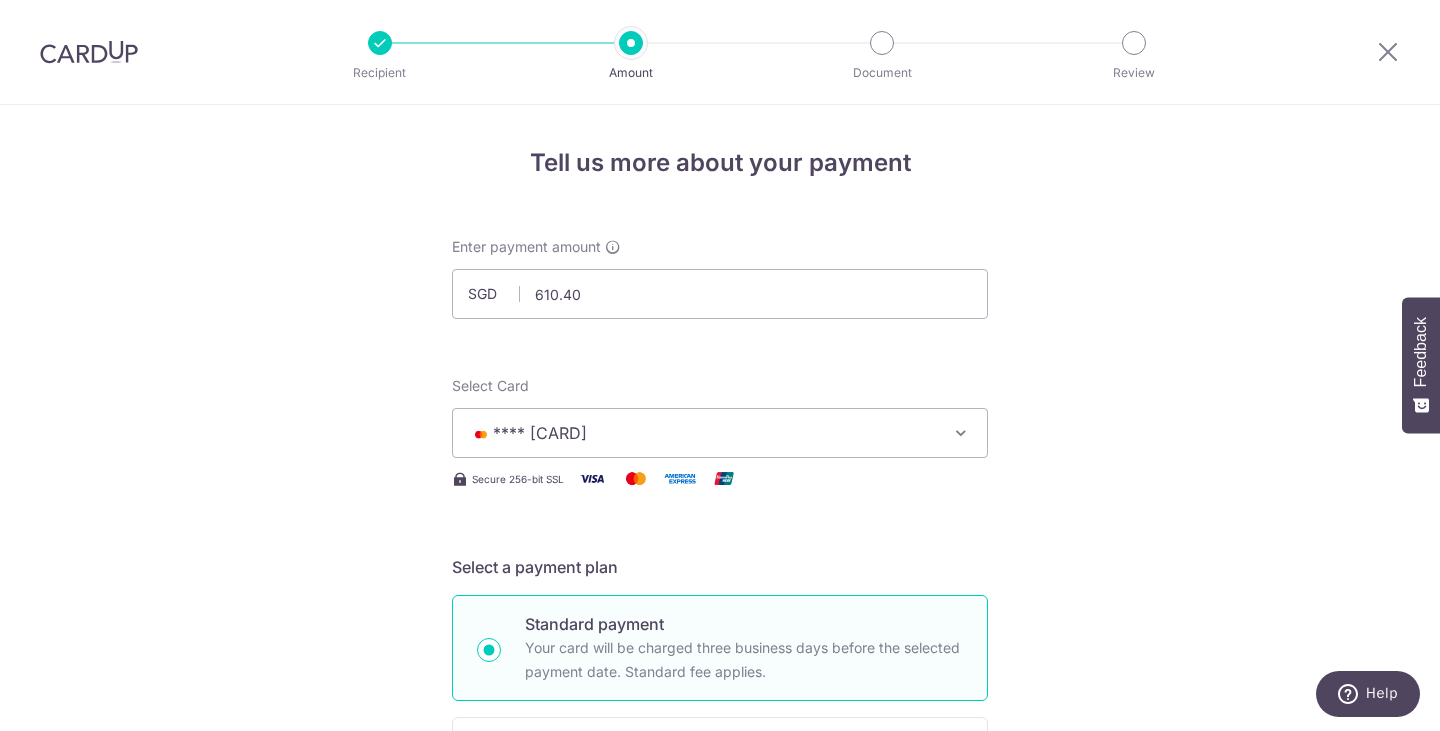 scroll, scrollTop: 400, scrollLeft: 0, axis: vertical 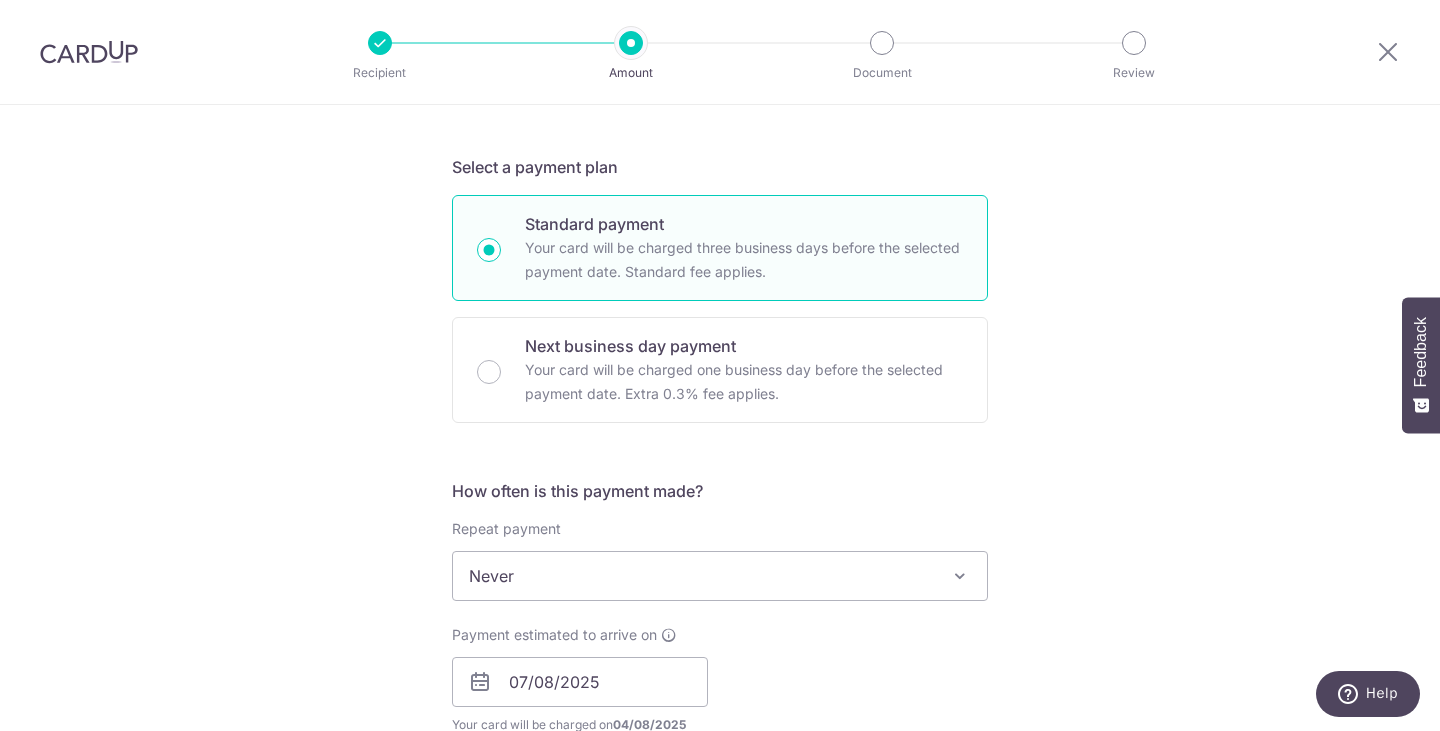 click on "Tell us more about your payment
Enter payment amount
SGD
610.40
610.40
Recipient added successfully!
Select Card
**** 0414
Add credit card
Your Cards
**** 4057
**** 1591
**** 1006
**** 2114
**** 0414
Secure 256-bit SSL
Text" at bounding box center (720, 699) 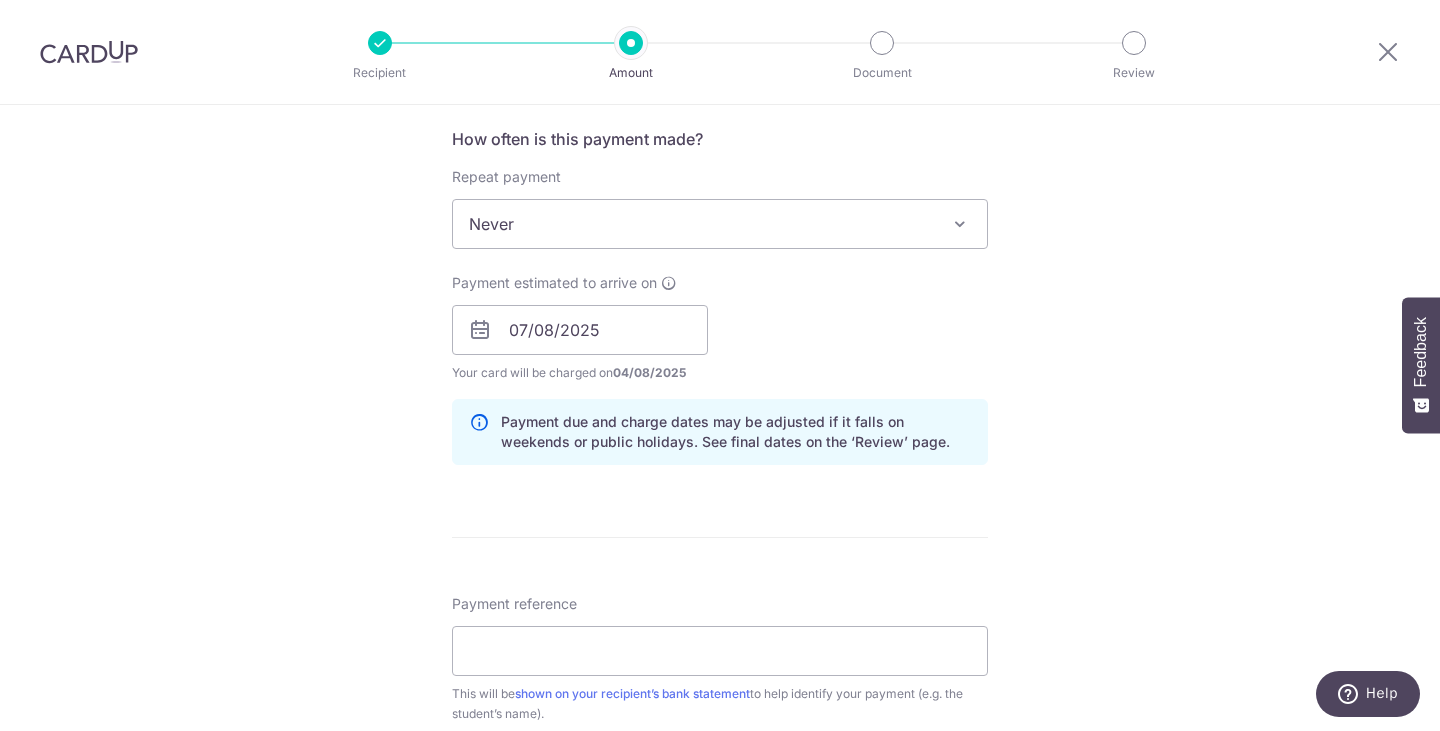 scroll, scrollTop: 800, scrollLeft: 0, axis: vertical 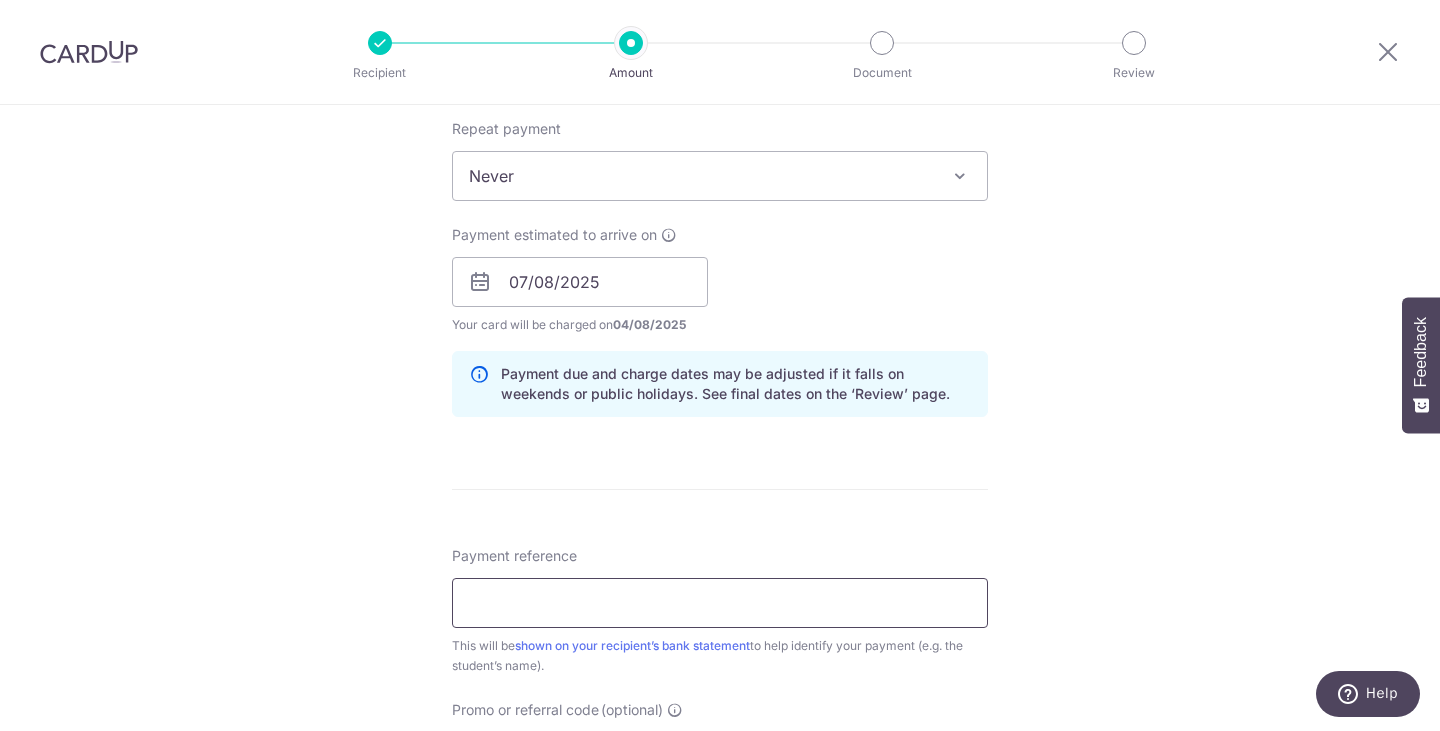 click on "Payment reference" at bounding box center (720, 603) 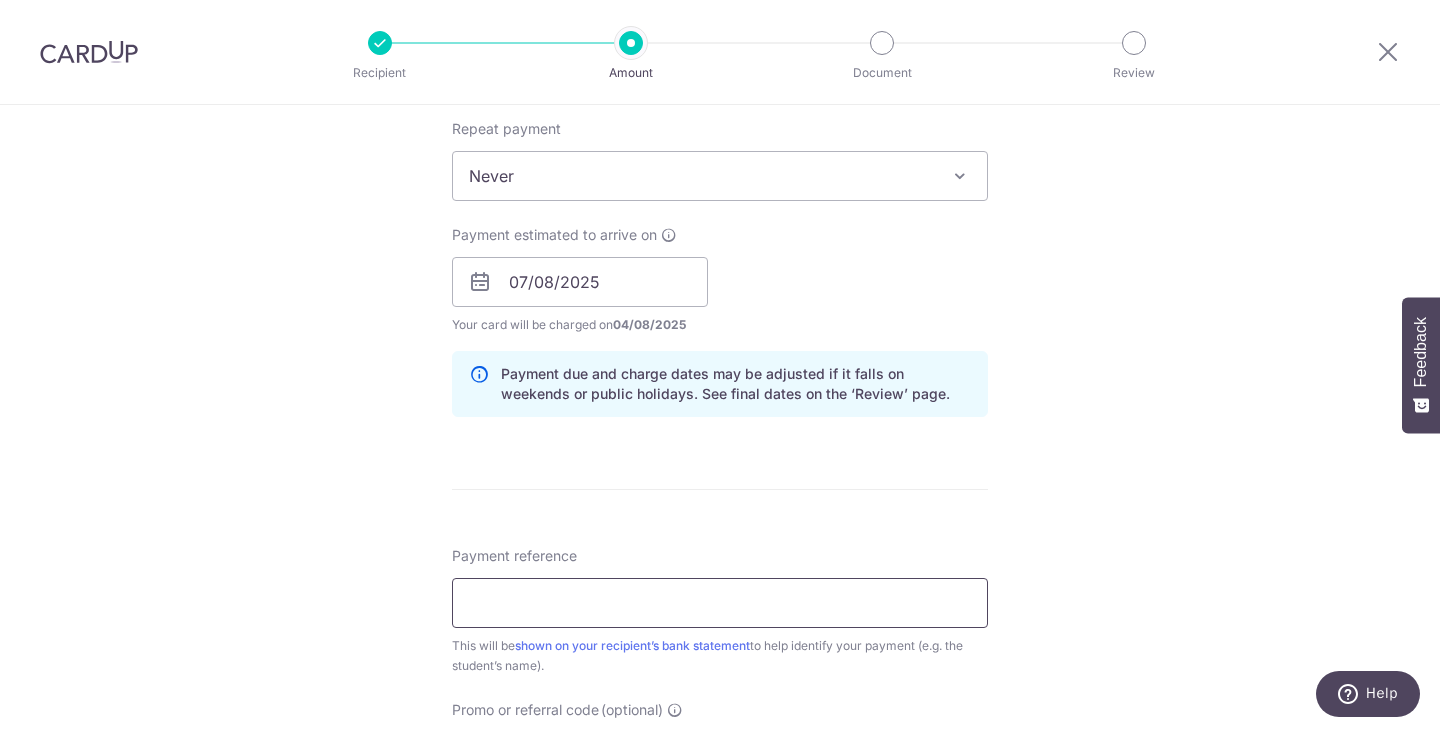 type on "[FIRST] [LAST] [LAST] [LAST]" 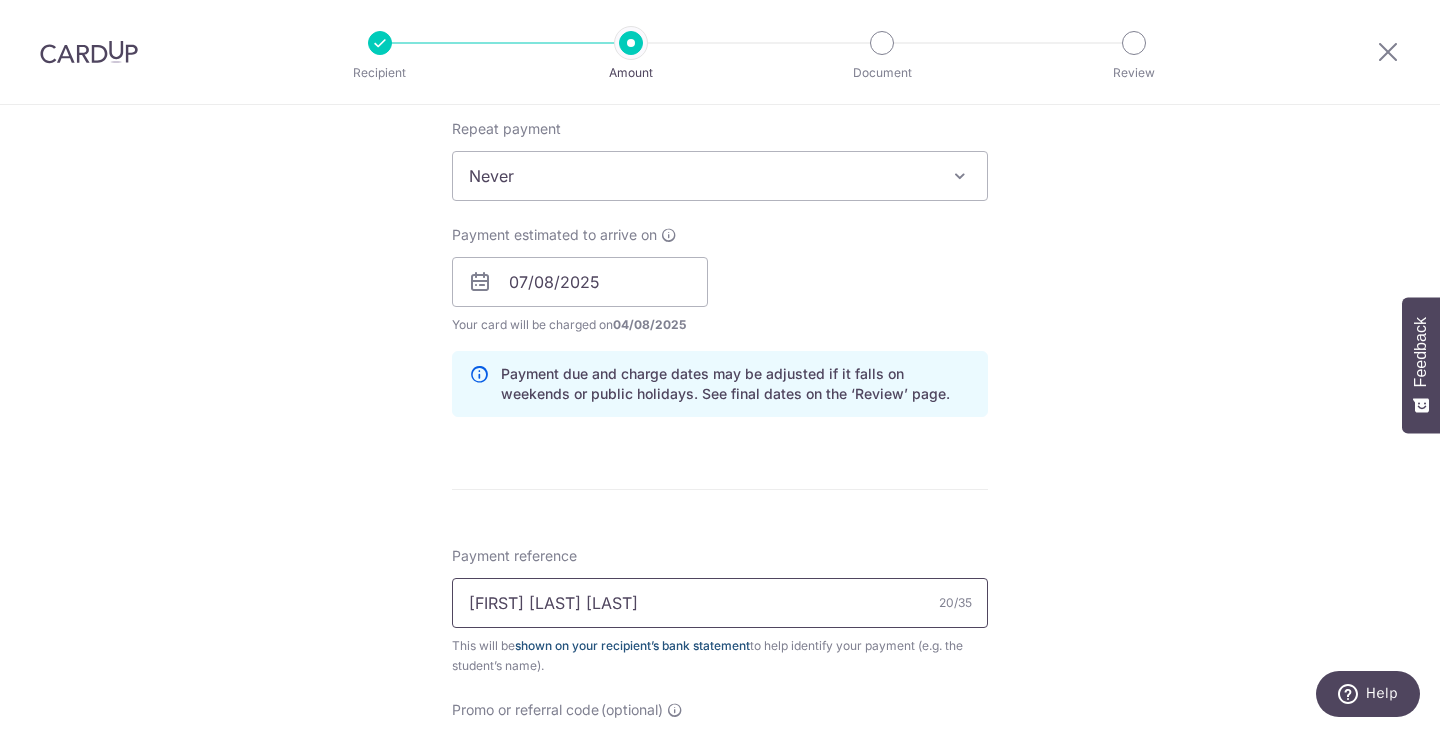 scroll, scrollTop: 1100, scrollLeft: 0, axis: vertical 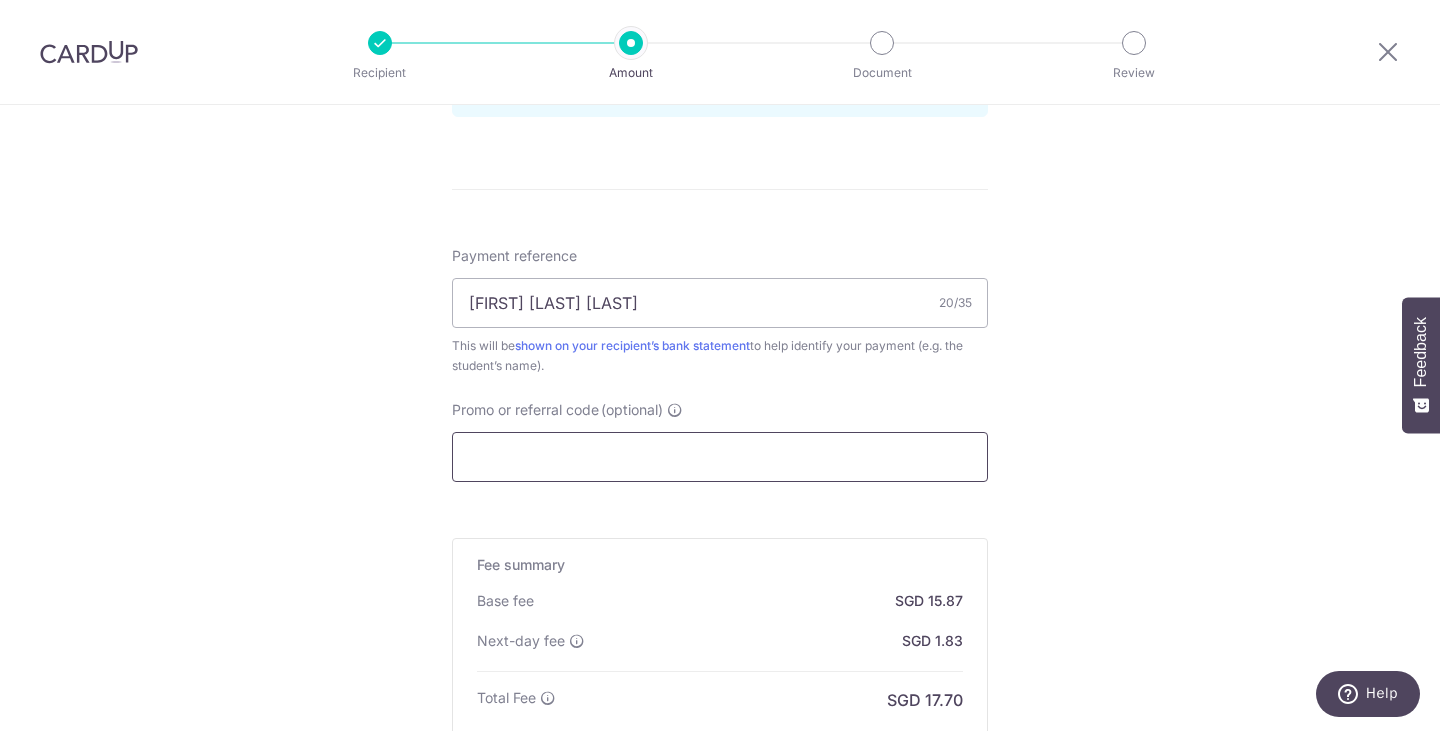 click on "Promo or referral code
(optional)" at bounding box center (720, 457) 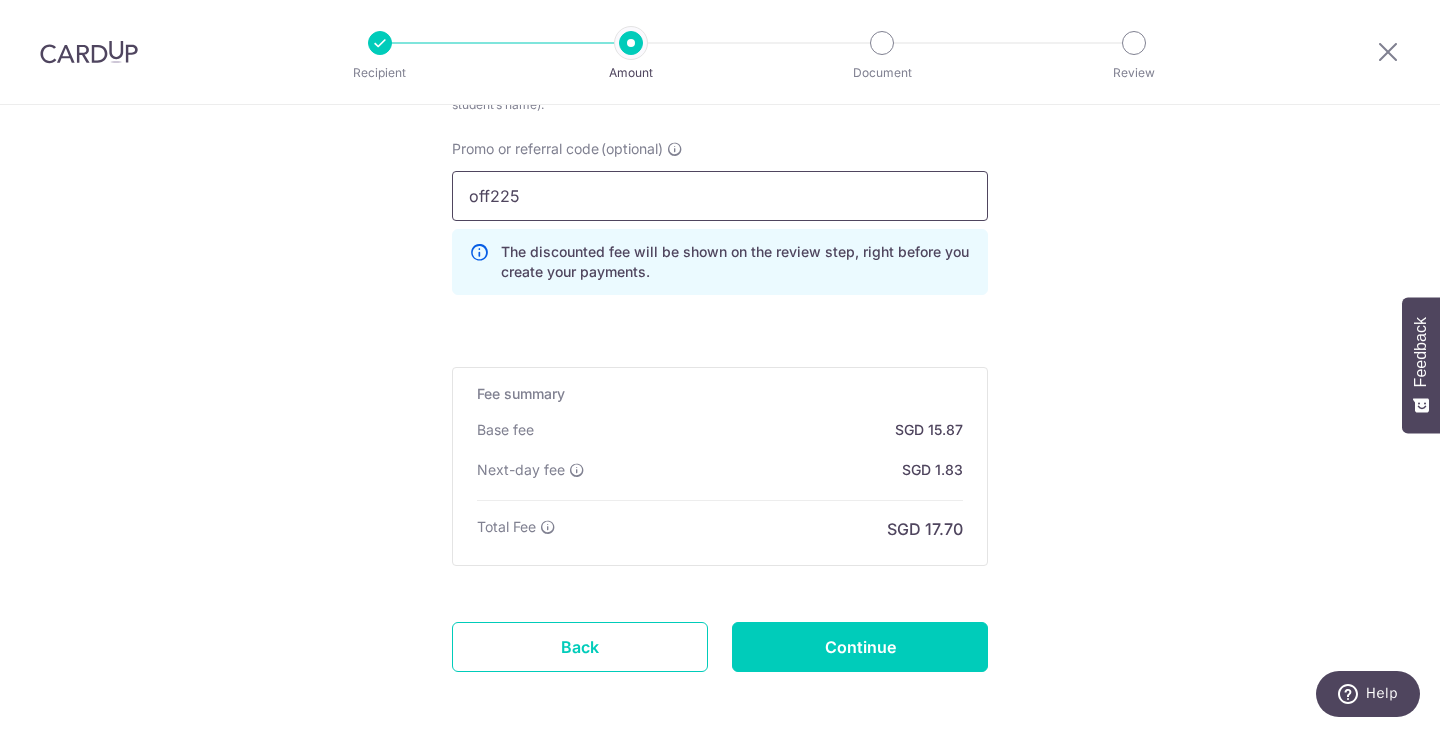 scroll, scrollTop: 1400, scrollLeft: 0, axis: vertical 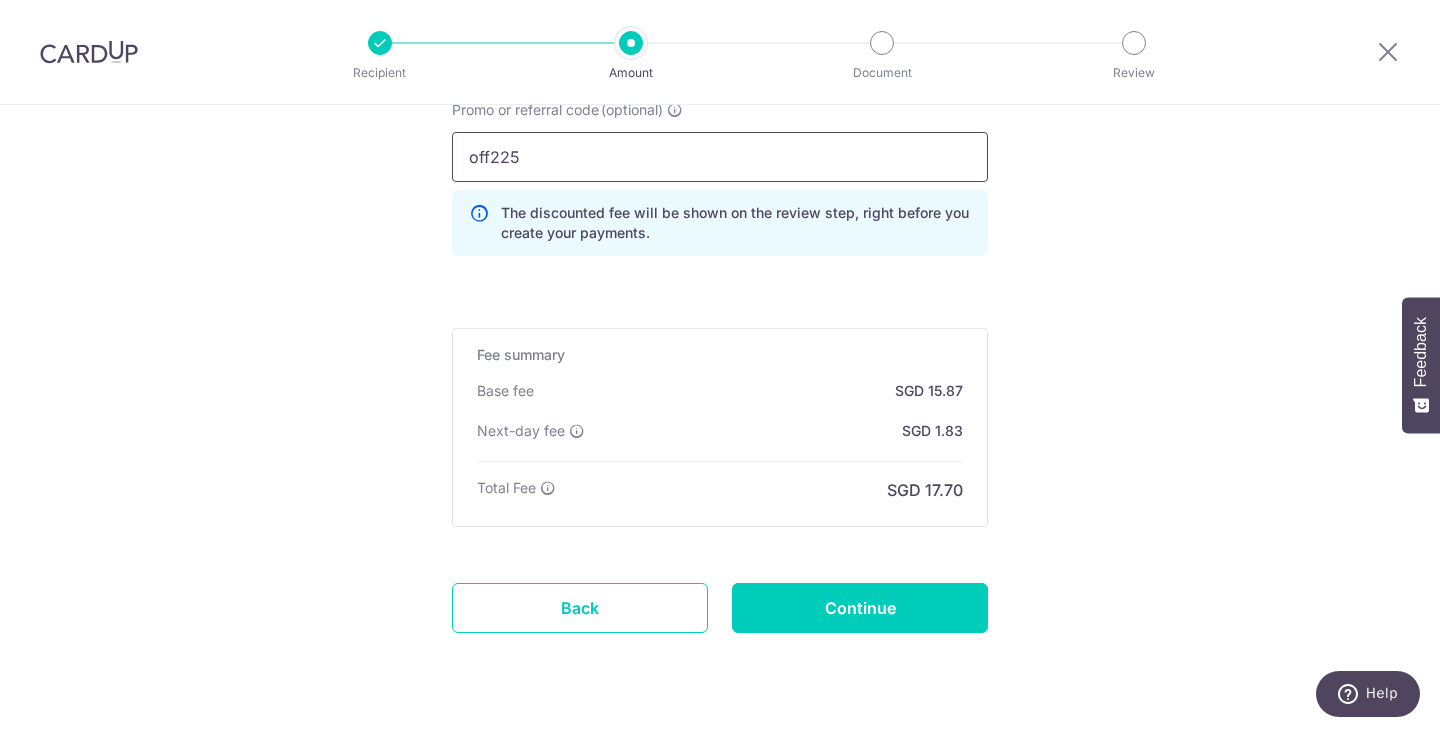 type on "off225" 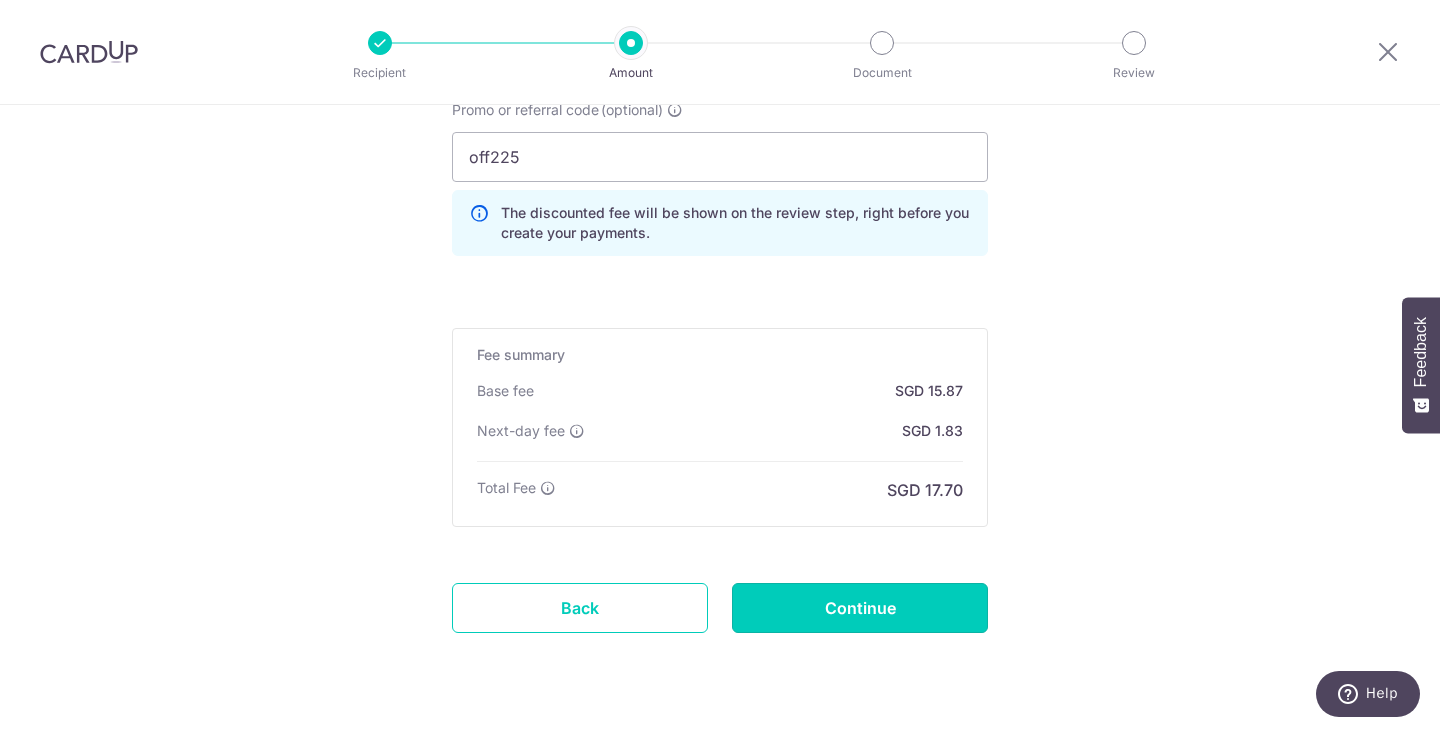 click on "Continue" at bounding box center [860, 608] 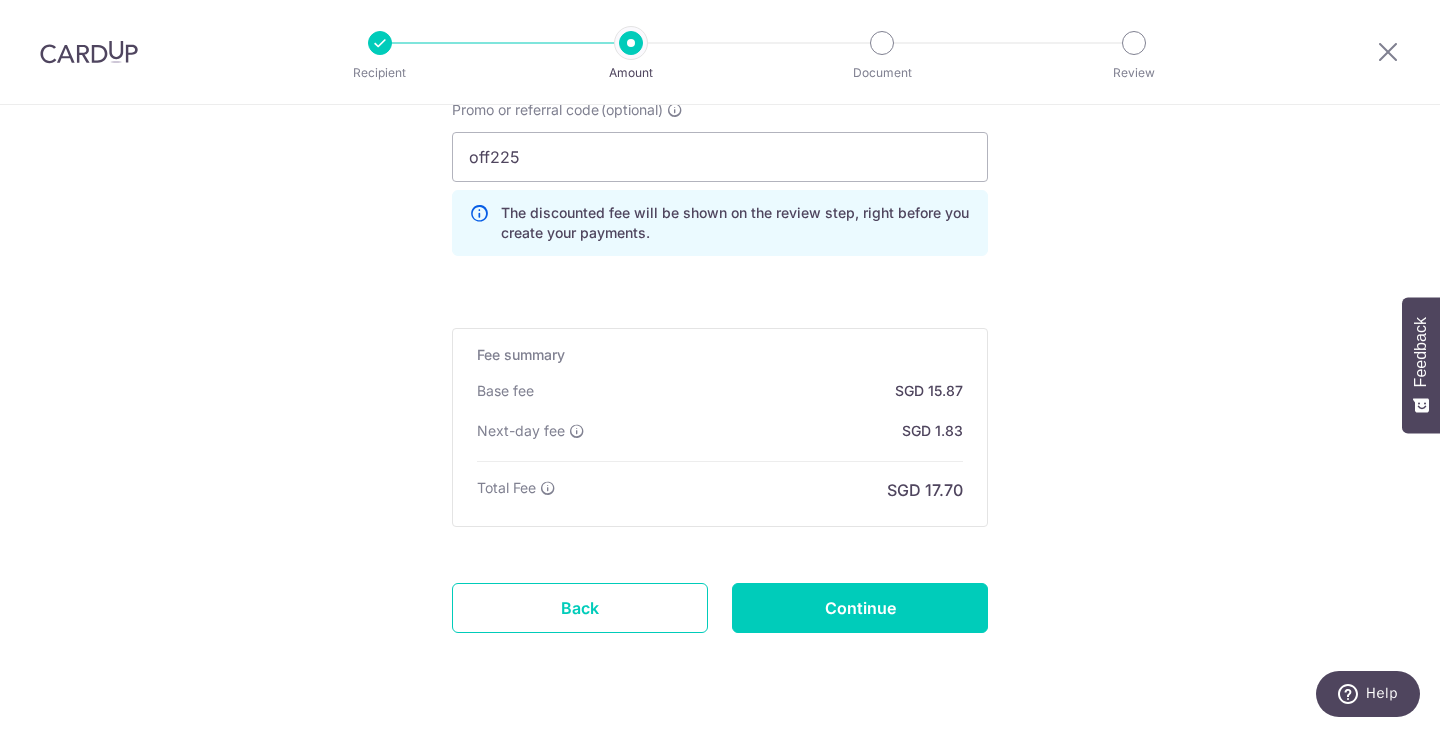 type on "Create Schedule" 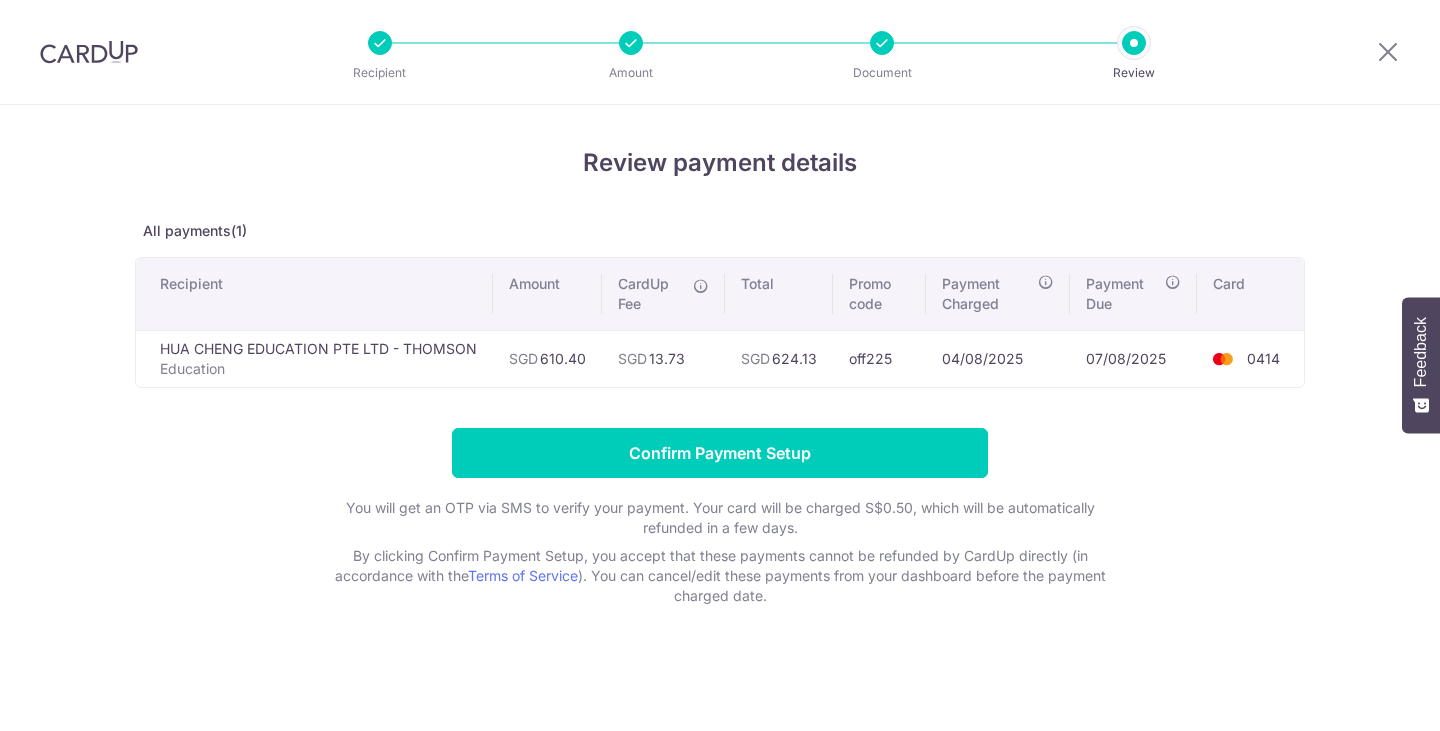 scroll, scrollTop: 0, scrollLeft: 0, axis: both 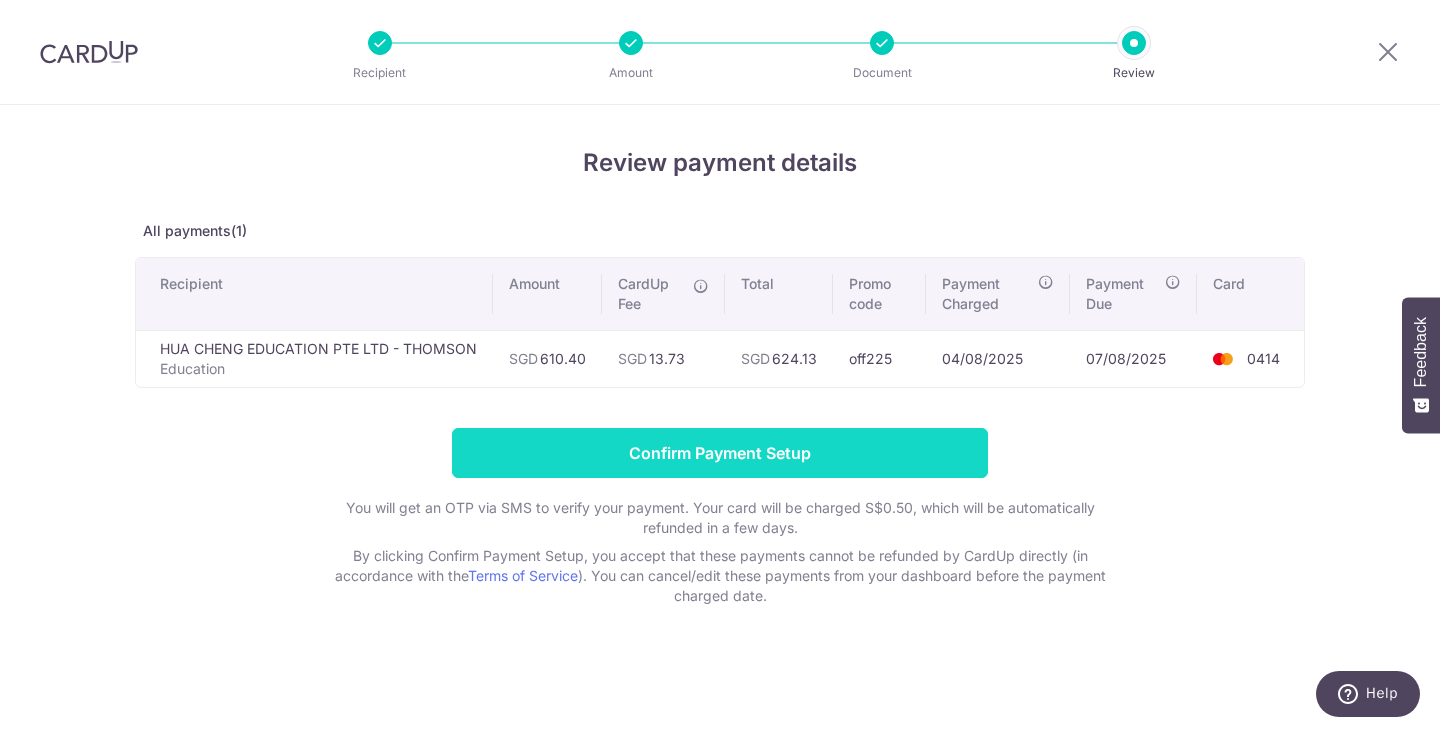 click on "Confirm Payment Setup" at bounding box center (720, 453) 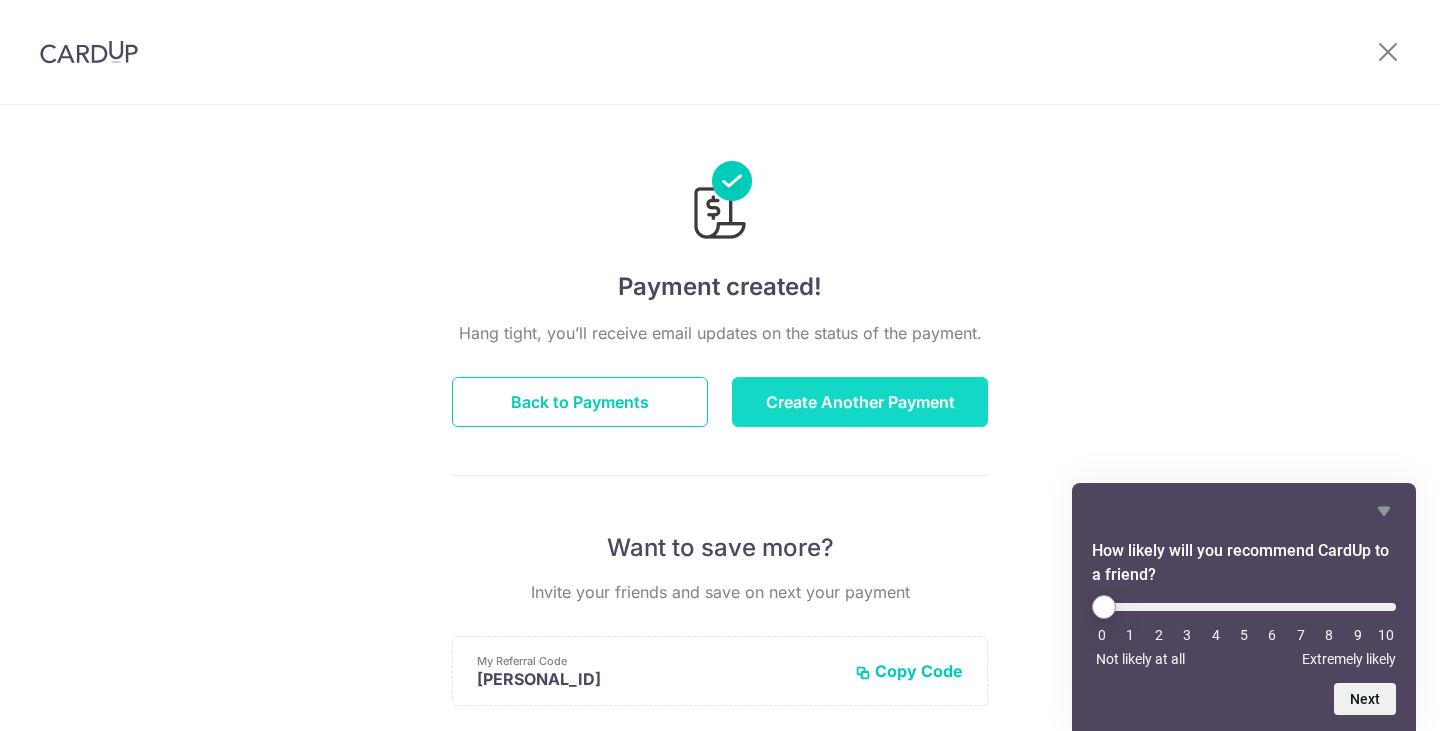 scroll, scrollTop: 0, scrollLeft: 0, axis: both 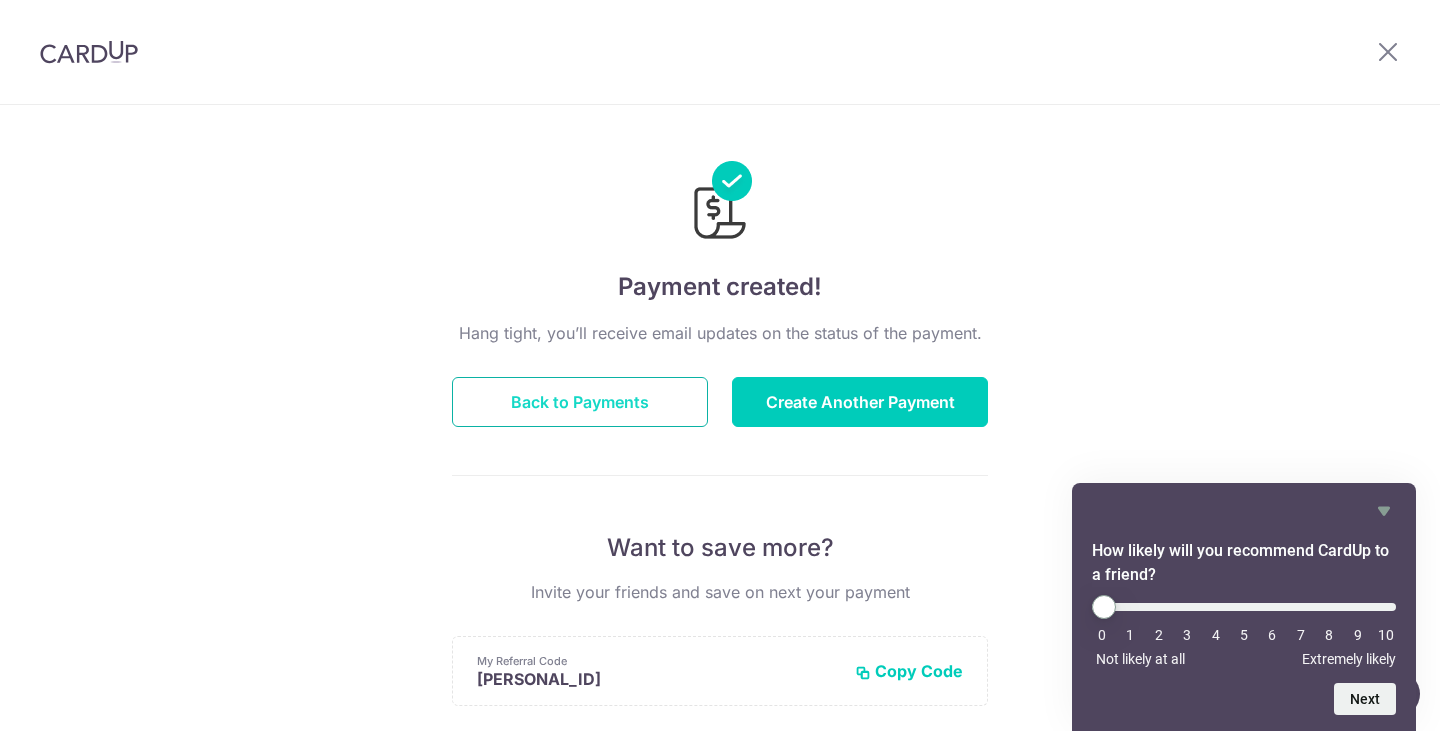 click on "Back to Payments" at bounding box center (580, 402) 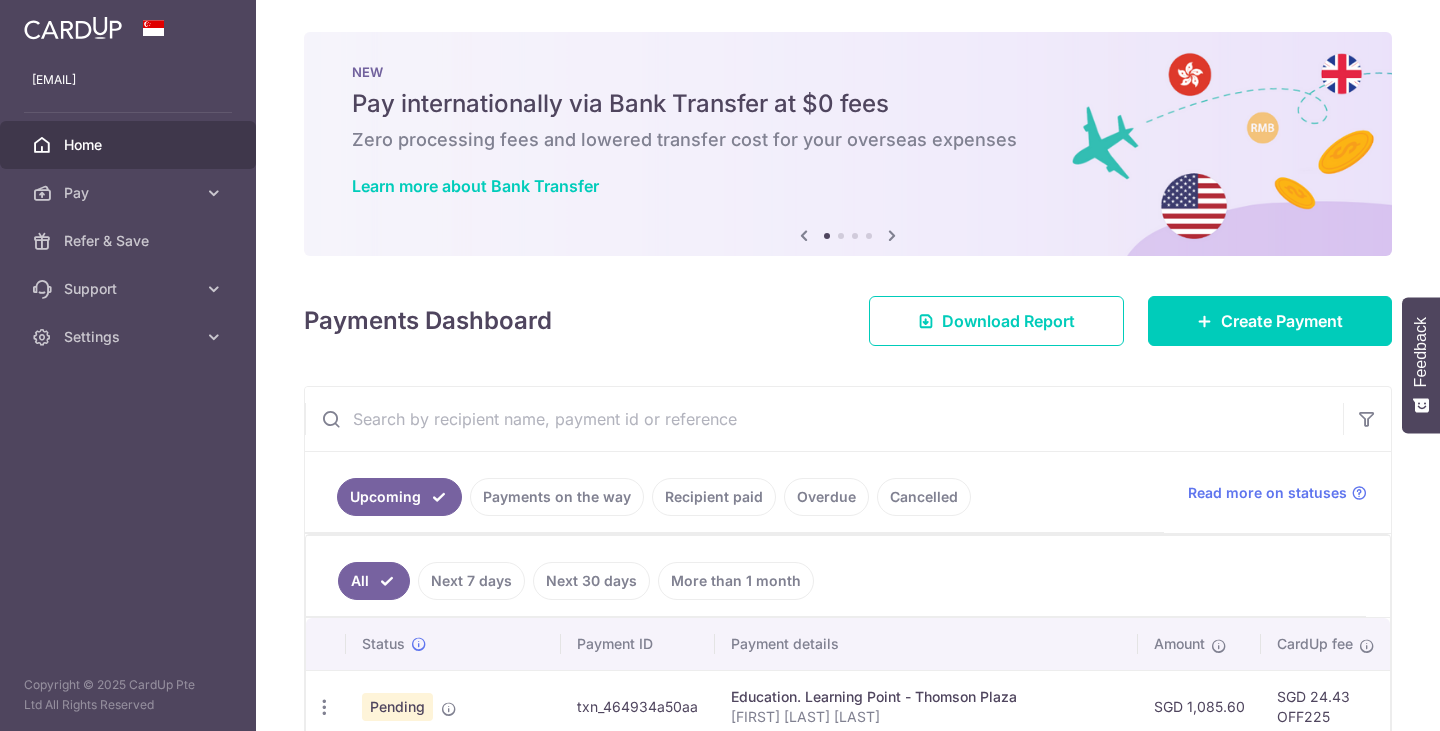 scroll, scrollTop: 0, scrollLeft: 0, axis: both 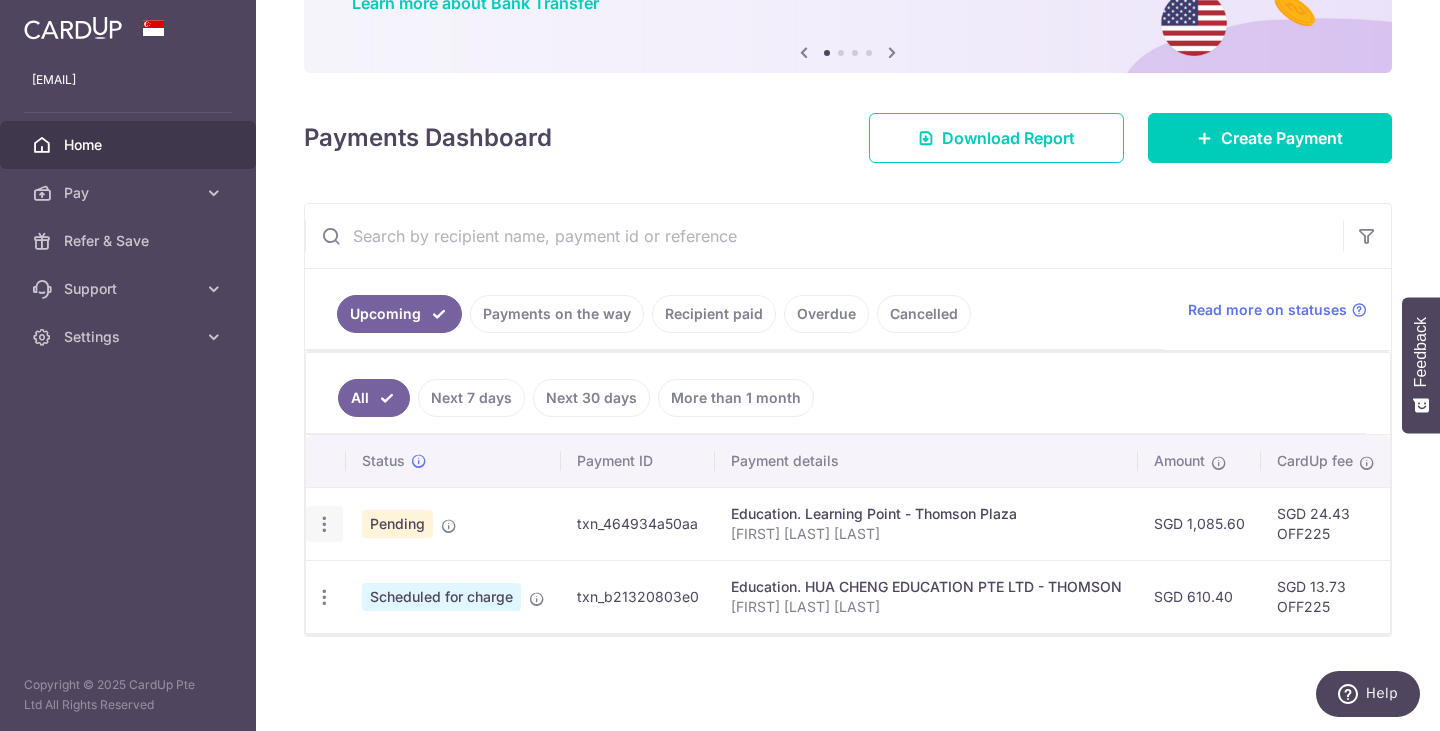 click on "Update payment
Cancel payment" at bounding box center [324, 524] 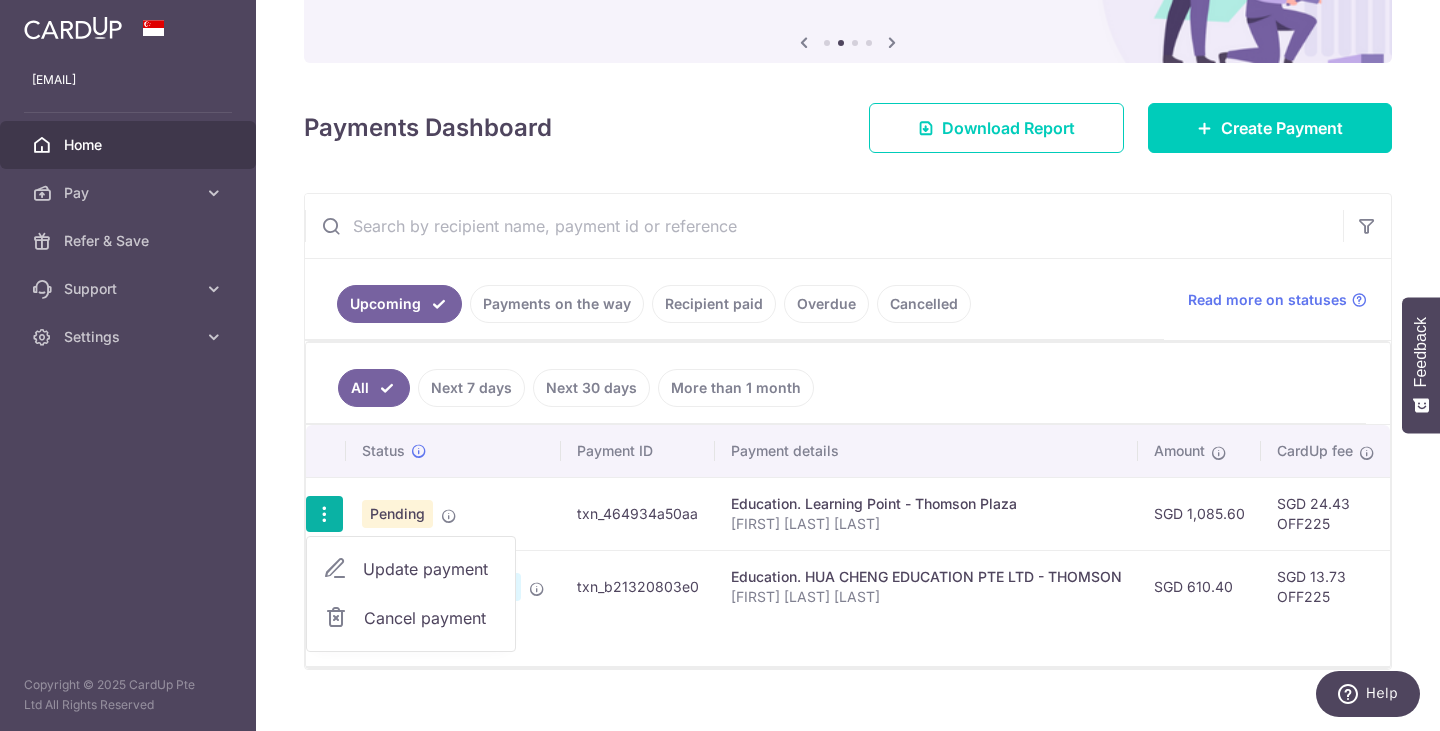 click on "Update payment" at bounding box center (431, 569) 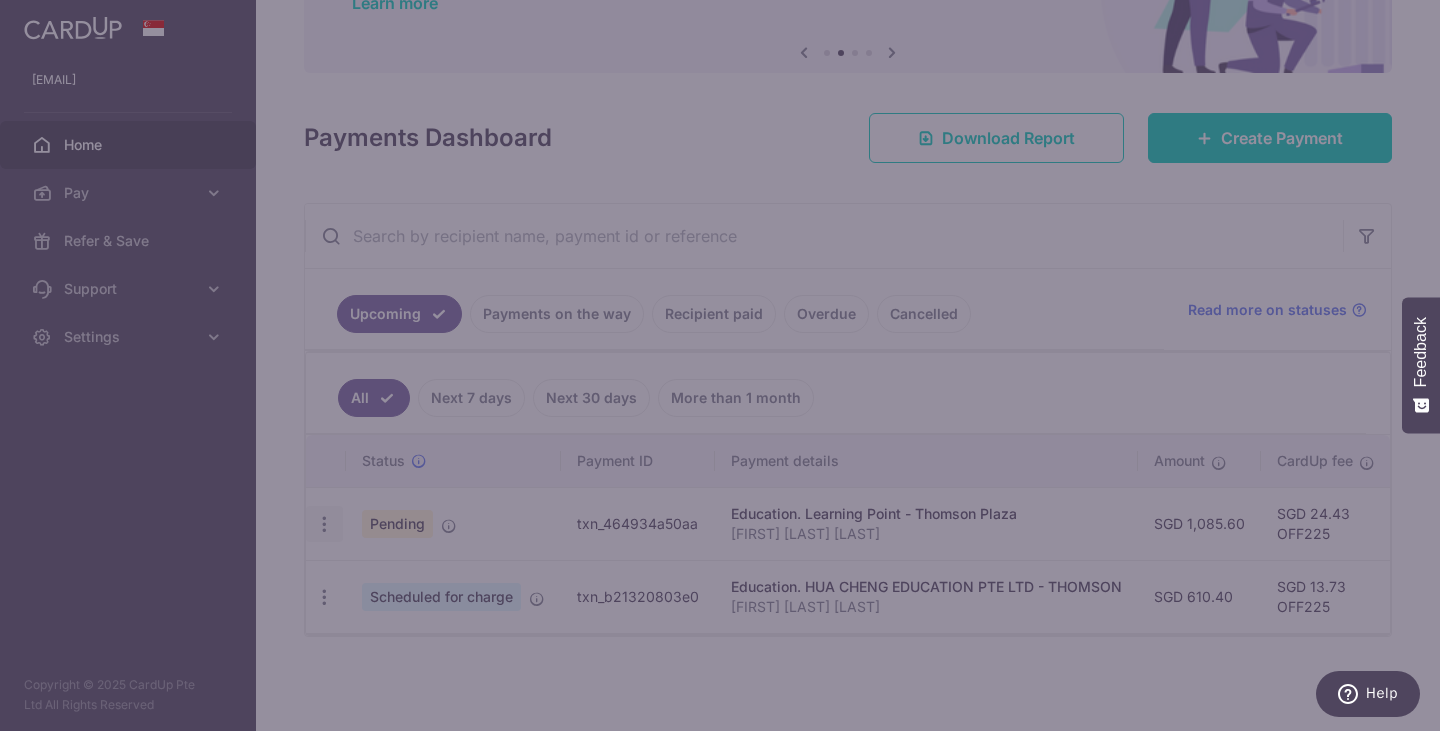 type on "OFF225" 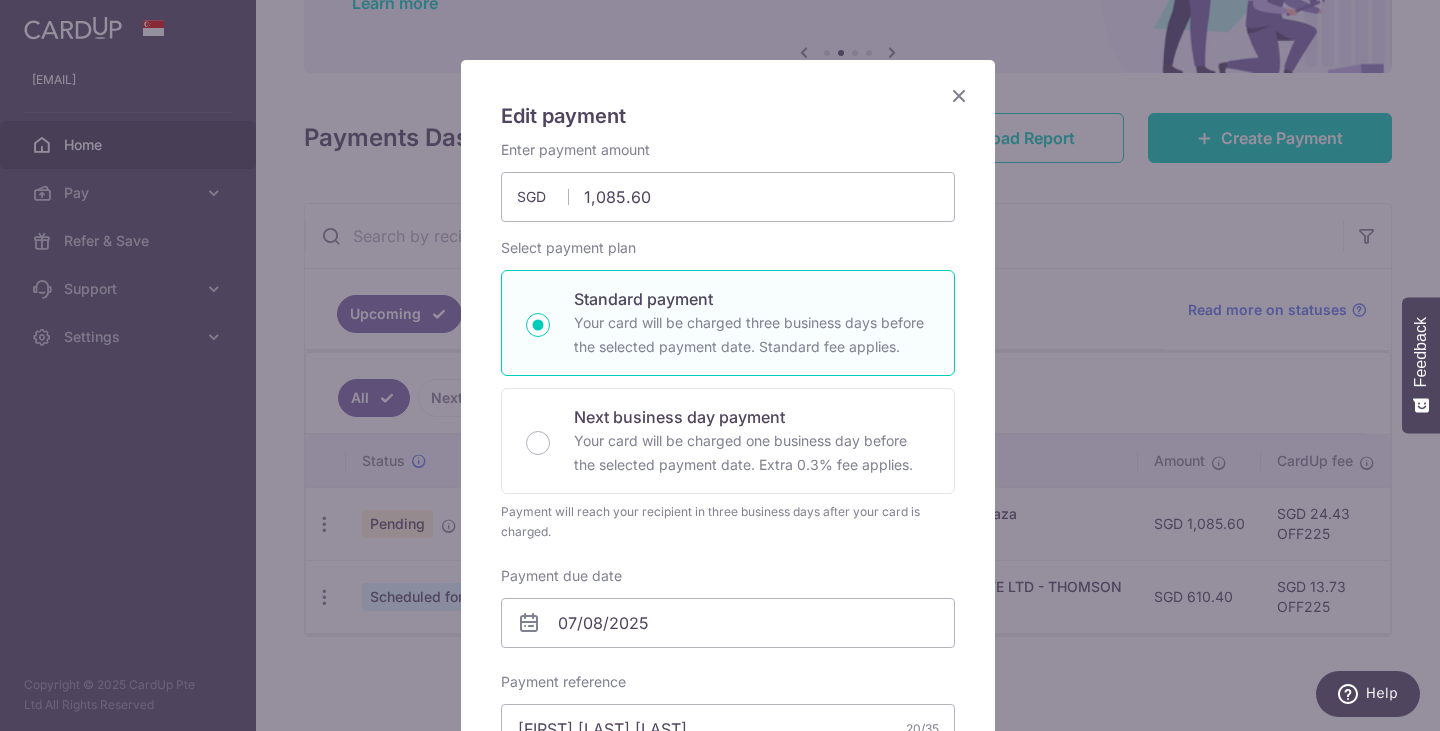 scroll, scrollTop: 0, scrollLeft: 0, axis: both 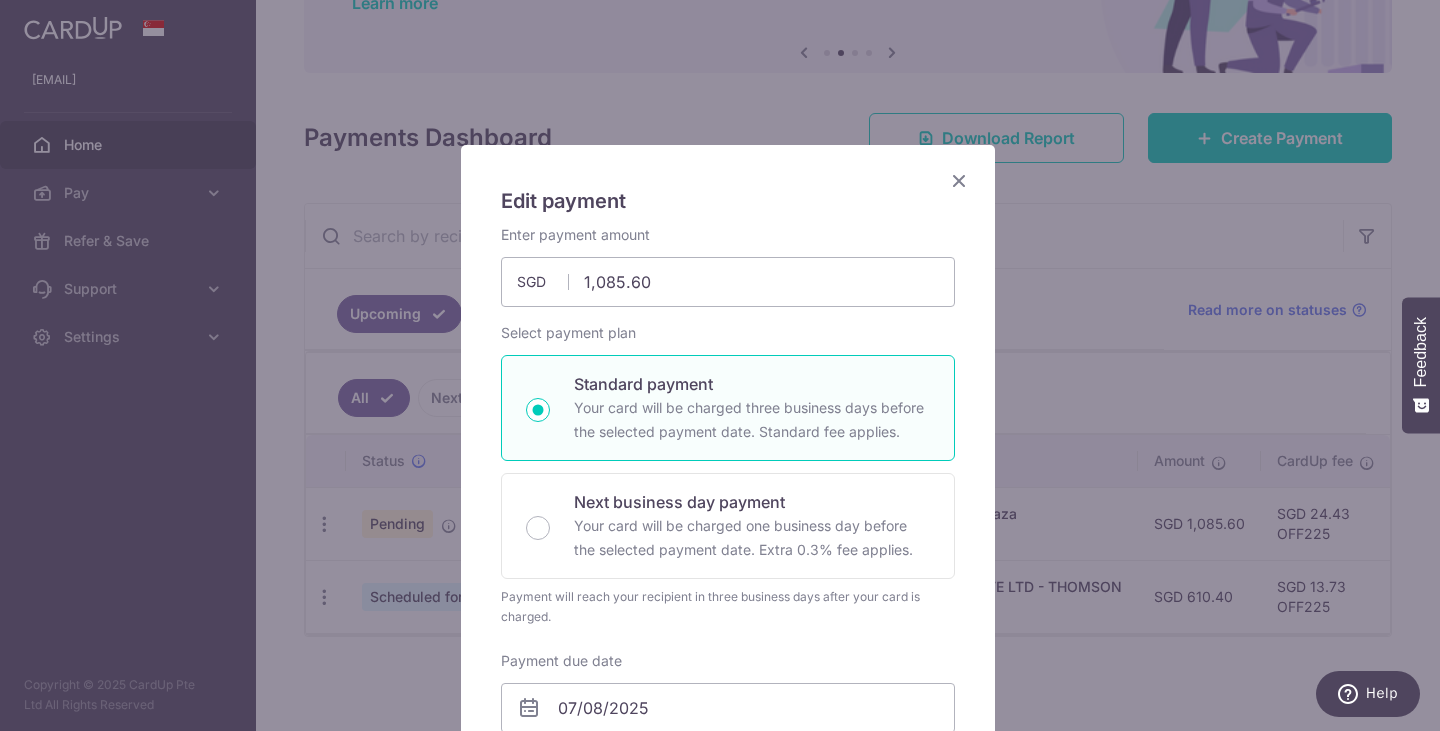 click at bounding box center [959, 180] 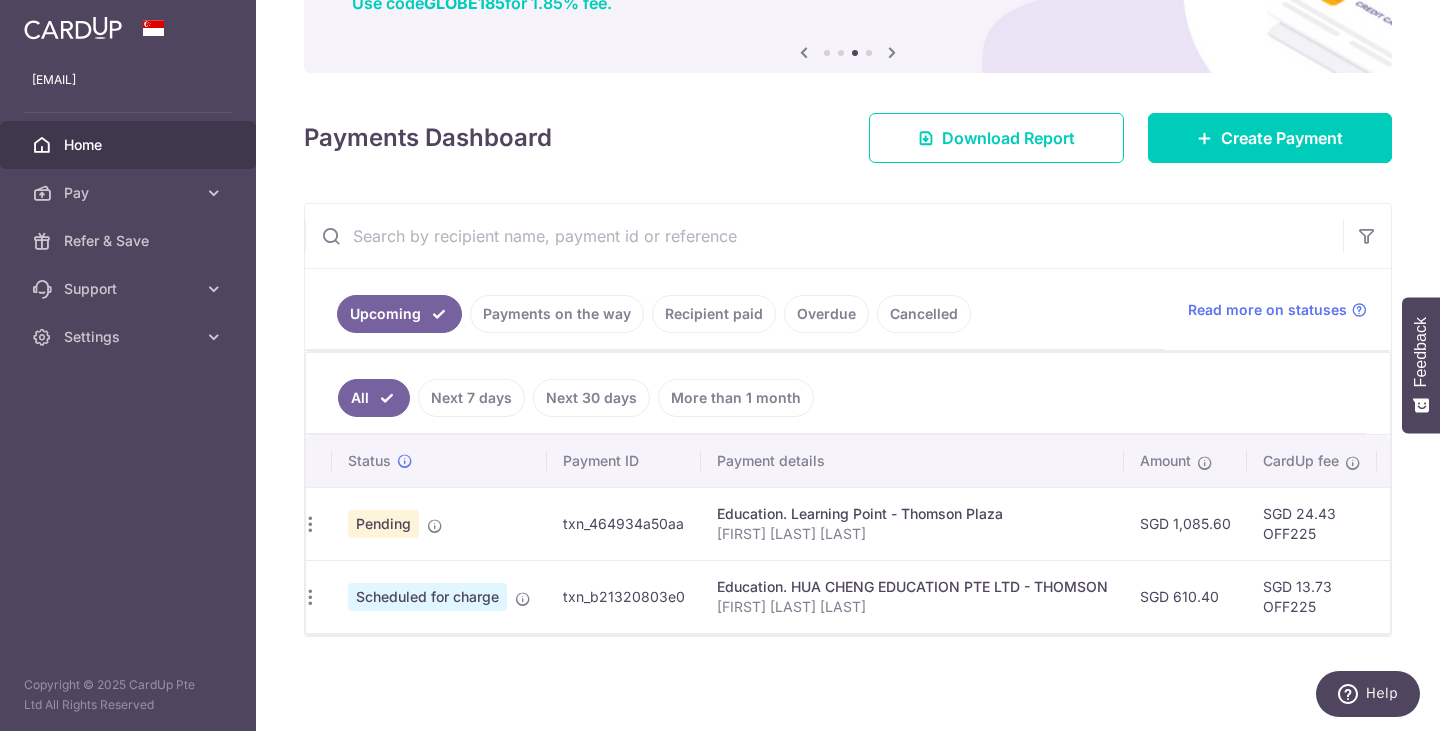 scroll, scrollTop: 0, scrollLeft: 0, axis: both 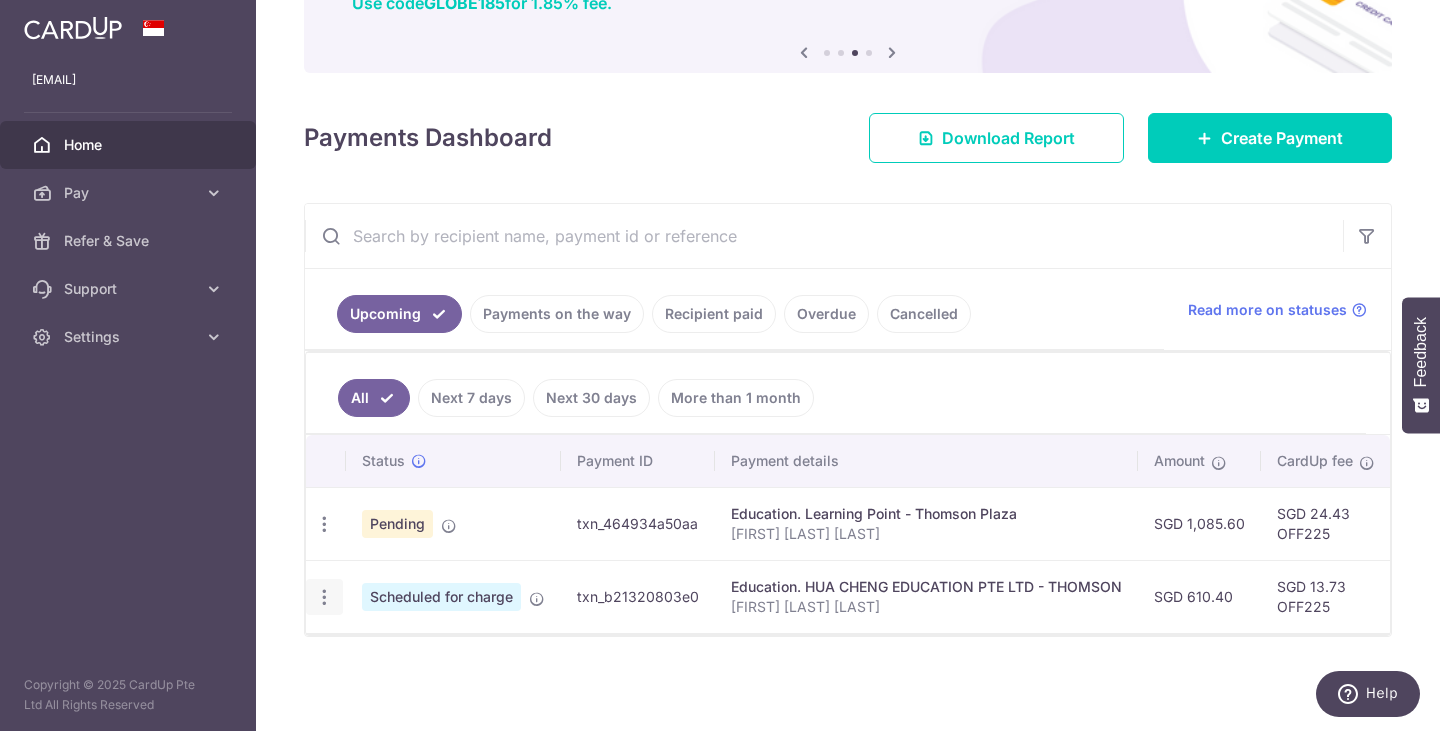 click at bounding box center (324, 524) 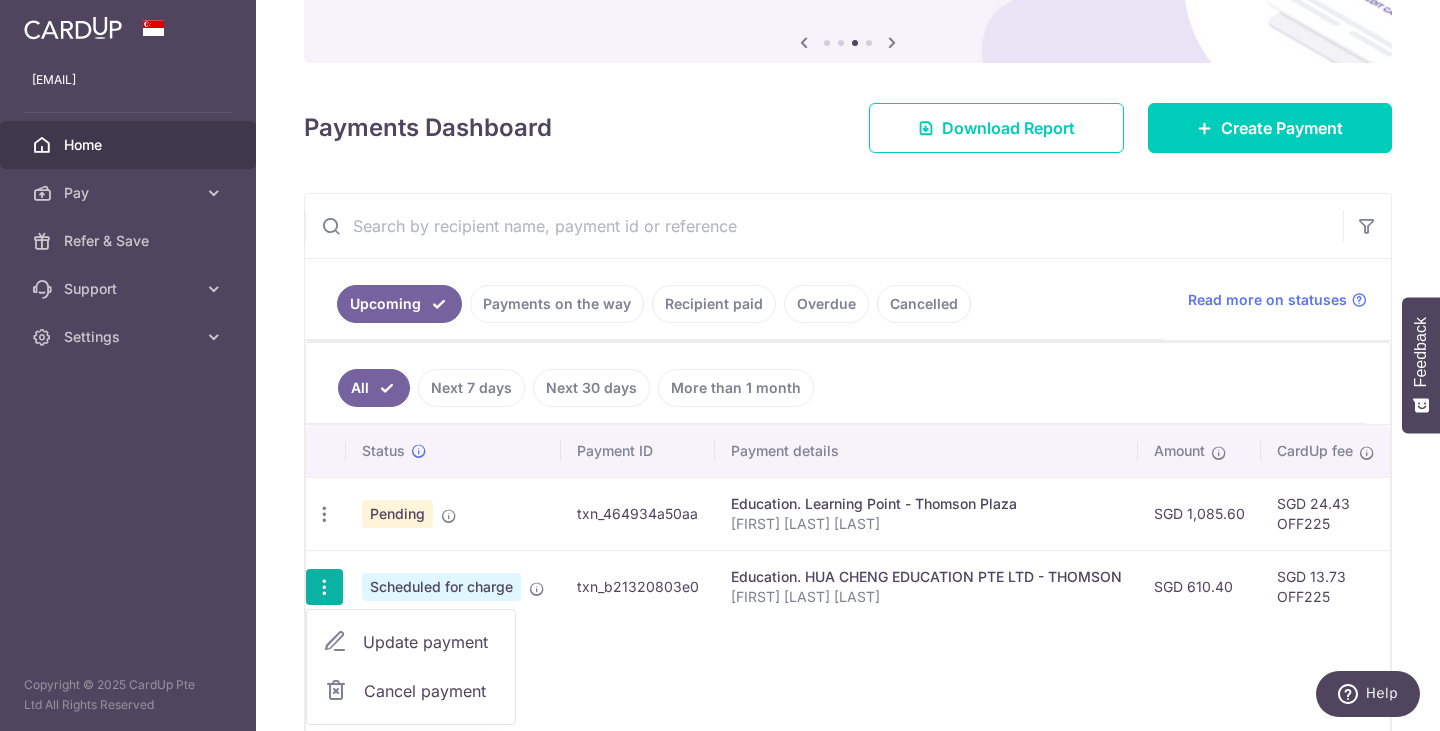 click on "Update payment" at bounding box center (431, 642) 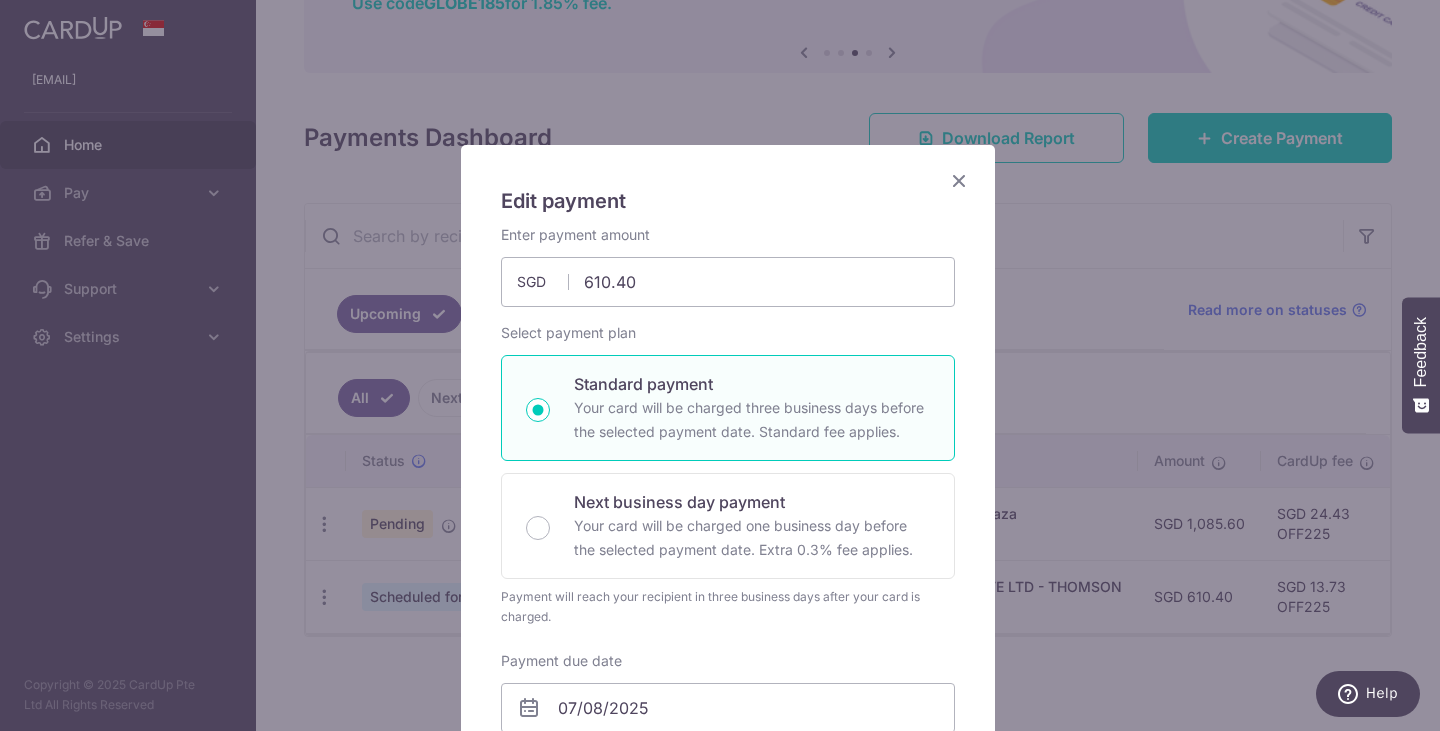 click at bounding box center [959, 180] 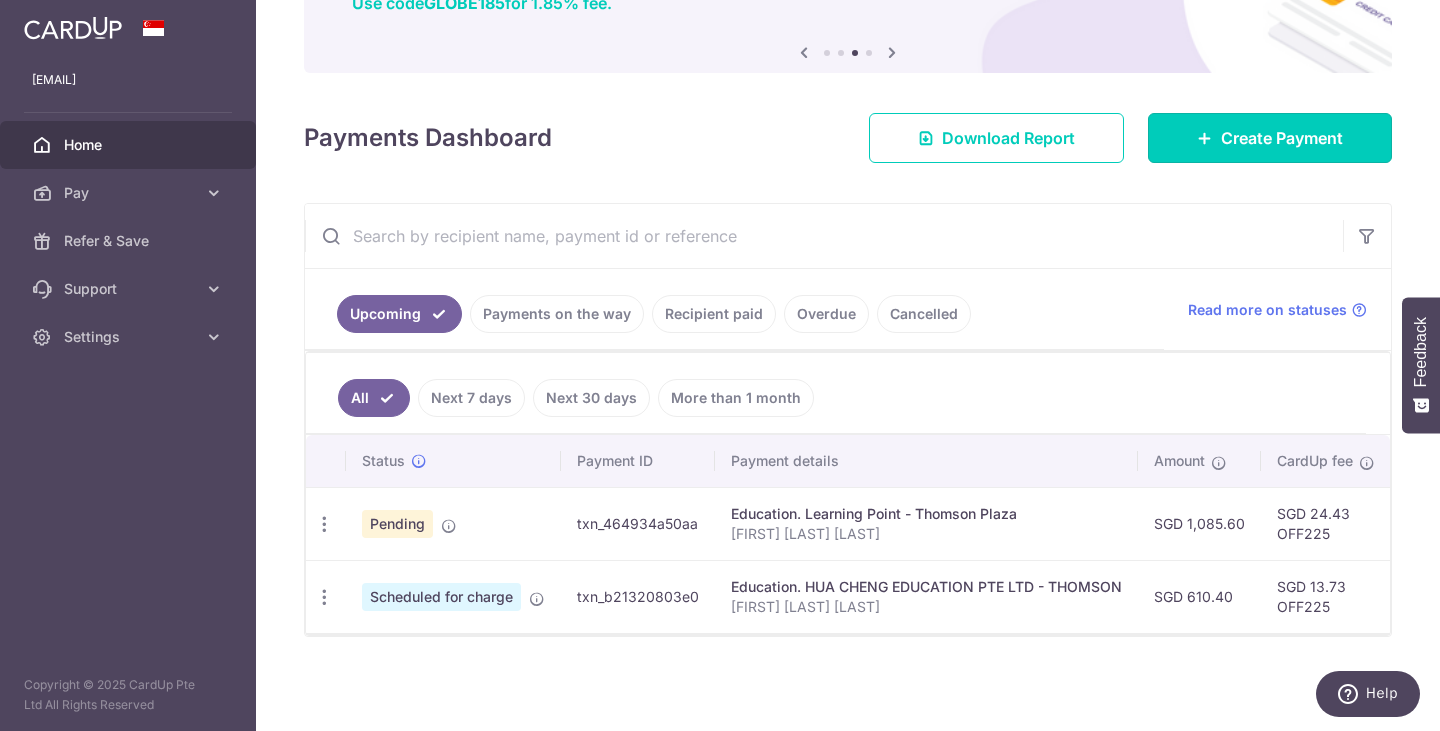 click on "Create Payment" at bounding box center (1282, 138) 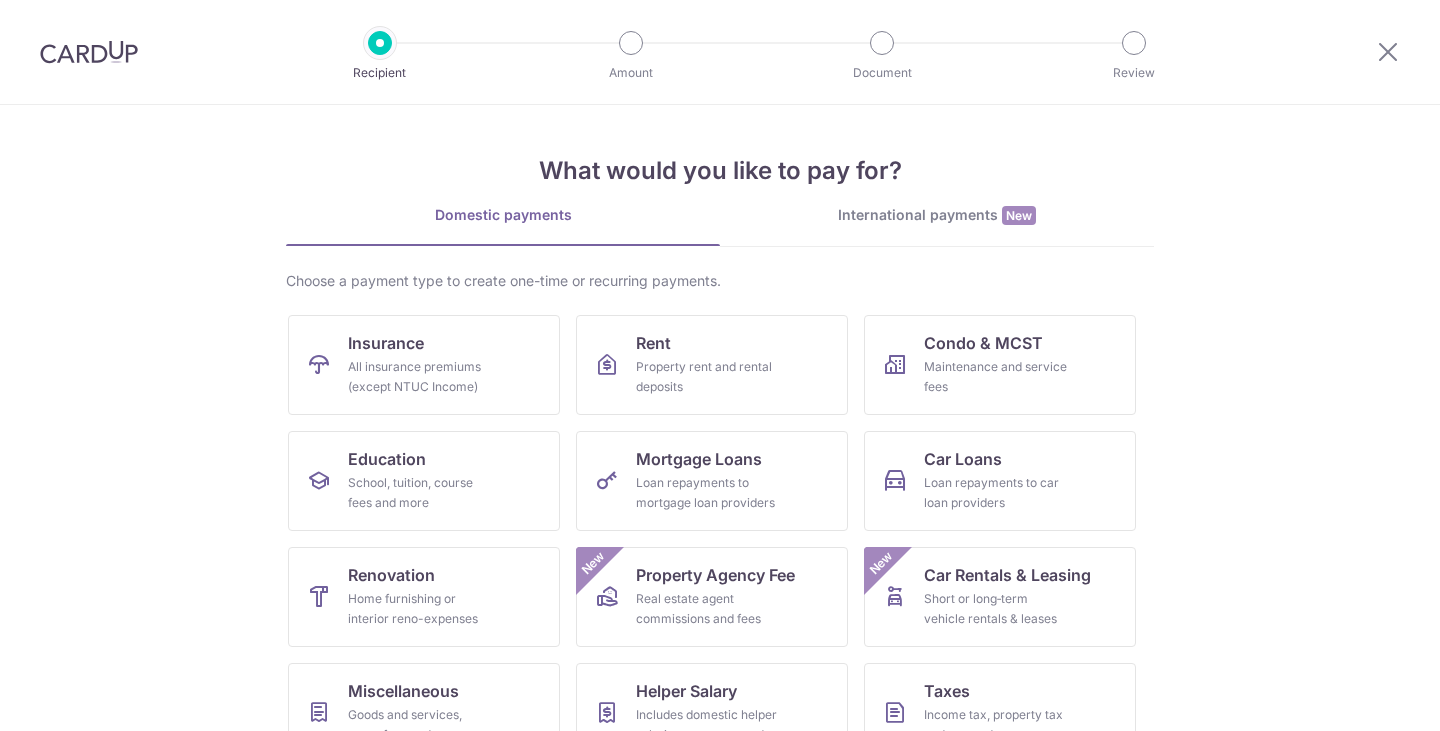 scroll, scrollTop: 0, scrollLeft: 0, axis: both 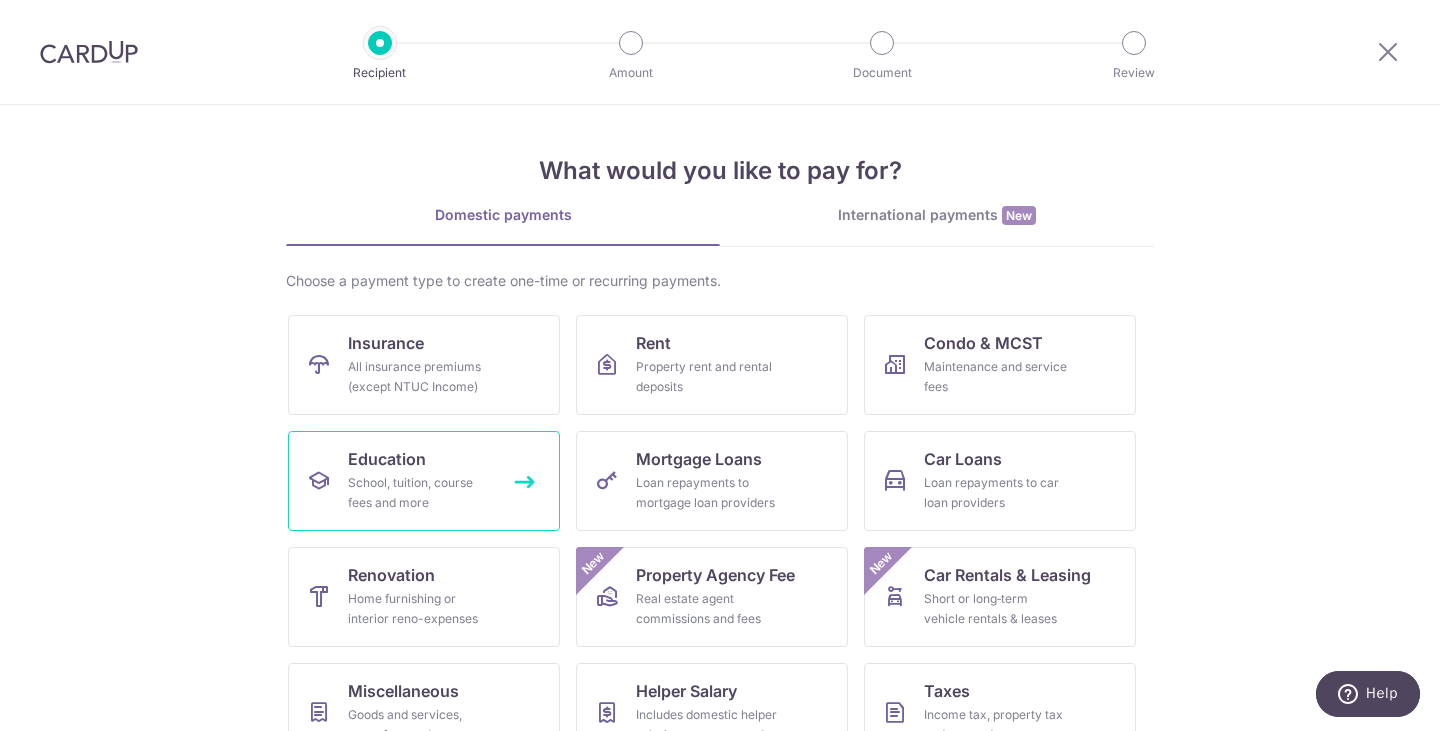 click on "Education" at bounding box center [387, 459] 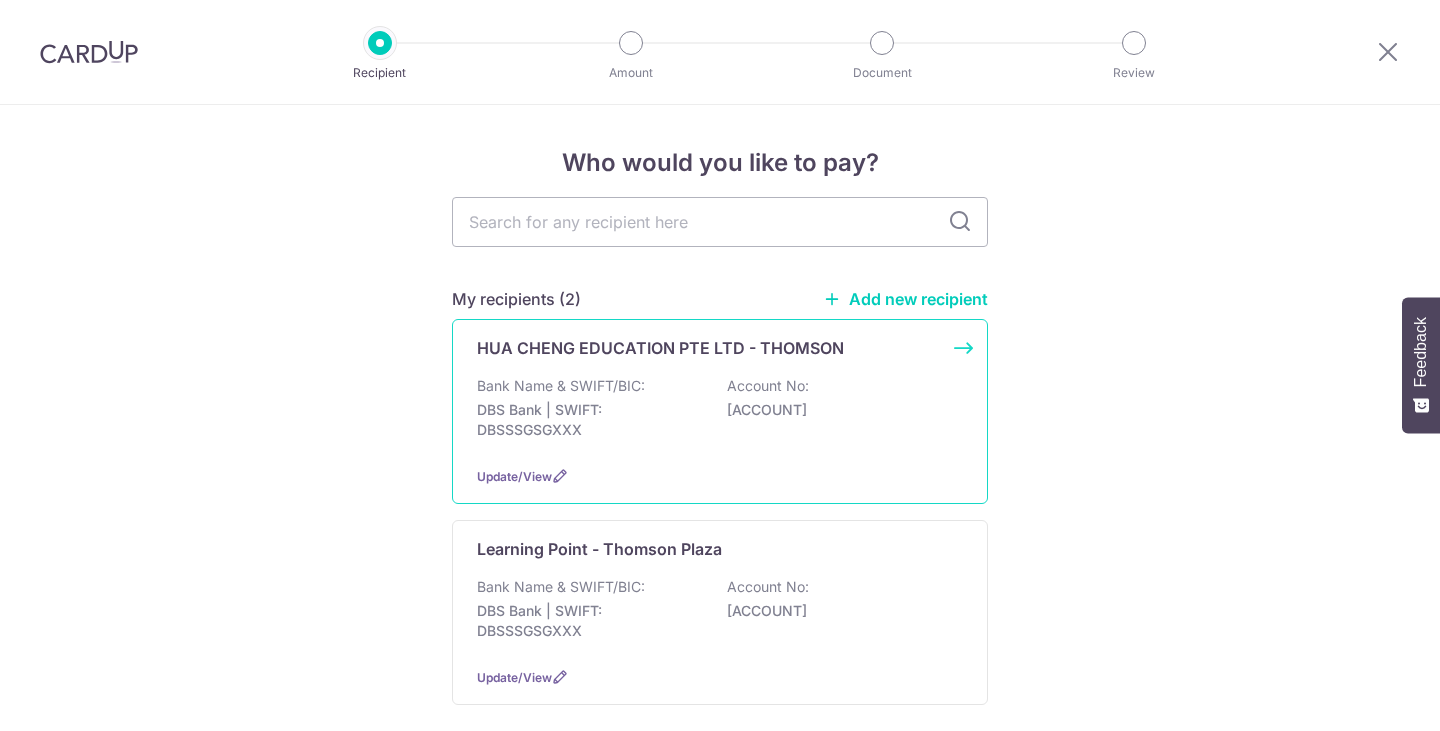 scroll, scrollTop: 0, scrollLeft: 0, axis: both 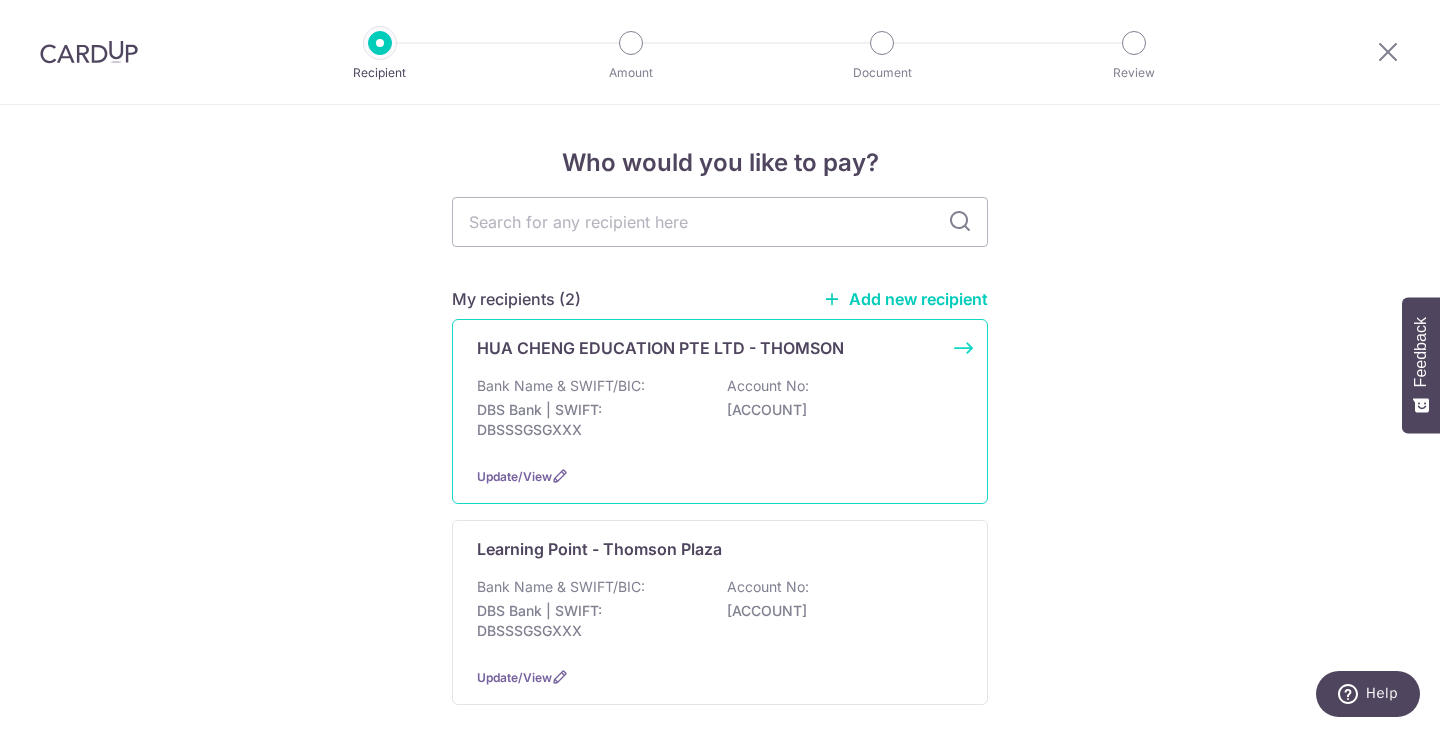 click on "HUA CHENG EDUCATION PTE LTD - THOMSON
Bank Name & SWIFT/BIC:
DBS Bank | SWIFT: DBSSSGSGXXX
Account No:
0159000079
Update/View" at bounding box center [720, 411] 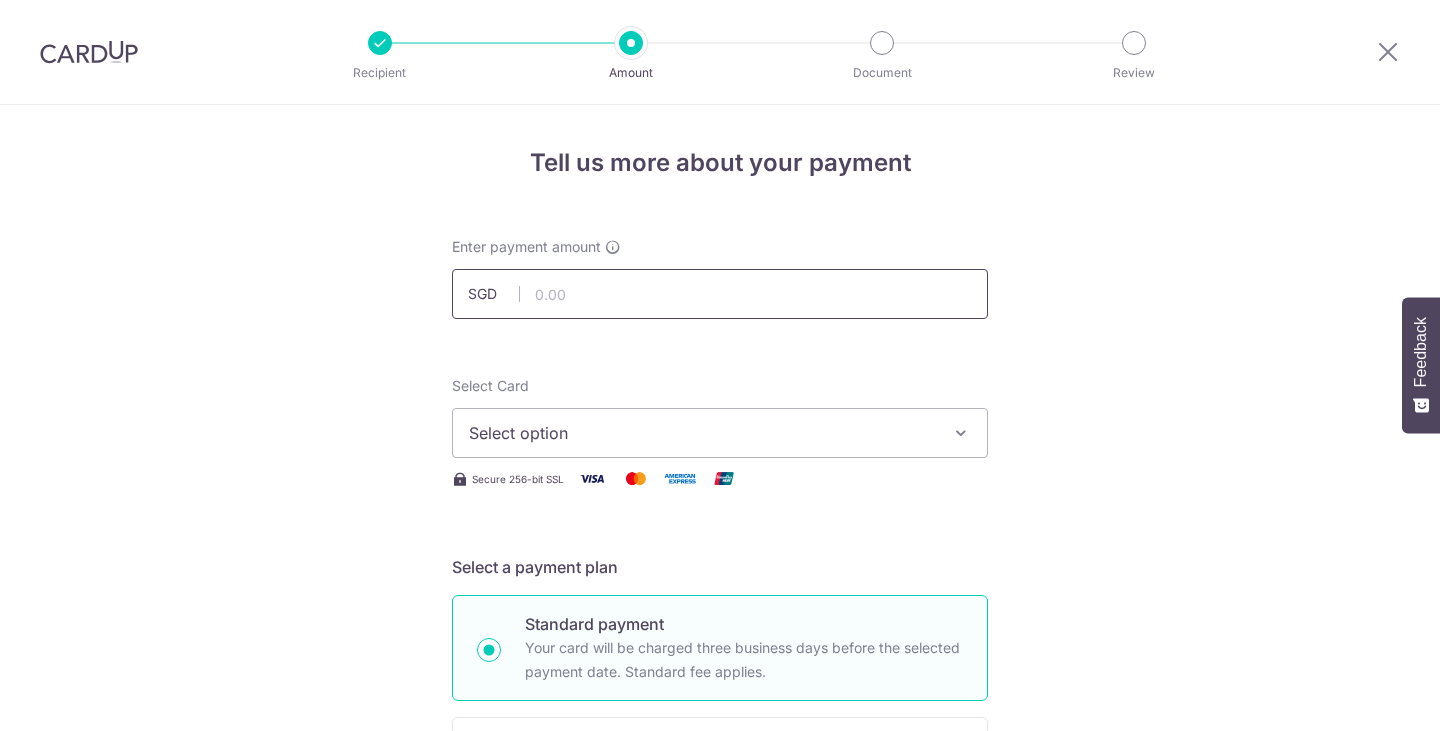 scroll, scrollTop: 0, scrollLeft: 0, axis: both 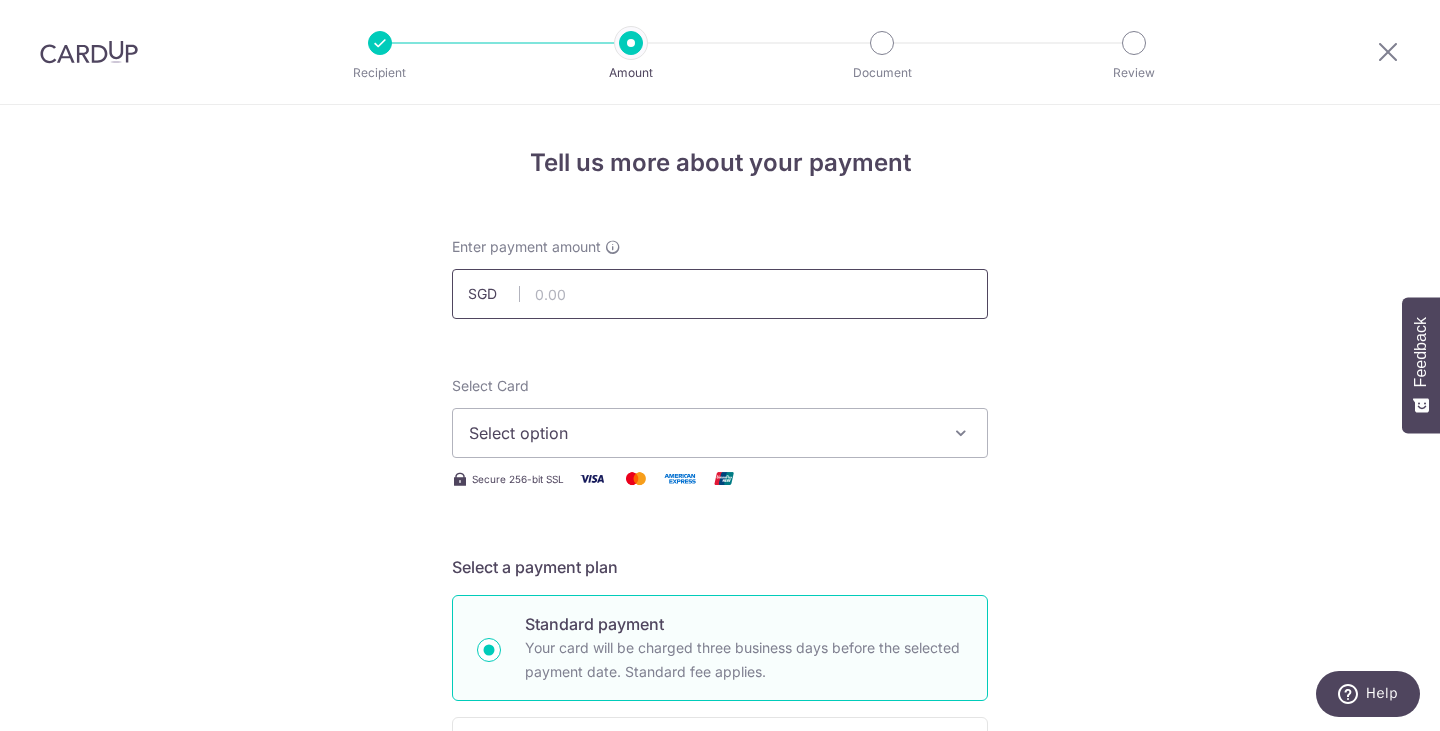 type on "610.40" 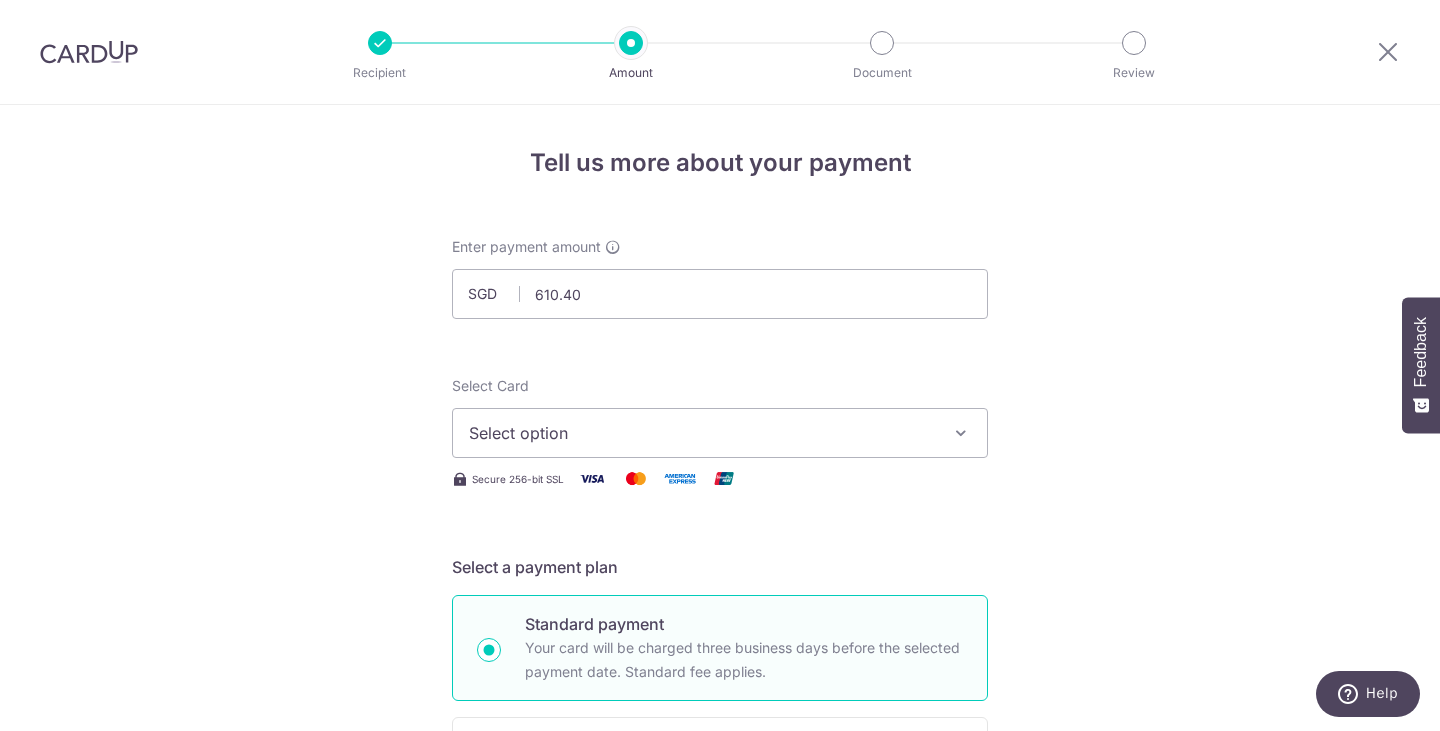 click on "Select option" at bounding box center (702, 433) 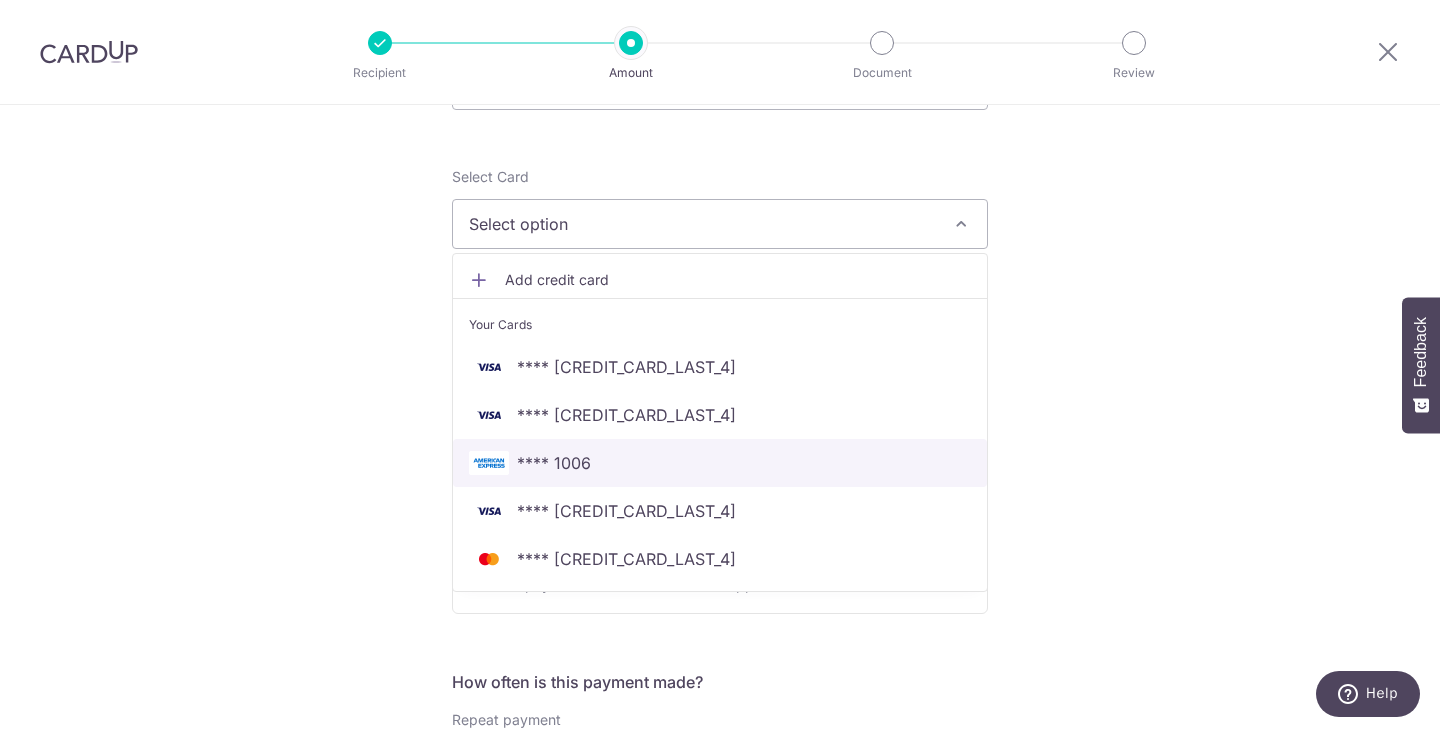 scroll, scrollTop: 400, scrollLeft: 0, axis: vertical 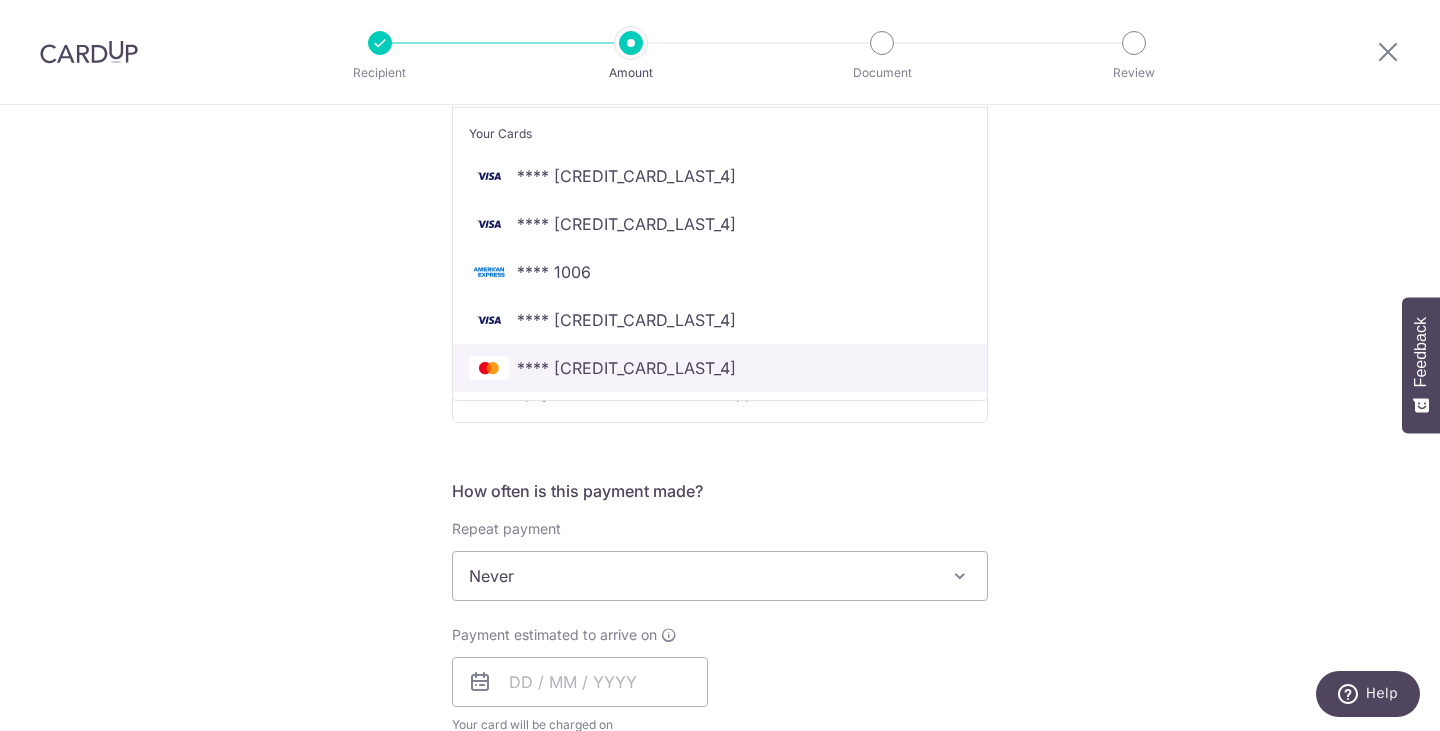 click on "**** [CREDIT_CARD_LAST_4]" at bounding box center [720, 368] 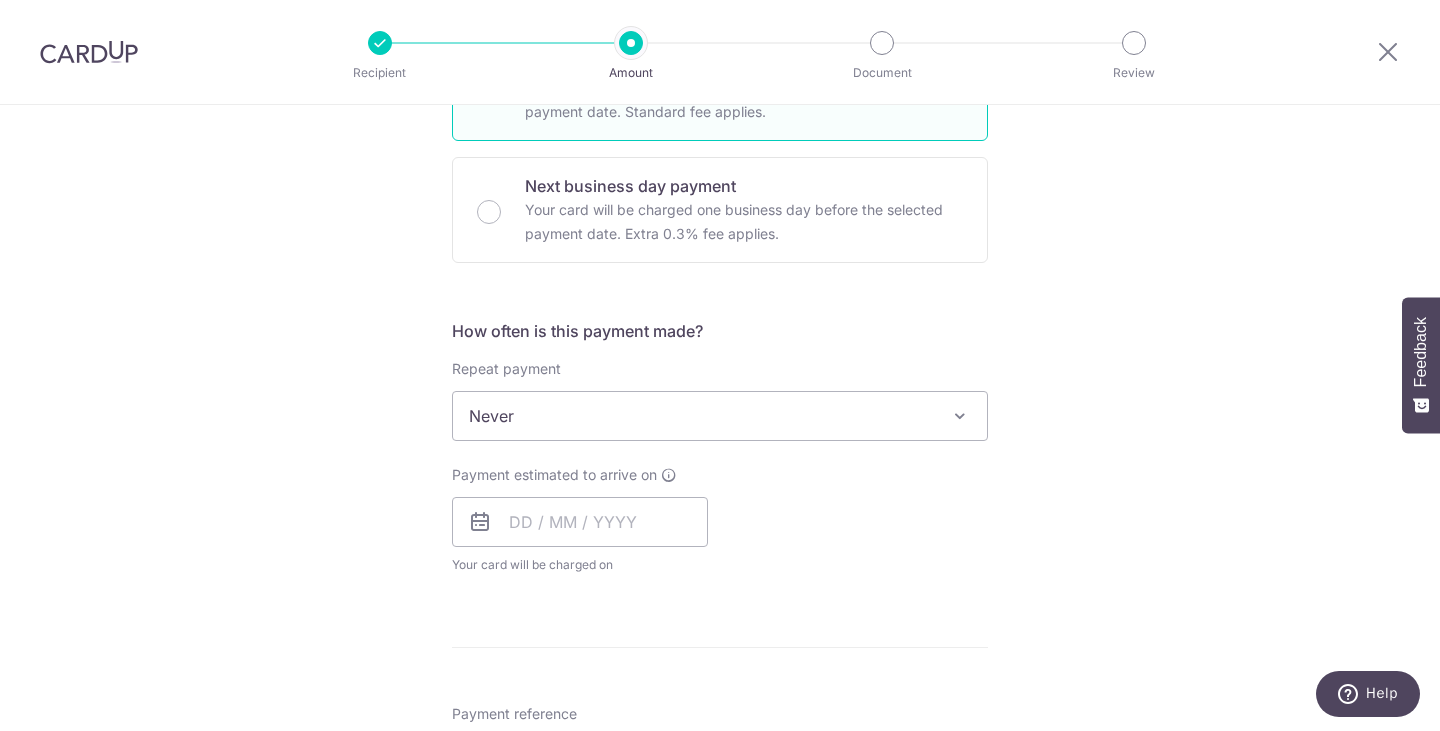 scroll, scrollTop: 600, scrollLeft: 0, axis: vertical 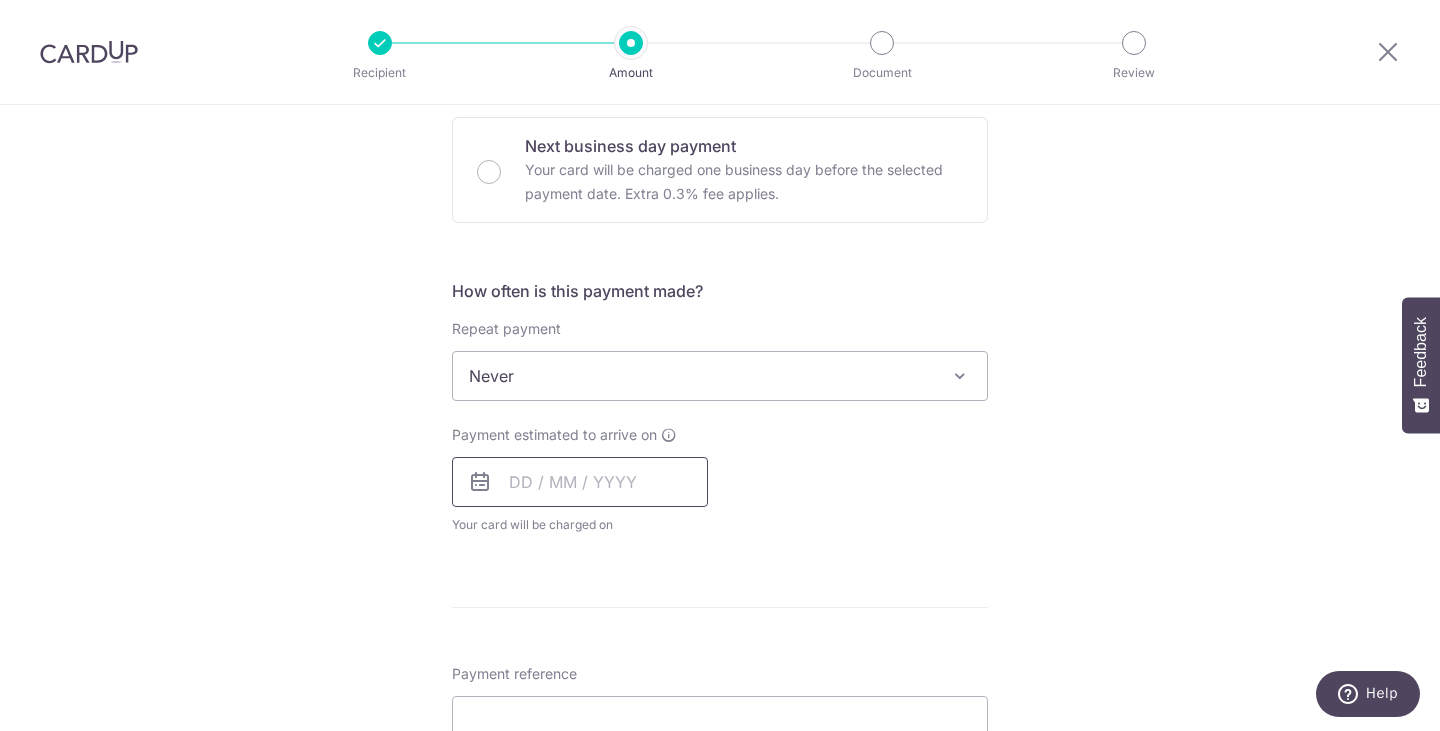 click at bounding box center (580, 482) 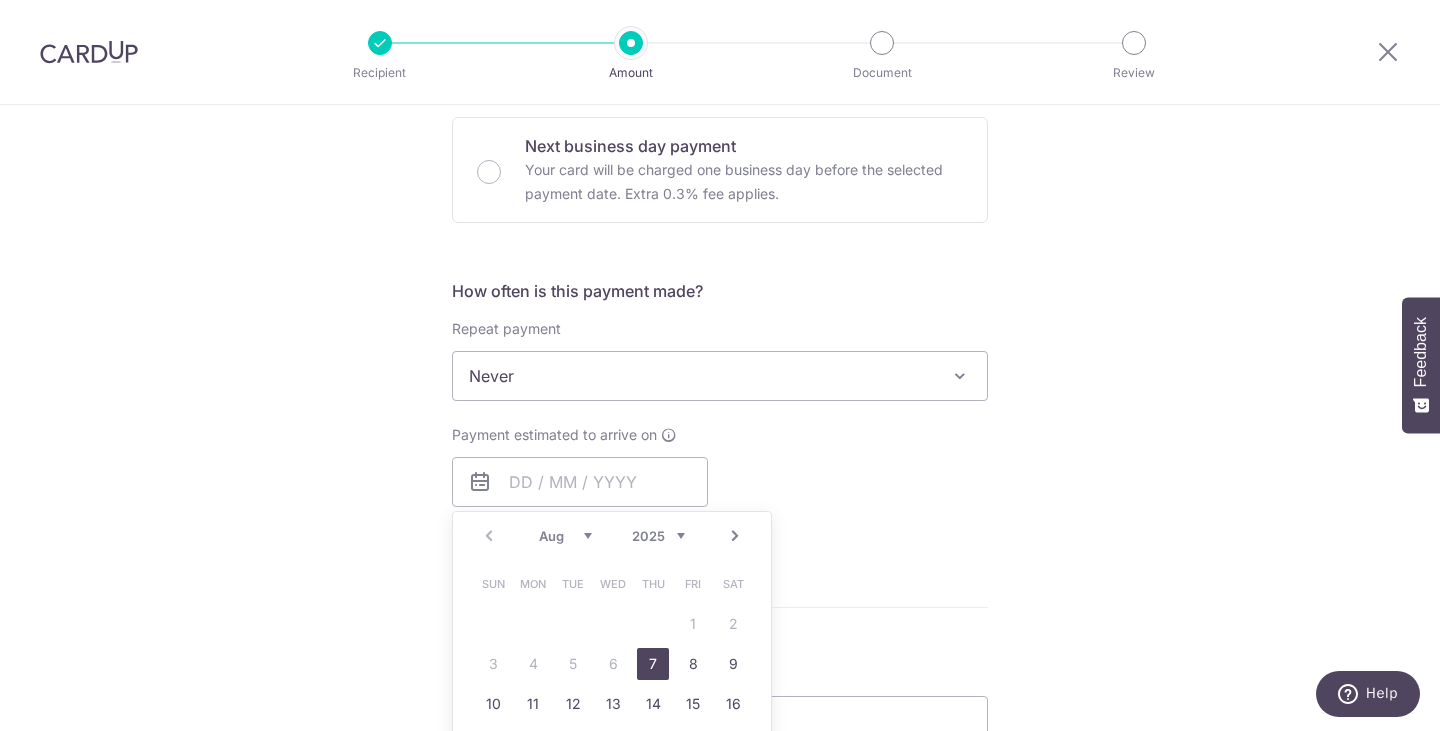 click on "7" at bounding box center [653, 664] 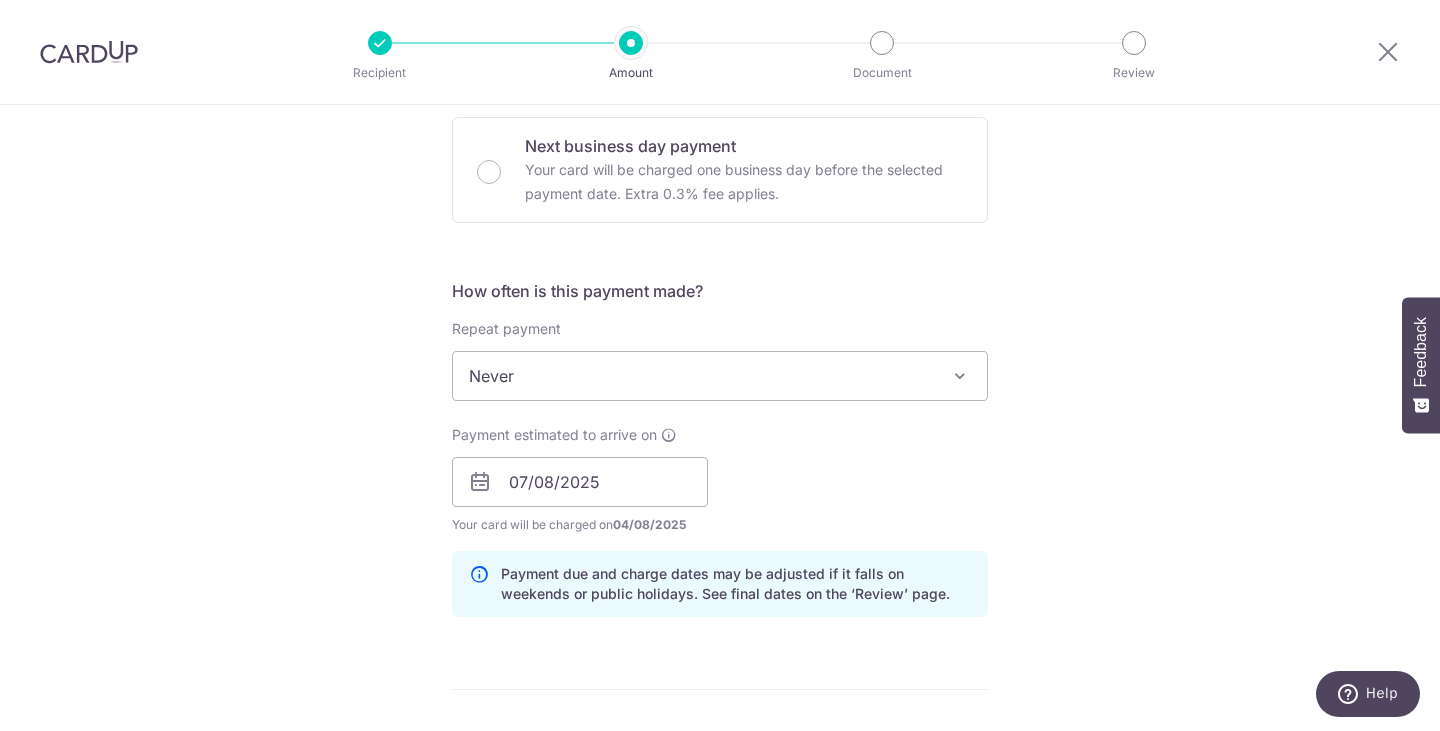 scroll, scrollTop: 900, scrollLeft: 0, axis: vertical 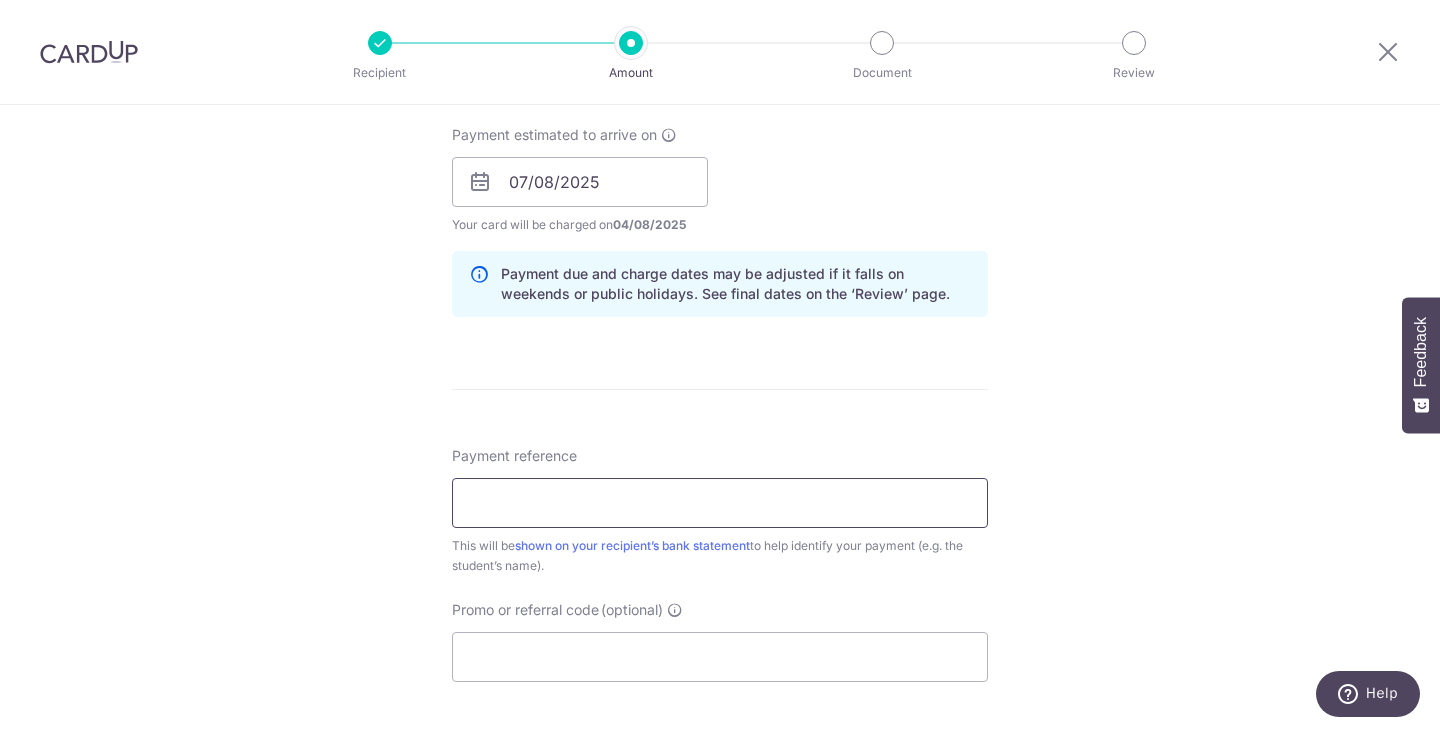 click on "Payment reference" at bounding box center (720, 503) 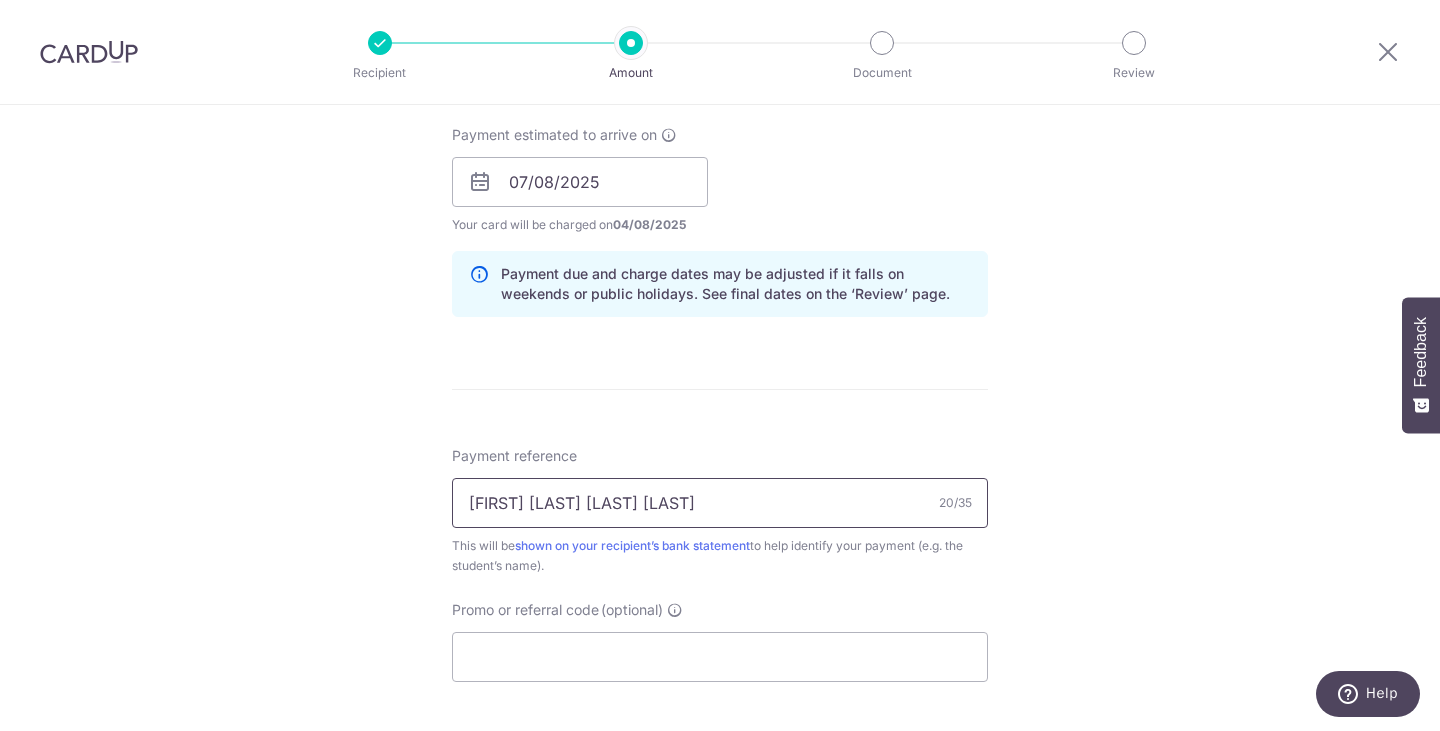 click on "[FIRST] [LAST] [LAST] [LAST]" at bounding box center [720, 503] 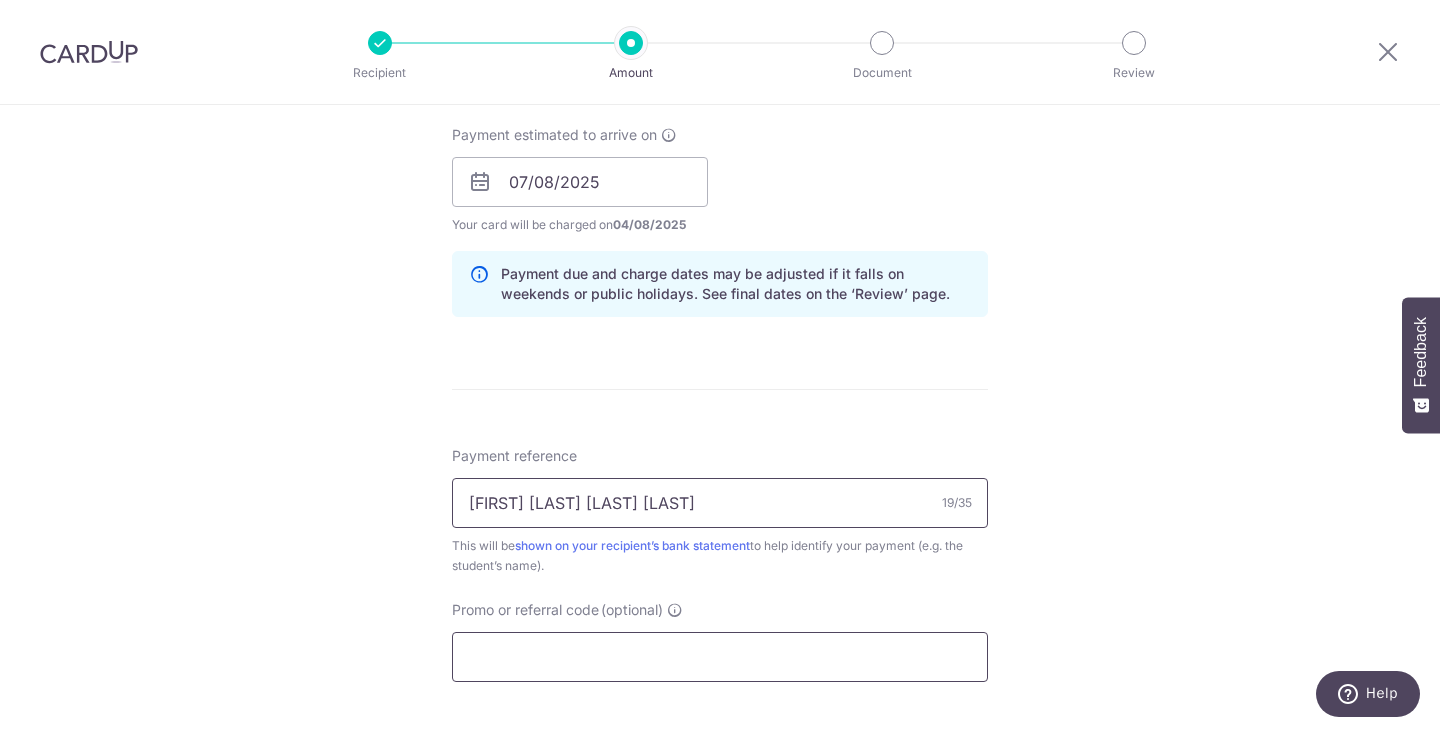 type on "[FIRST] [LAST] [LAST] [LAST]" 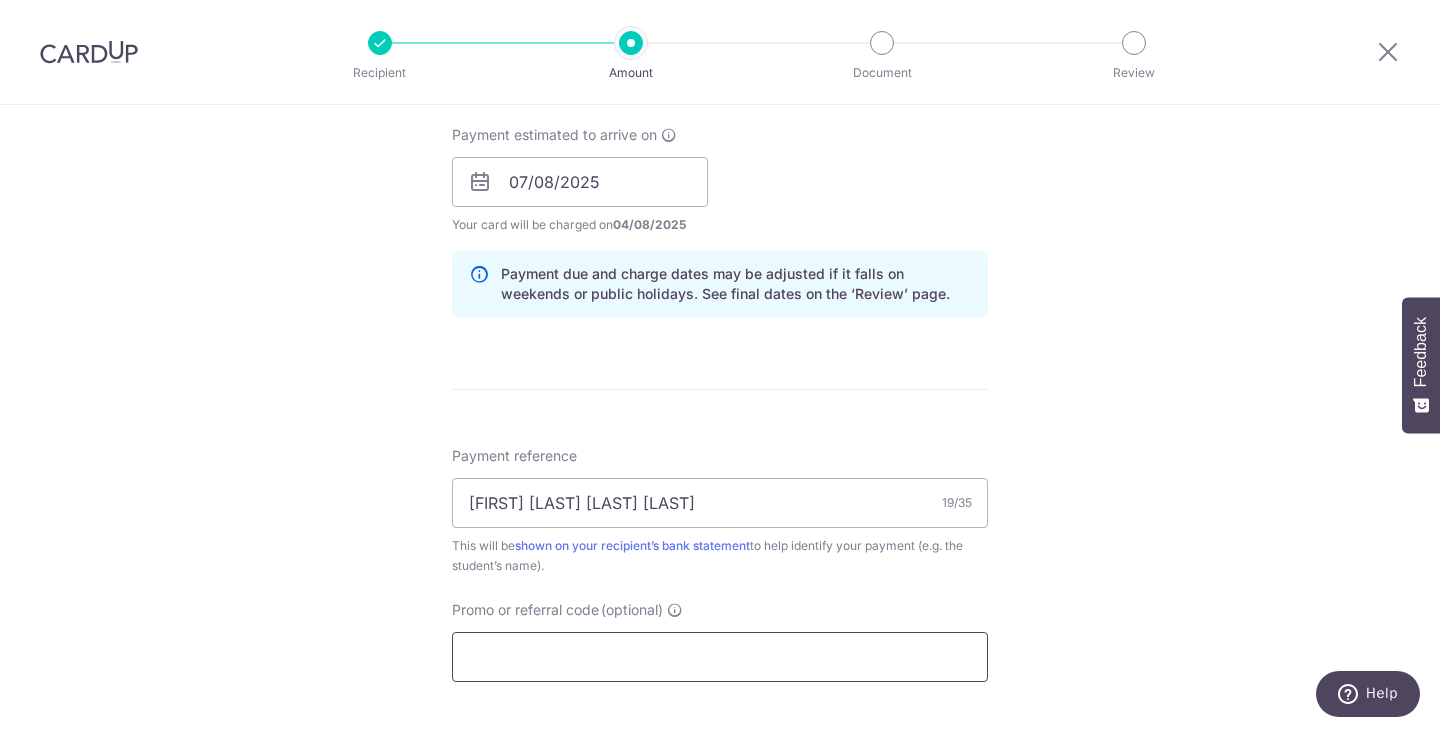 click on "Promo or referral code
(optional)" at bounding box center [720, 657] 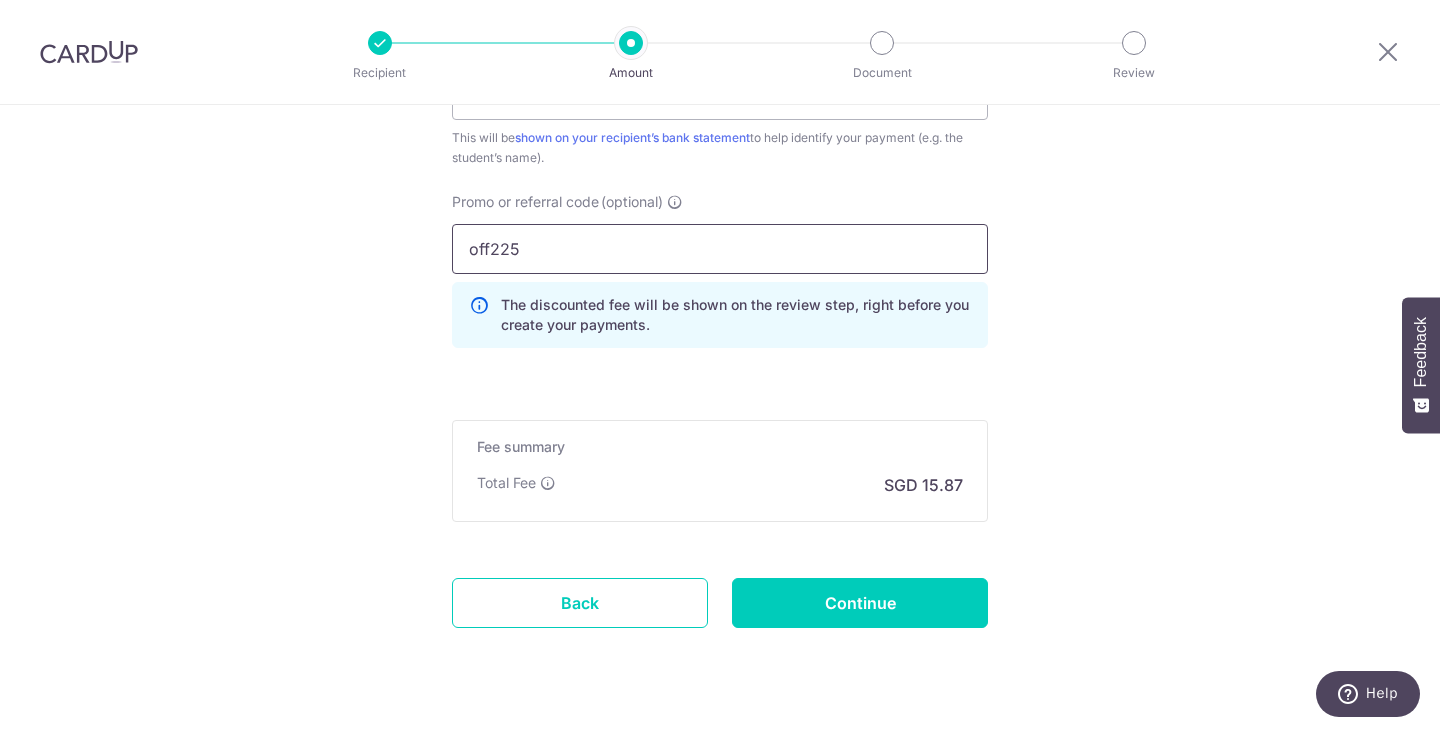scroll, scrollTop: 1355, scrollLeft: 0, axis: vertical 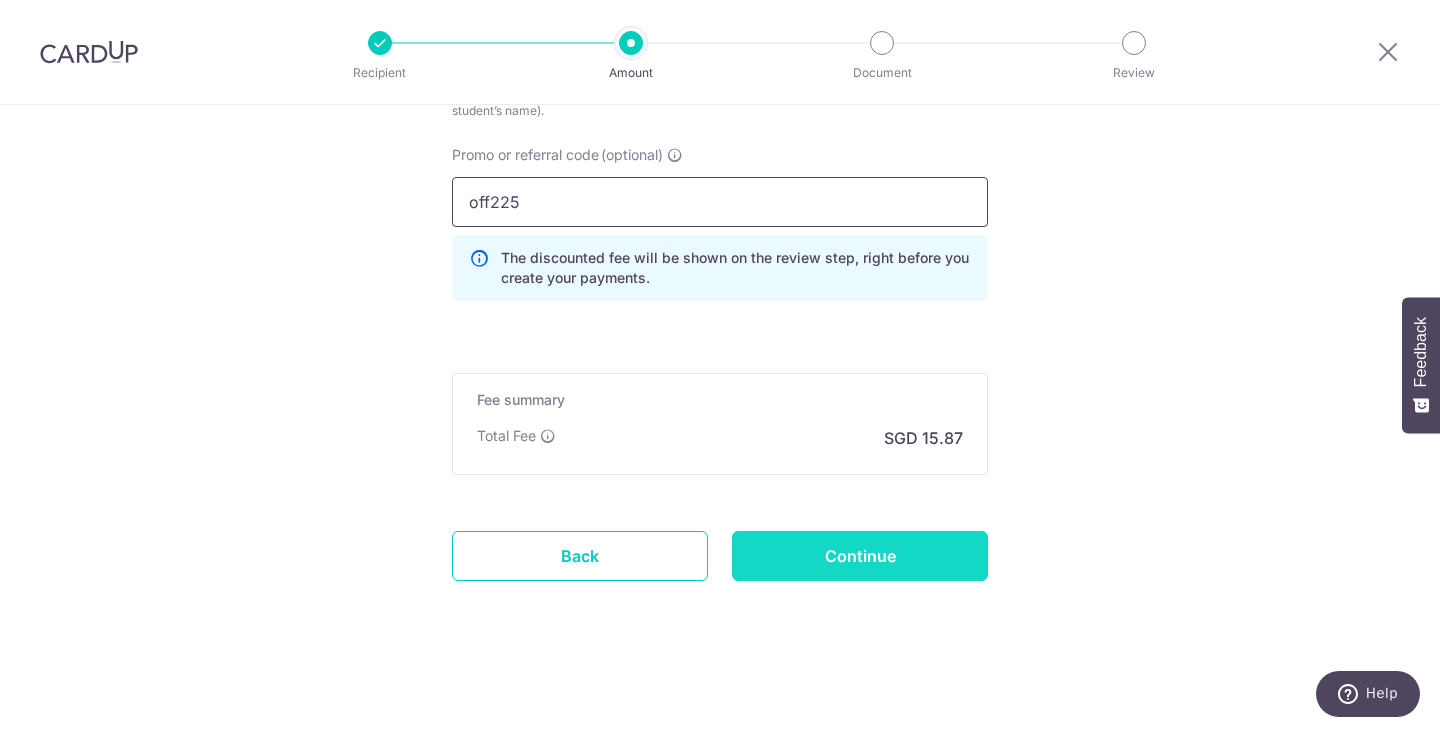type on "off225" 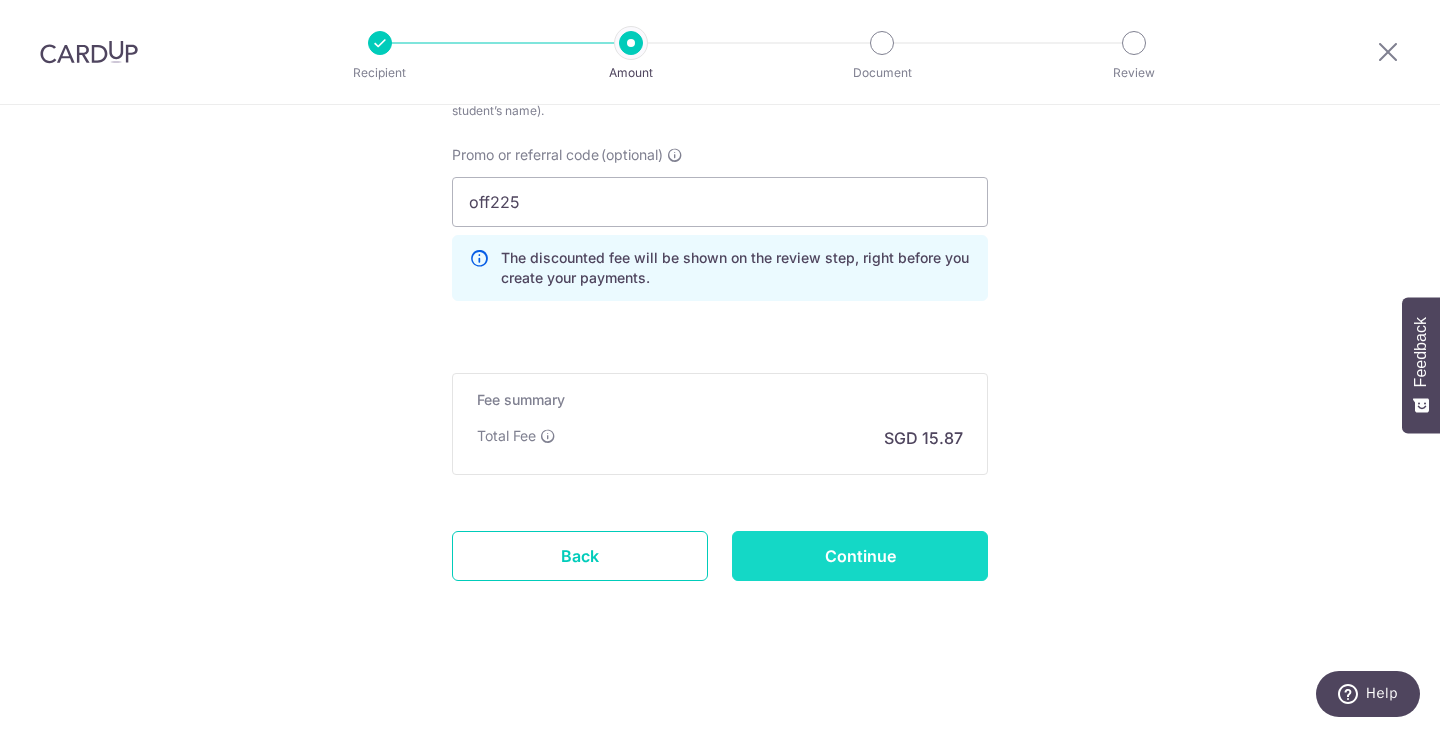 click on "Continue" at bounding box center (860, 556) 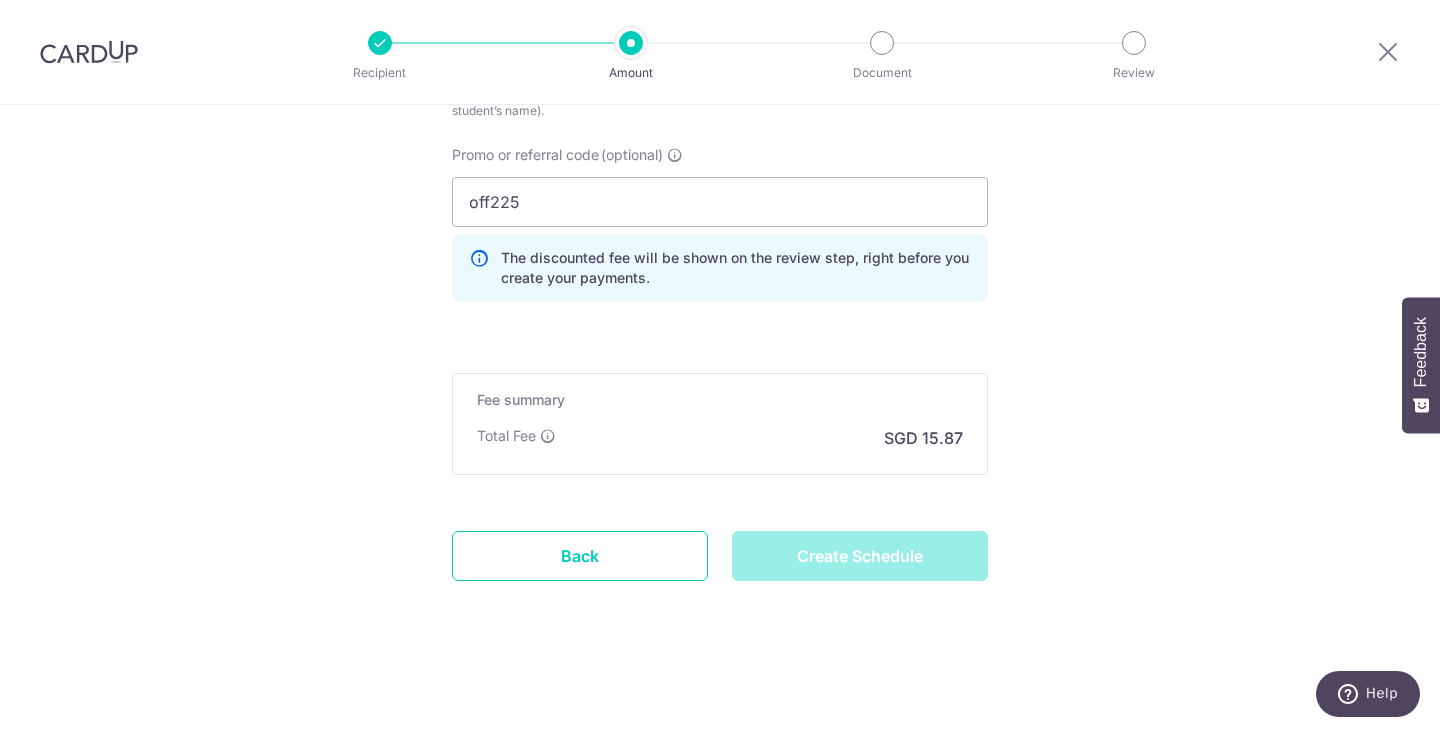 type on "Create Schedule" 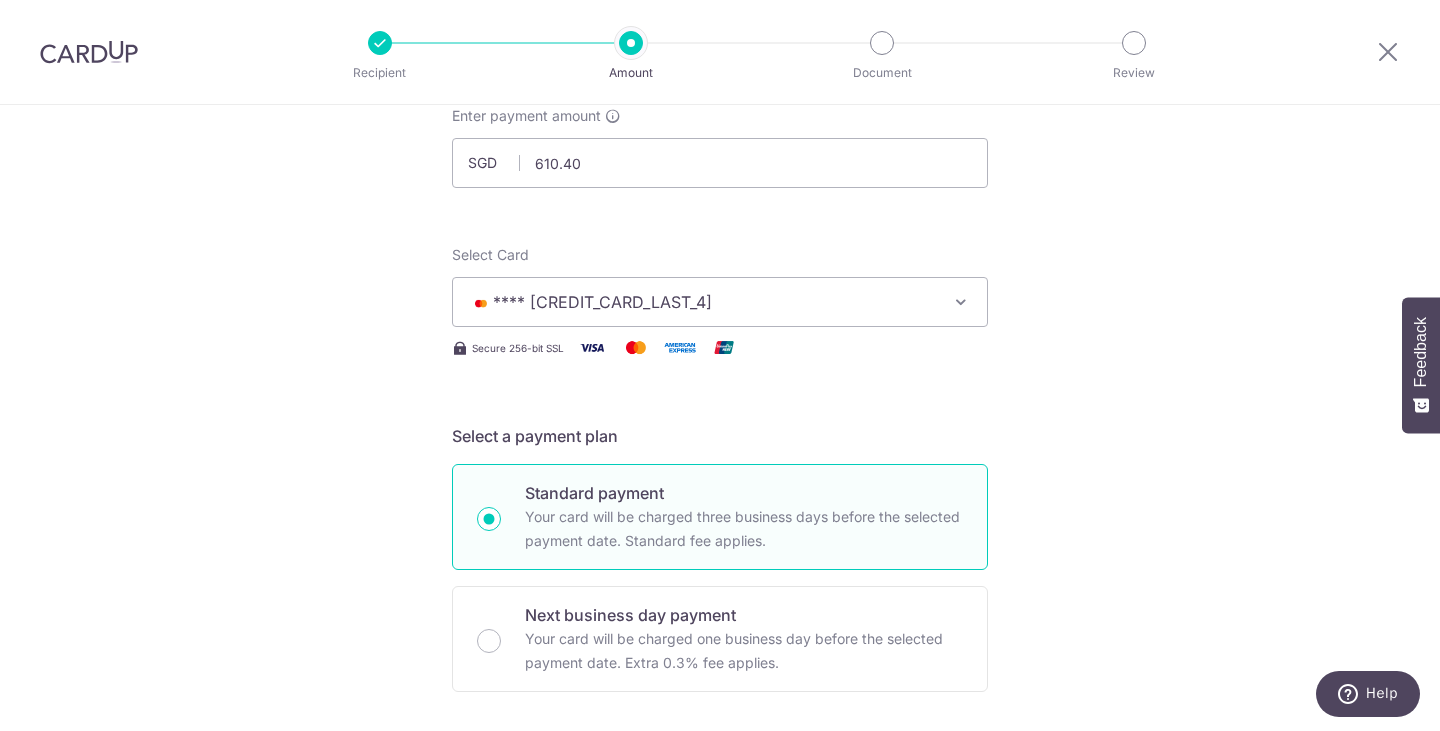 scroll, scrollTop: 0, scrollLeft: 0, axis: both 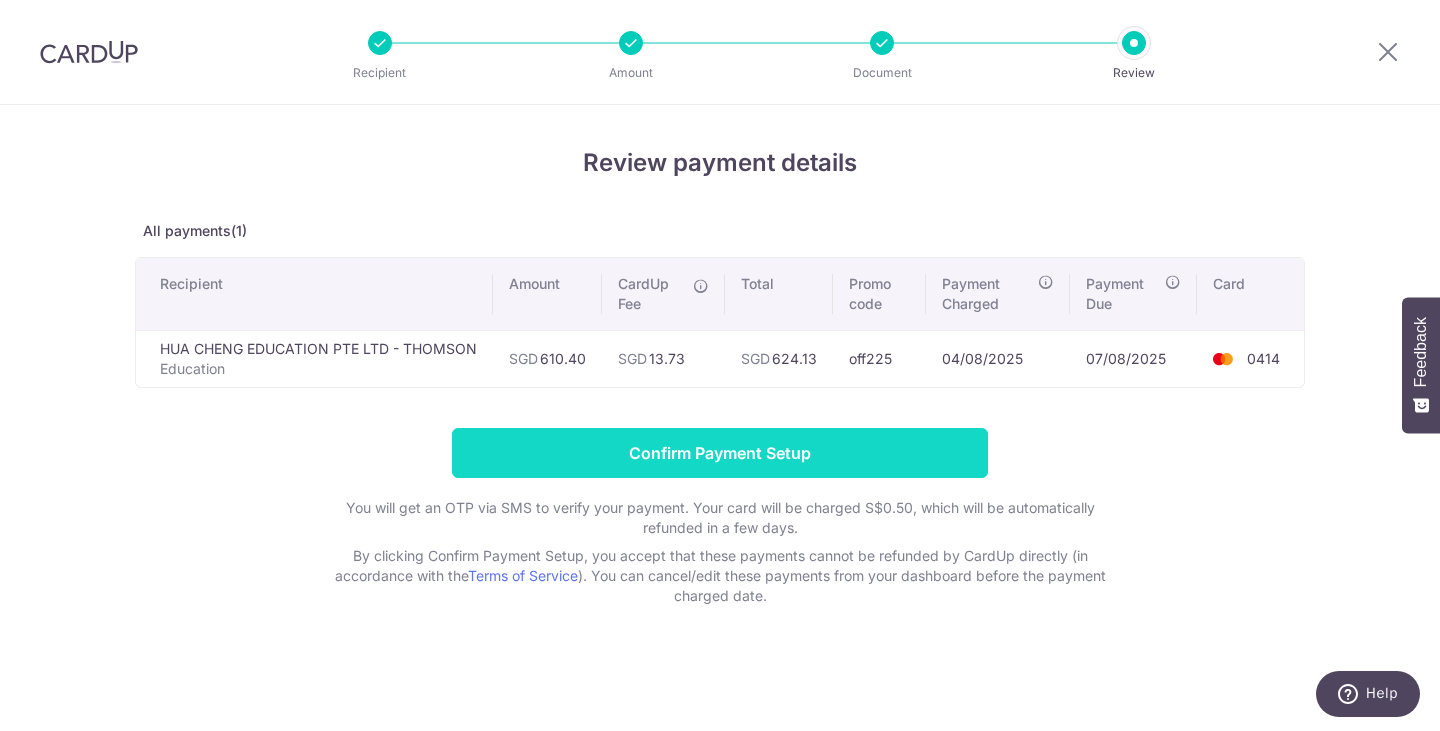 click on "Confirm Payment Setup" at bounding box center [720, 453] 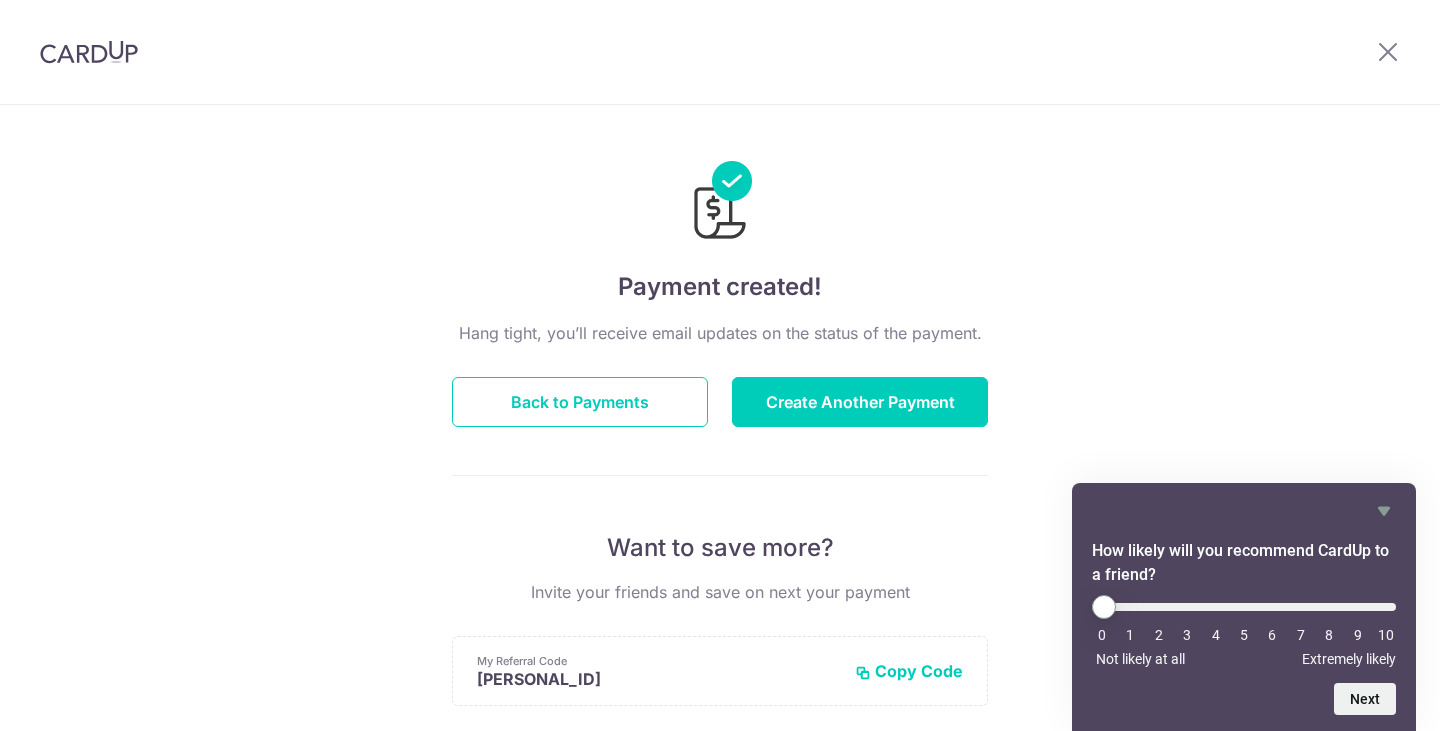scroll, scrollTop: 0, scrollLeft: 0, axis: both 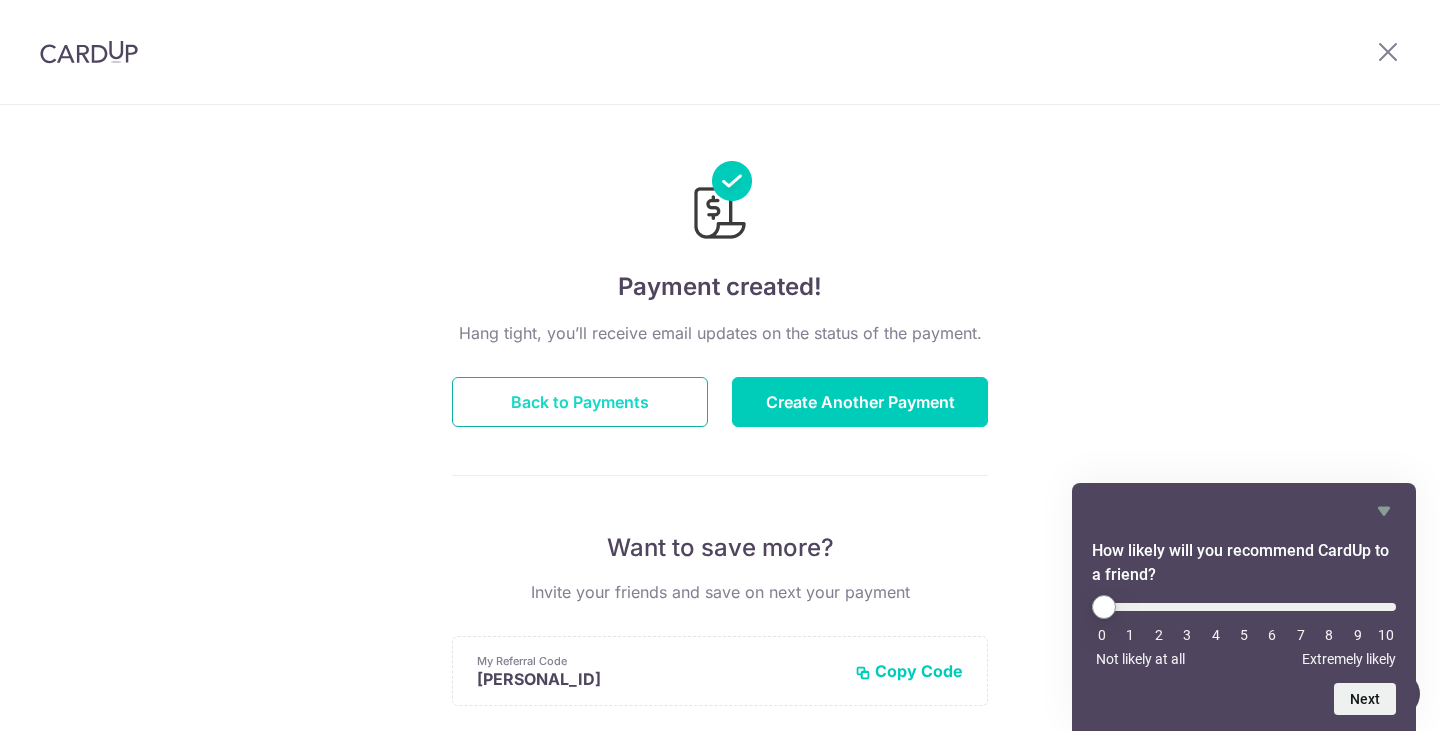 click on "Back to Payments" at bounding box center [580, 402] 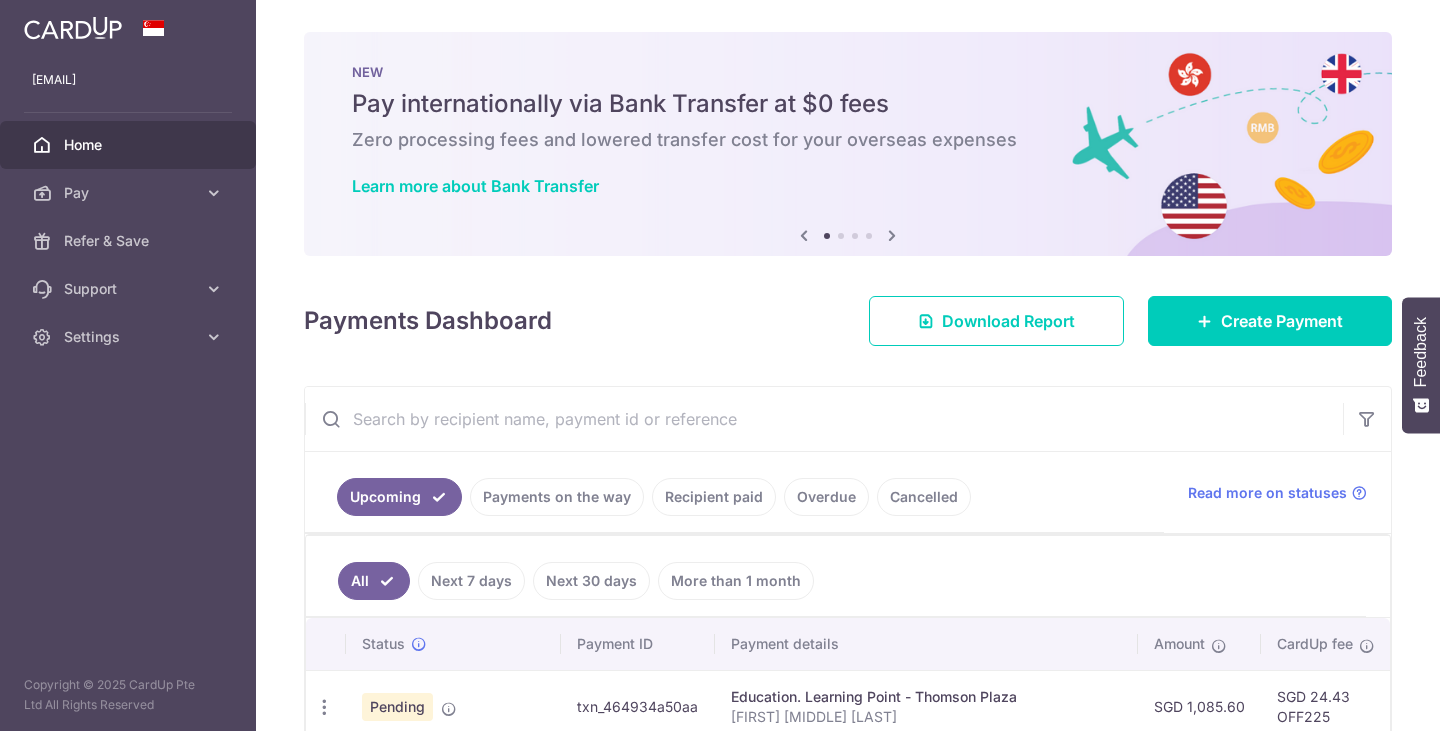 scroll, scrollTop: 0, scrollLeft: 0, axis: both 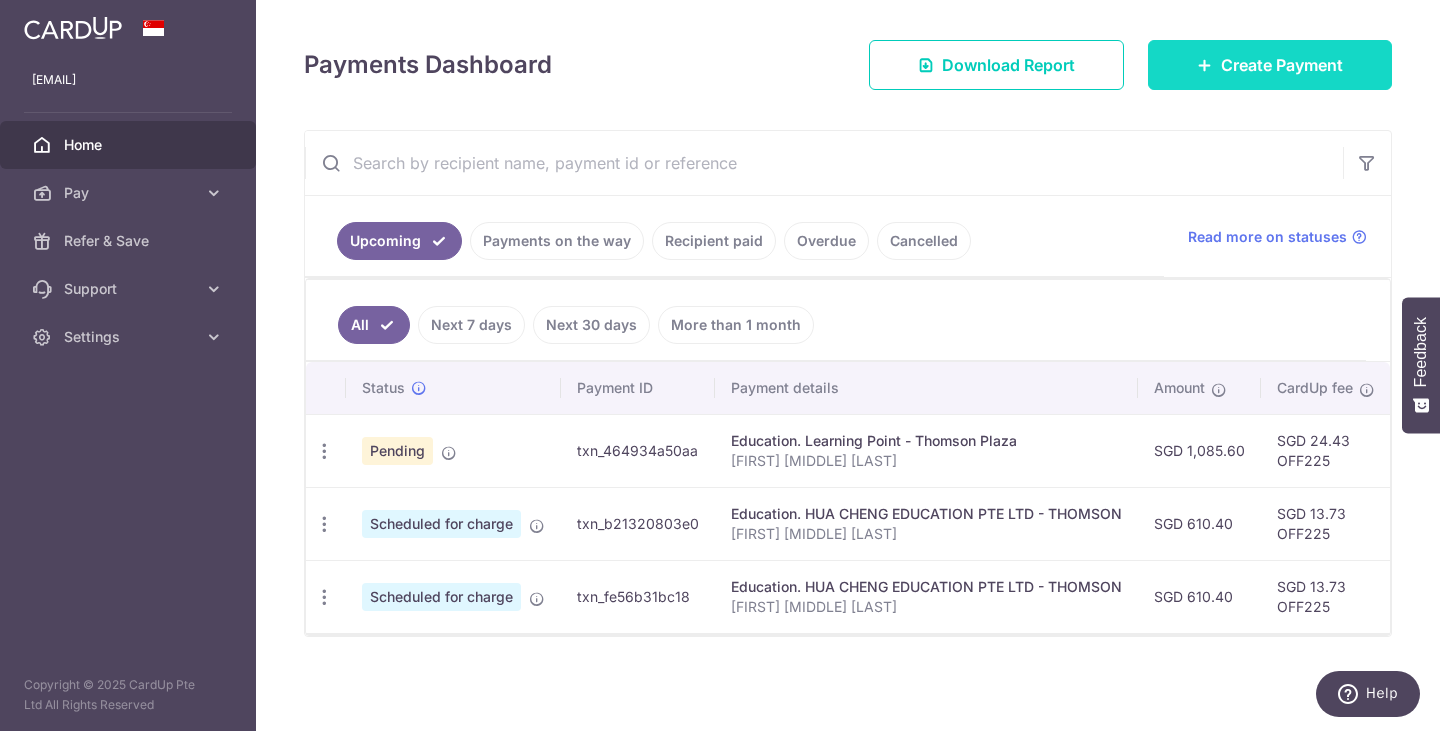 click on "Create Payment" at bounding box center [1270, 65] 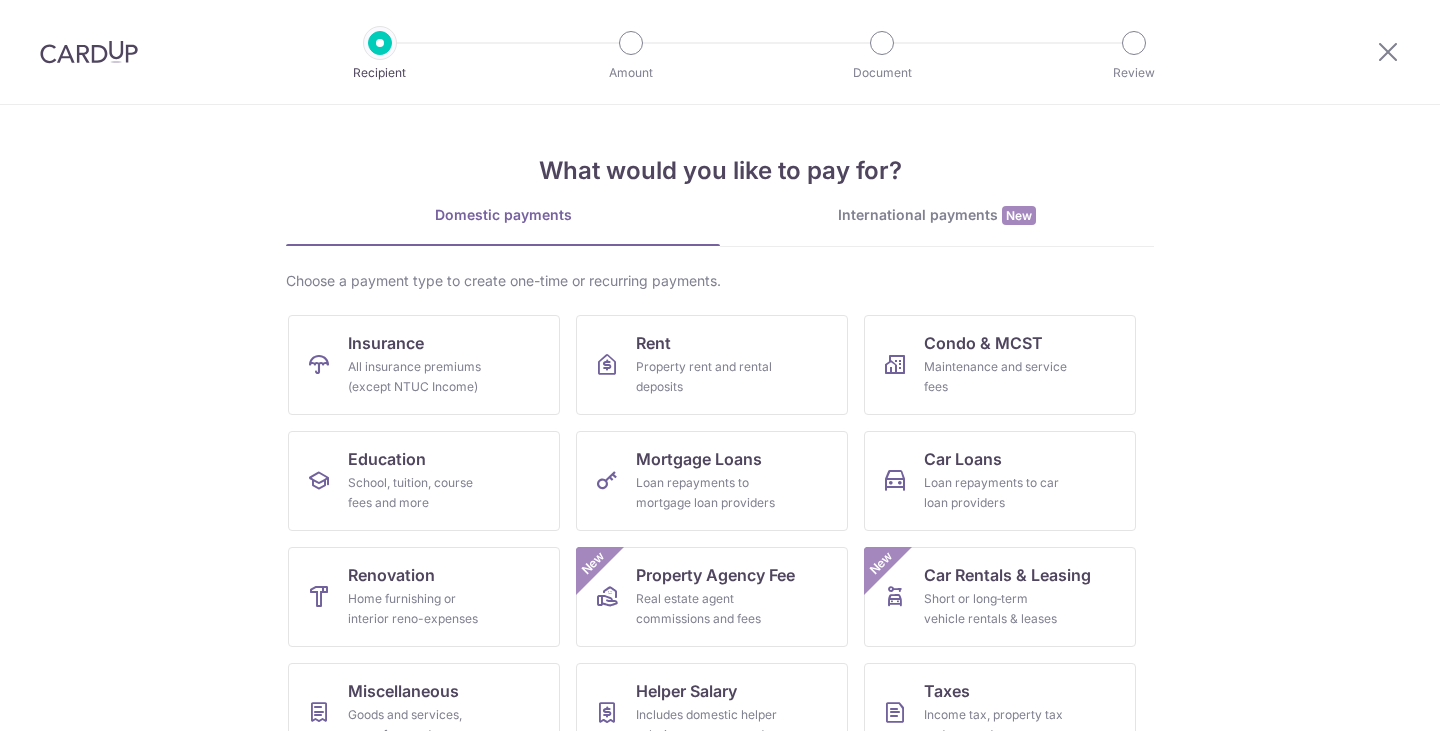 scroll, scrollTop: 0, scrollLeft: 0, axis: both 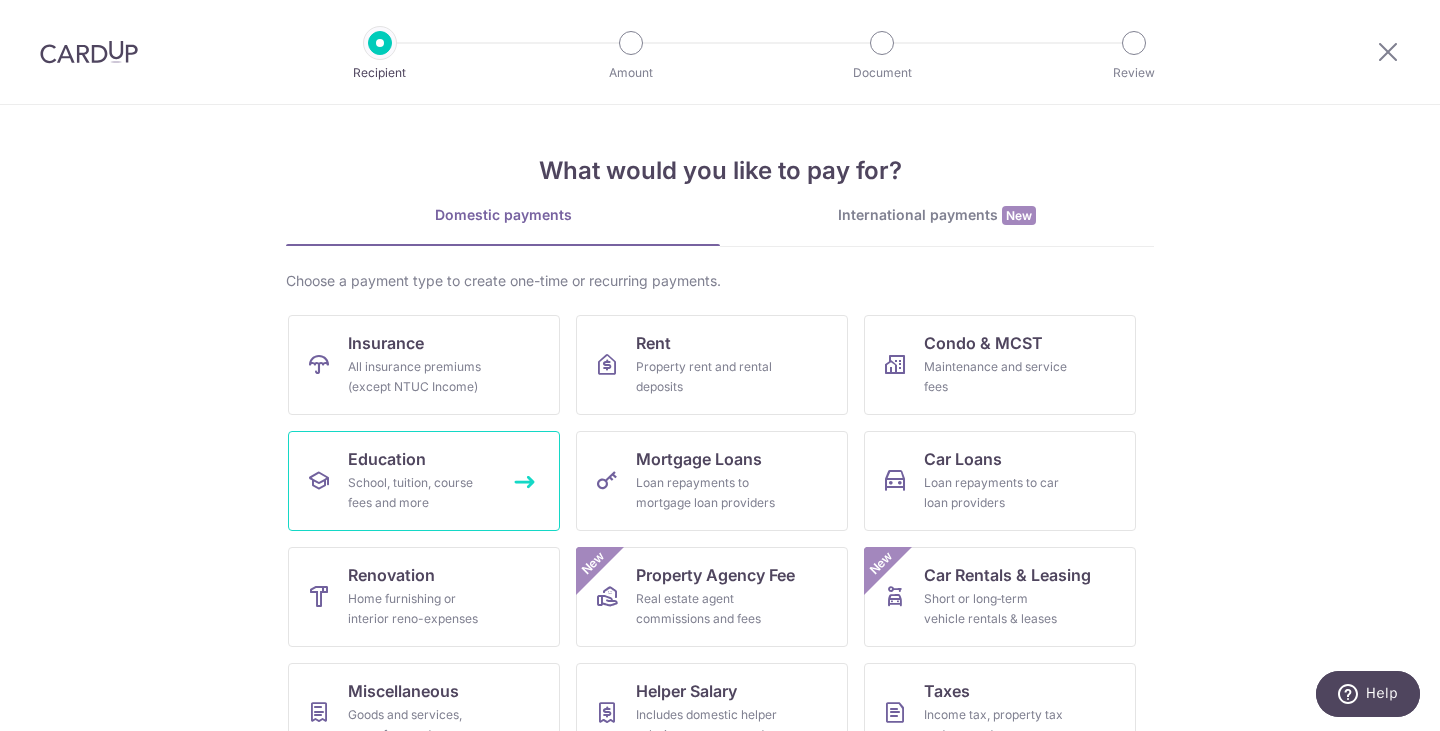 click on "School, tuition, course fees and more" at bounding box center (420, 493) 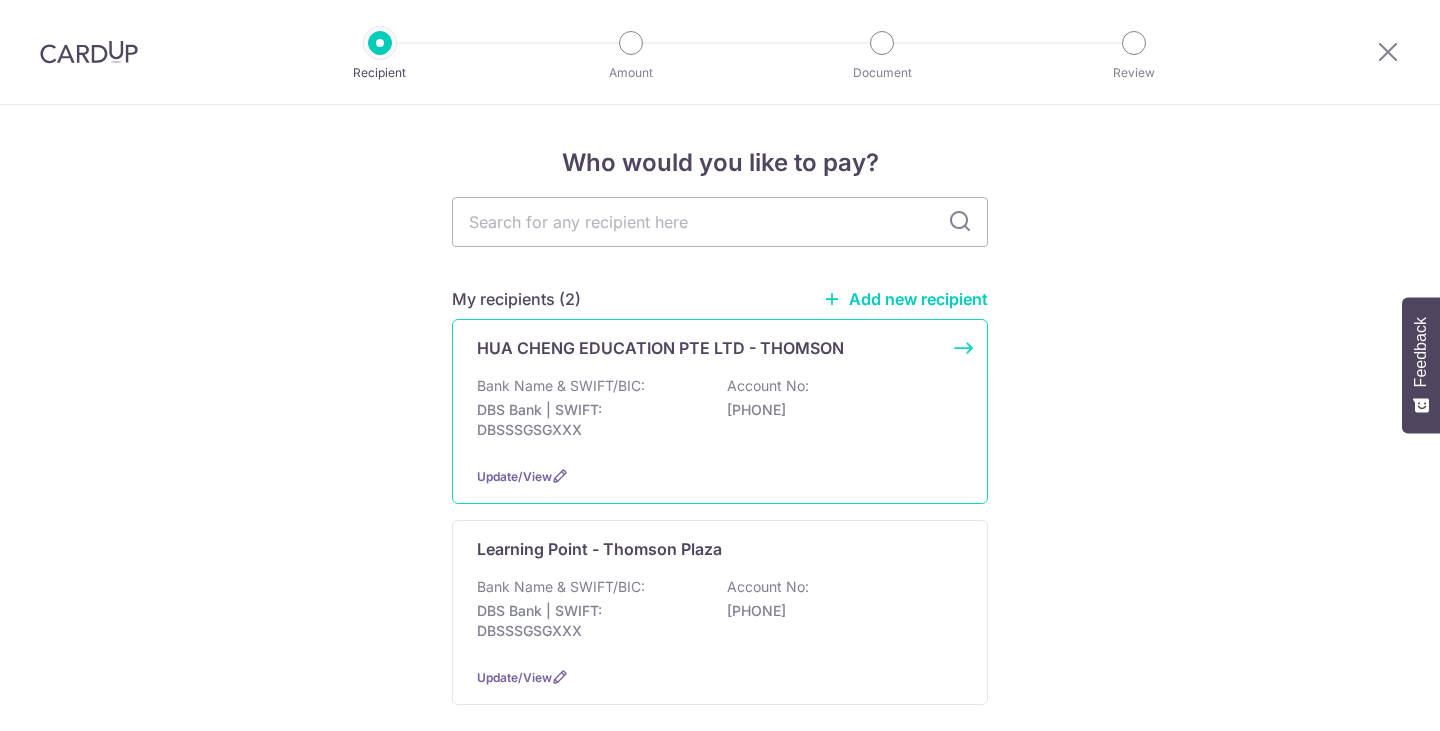 scroll, scrollTop: 0, scrollLeft: 0, axis: both 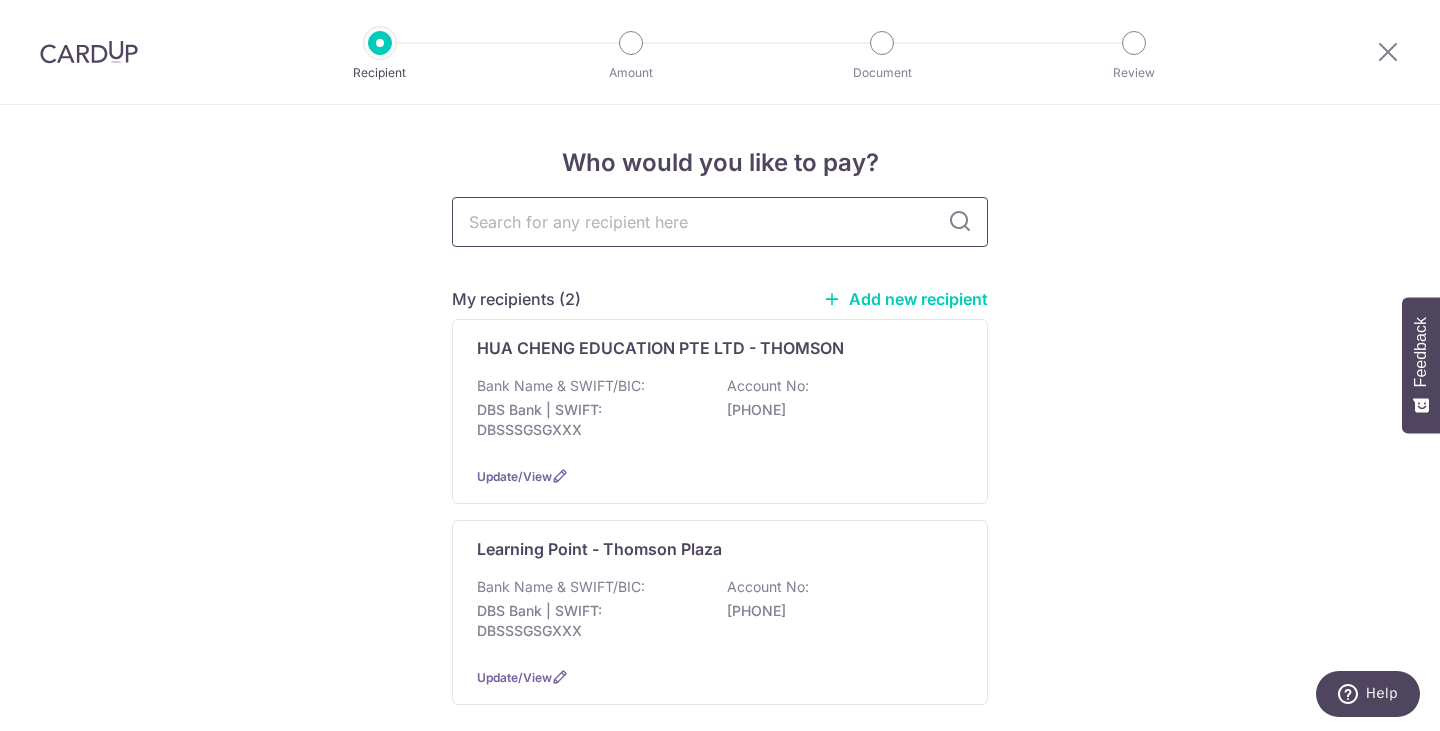 click at bounding box center (720, 222) 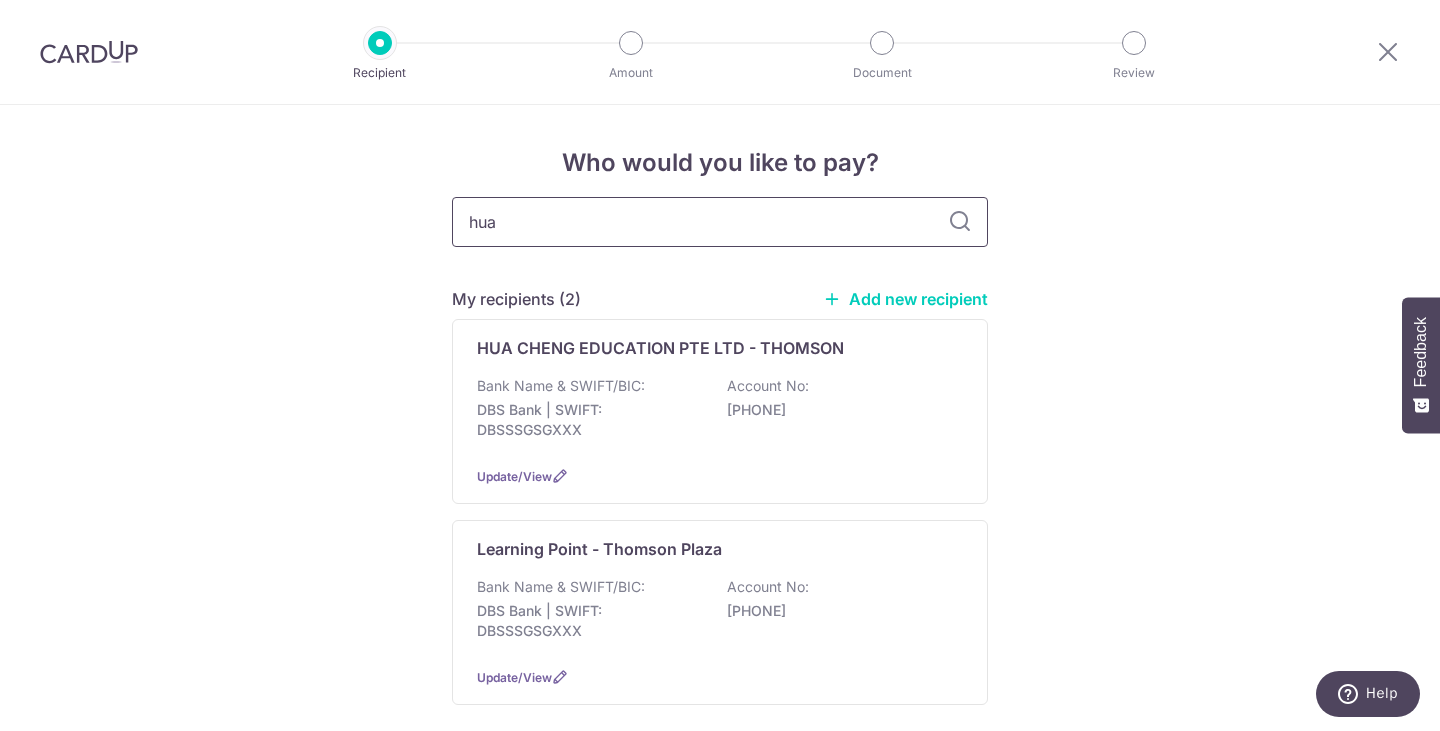 type on "hua" 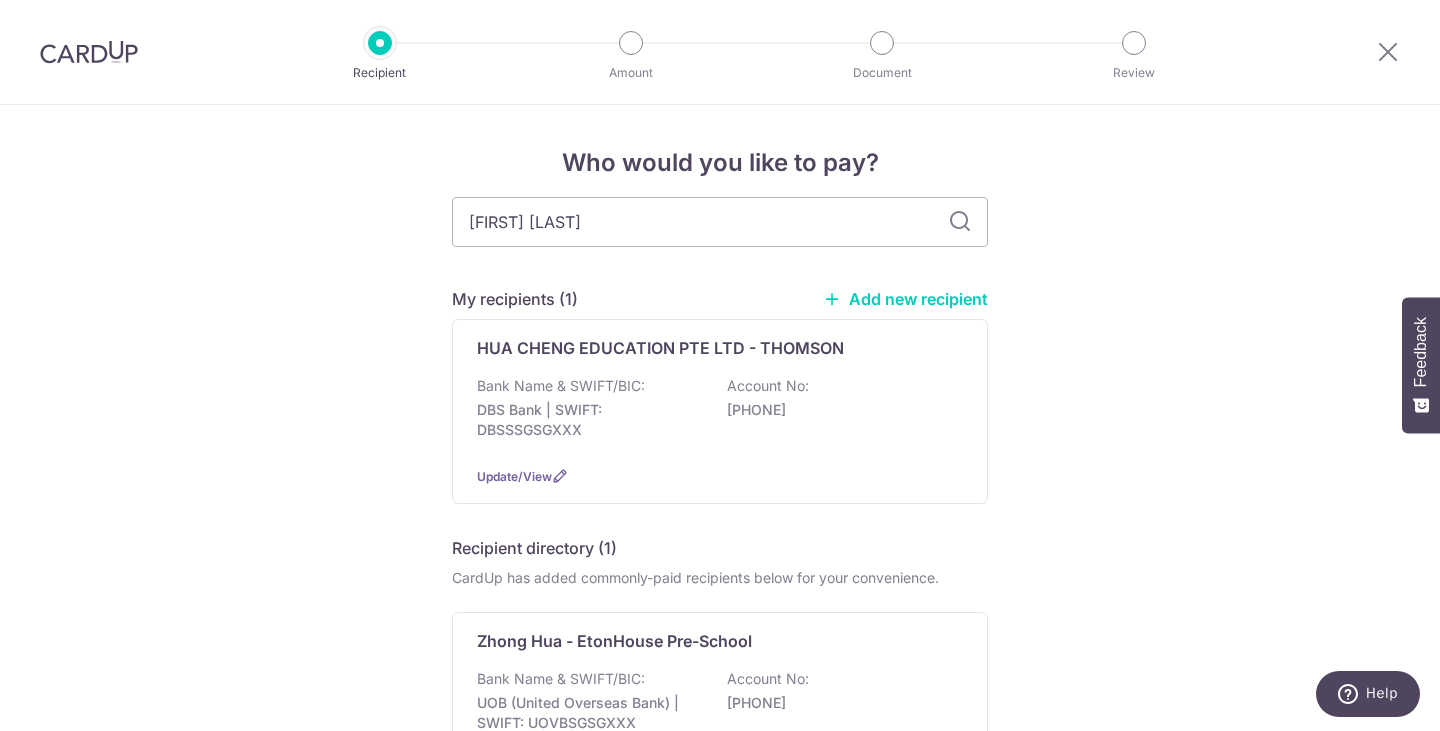 type on "[FIRST] [LAST]" 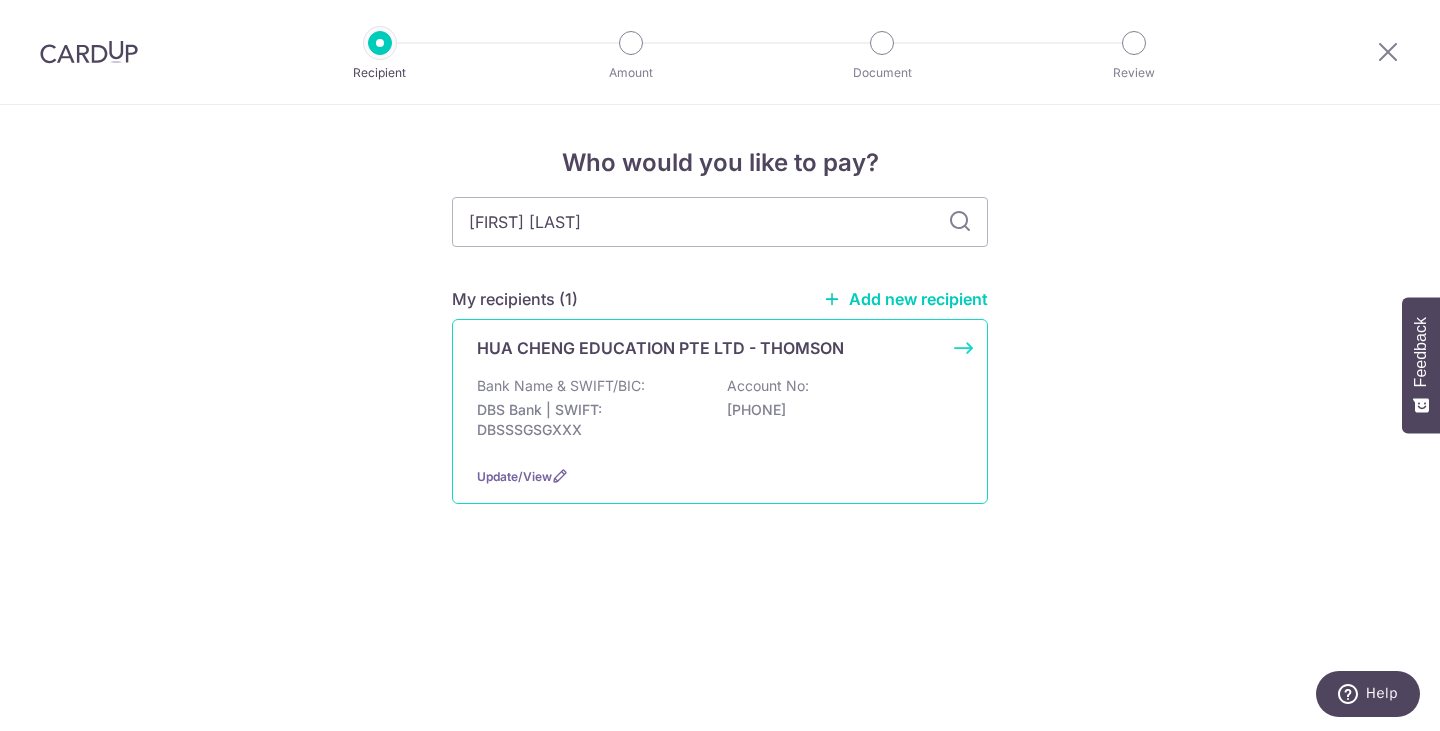 click on "HUA CHENG EDUCATION PTE LTD - THOMSON
Bank Name & SWIFT/BIC:
DBS Bank | SWIFT: DBSSSGSGXXX
Account No:
0159000079
Update/View" at bounding box center (720, 411) 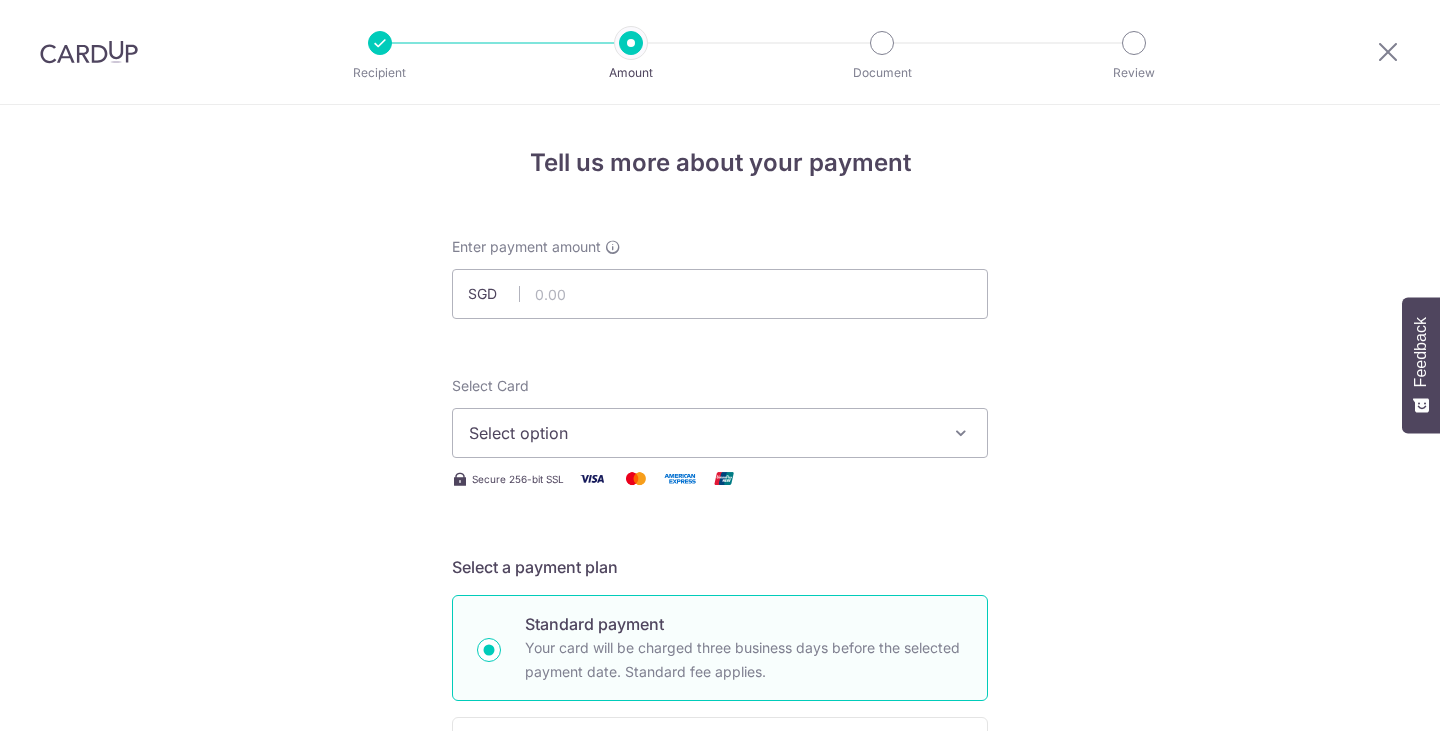 scroll, scrollTop: 0, scrollLeft: 0, axis: both 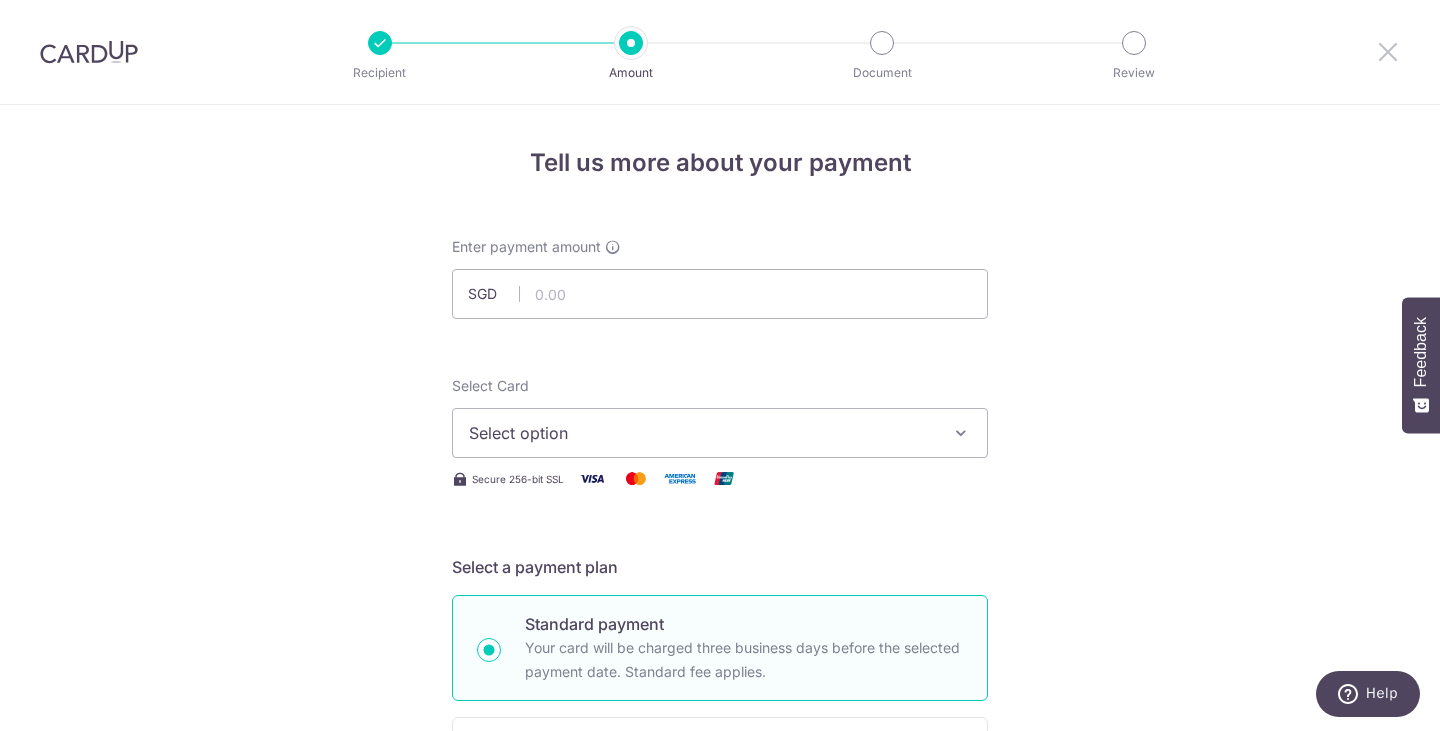 click at bounding box center (1388, 51) 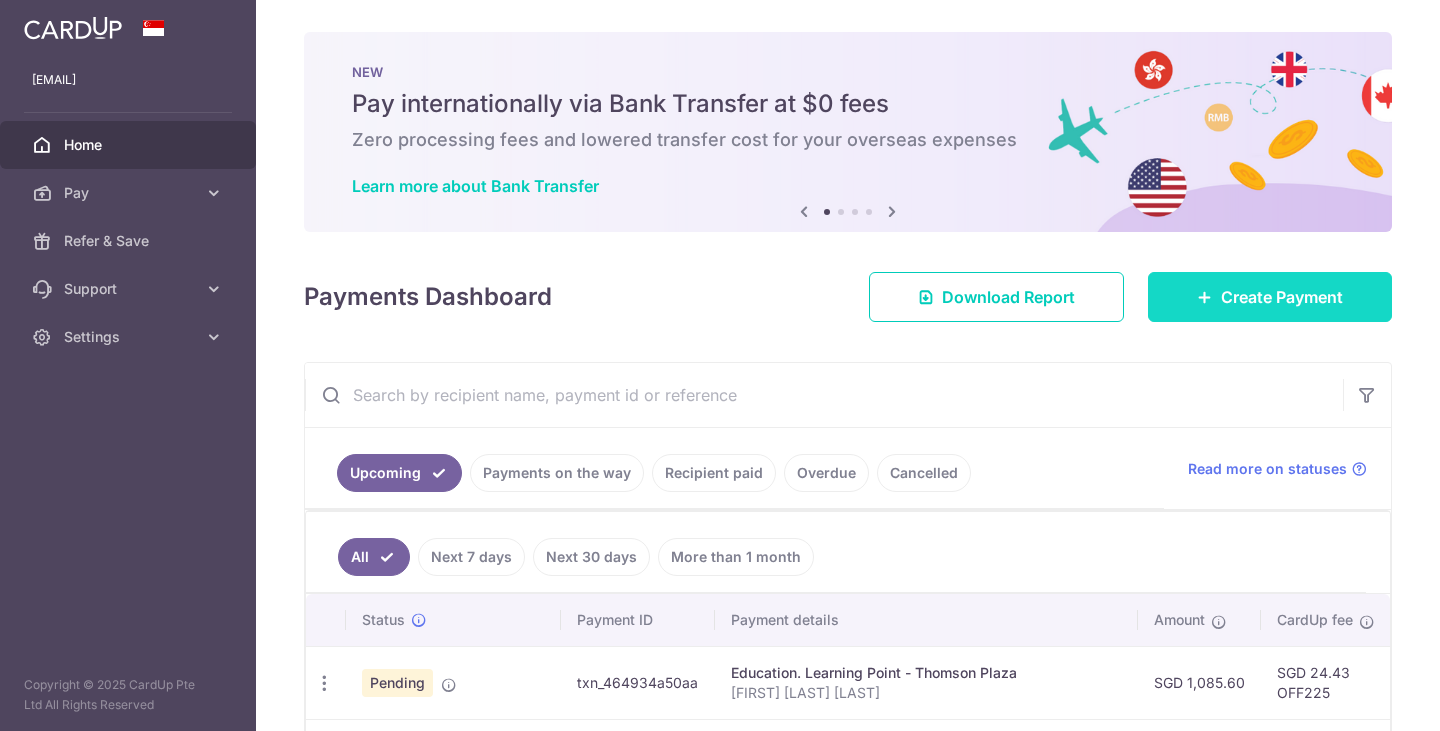 click on "Create Payment" at bounding box center [1282, 297] 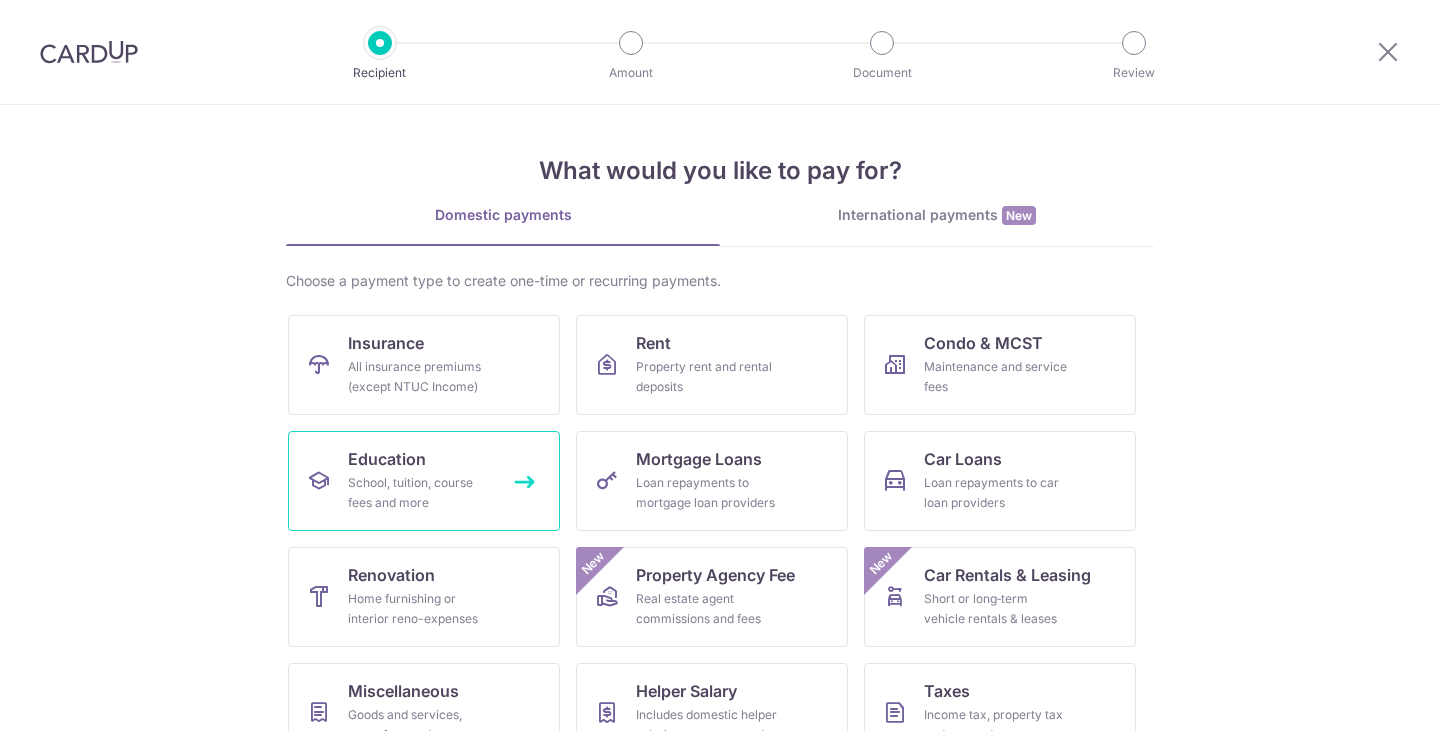 click on "School, tuition, course fees and more" at bounding box center (420, 493) 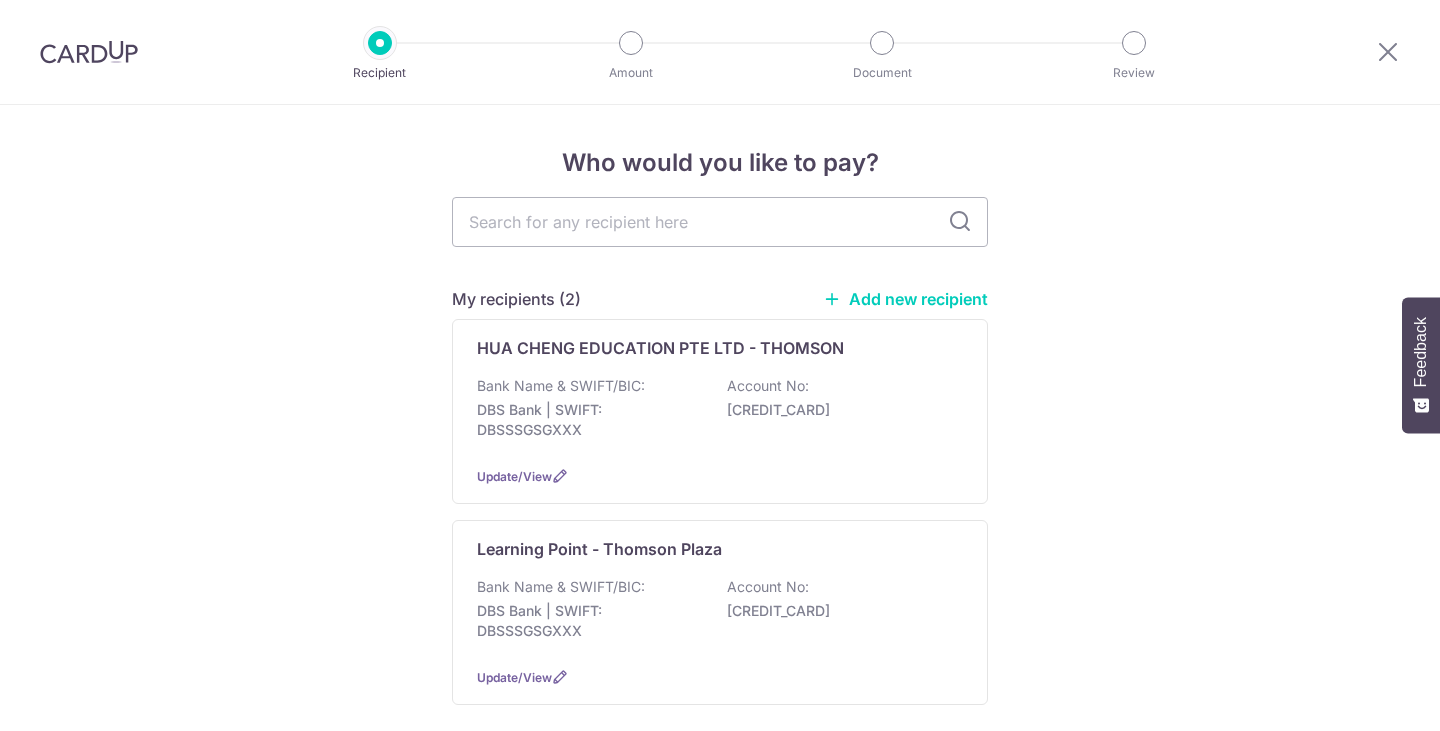 scroll, scrollTop: 0, scrollLeft: 0, axis: both 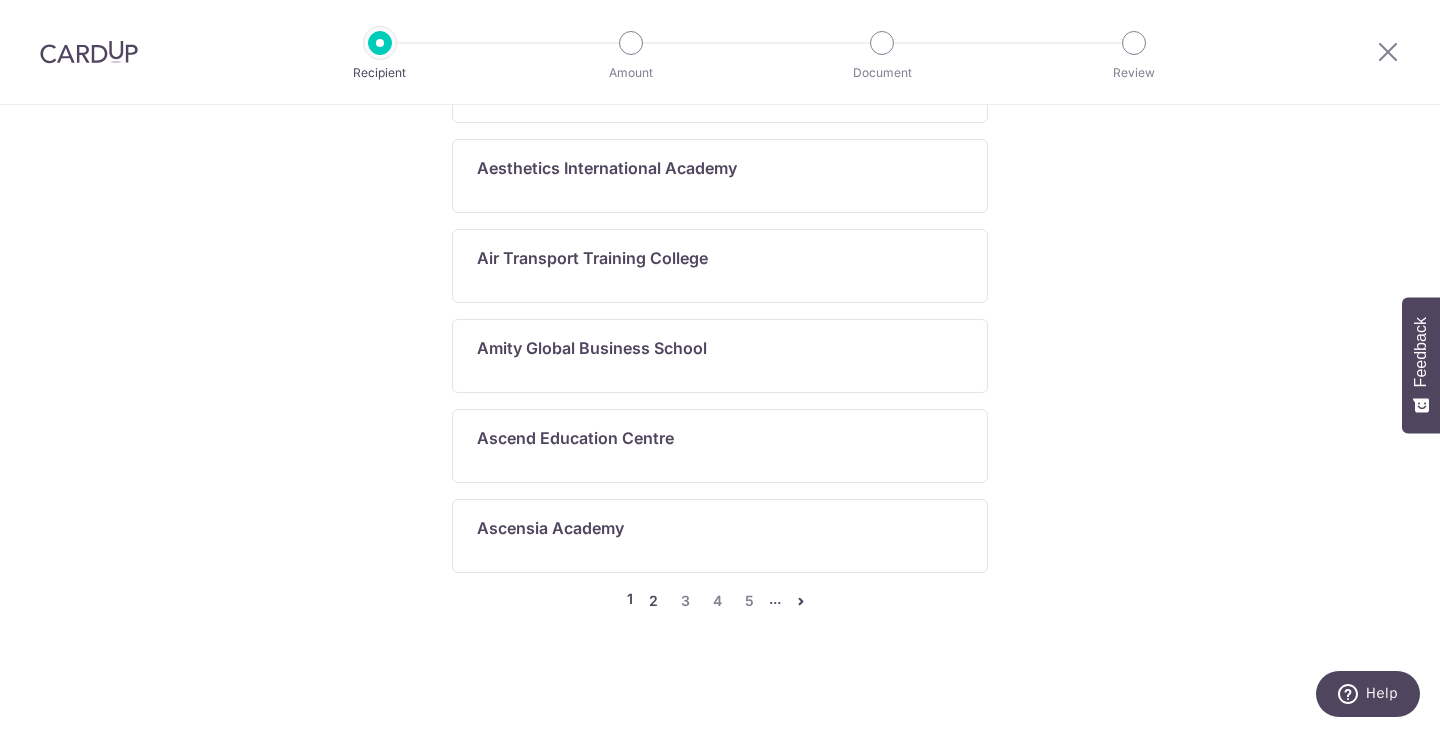 click on "2" at bounding box center (653, 601) 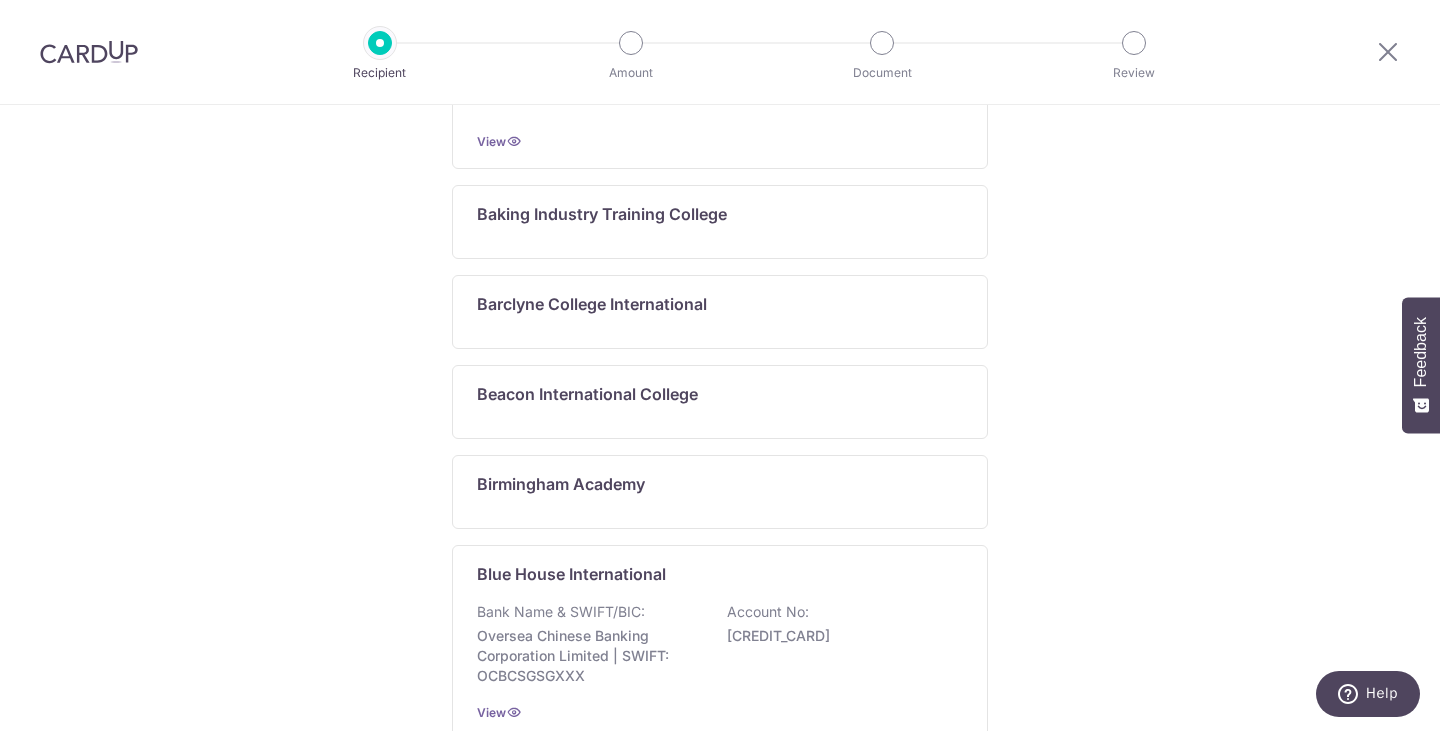 scroll, scrollTop: 1467, scrollLeft: 0, axis: vertical 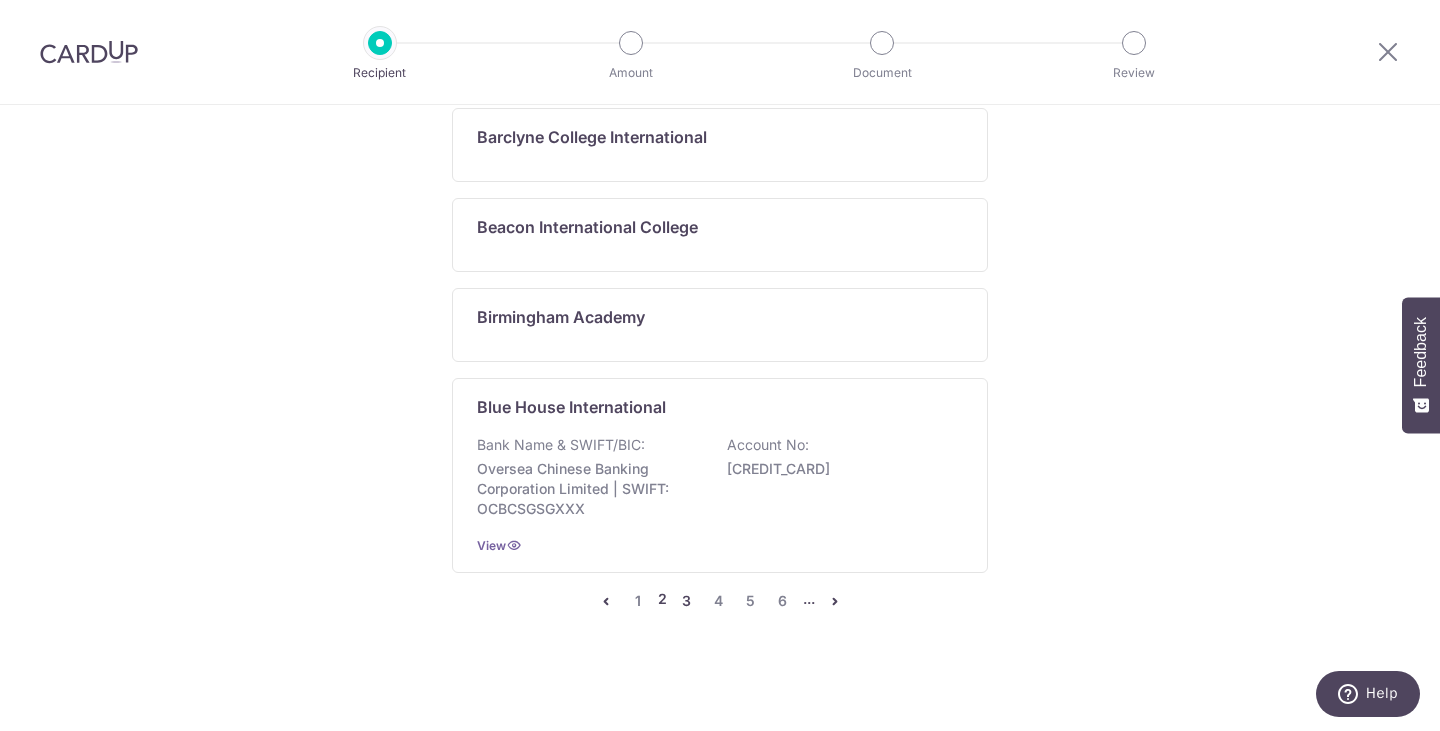 click on "3" at bounding box center (687, 601) 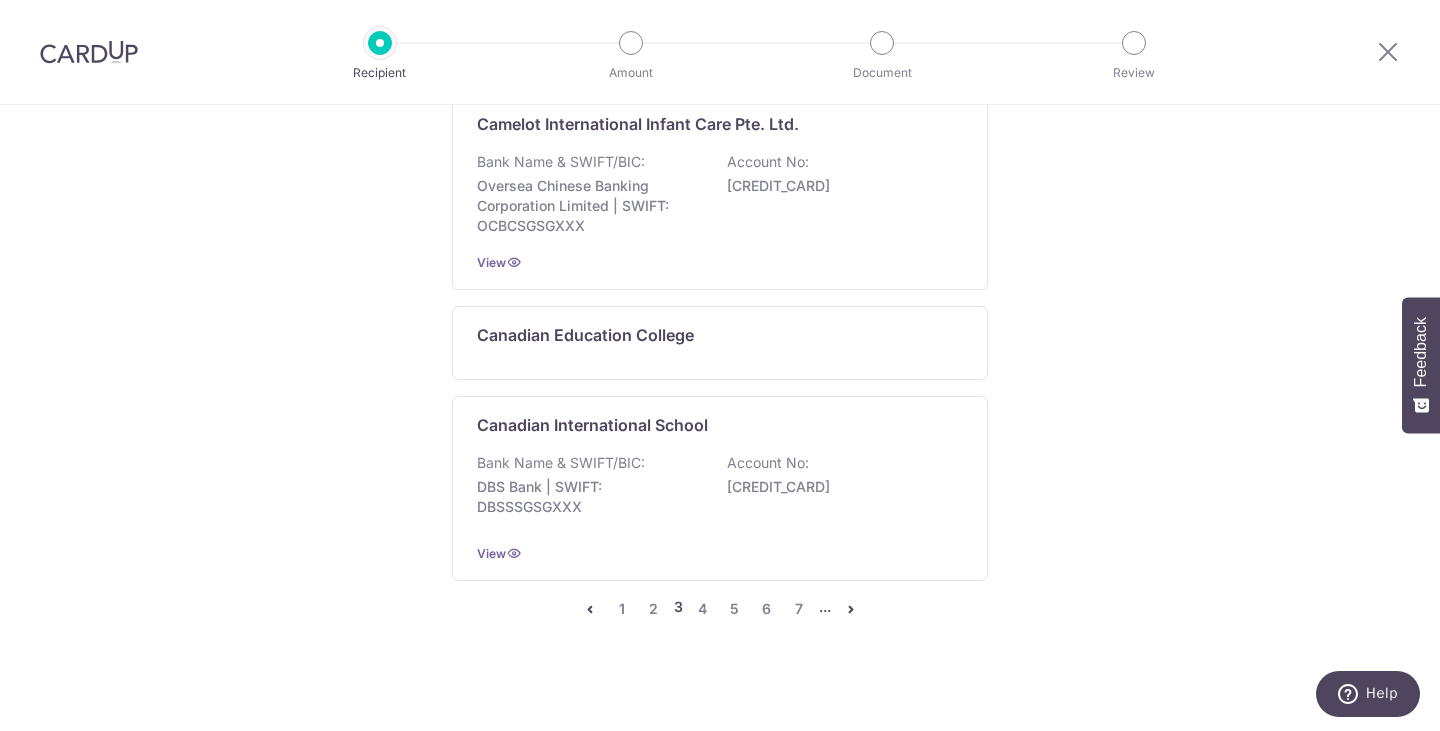 scroll, scrollTop: 1467, scrollLeft: 0, axis: vertical 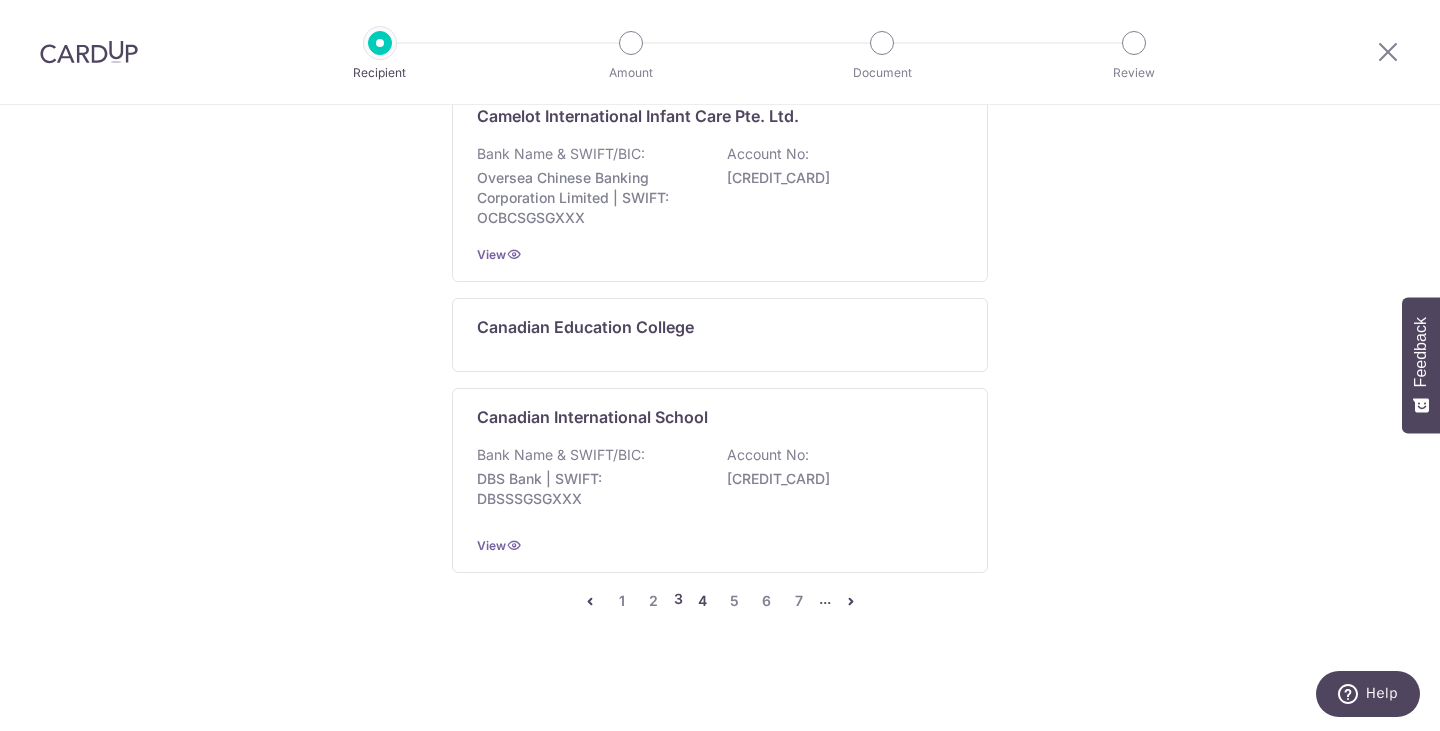 click on "4" at bounding box center (703, 601) 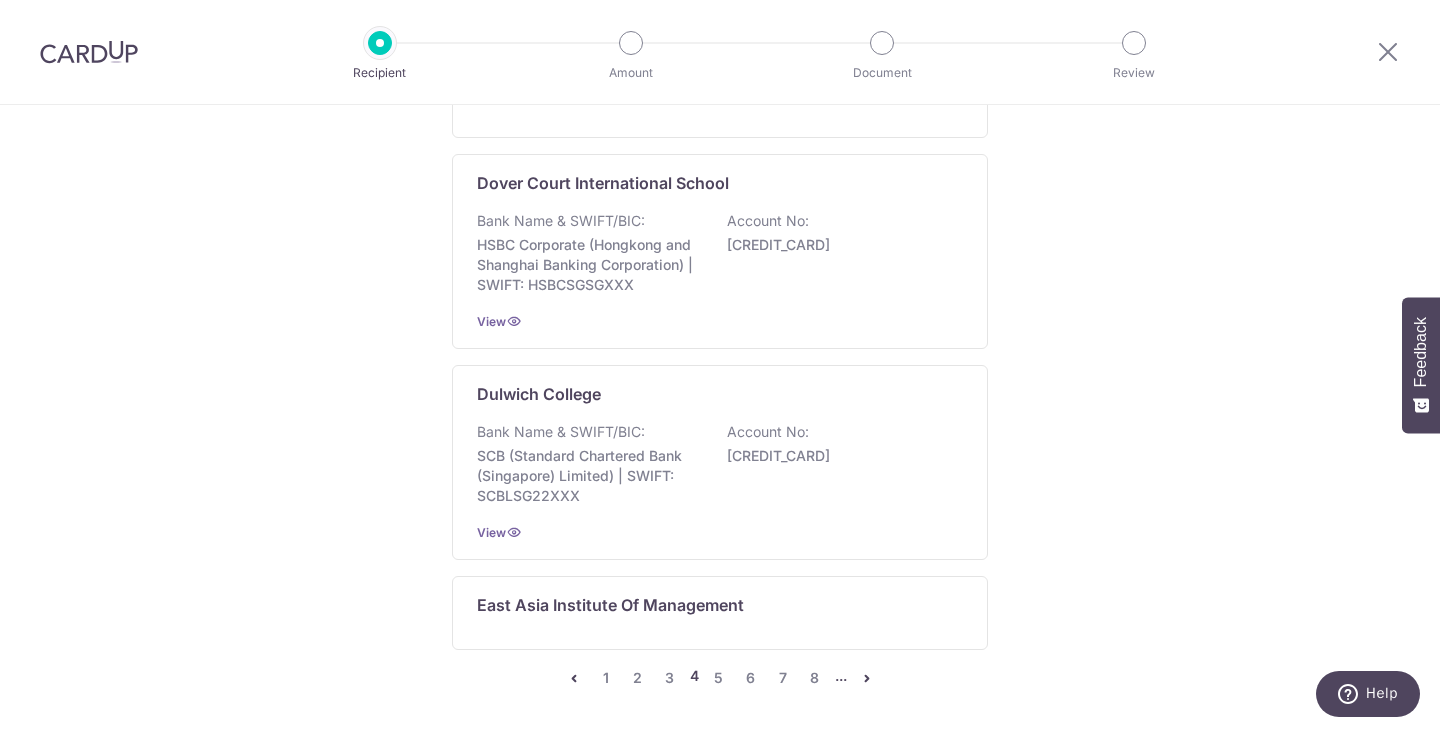 scroll, scrollTop: 1477, scrollLeft: 0, axis: vertical 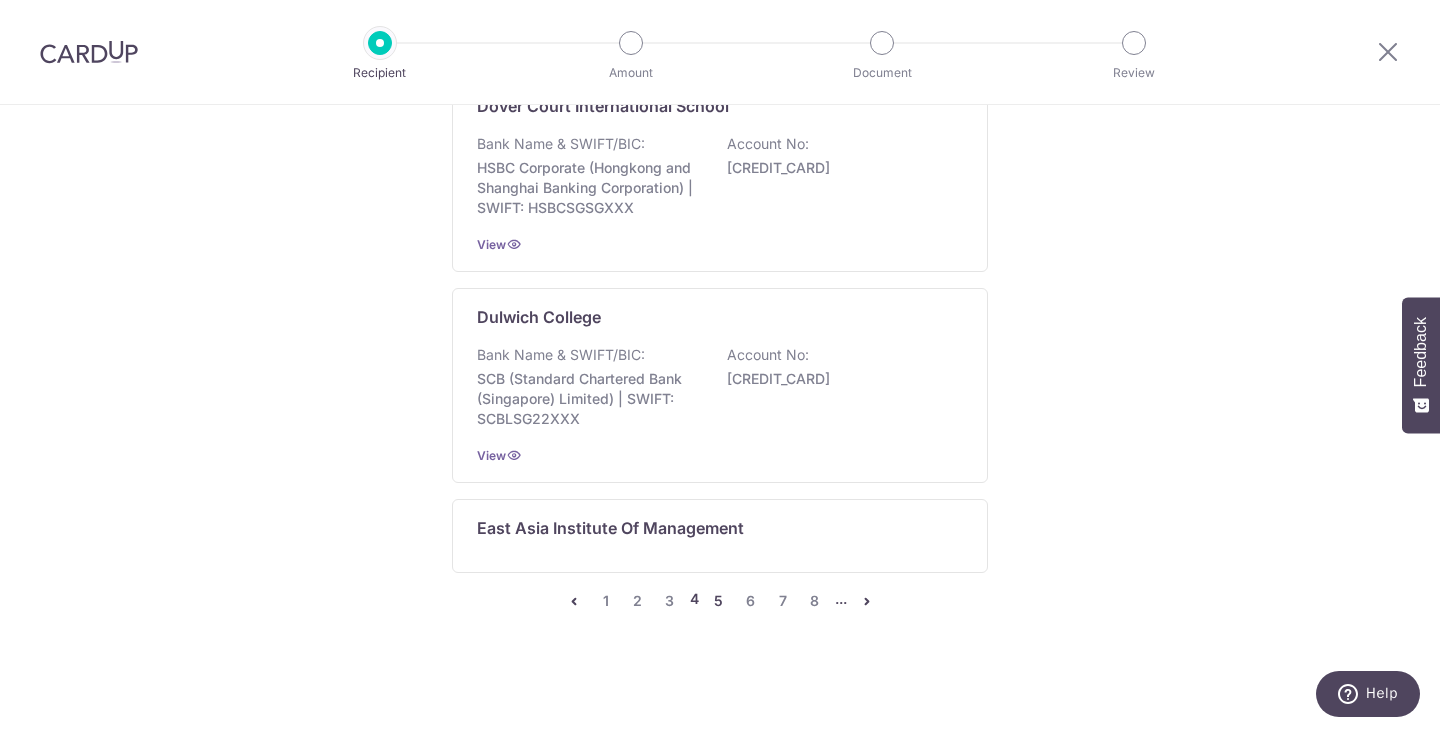click on "5" at bounding box center (719, 601) 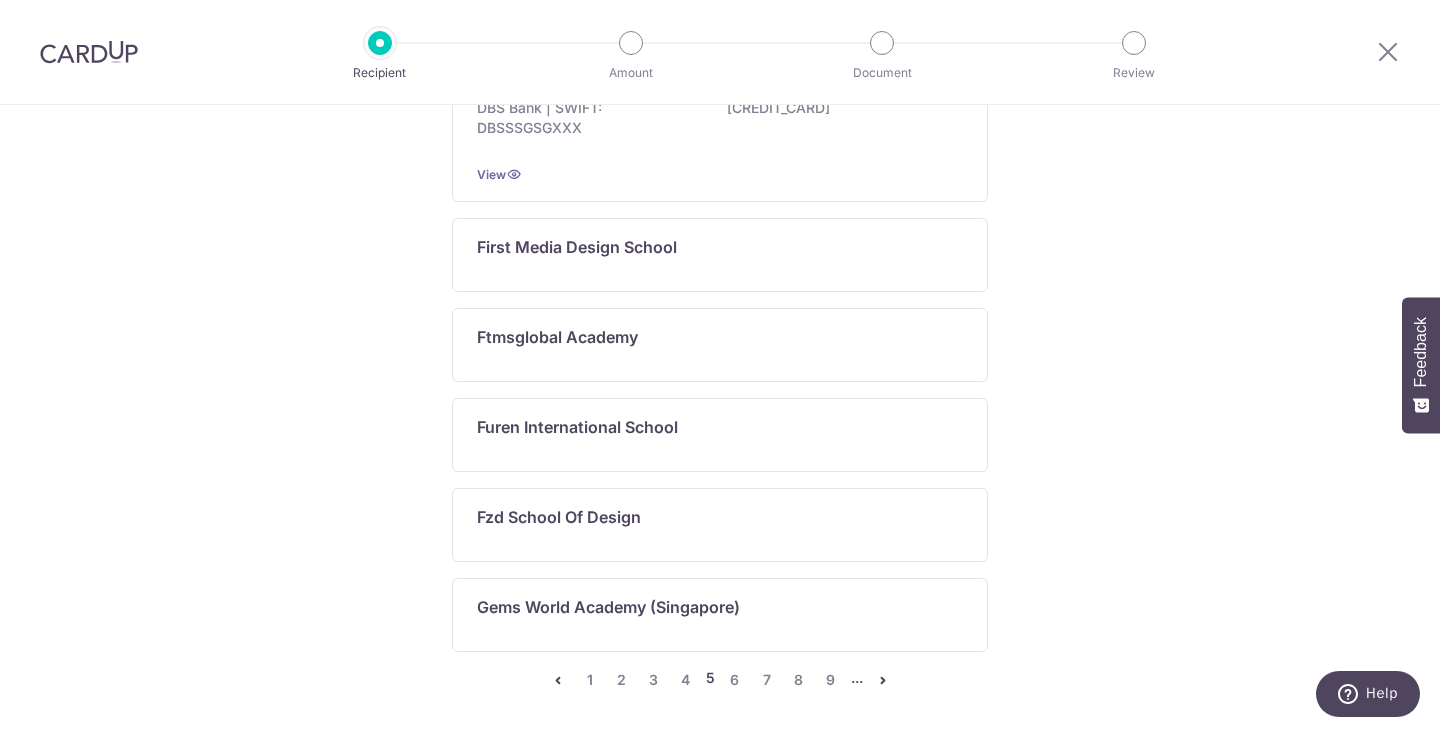scroll, scrollTop: 1346, scrollLeft: 0, axis: vertical 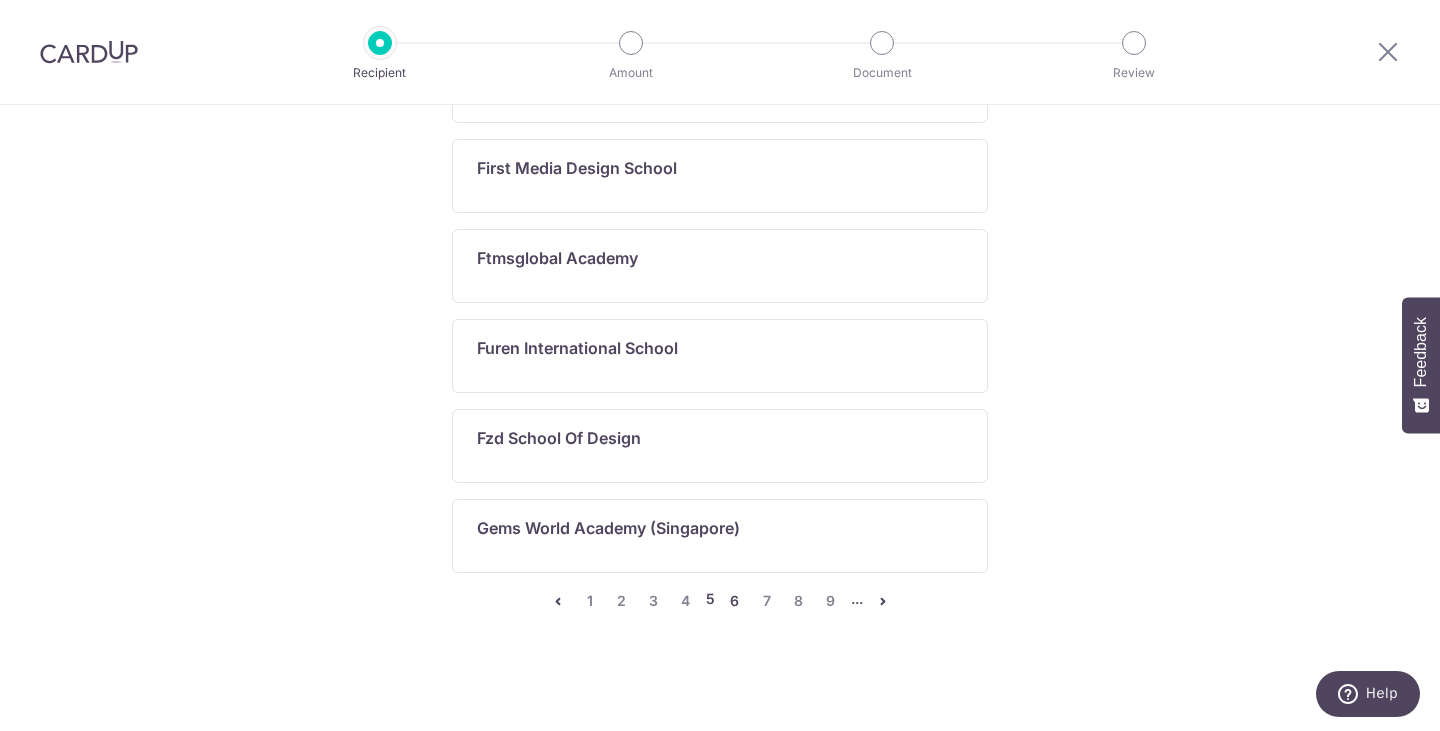 click on "6" at bounding box center [735, 601] 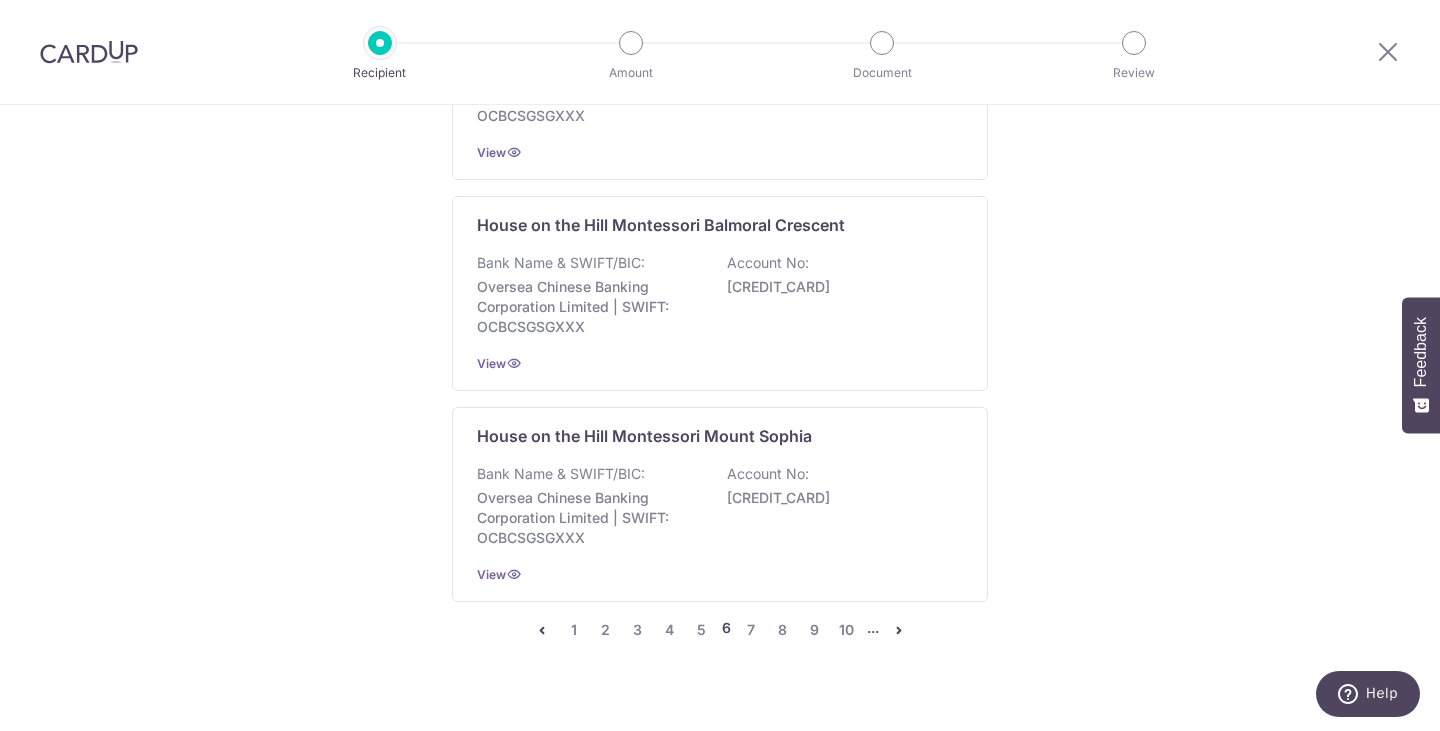 scroll, scrollTop: 1729, scrollLeft: 0, axis: vertical 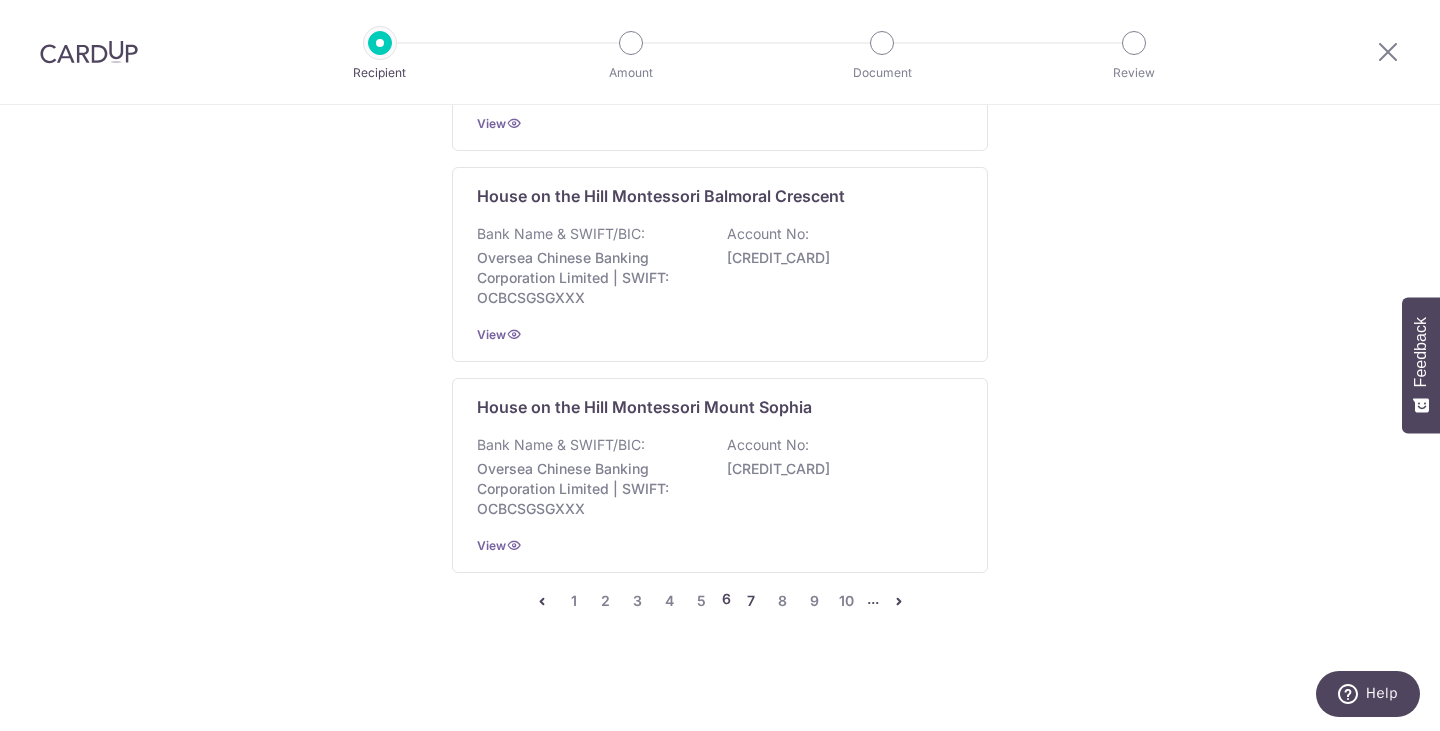 click on "7" at bounding box center [751, 601] 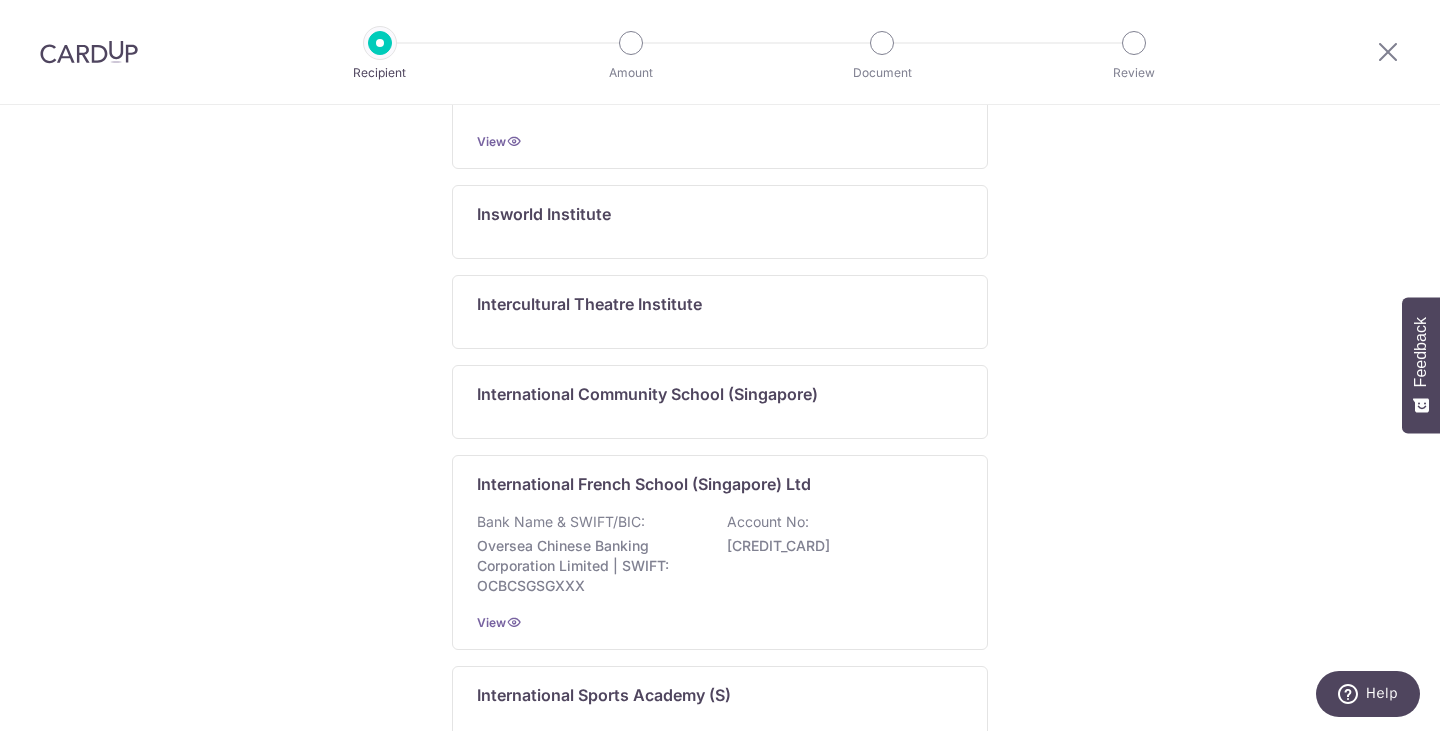 scroll, scrollTop: 1467, scrollLeft: 0, axis: vertical 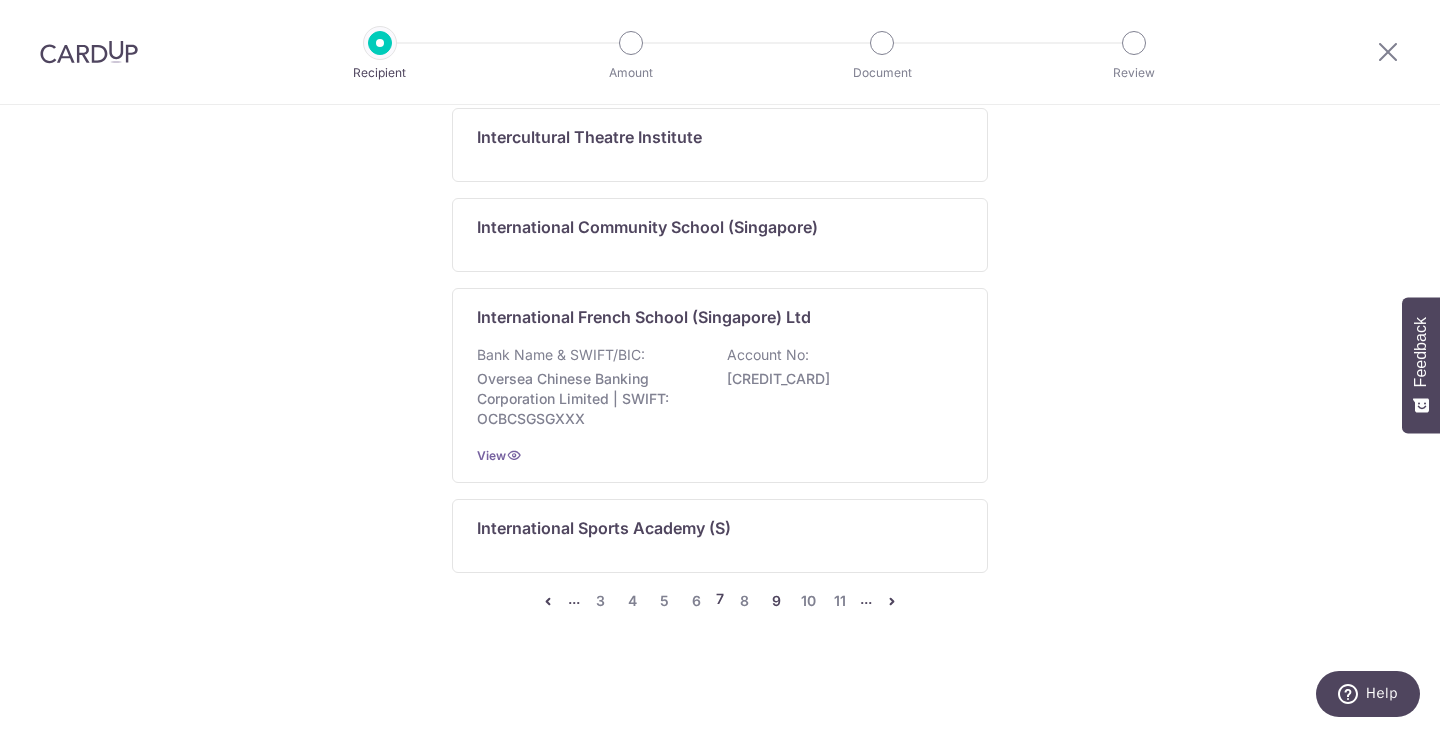 click on "9" at bounding box center [776, 601] 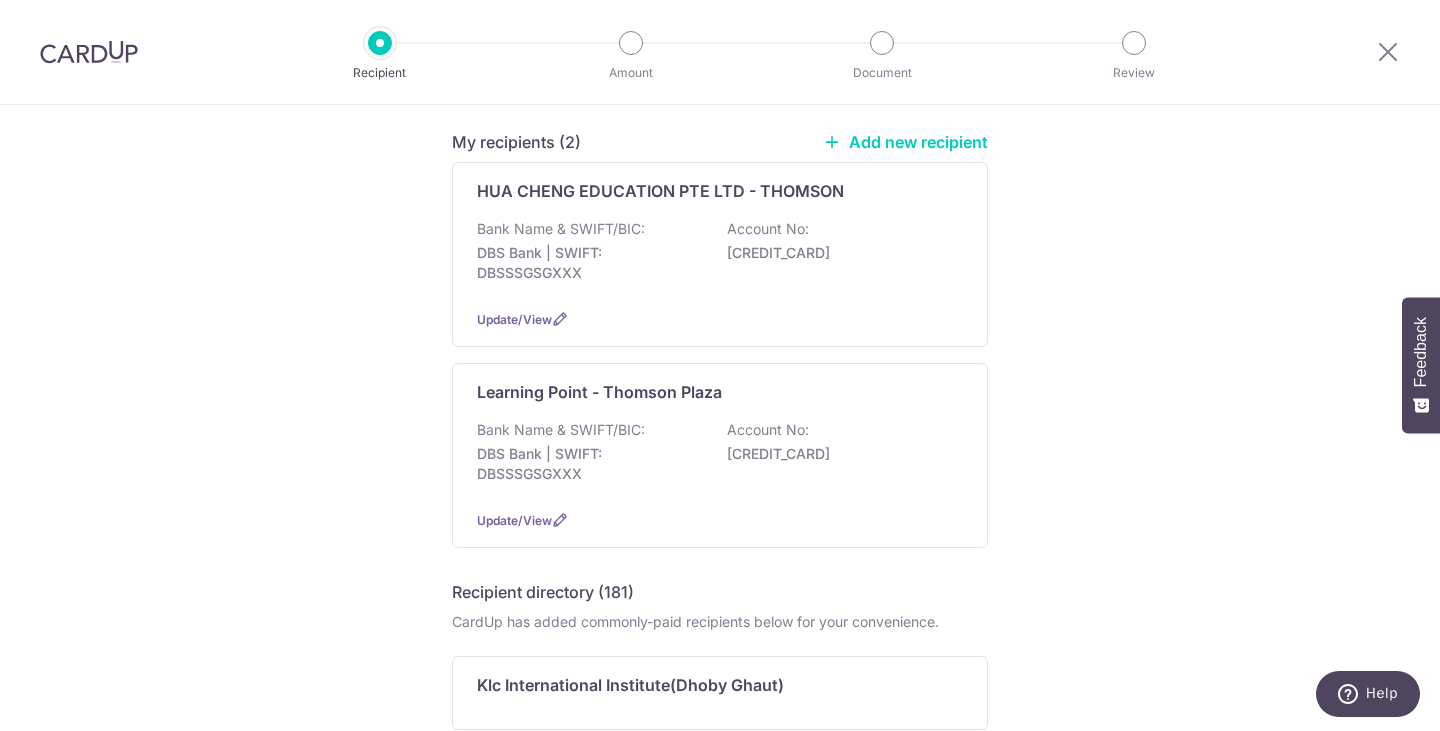 scroll, scrollTop: 0, scrollLeft: 0, axis: both 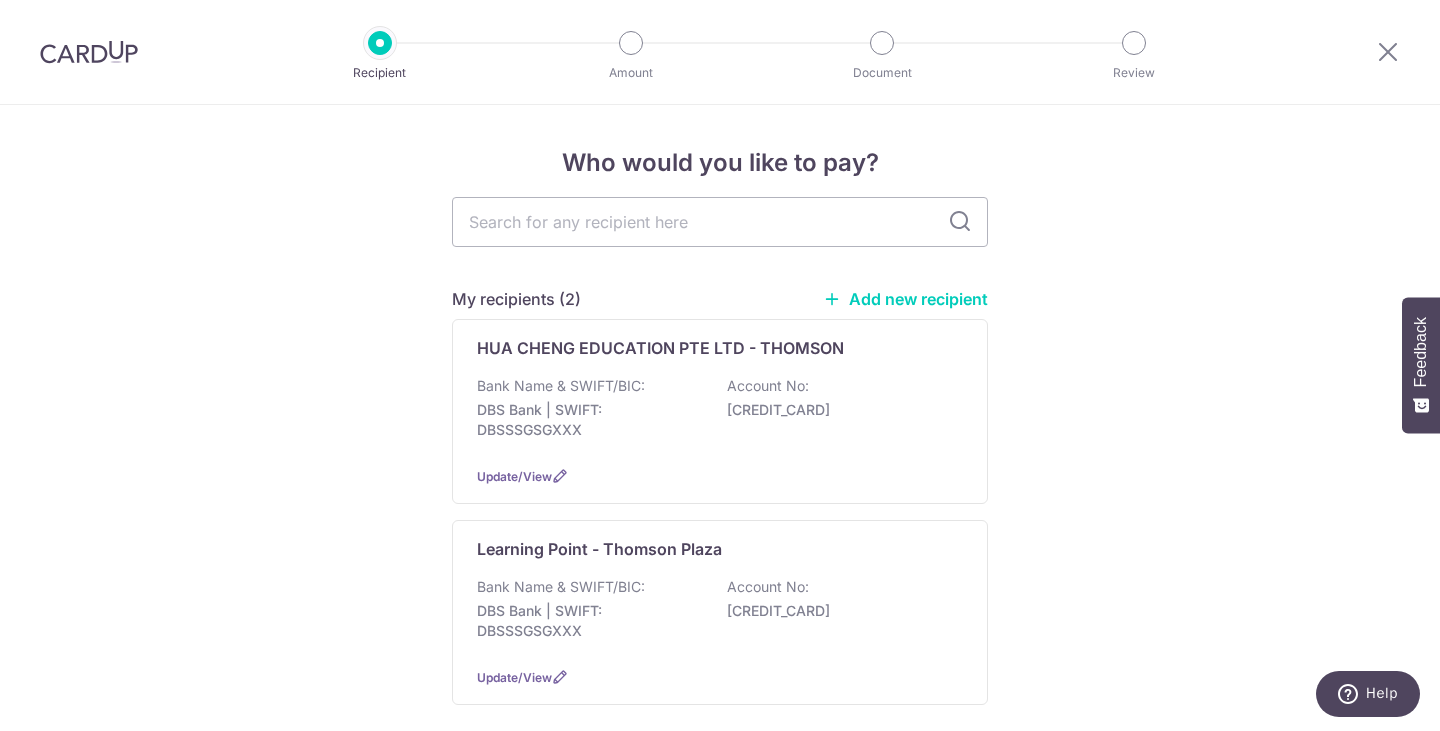 click at bounding box center [89, 52] 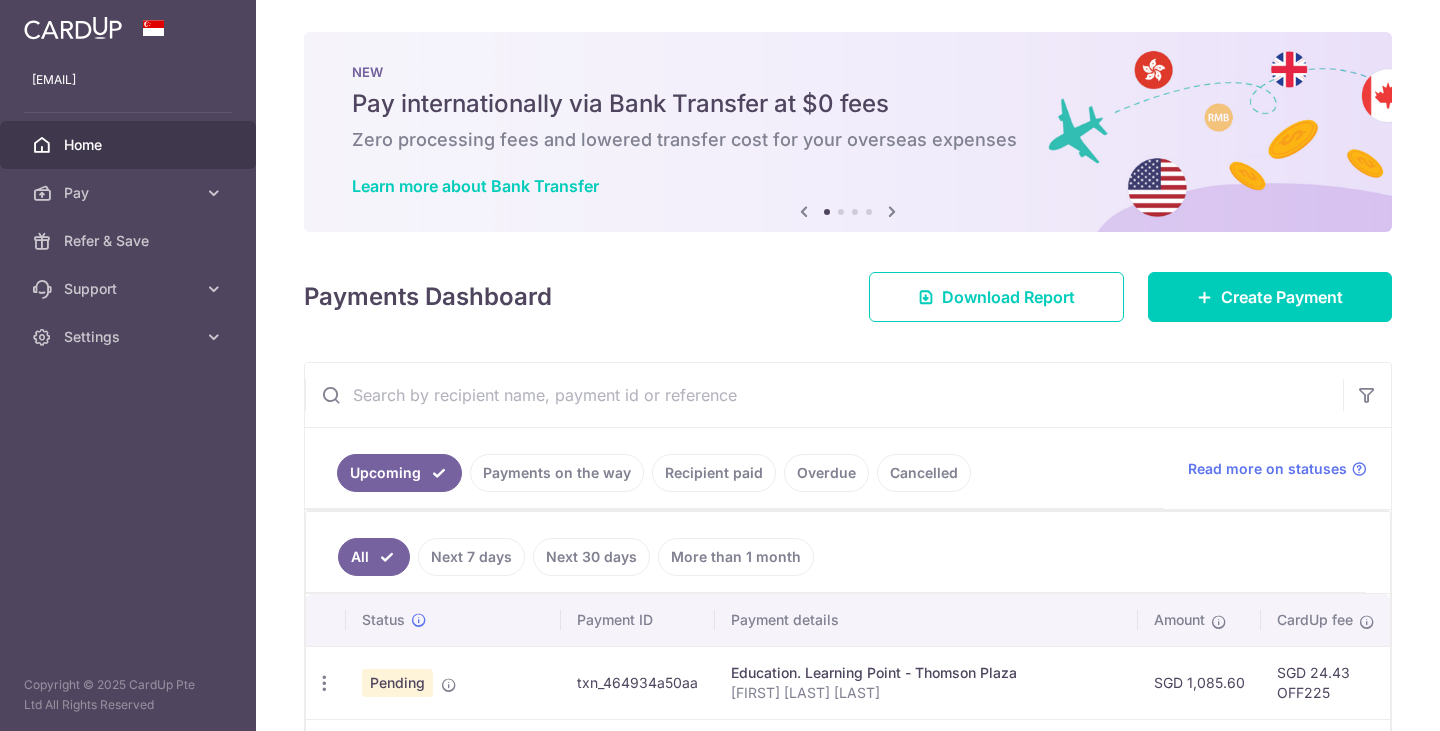 scroll, scrollTop: 0, scrollLeft: 0, axis: both 